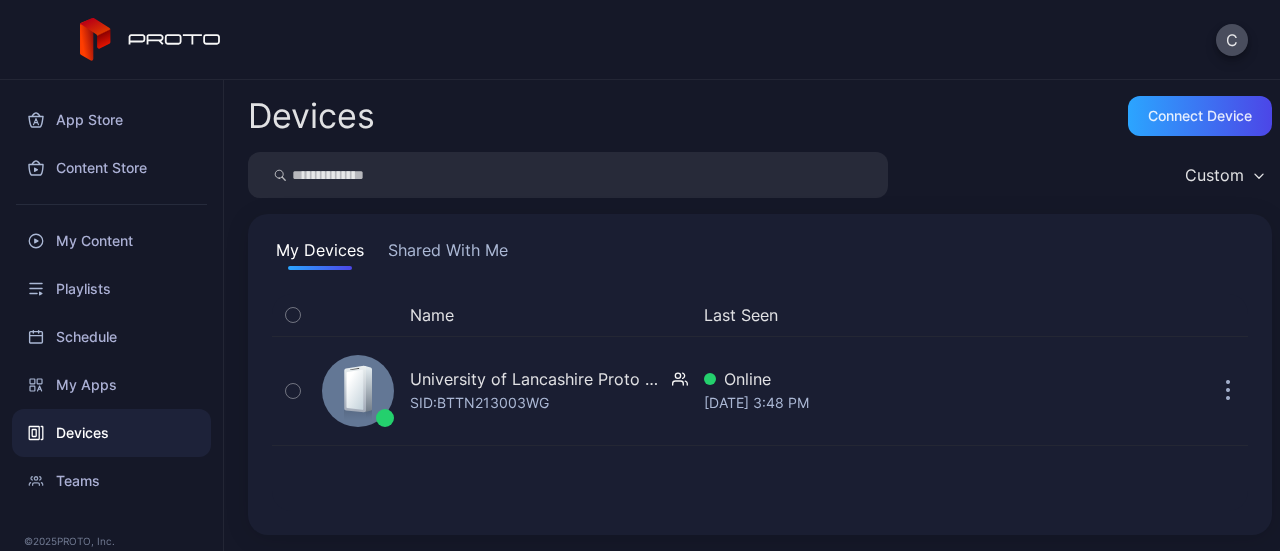 scroll, scrollTop: 0, scrollLeft: 0, axis: both 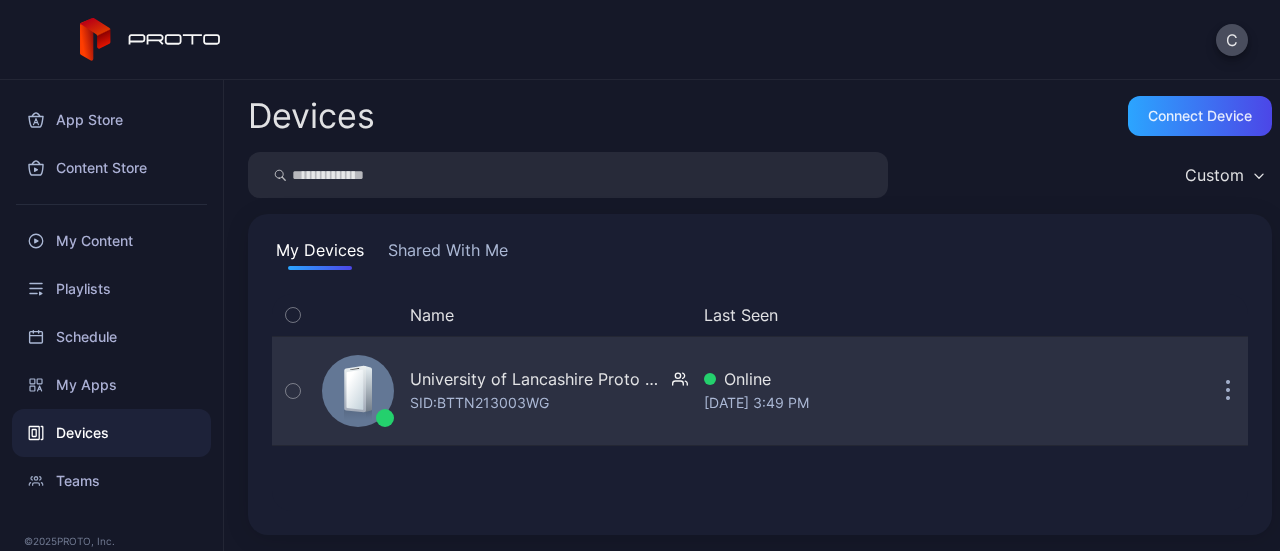 click on "University of Lancashire Proto [PERSON_NAME]:  BTTN213003WG" at bounding box center [549, 391] 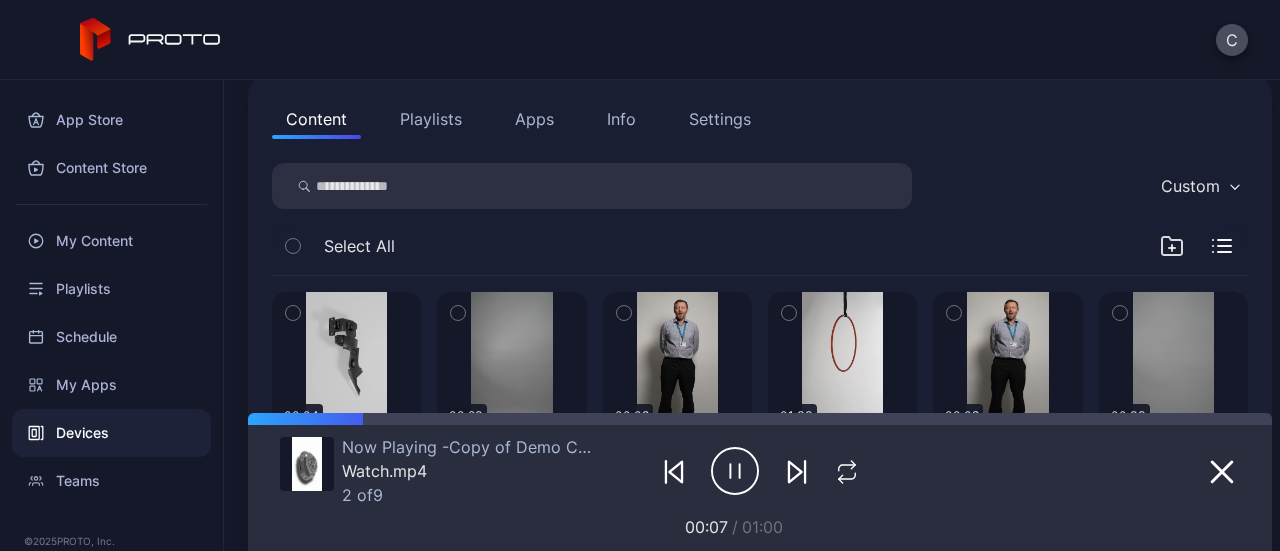 scroll, scrollTop: 167, scrollLeft: 0, axis: vertical 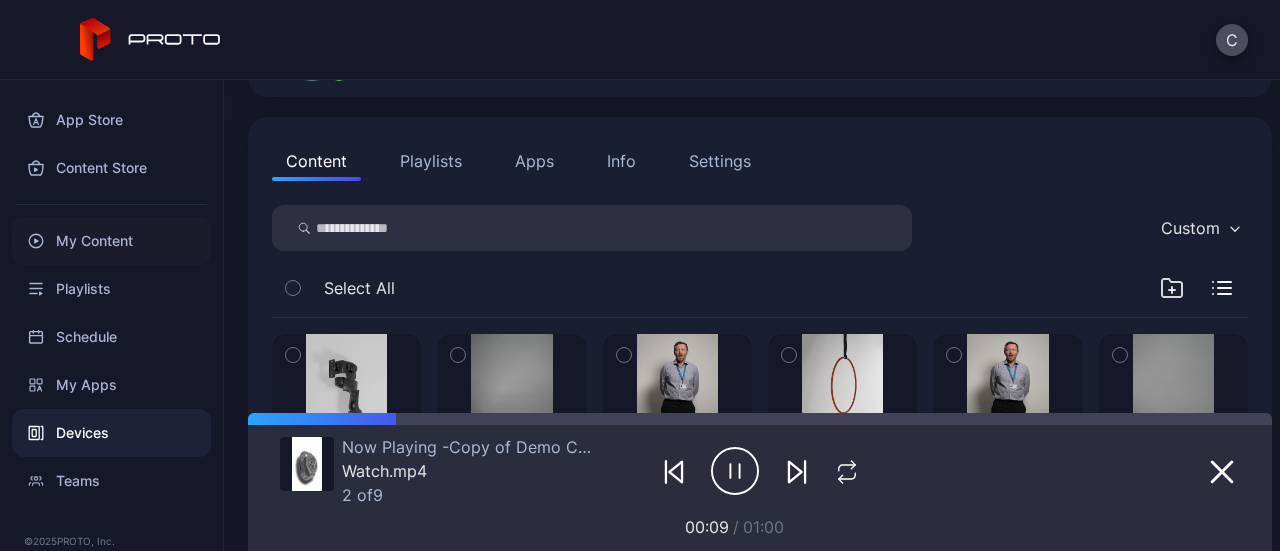 click on "My Content" at bounding box center (111, 241) 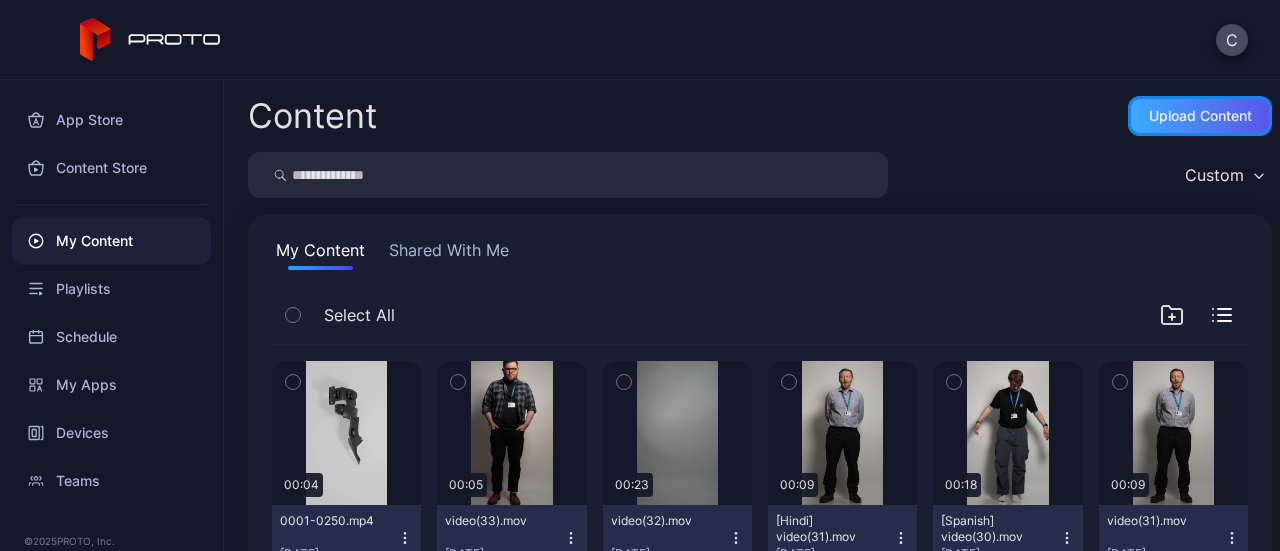 click on "Upload Content" at bounding box center (1200, 116) 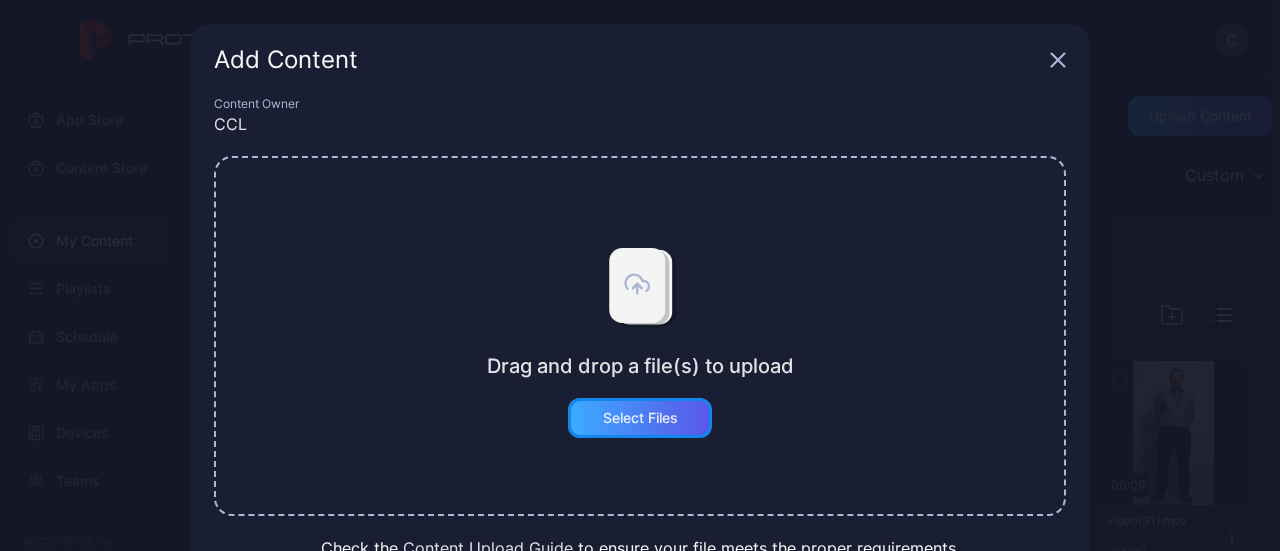 click on "Select Files" at bounding box center [640, 418] 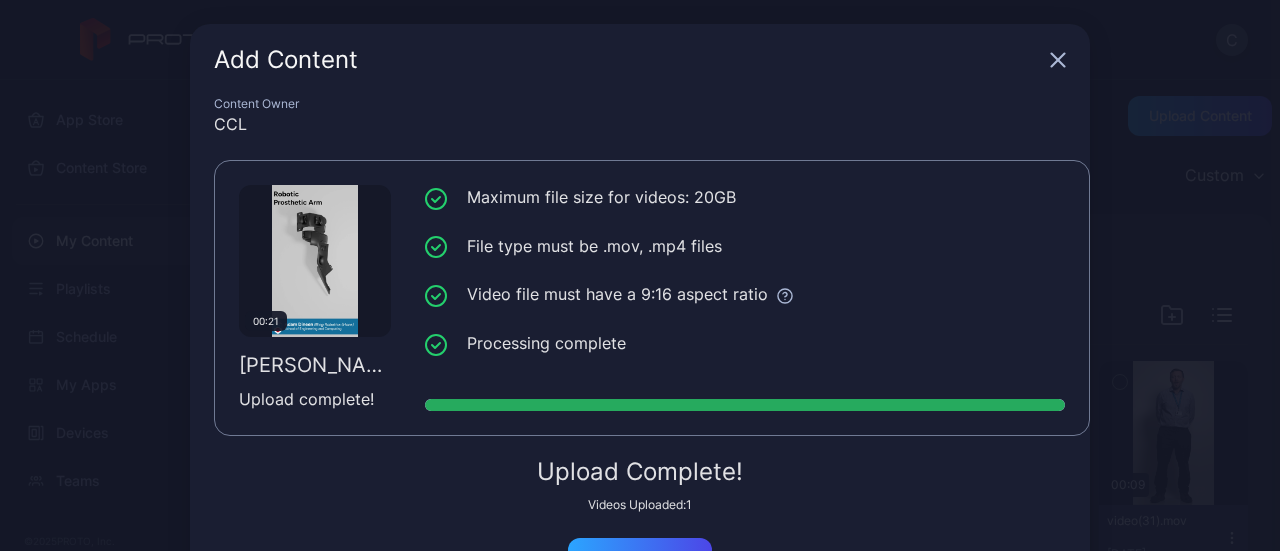 scroll, scrollTop: 114, scrollLeft: 0, axis: vertical 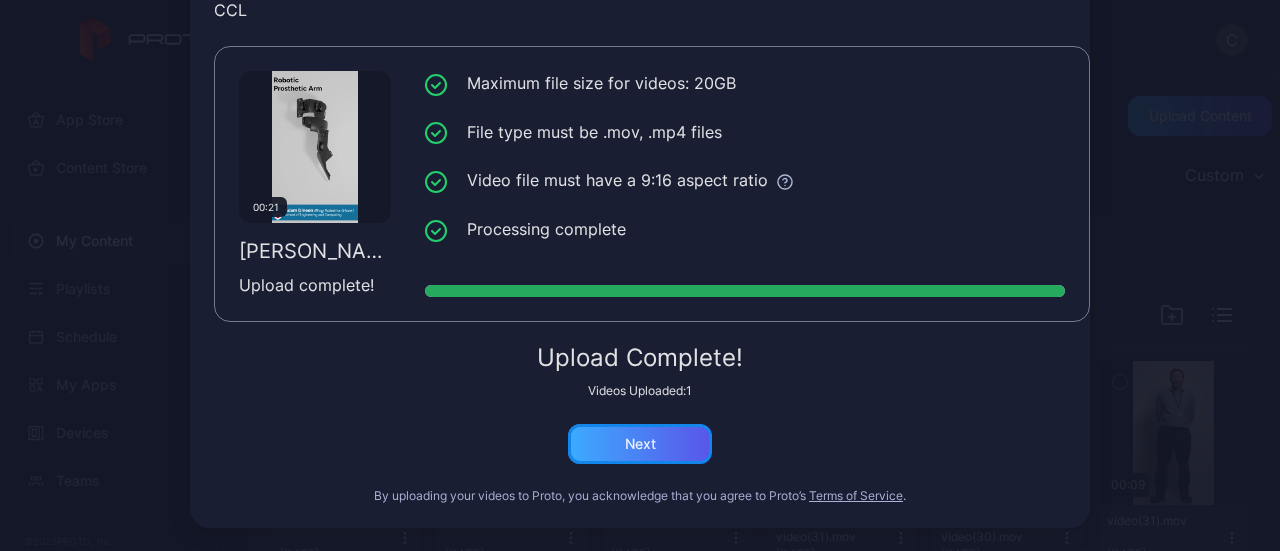 click on "Next" at bounding box center [640, 444] 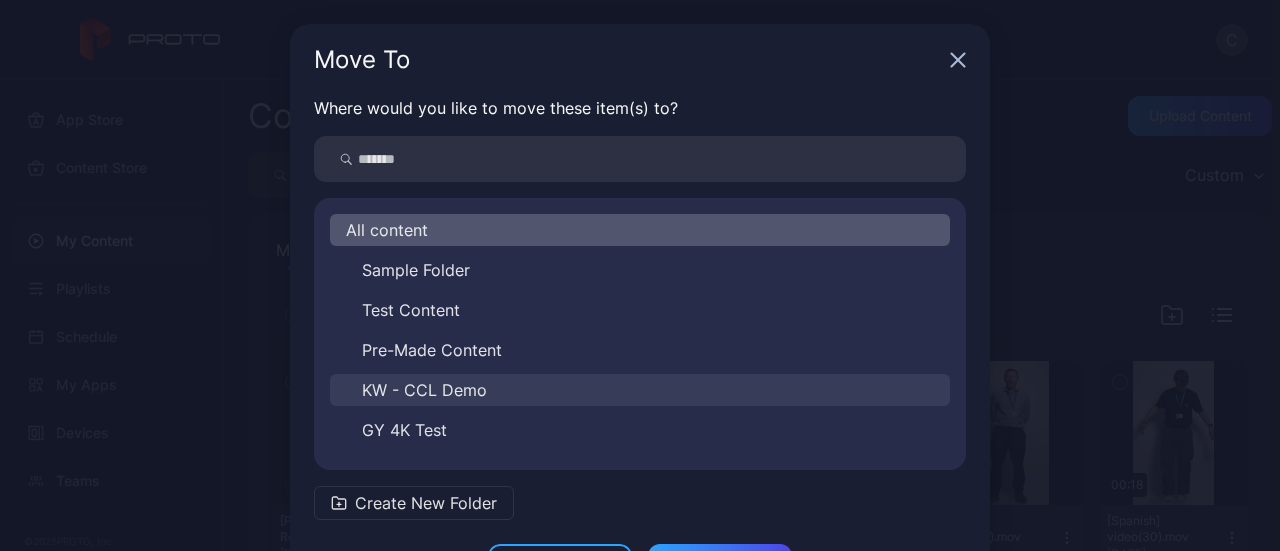 scroll, scrollTop: 80, scrollLeft: 0, axis: vertical 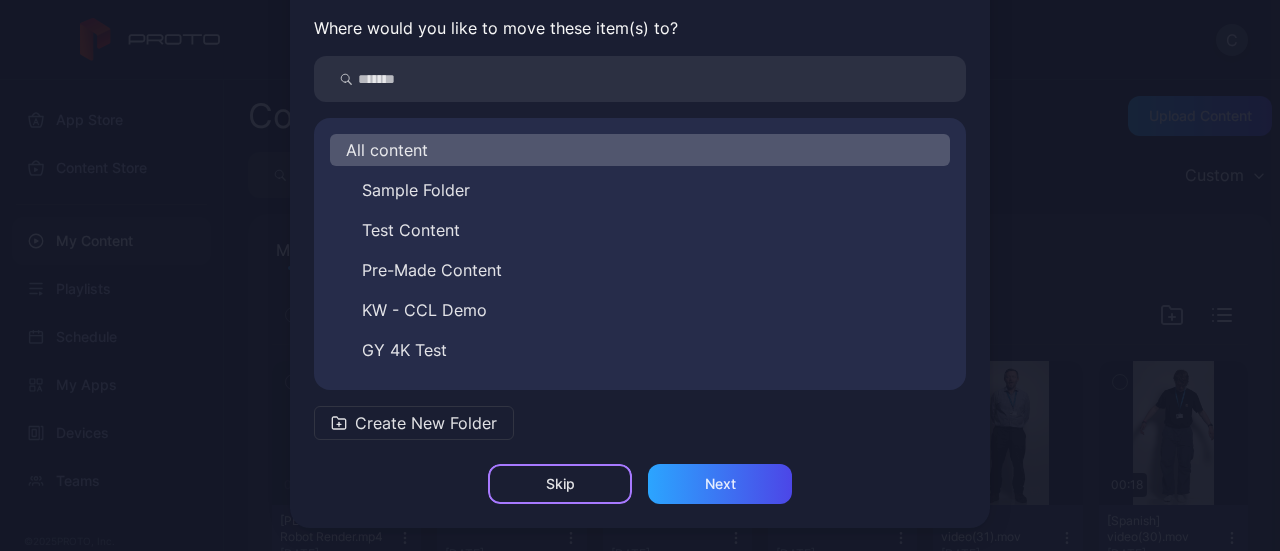 click on "Skip" at bounding box center (560, 484) 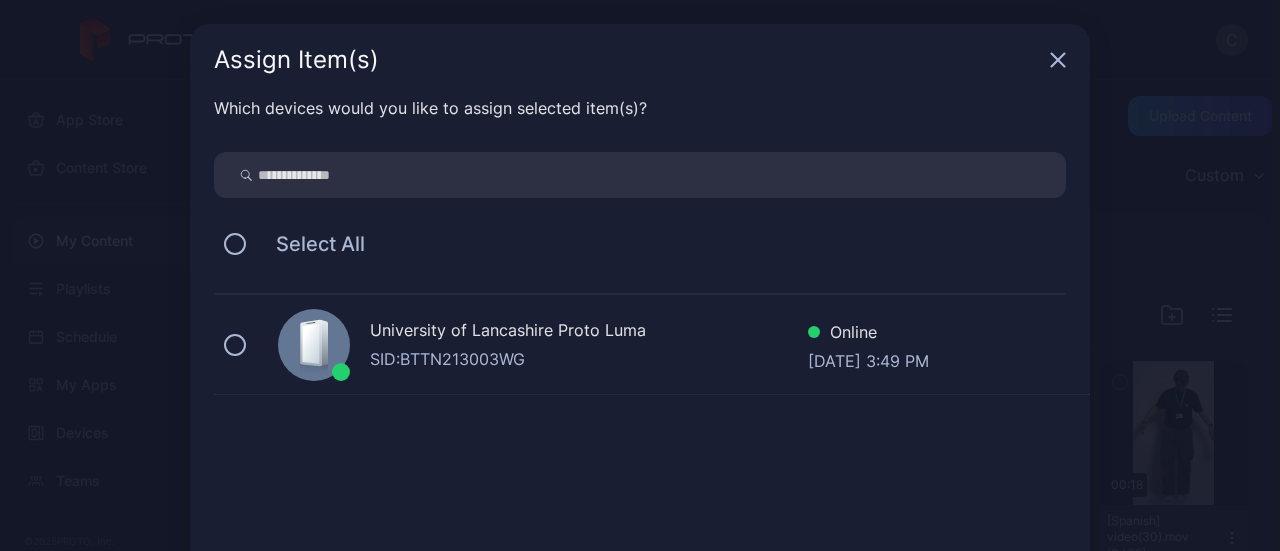 click on "University of Lancashire Proto Luma SID:  BTTN213003WG Online Jul 16, 2025 at 3:49 PM" at bounding box center [652, 345] 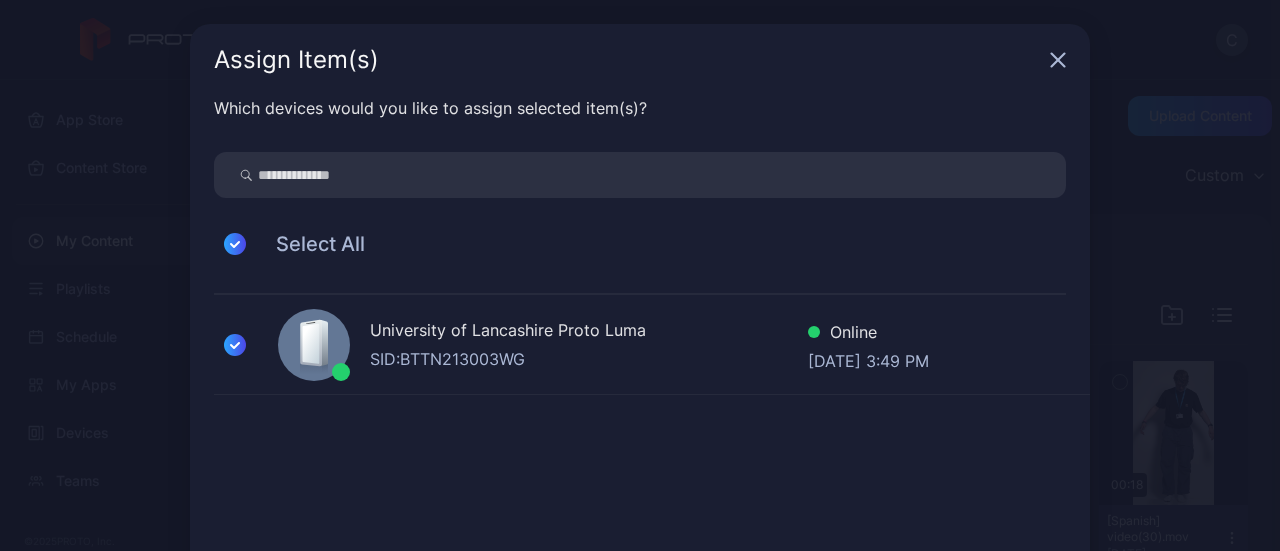 scroll, scrollTop: 140, scrollLeft: 0, axis: vertical 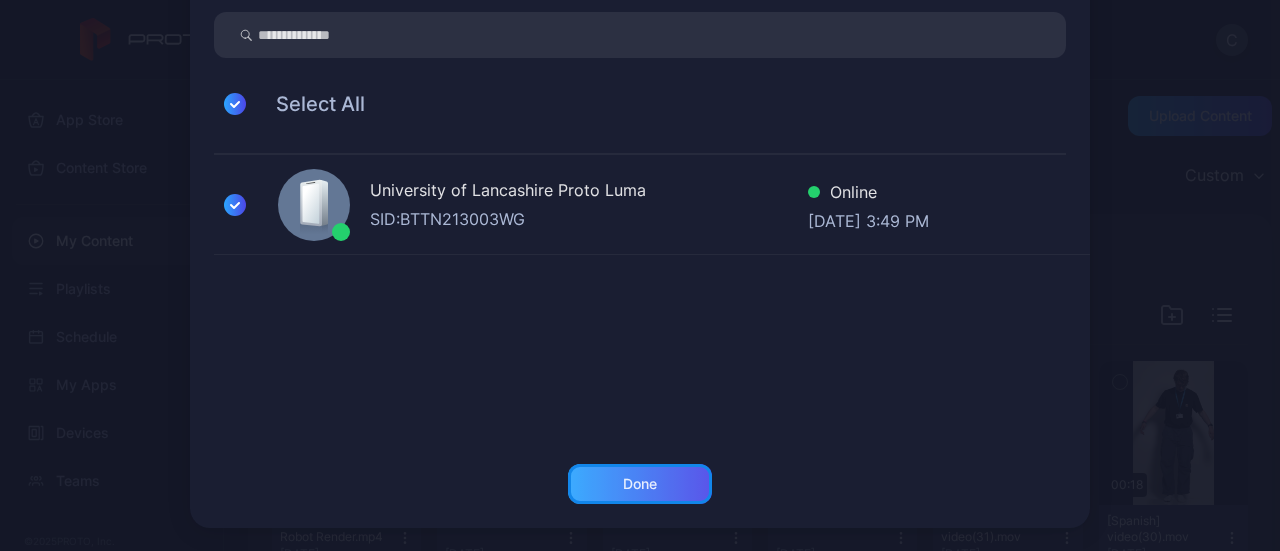 click on "Done" at bounding box center [640, 484] 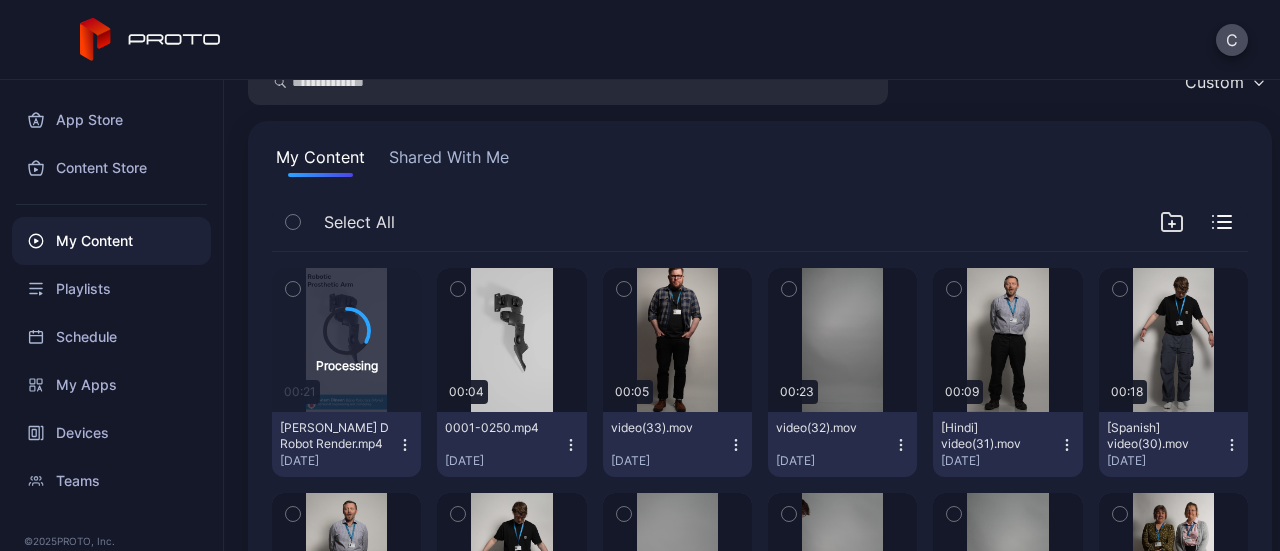 scroll, scrollTop: 94, scrollLeft: 0, axis: vertical 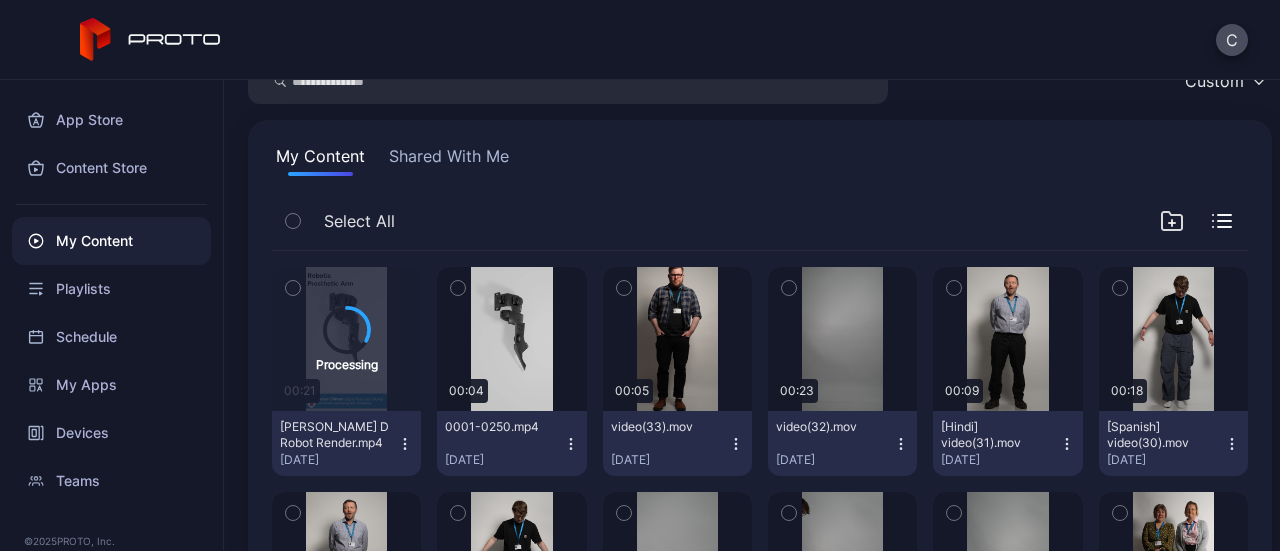 click on "My Content Shared With Me" at bounding box center [760, 160] 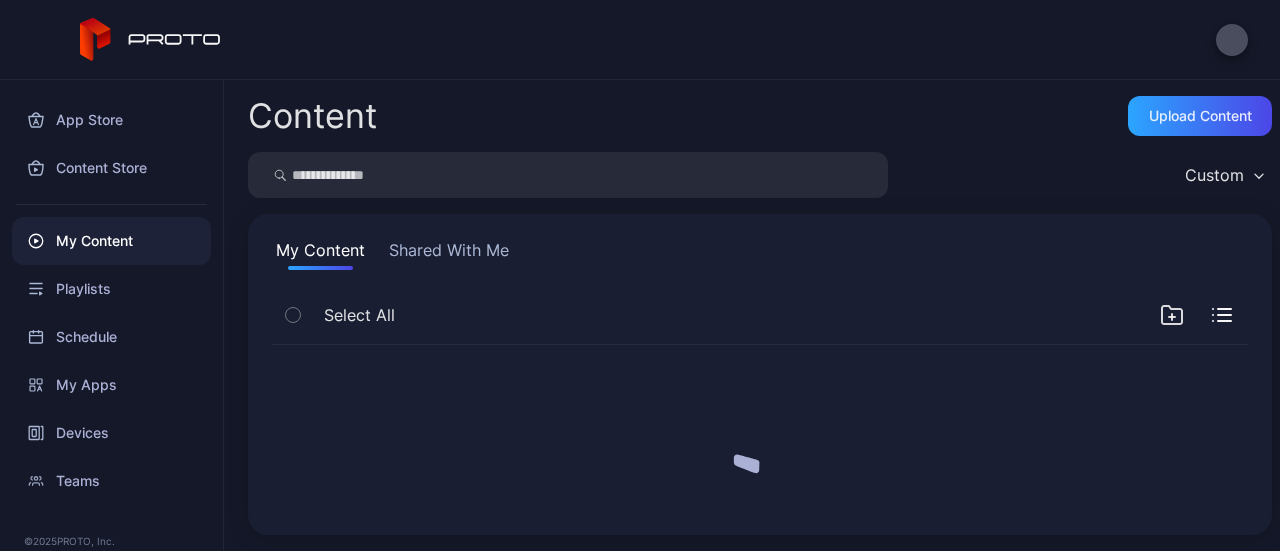 scroll, scrollTop: 0, scrollLeft: 0, axis: both 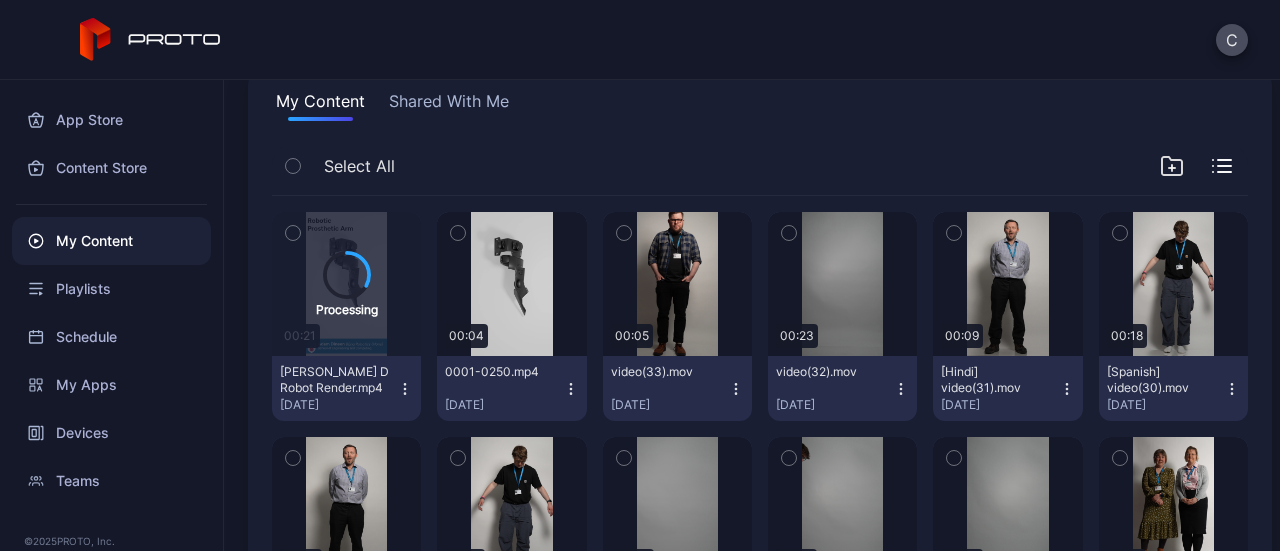 click on "[PERSON_NAME] D Robot Render.mp4 [DATE]" at bounding box center [338, 388] 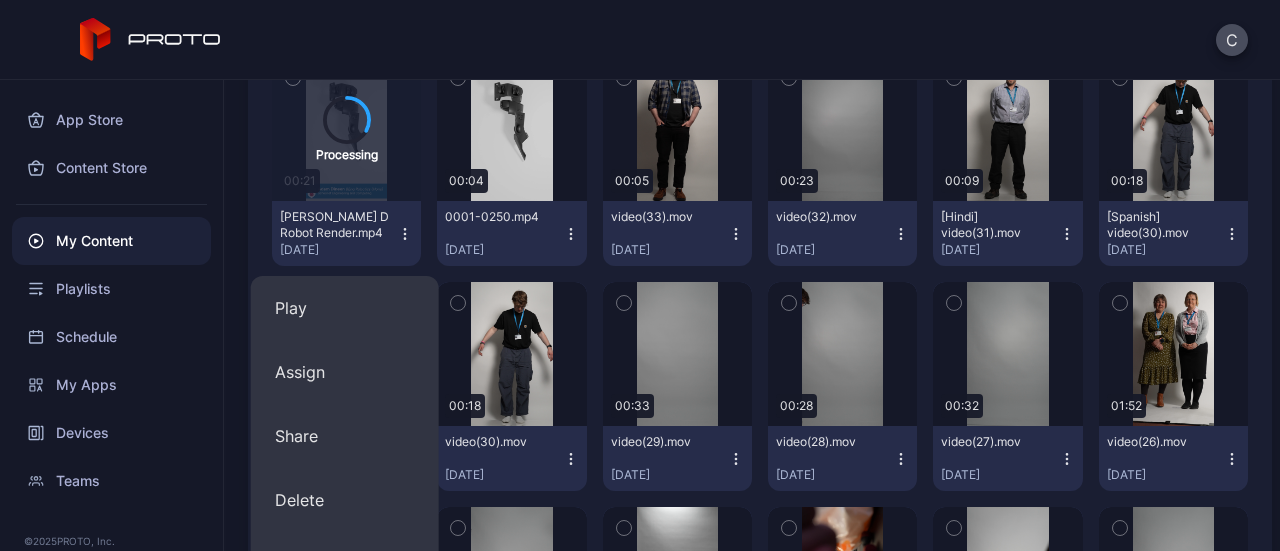 scroll, scrollTop: 305, scrollLeft: 0, axis: vertical 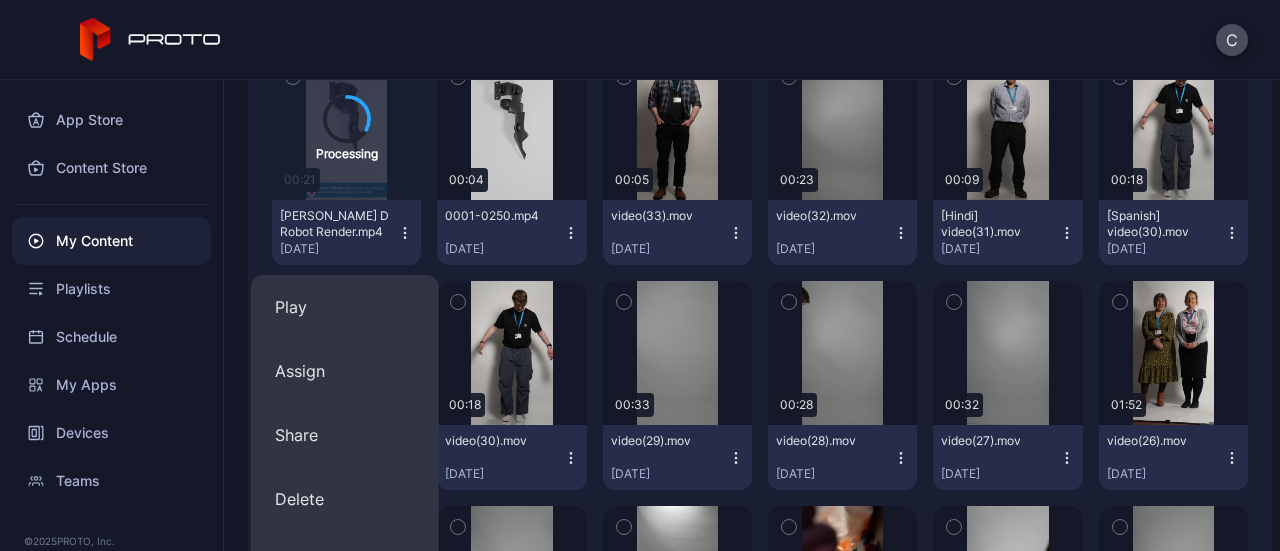 click on "[PERSON_NAME] D Robot Render.mp4" at bounding box center [335, 224] 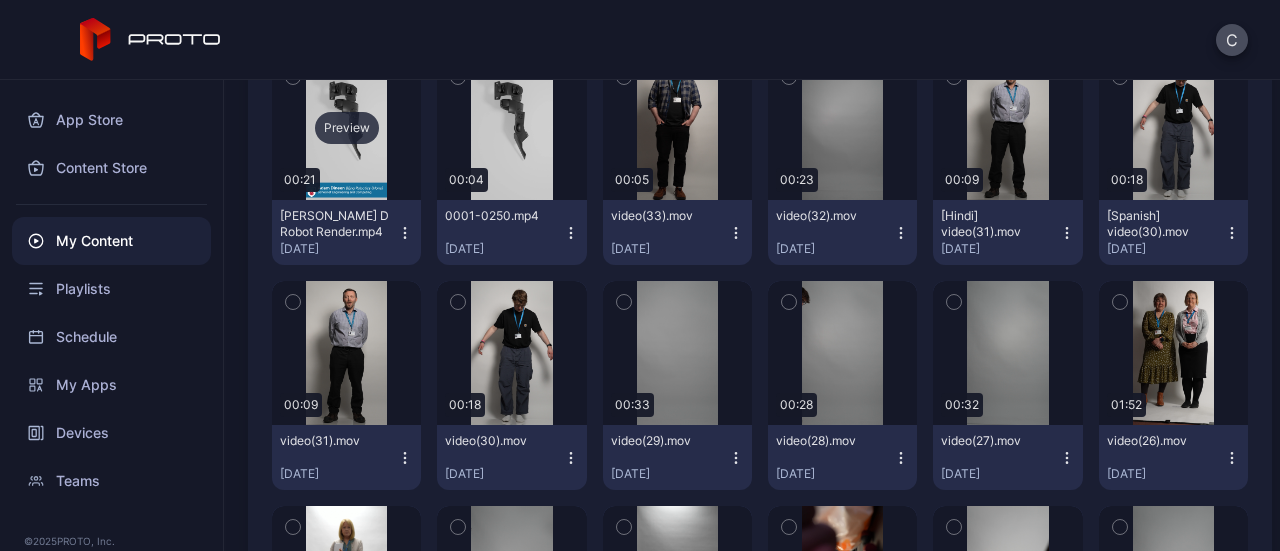 click on "Preview" at bounding box center (346, 128) 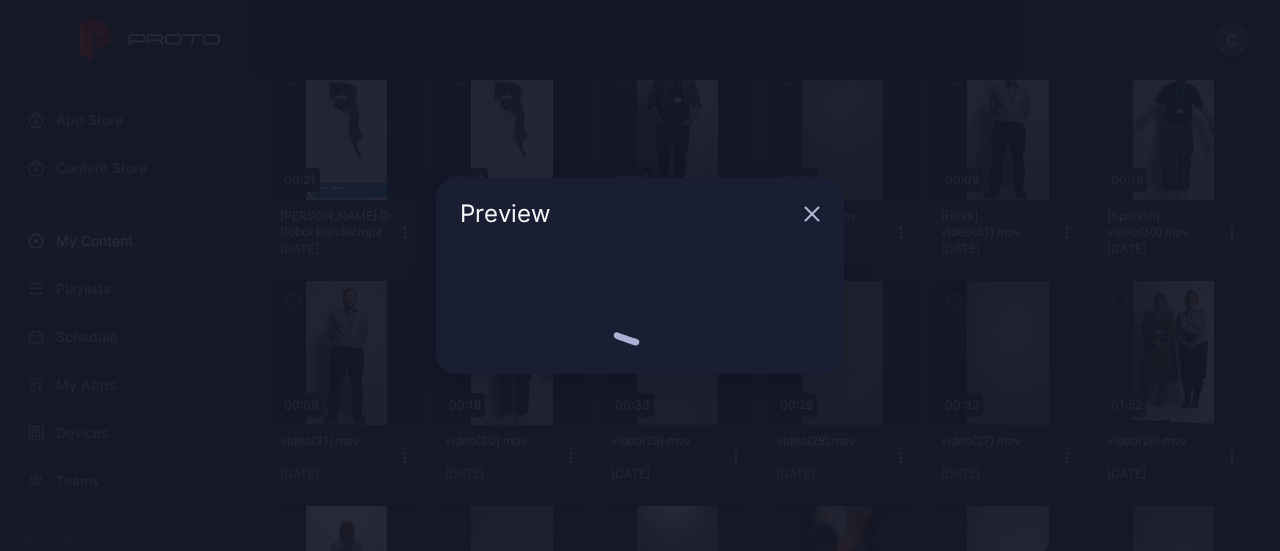 scroll, scrollTop: 305, scrollLeft: 0, axis: vertical 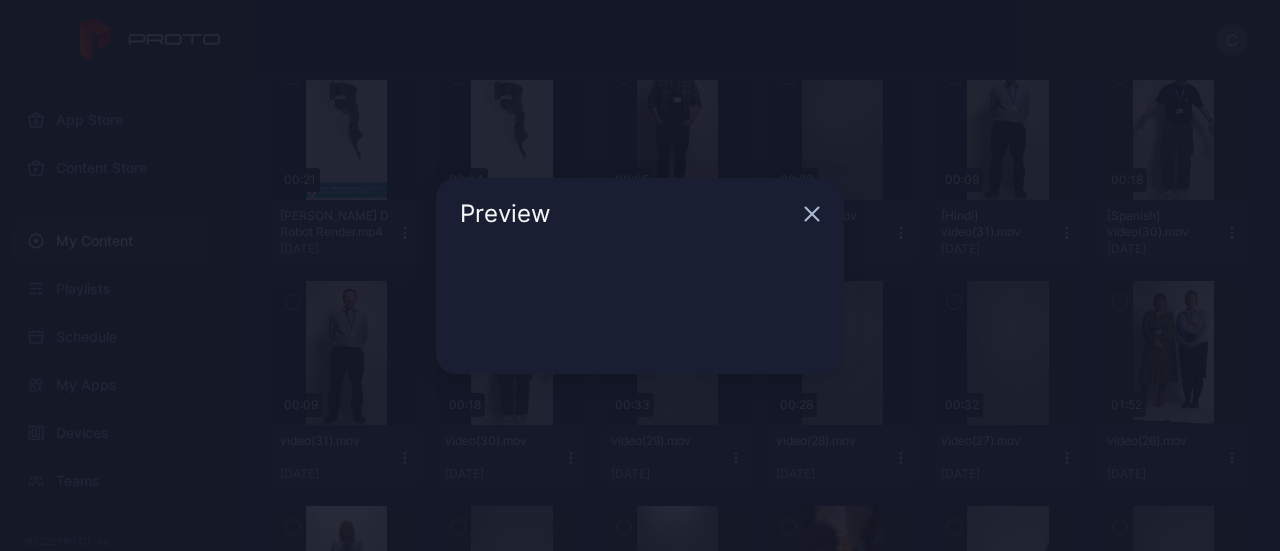 click 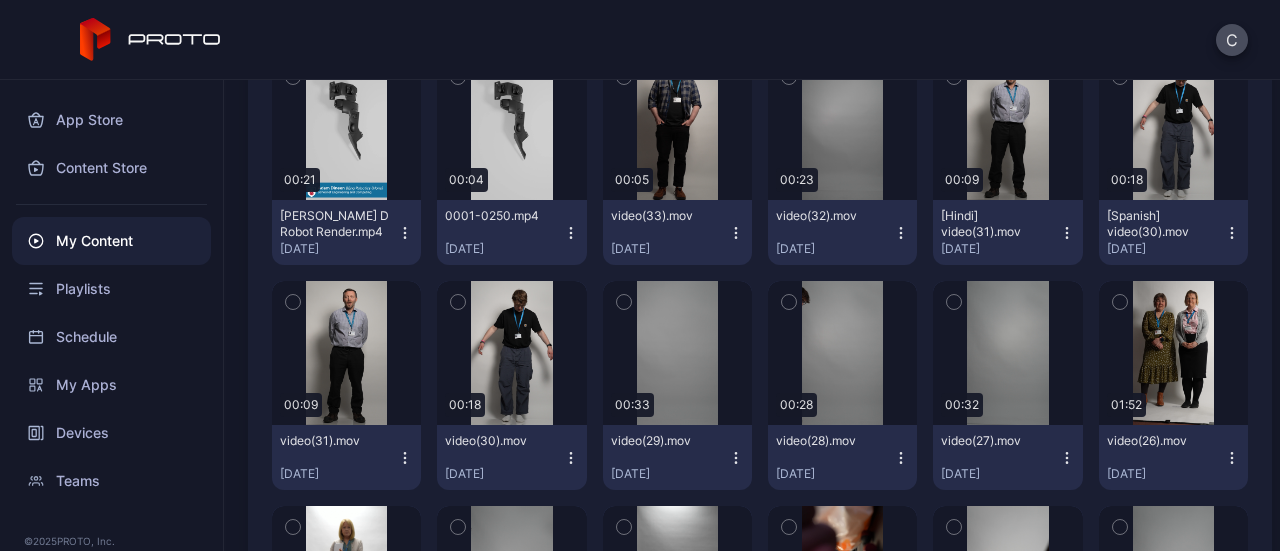 click 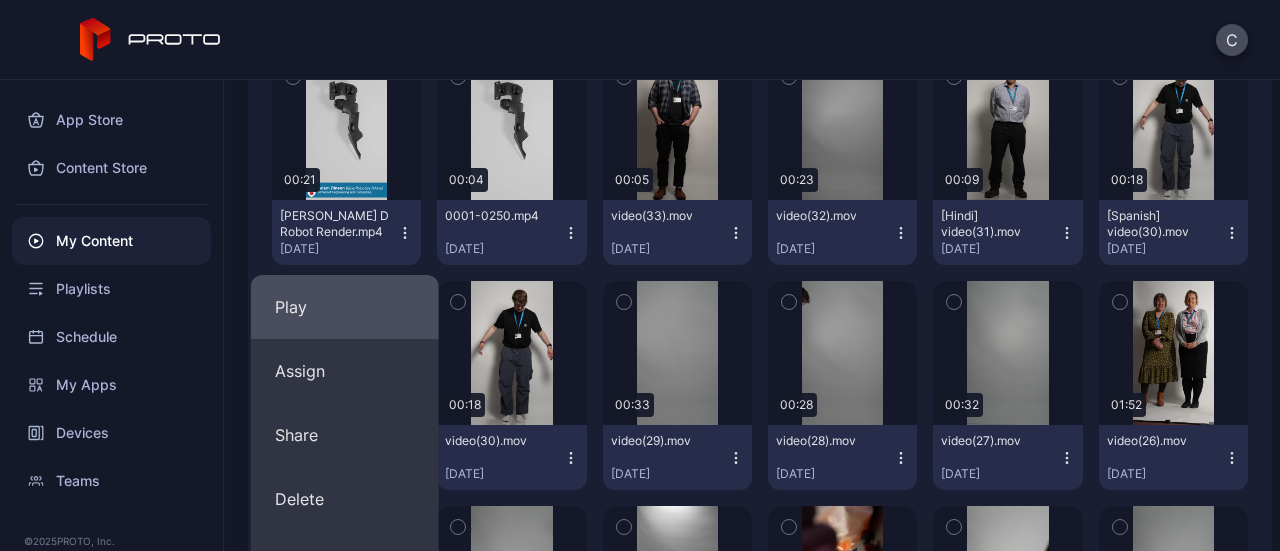 click on "Play" at bounding box center [345, 307] 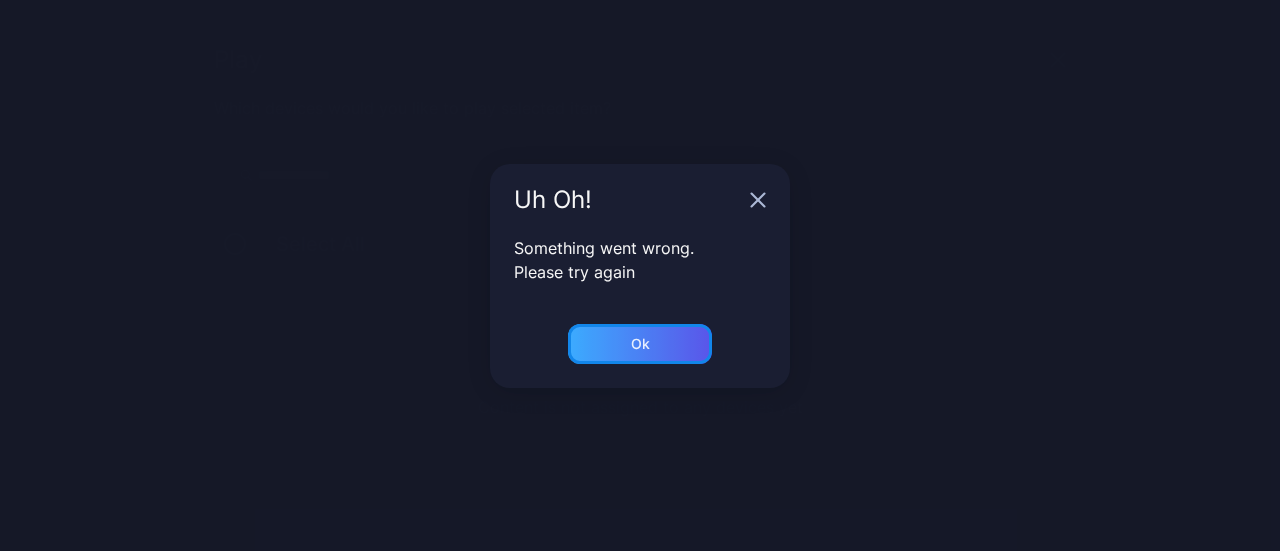 click on "Ok" at bounding box center (640, 344) 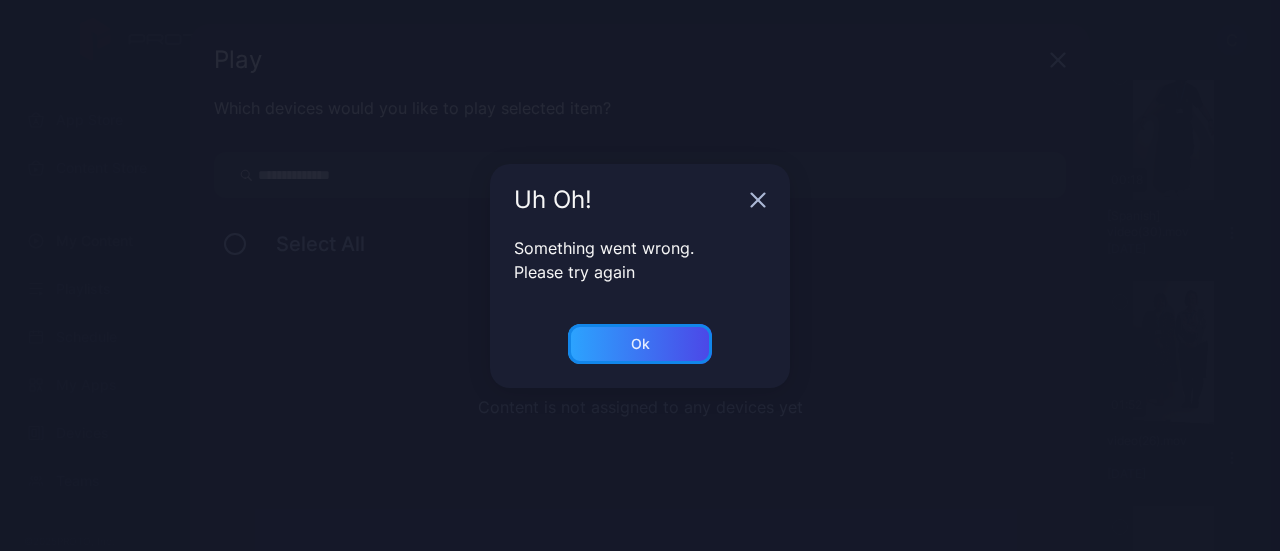 click on "Ok" at bounding box center (640, 344) 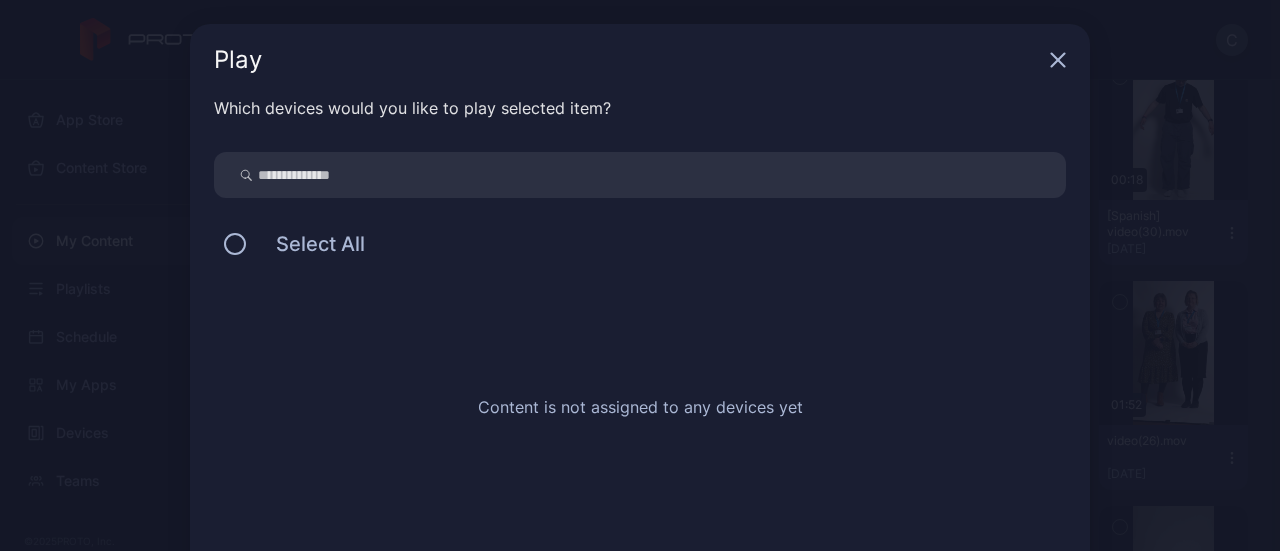 click 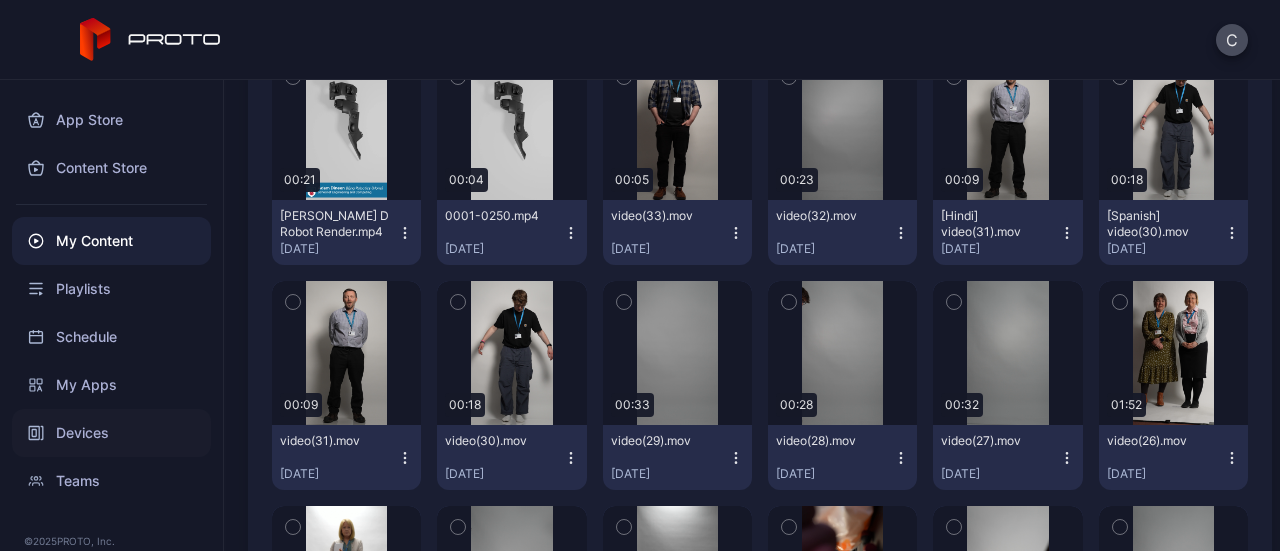 click on "Devices" at bounding box center (111, 433) 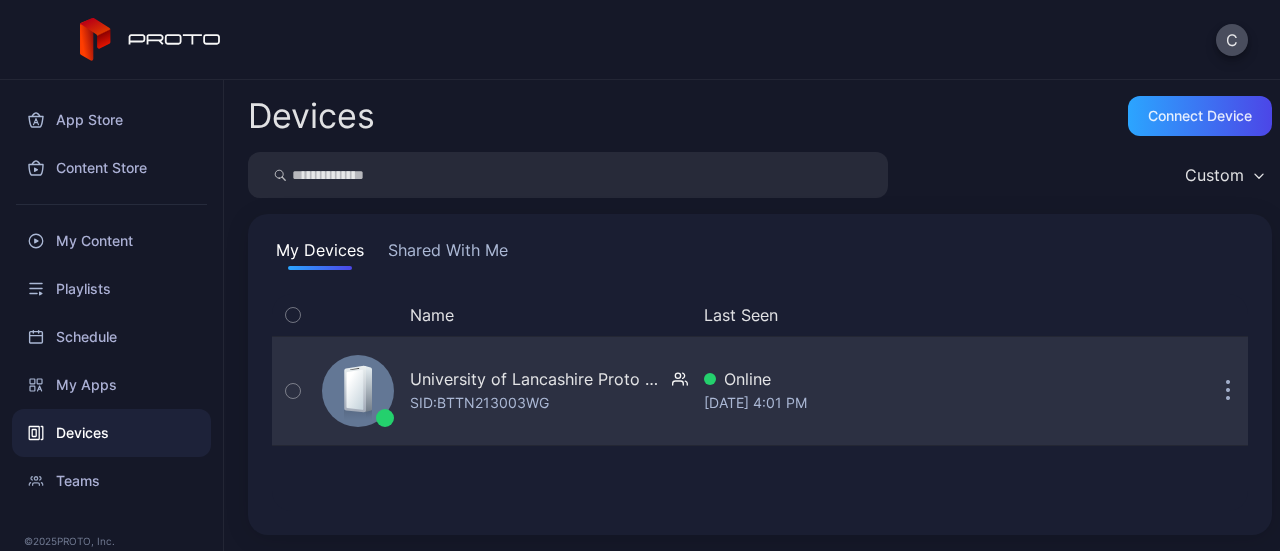 click on "University of Lancashire Proto [PERSON_NAME]:  BTTN213003WG" at bounding box center (549, 391) 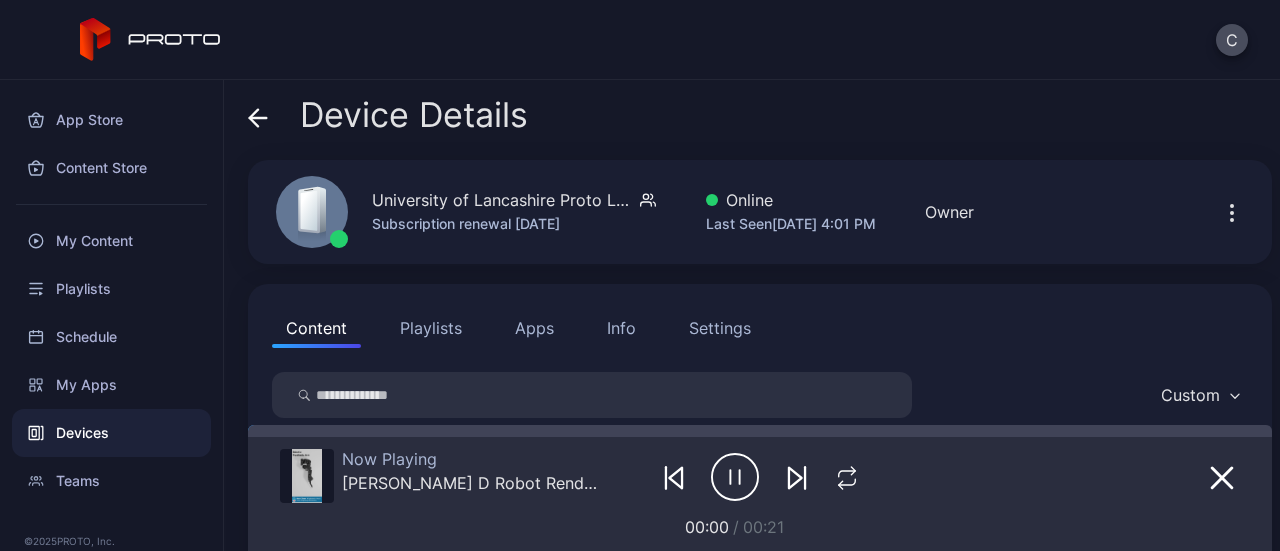 click at bounding box center [1236, 212] 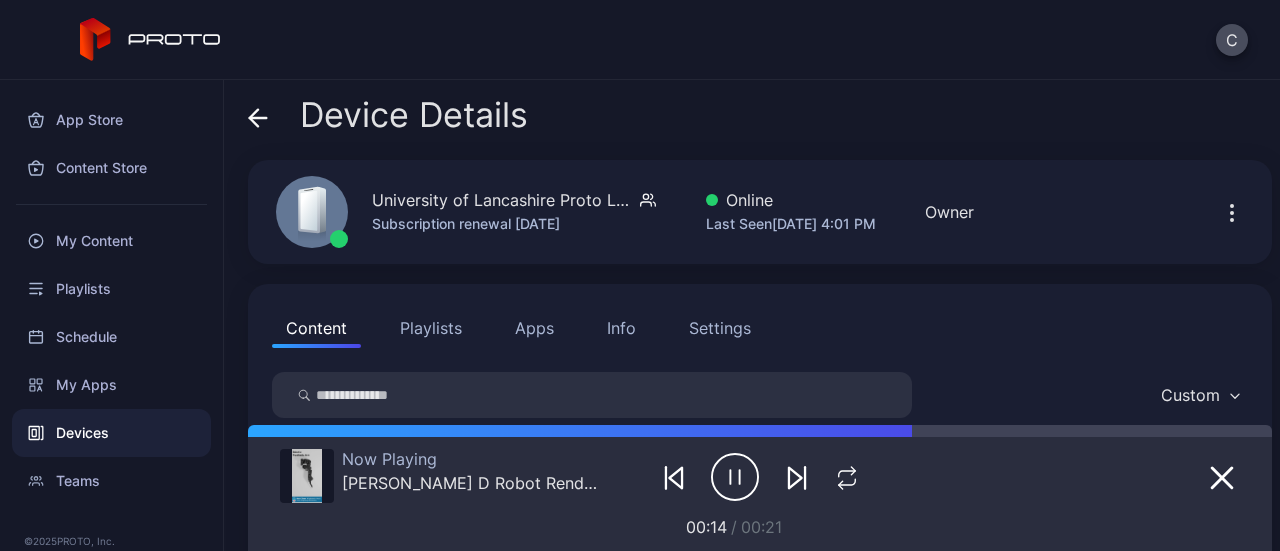 click 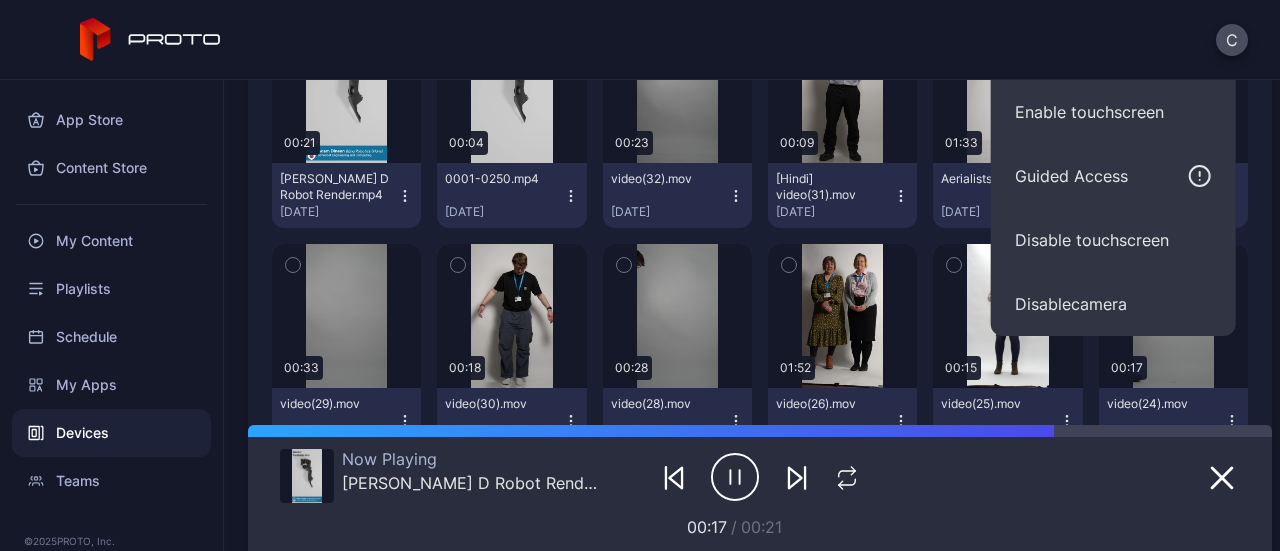 scroll, scrollTop: 481, scrollLeft: 0, axis: vertical 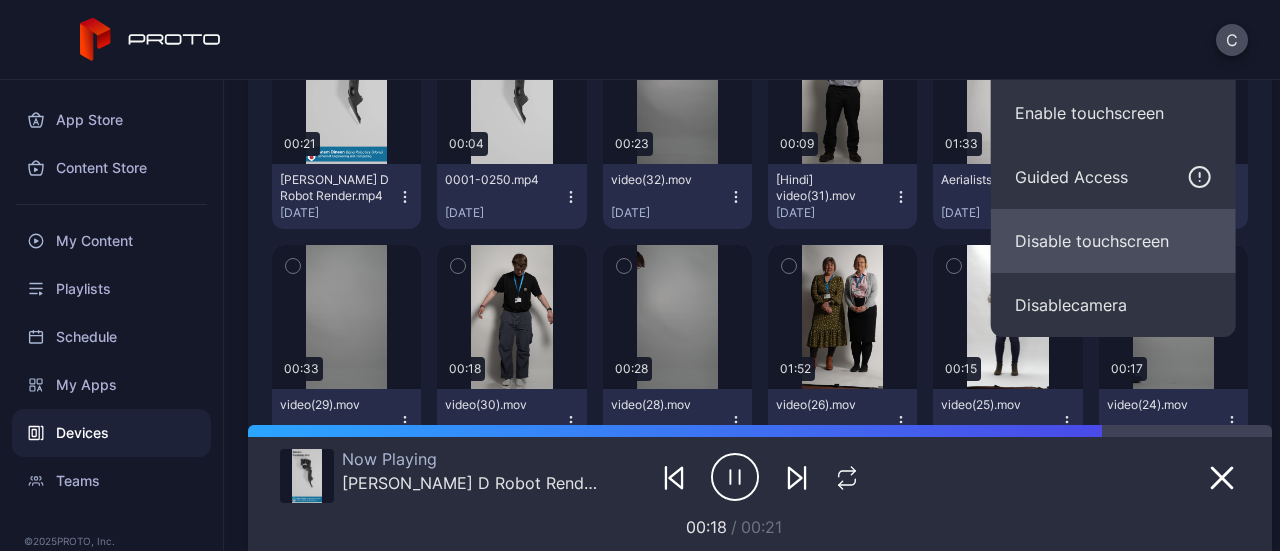 click on "Disable touchscreen" at bounding box center (1113, 241) 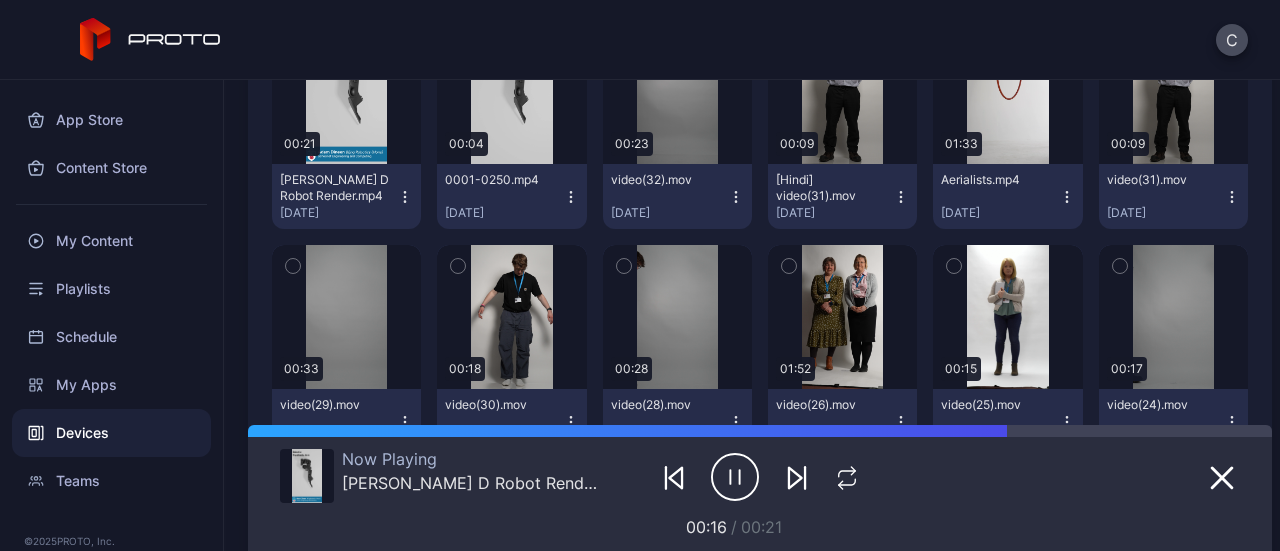 click 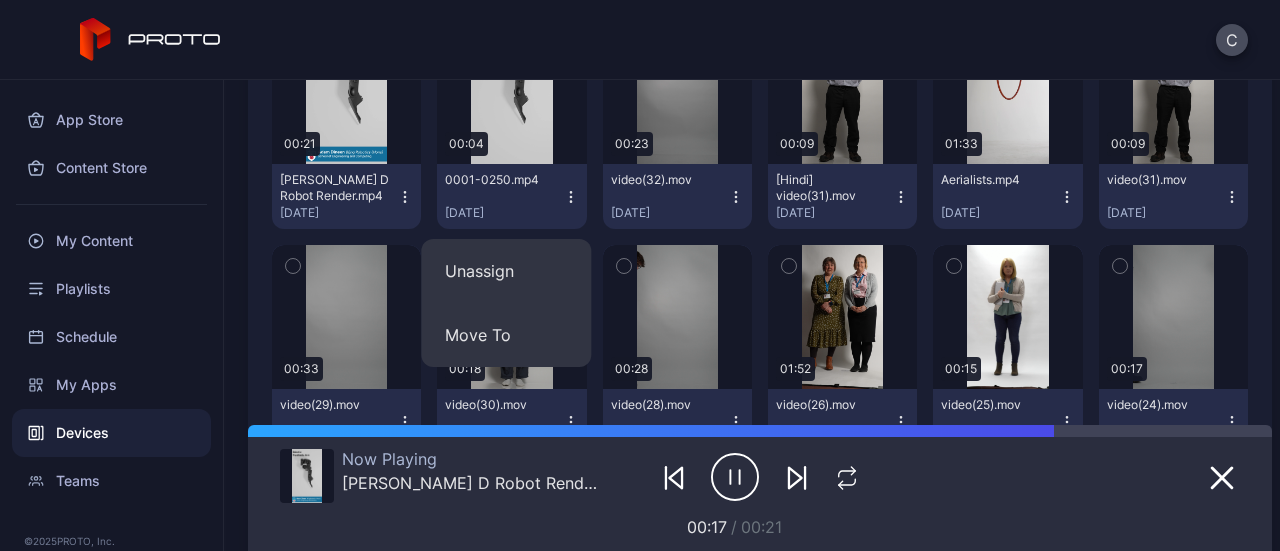click on "0001-0250.mp4 Jul 16, 2025" at bounding box center [511, 196] 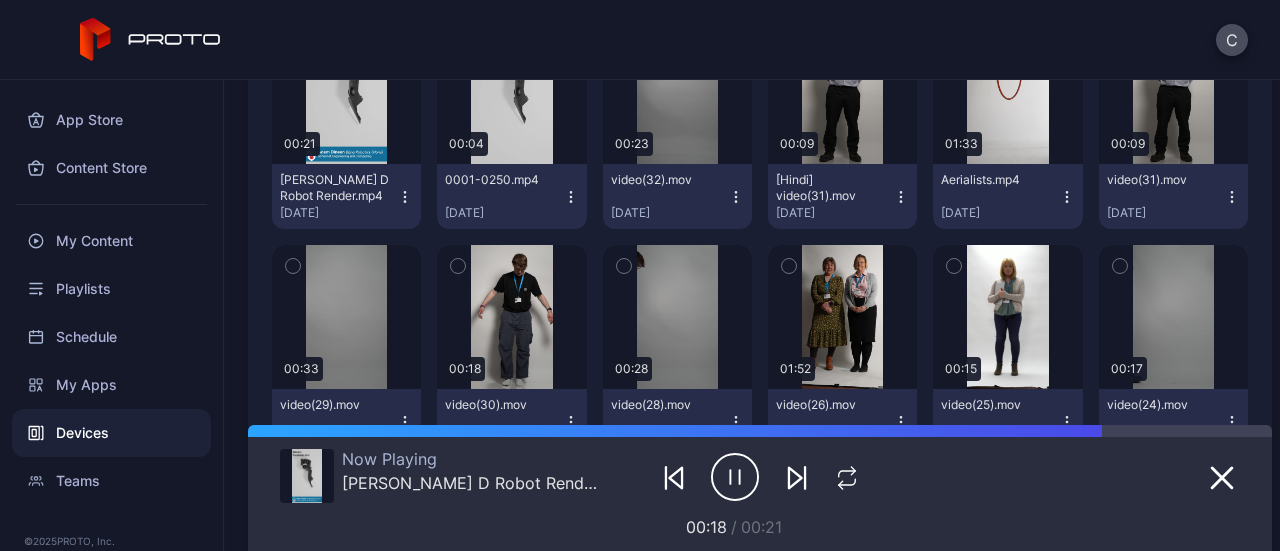 click on "0001-0250.mp4 Jul 16, 2025" at bounding box center (511, 196) 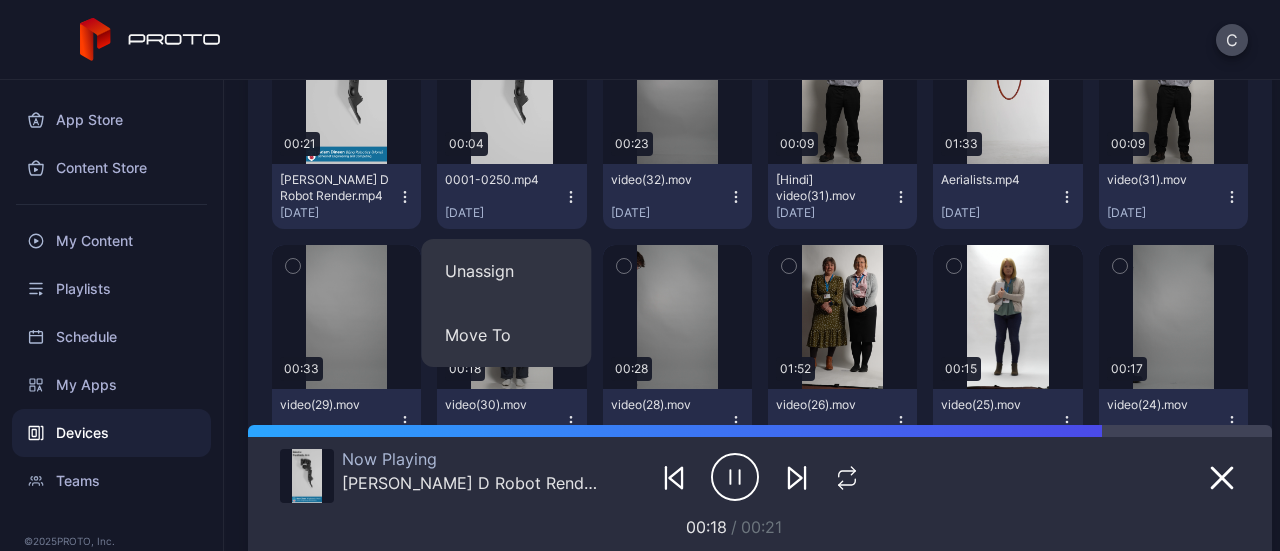 click on "0001-0250.mp4 Jul 16, 2025" at bounding box center (511, 196) 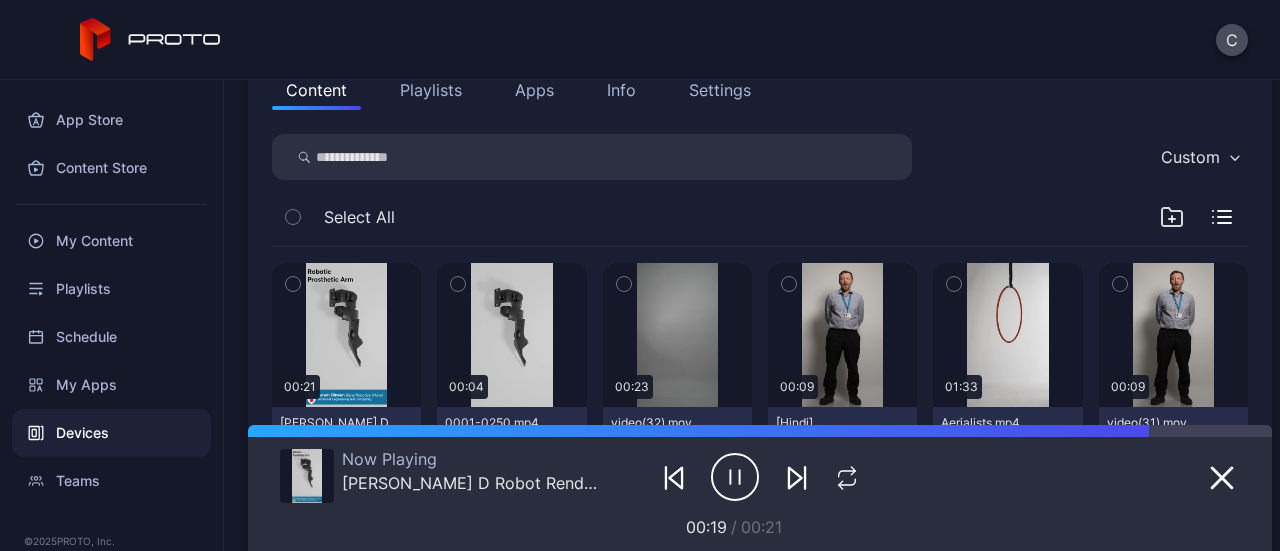 scroll, scrollTop: 236, scrollLeft: 0, axis: vertical 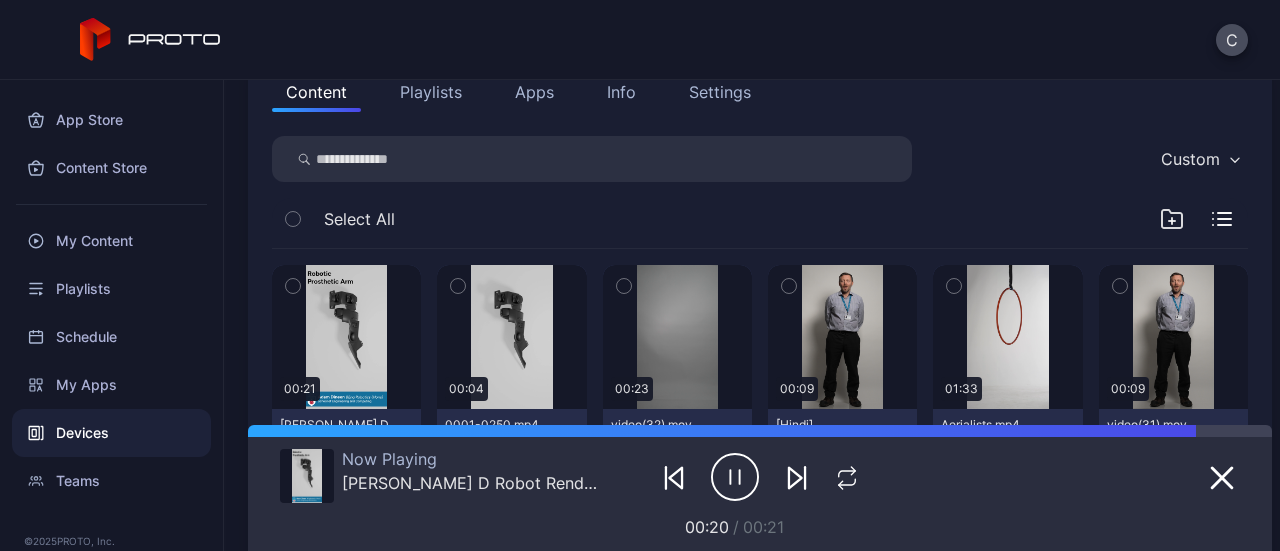 click 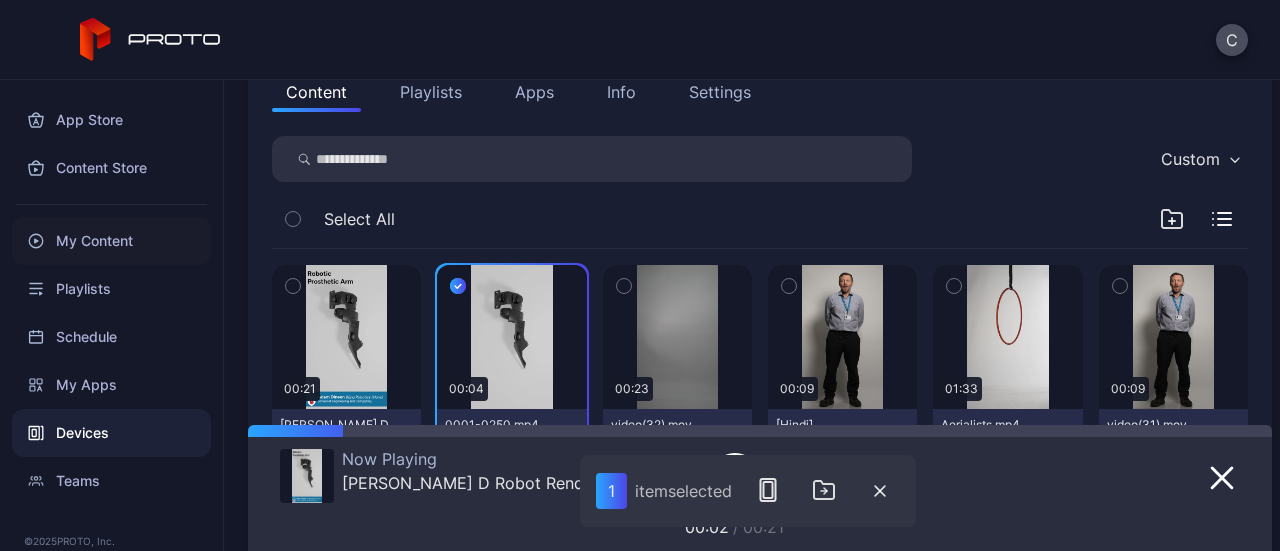 click on "My Content" at bounding box center (111, 241) 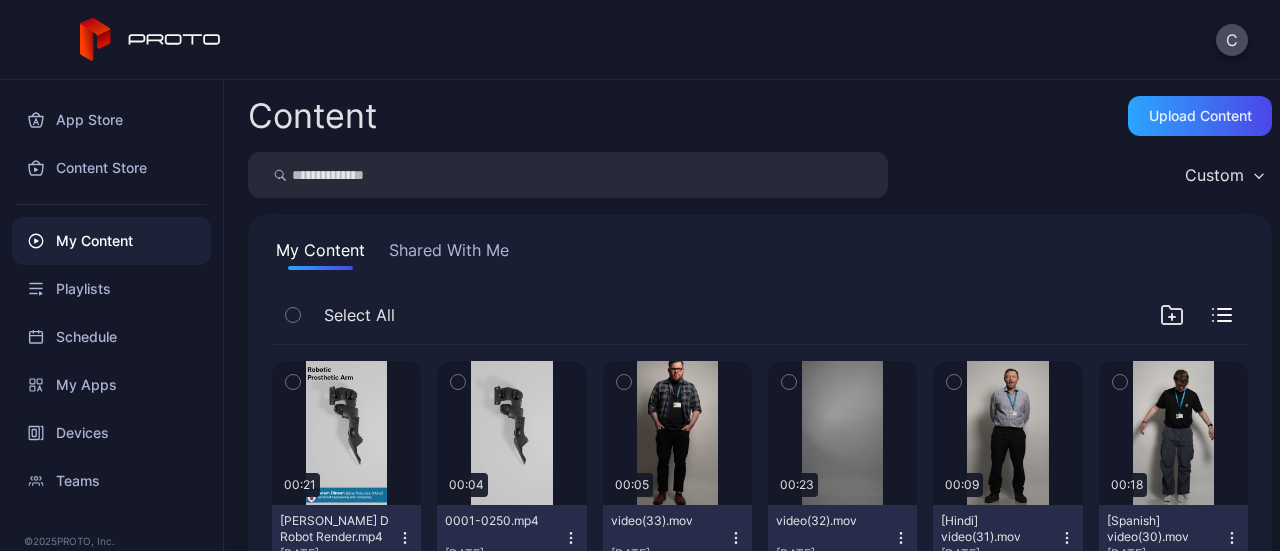 click on "0001-0250.mp4" at bounding box center (500, 521) 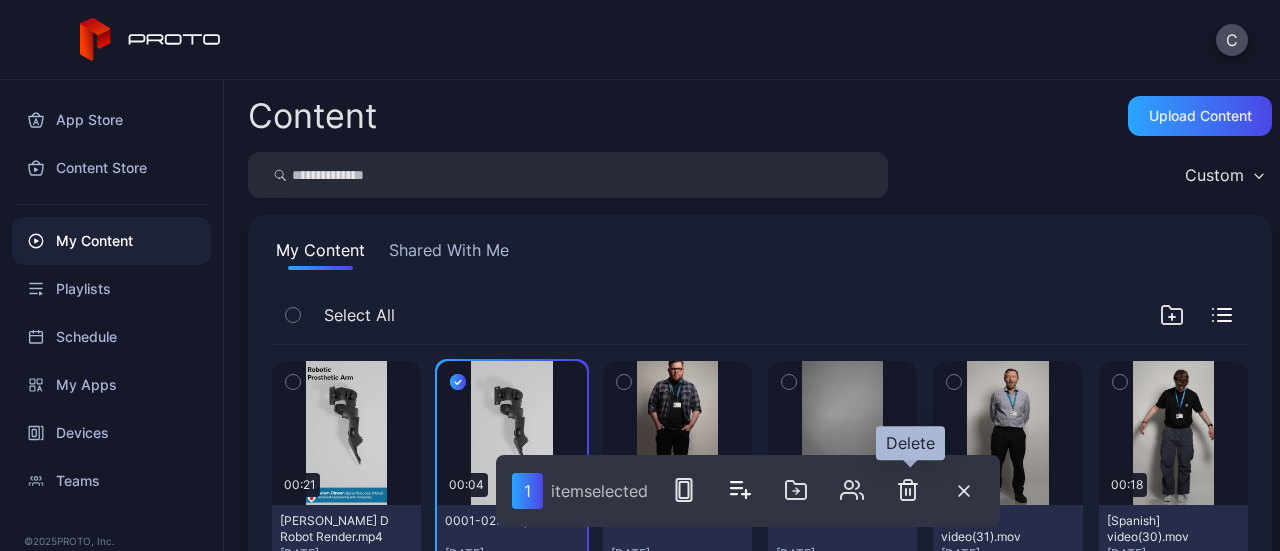 click 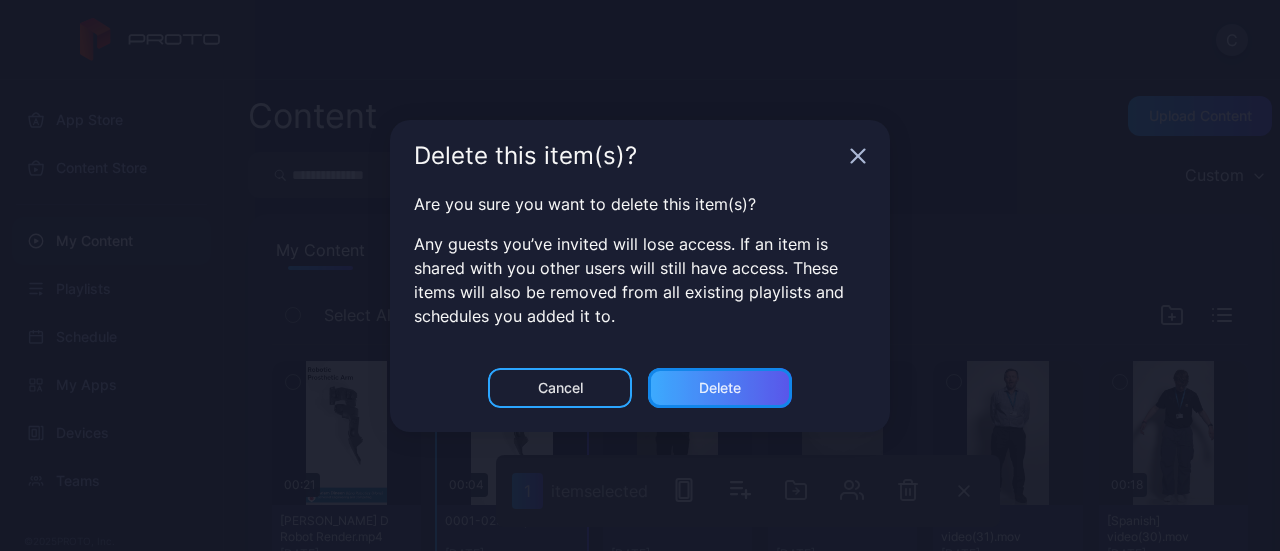 click on "Delete" at bounding box center (720, 388) 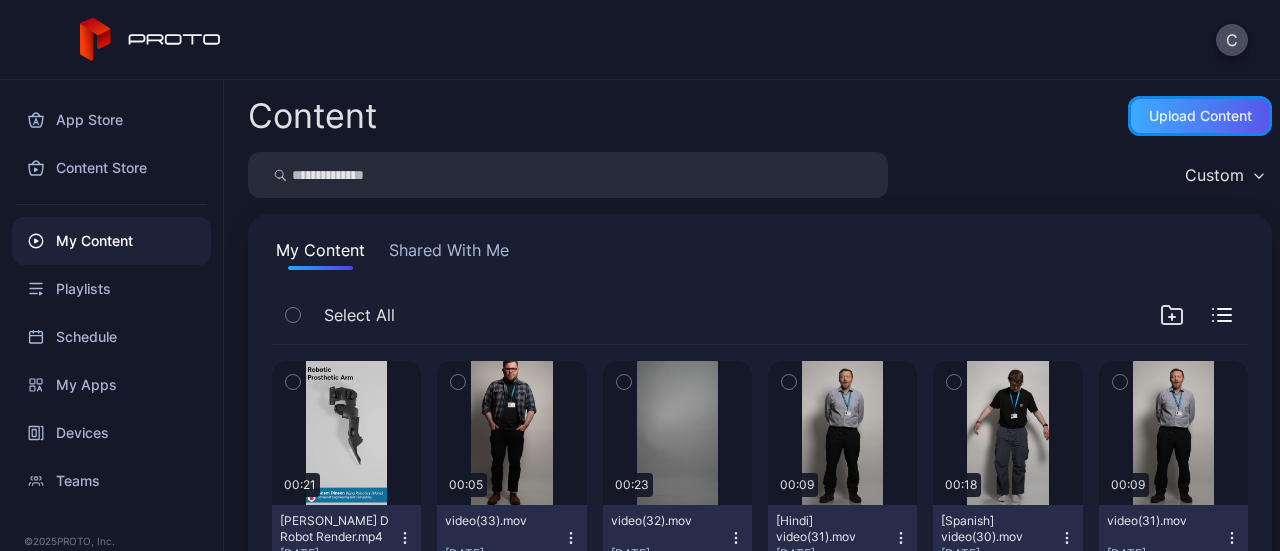click on "Upload Content" at bounding box center (1200, 116) 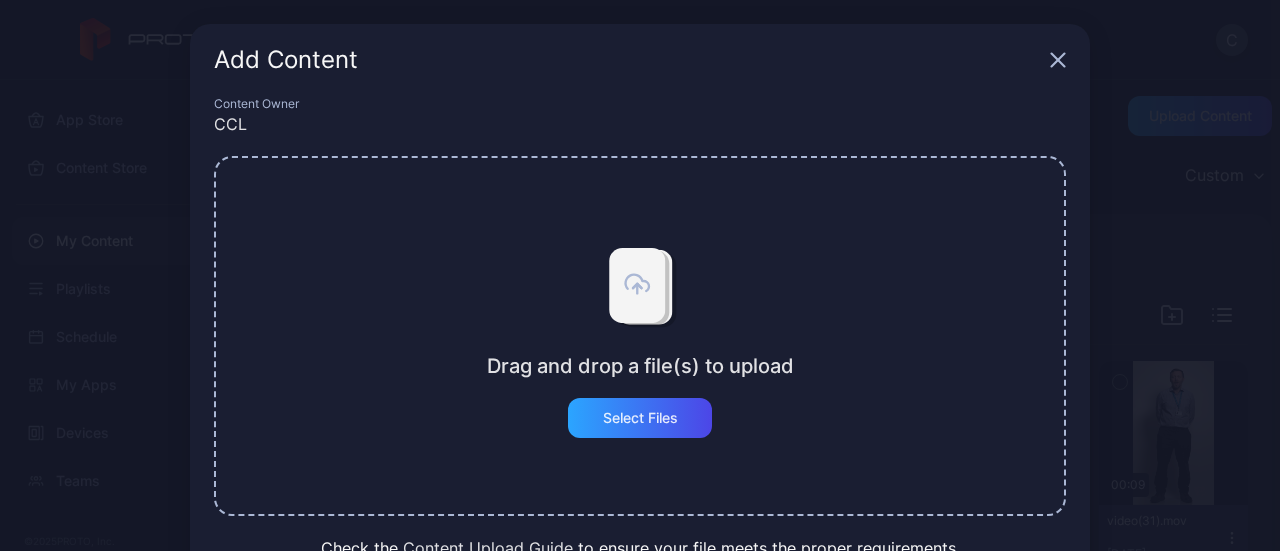 click on "Drag and drop a file(s) to upload Select Files" at bounding box center (640, 336) 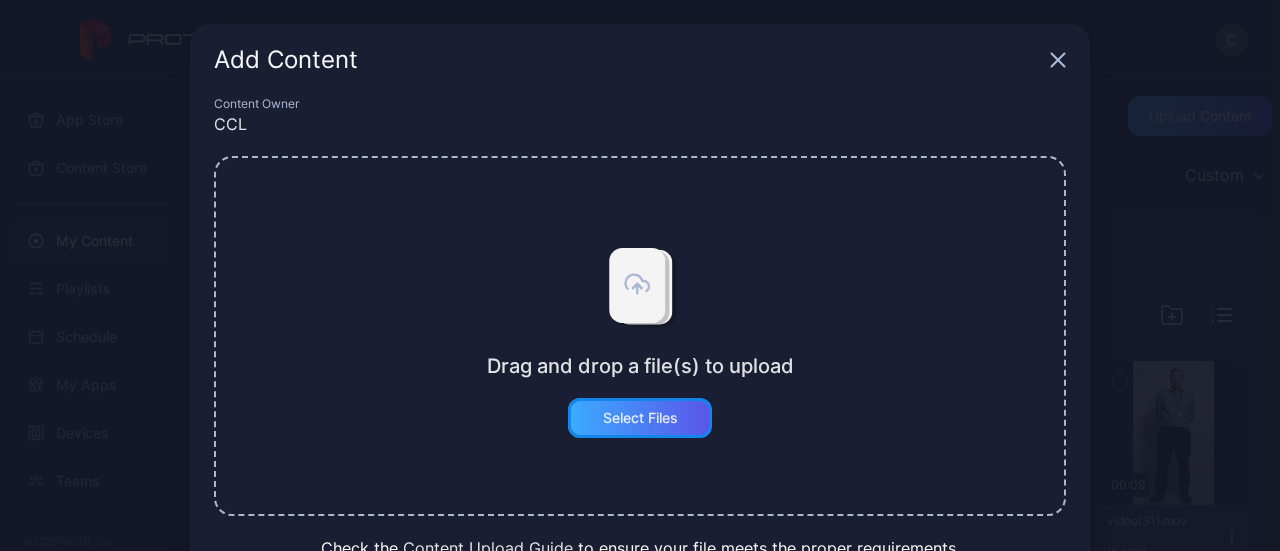 click on "Select Files" at bounding box center (640, 418) 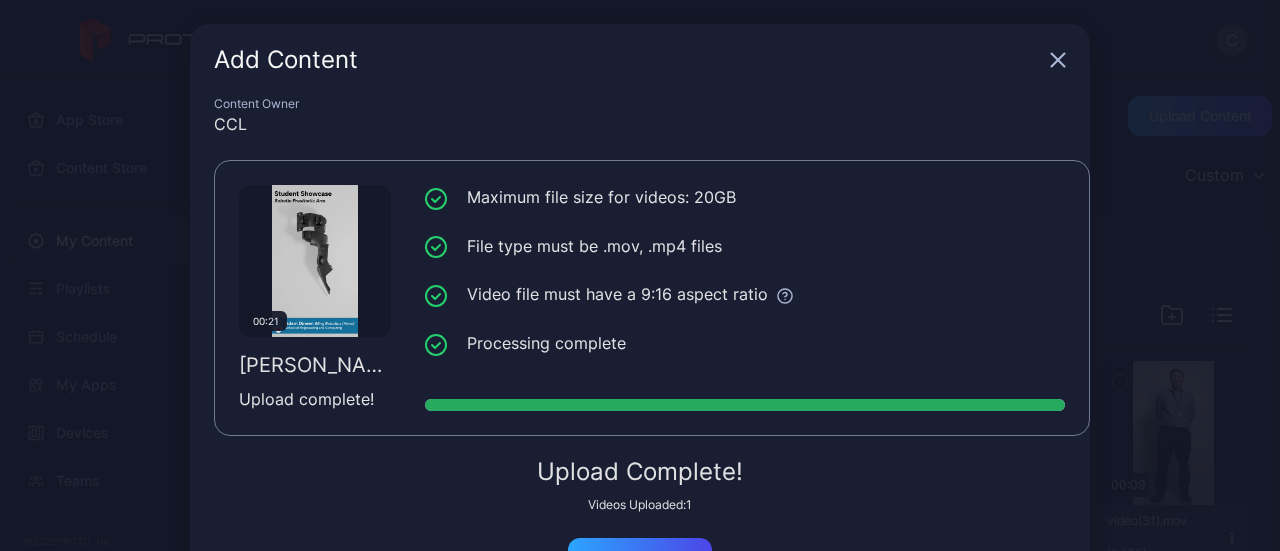 scroll, scrollTop: 114, scrollLeft: 0, axis: vertical 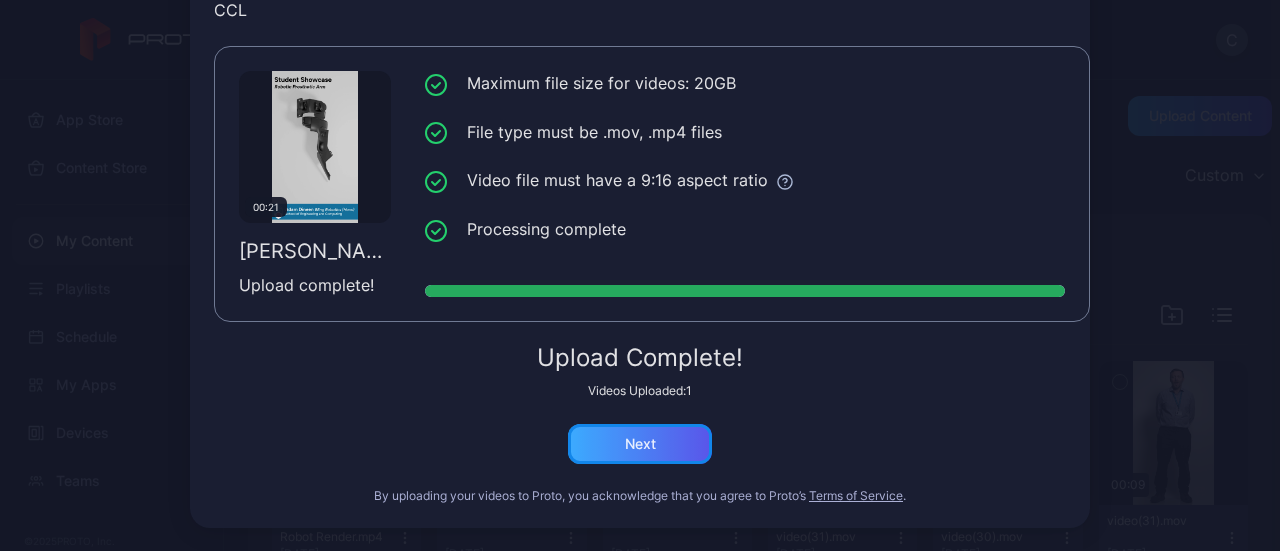 click on "Next" at bounding box center (640, 444) 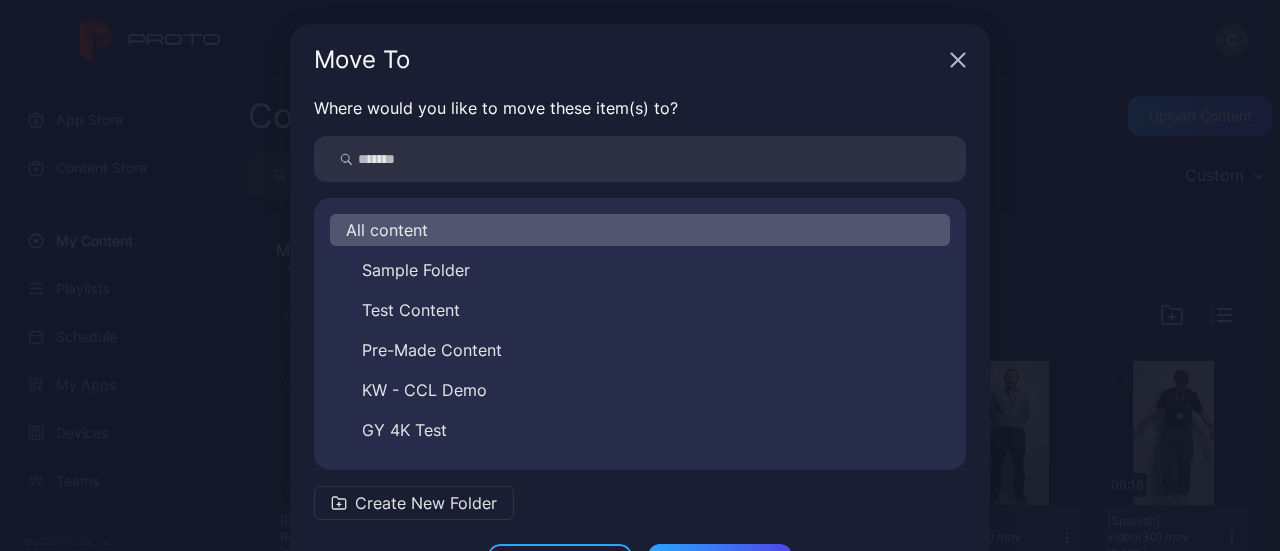 scroll, scrollTop: 32, scrollLeft: 0, axis: vertical 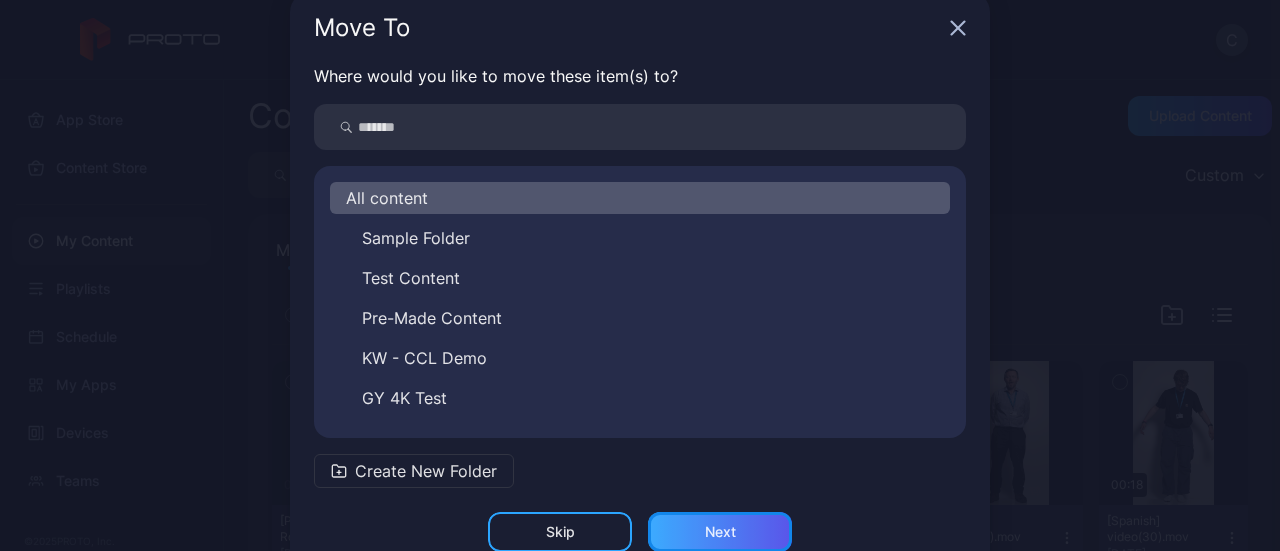 click on "Next" at bounding box center [720, 532] 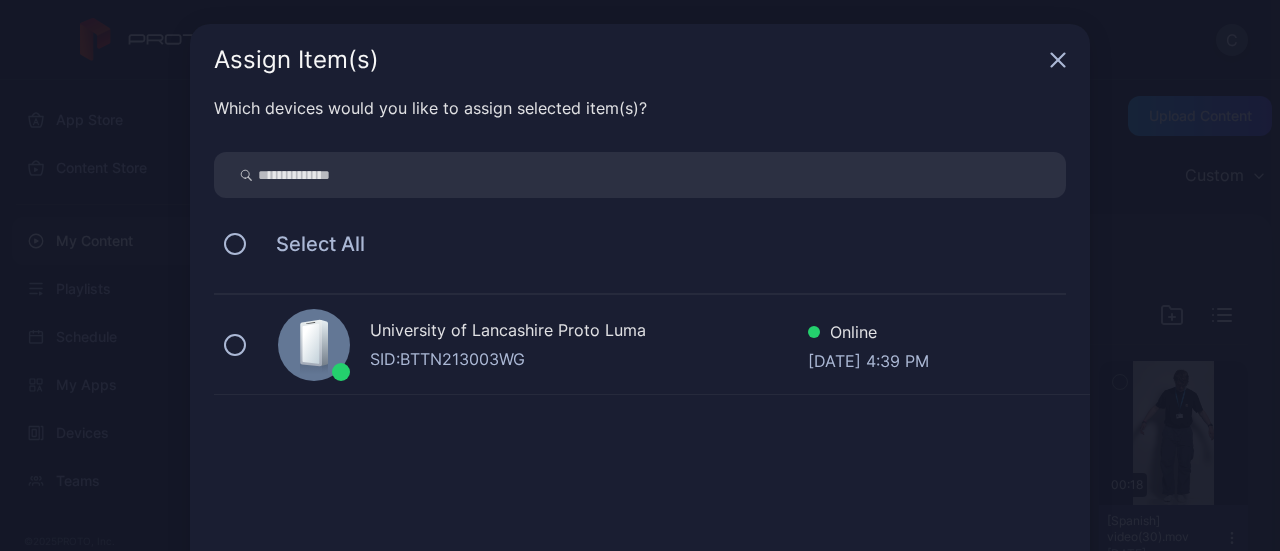 click on "University of Lancashire Proto Luma" at bounding box center [589, 332] 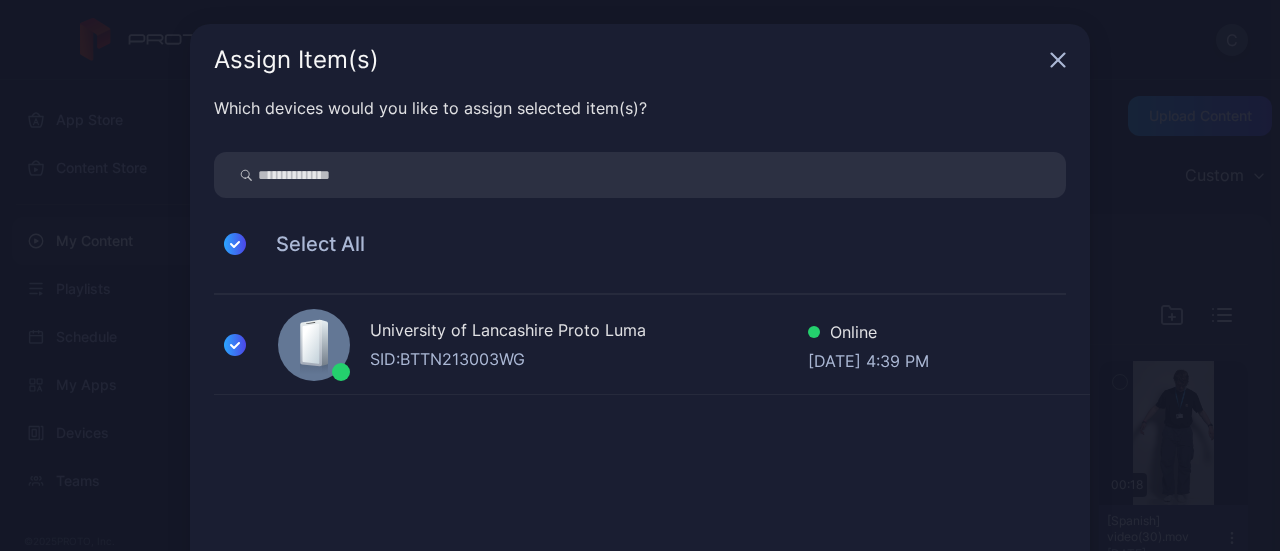 scroll, scrollTop: 140, scrollLeft: 0, axis: vertical 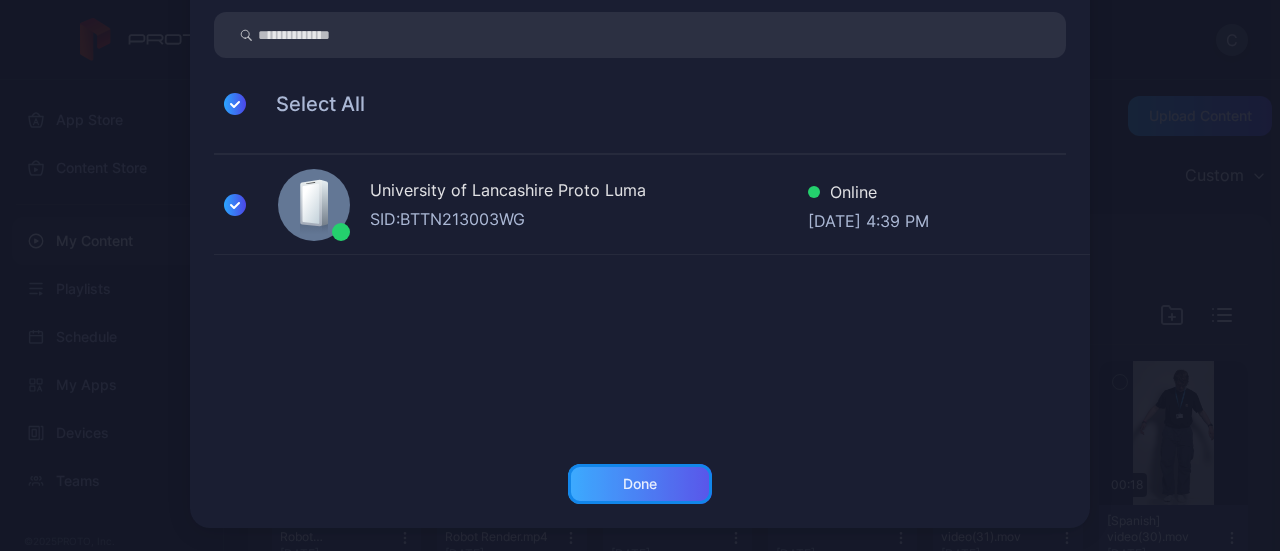 click on "Done" at bounding box center (640, 484) 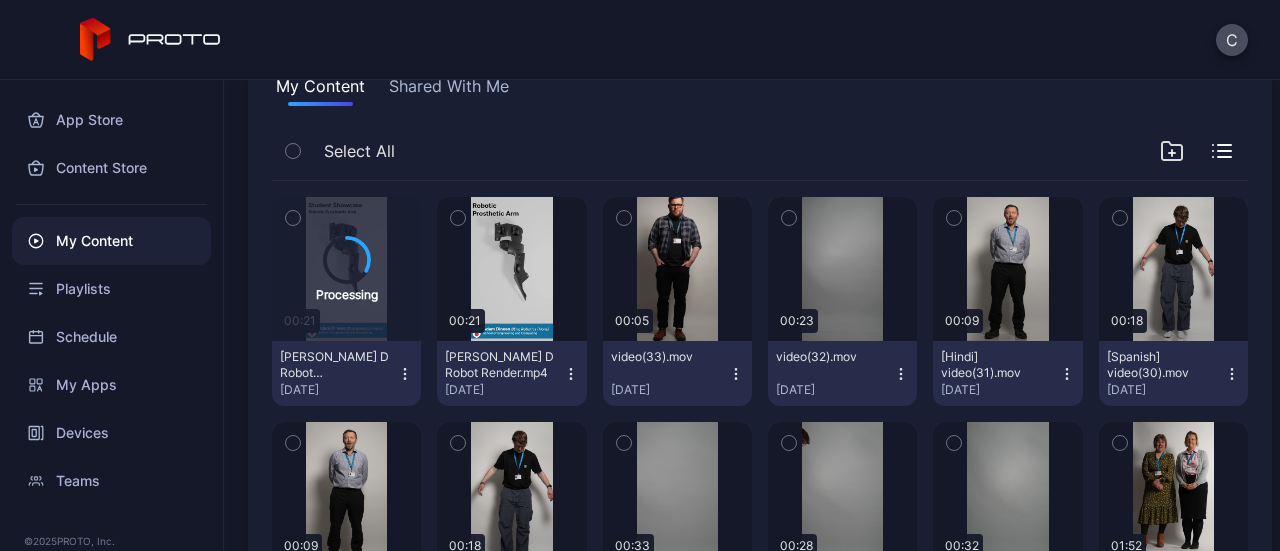 scroll, scrollTop: 129, scrollLeft: 0, axis: vertical 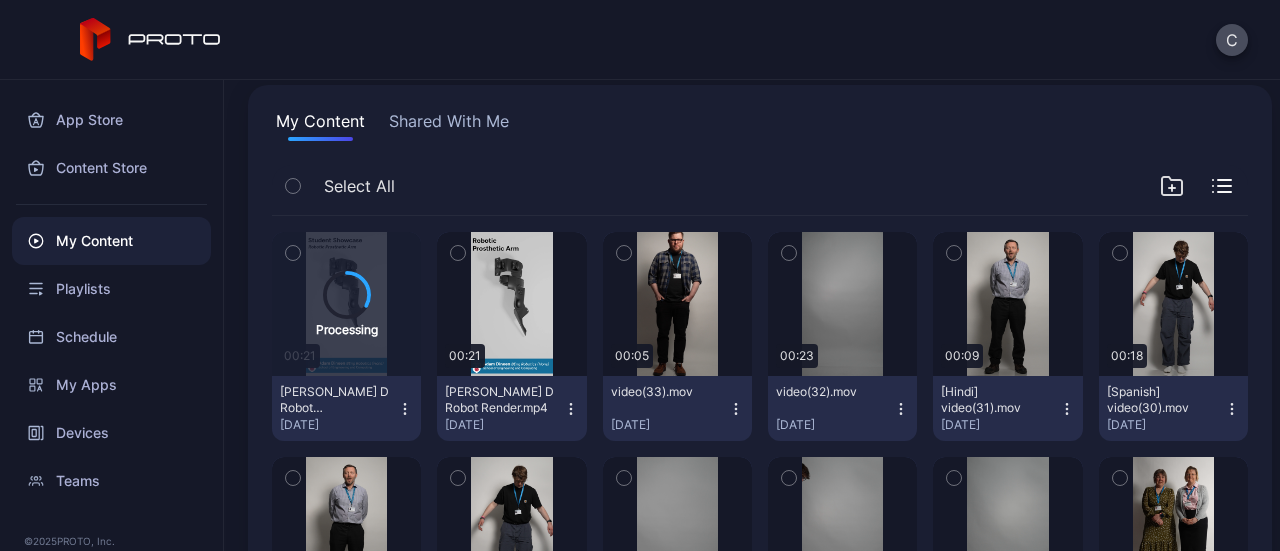 click 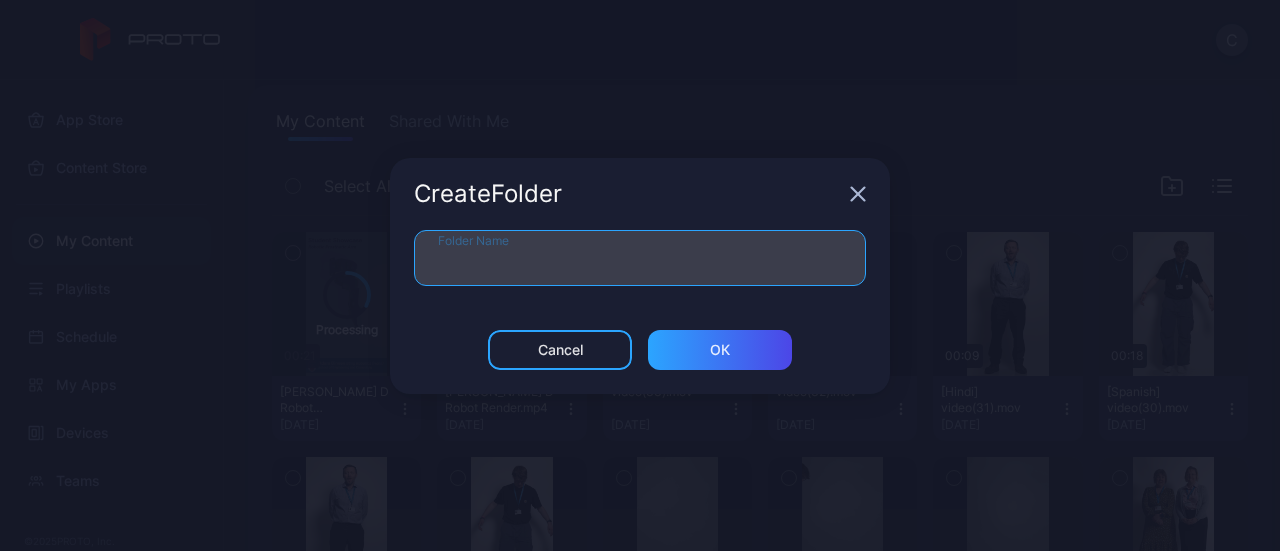 click on "Folder Name" at bounding box center (640, 258) 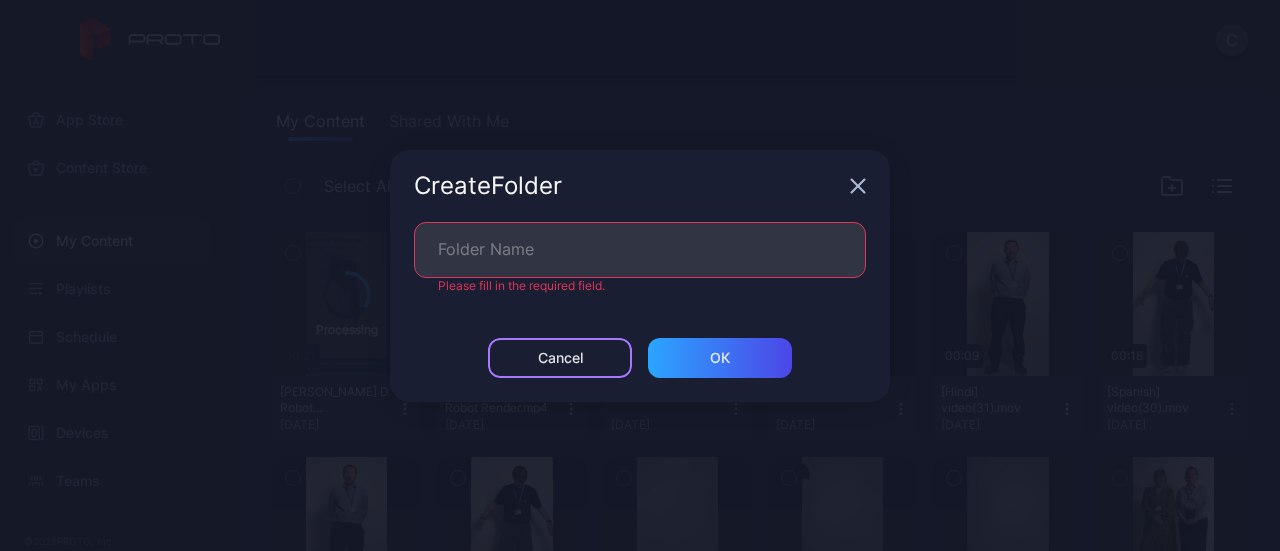 click on "Cancel" at bounding box center (560, 358) 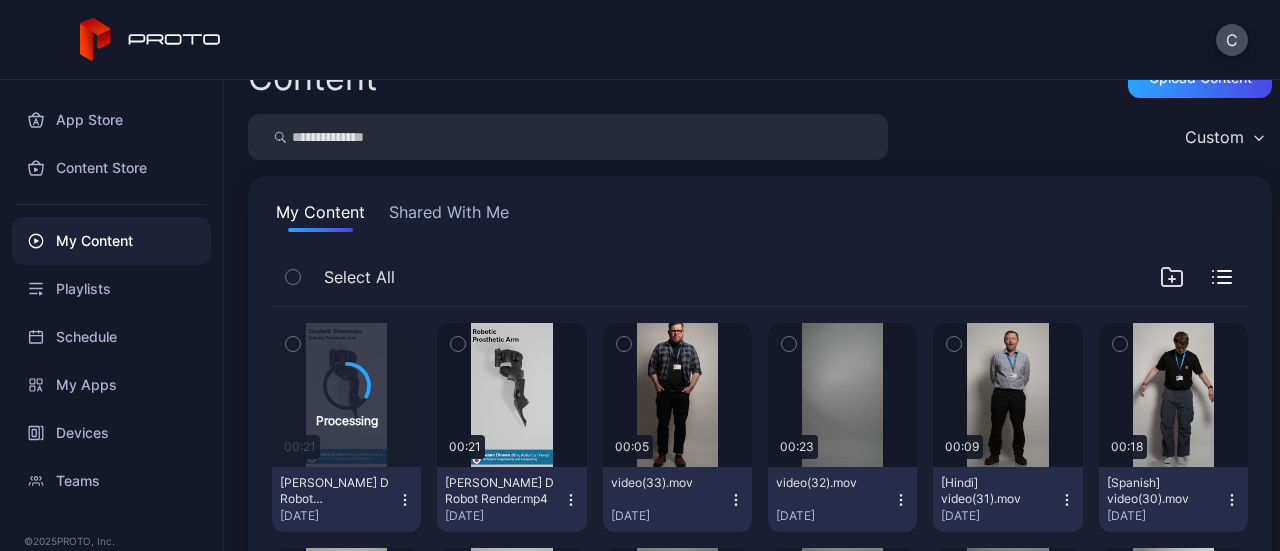 scroll, scrollTop: 0, scrollLeft: 0, axis: both 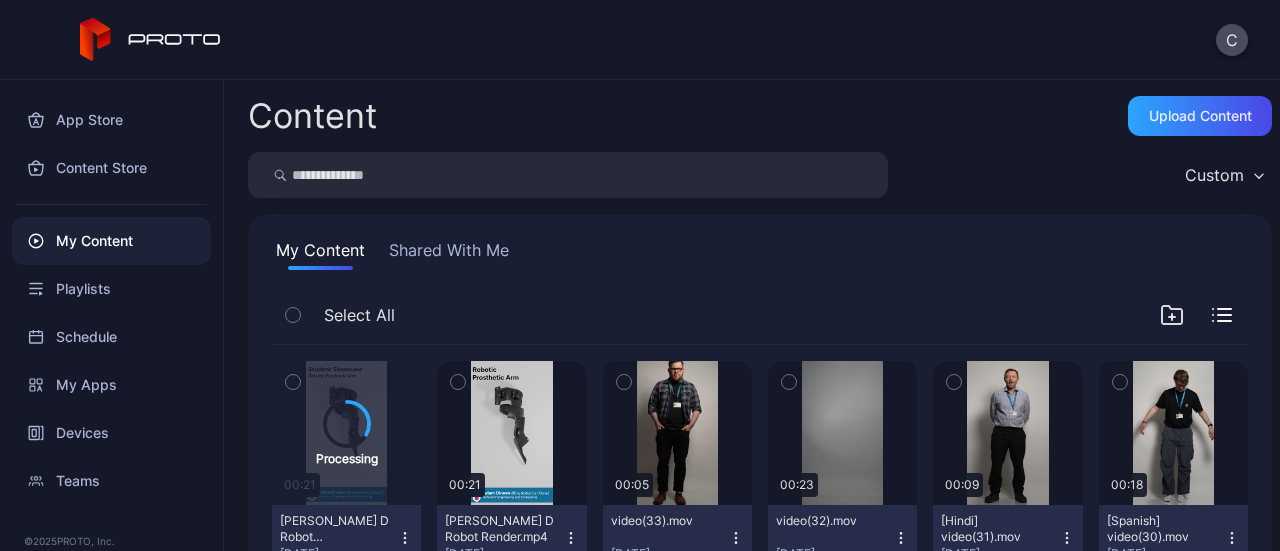 click 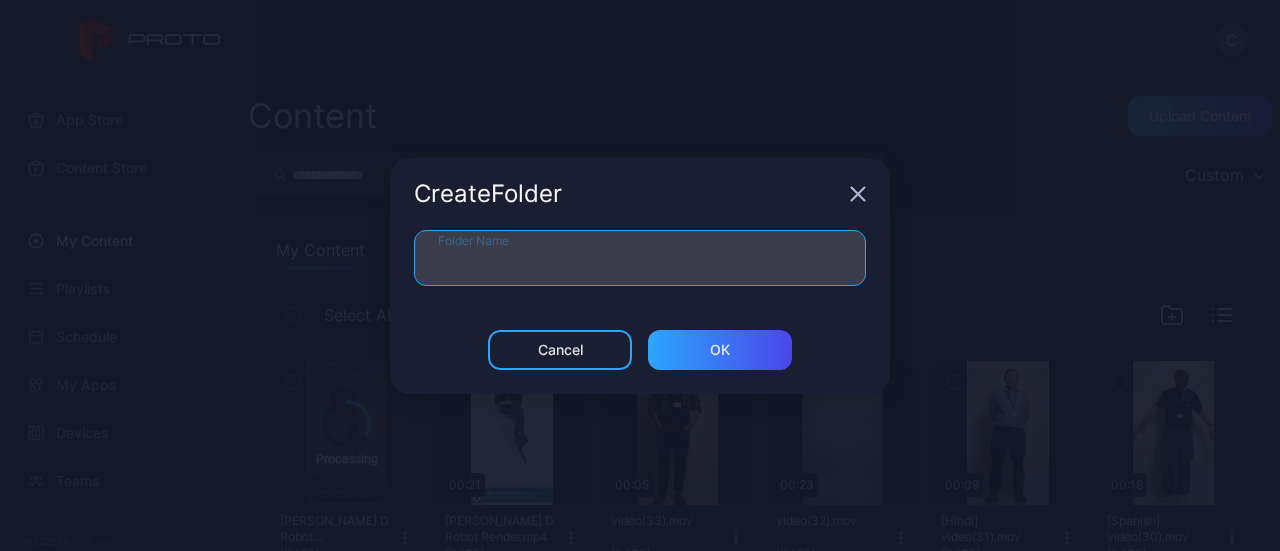 click on "Folder Name" at bounding box center (640, 258) 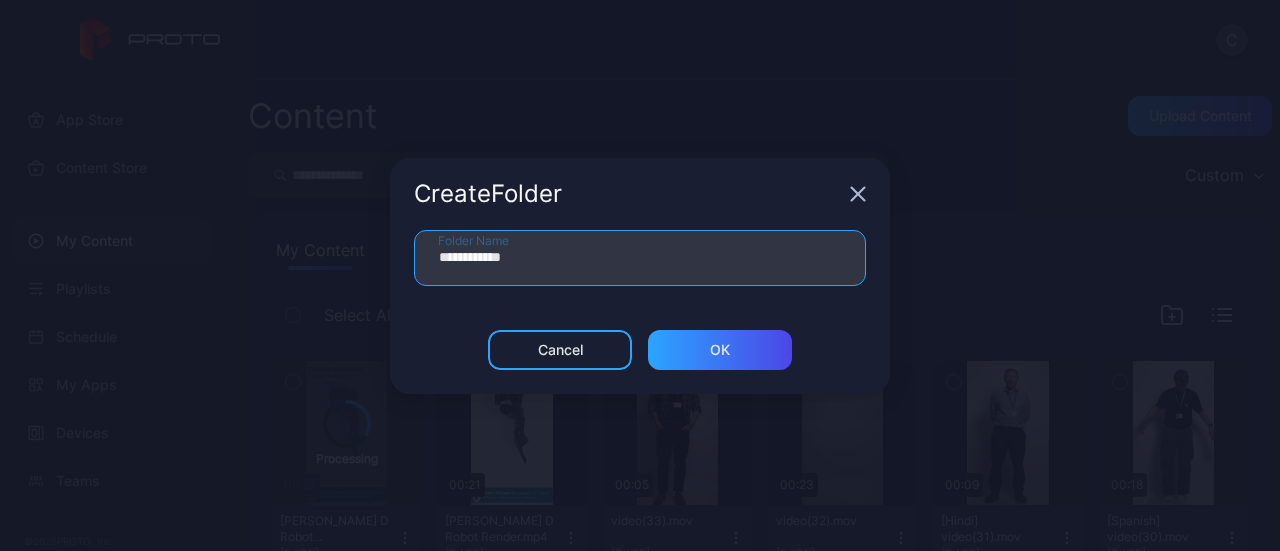 type on "**********" 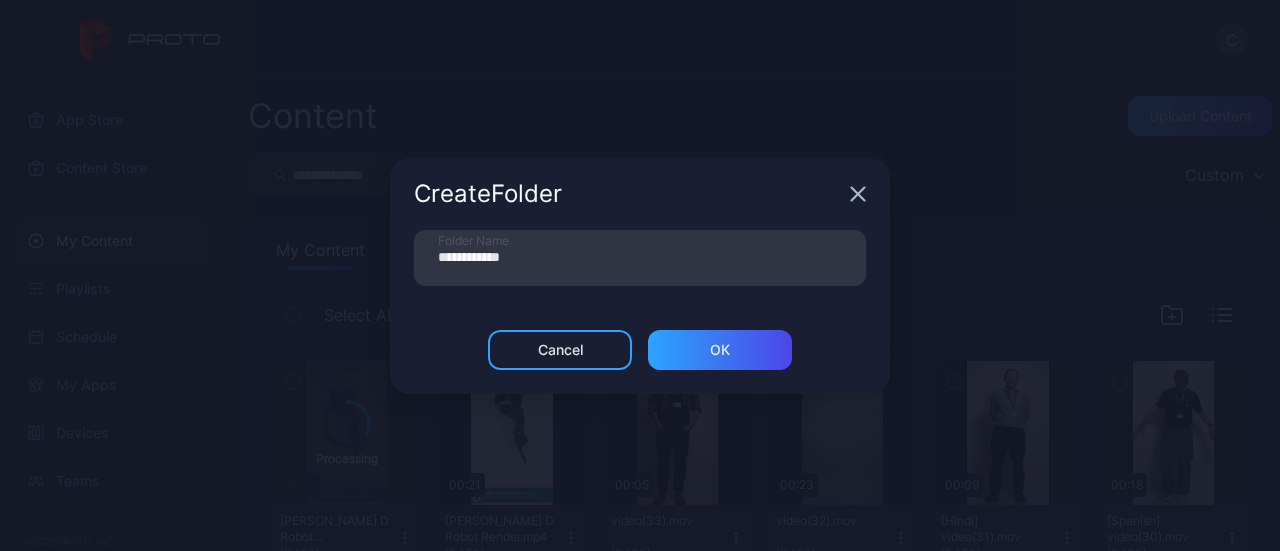 click on "Cancel ОК" at bounding box center (640, 362) 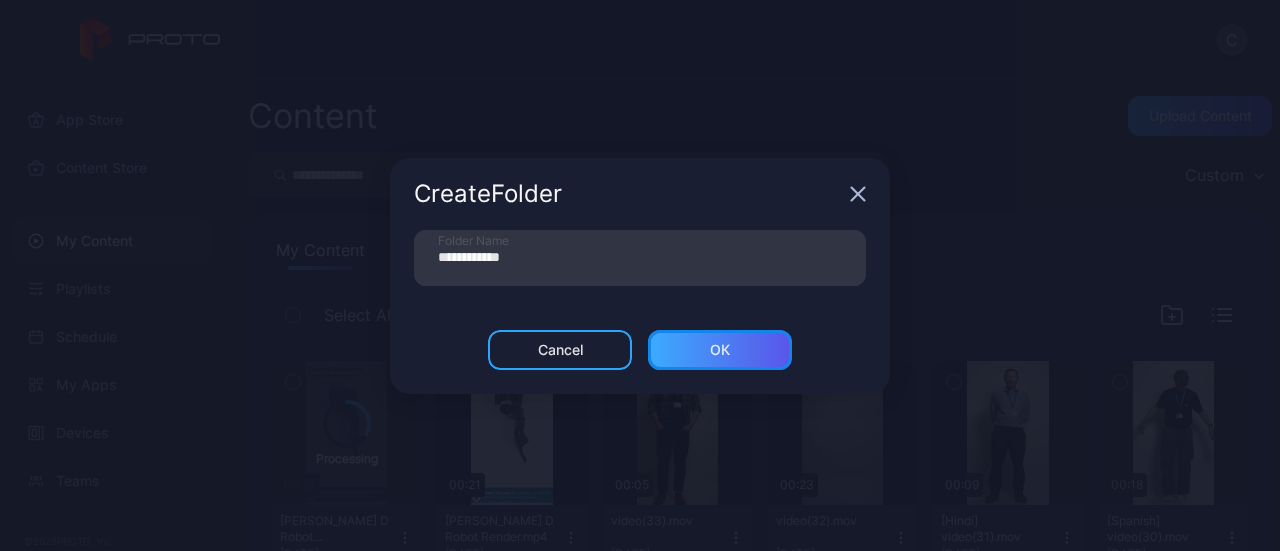click on "ОК" at bounding box center (720, 350) 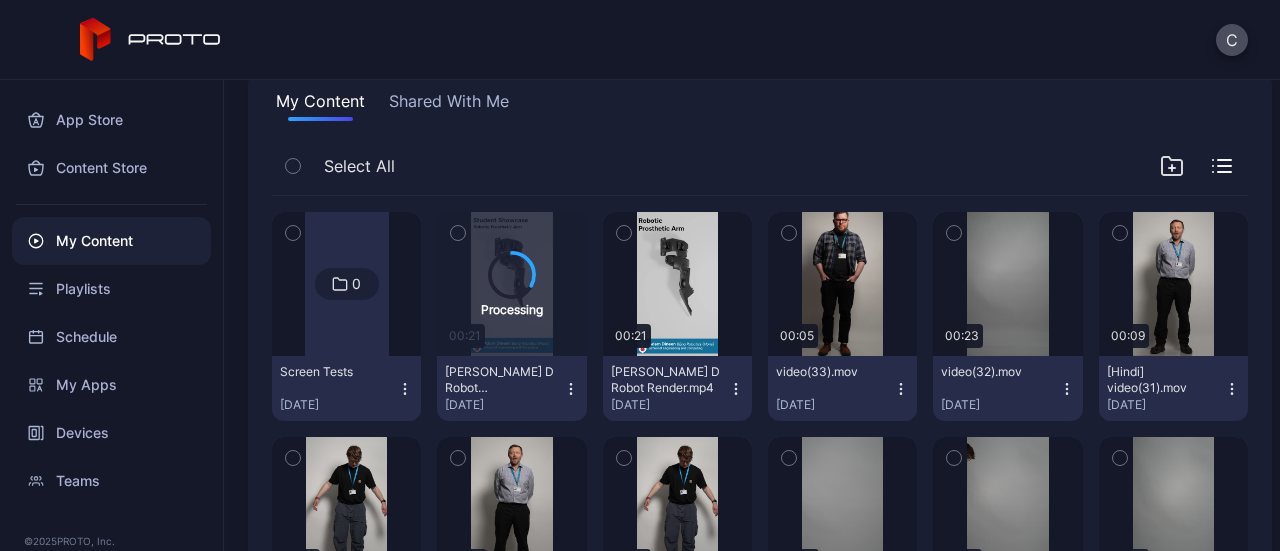 scroll, scrollTop: 146, scrollLeft: 0, axis: vertical 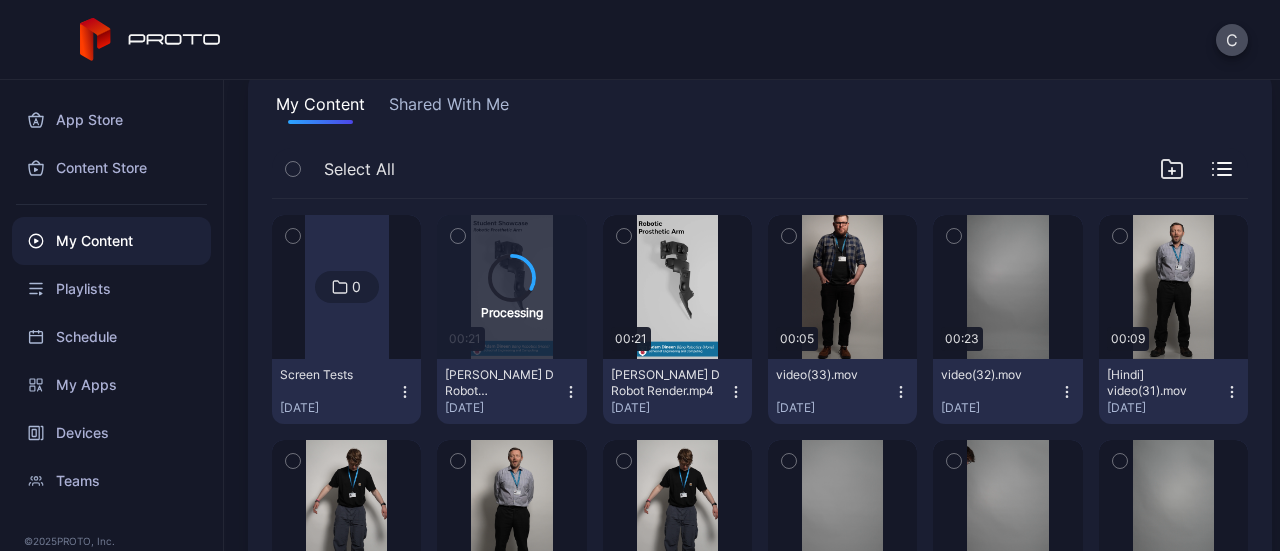 click 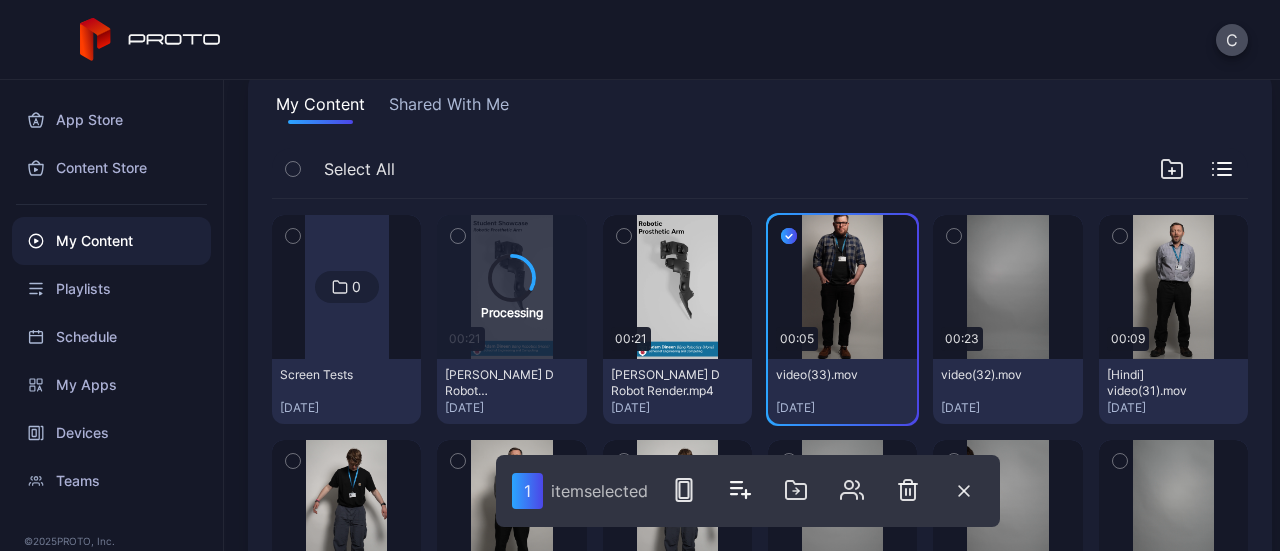 click 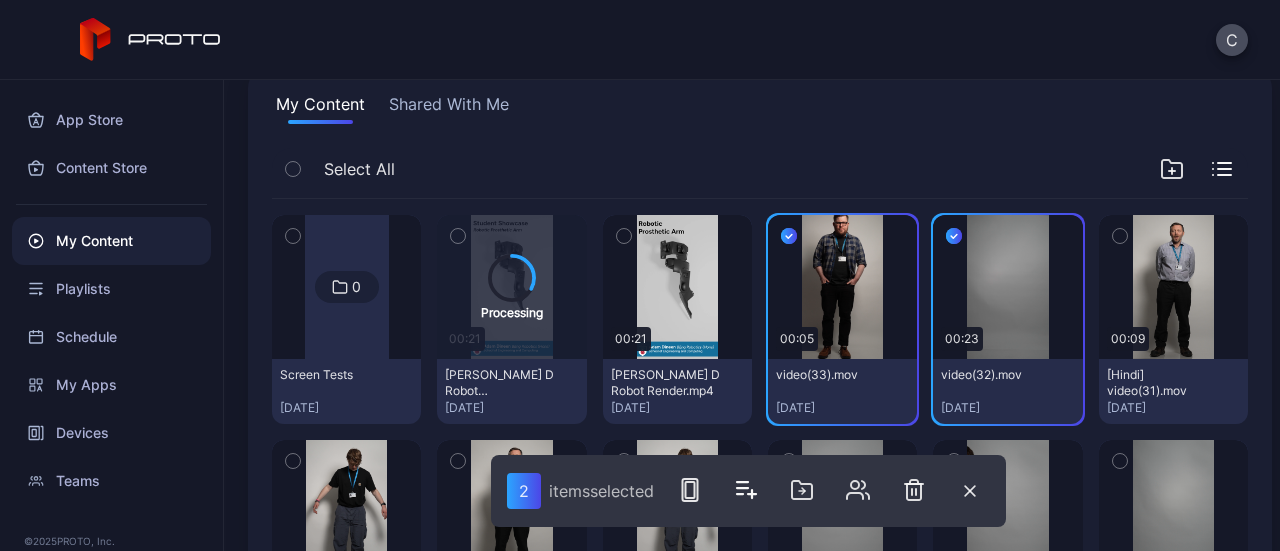 click 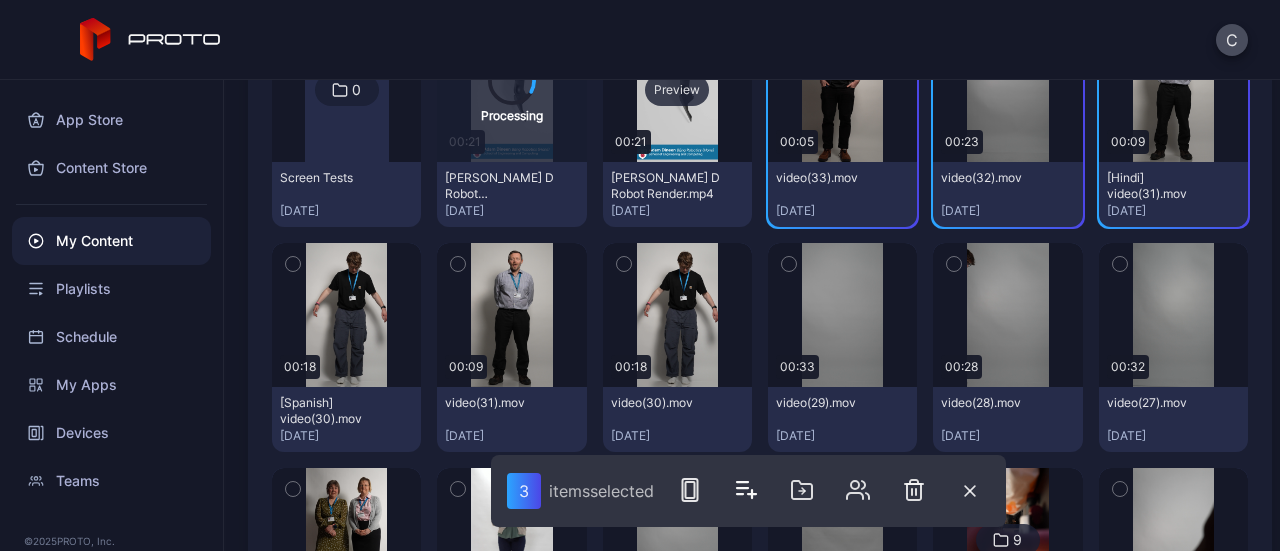 scroll, scrollTop: 350, scrollLeft: 0, axis: vertical 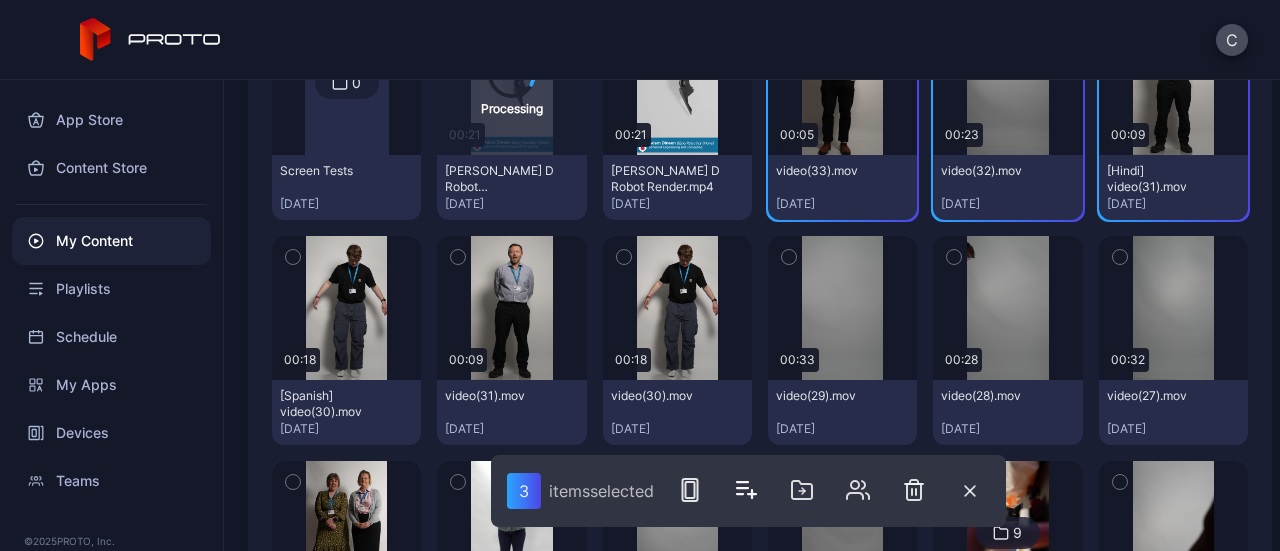 click 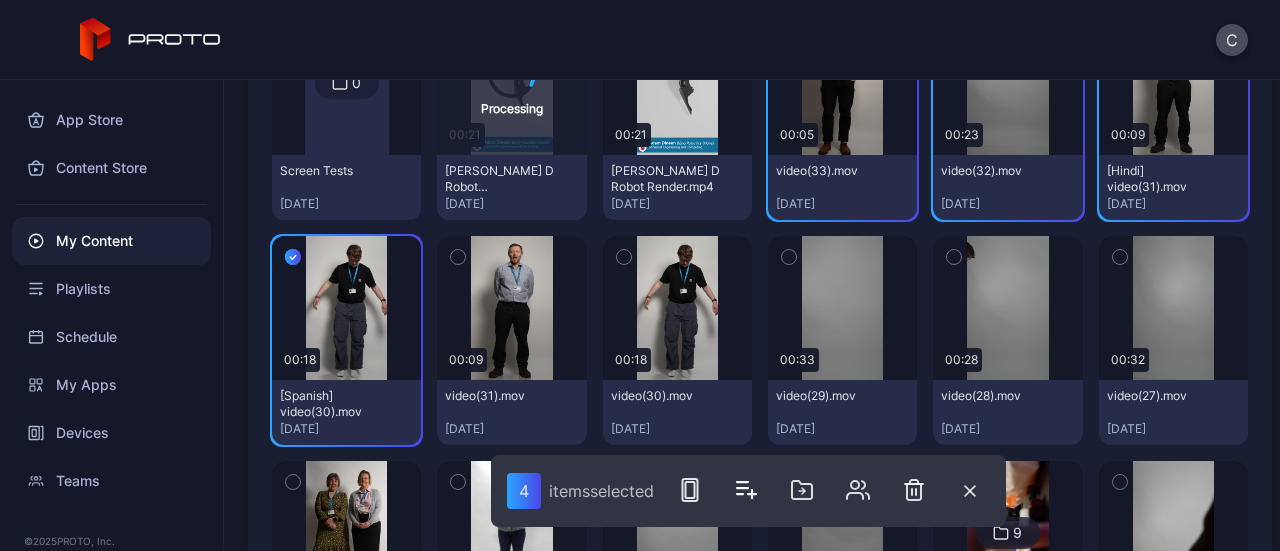 click 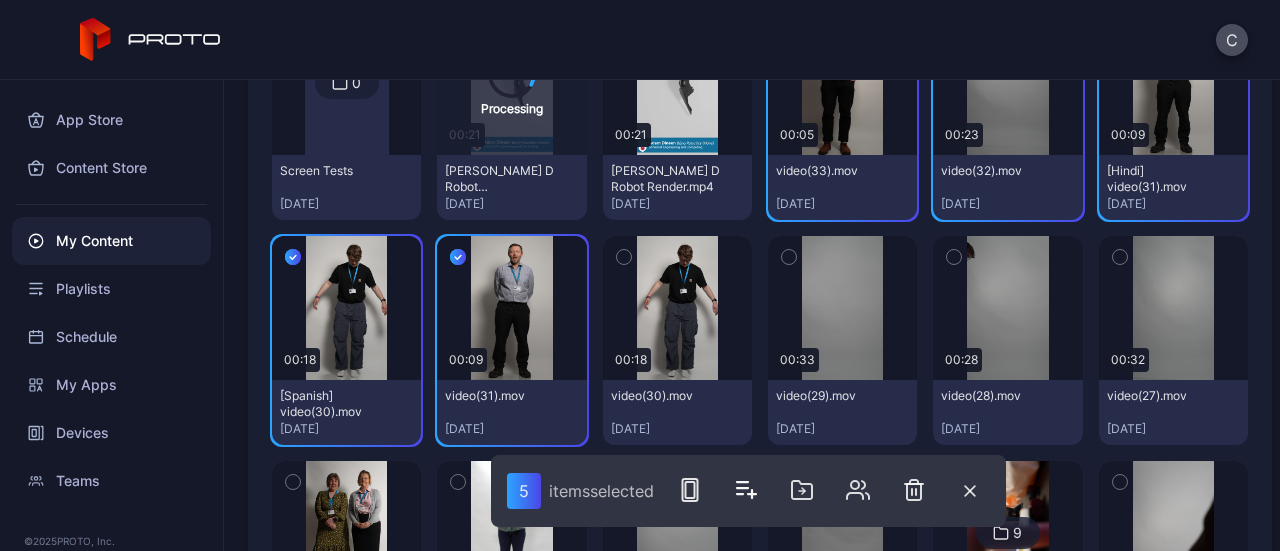 click 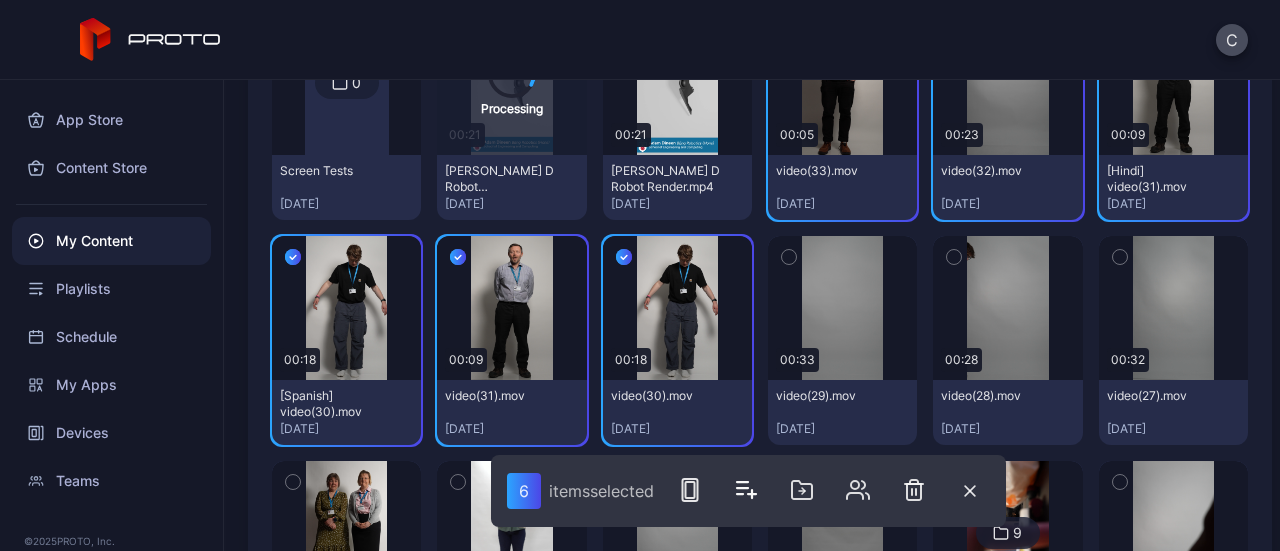click 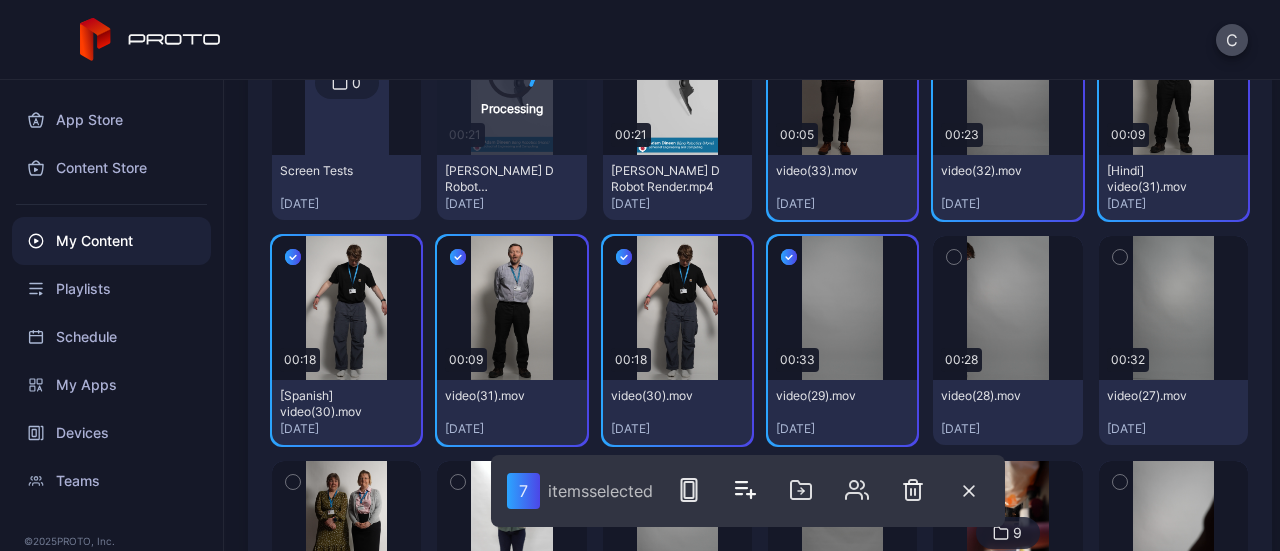 click 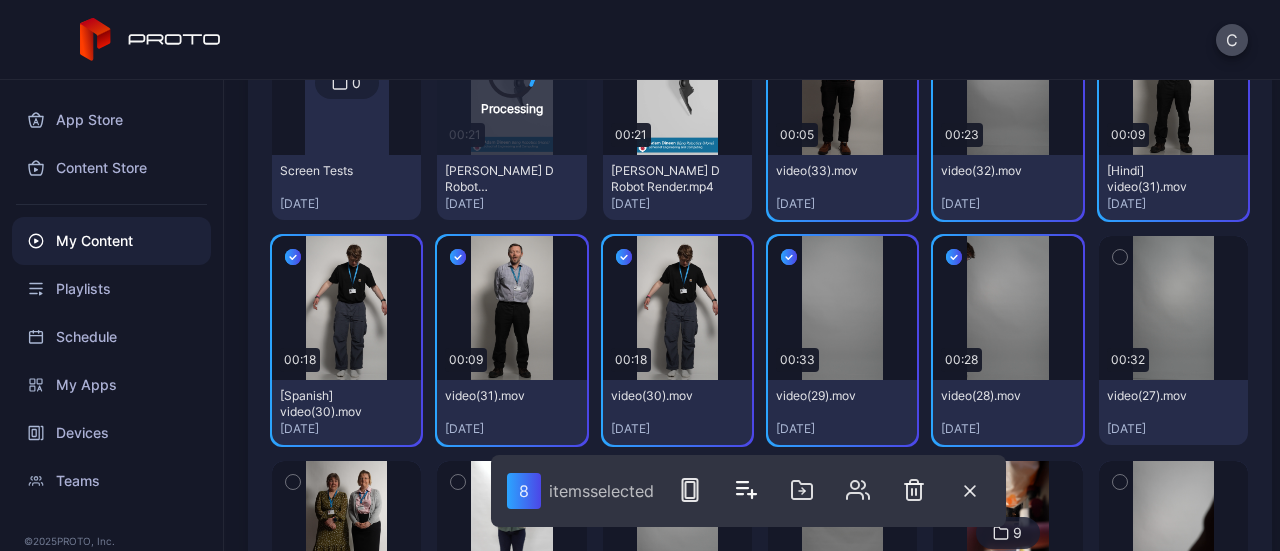 click 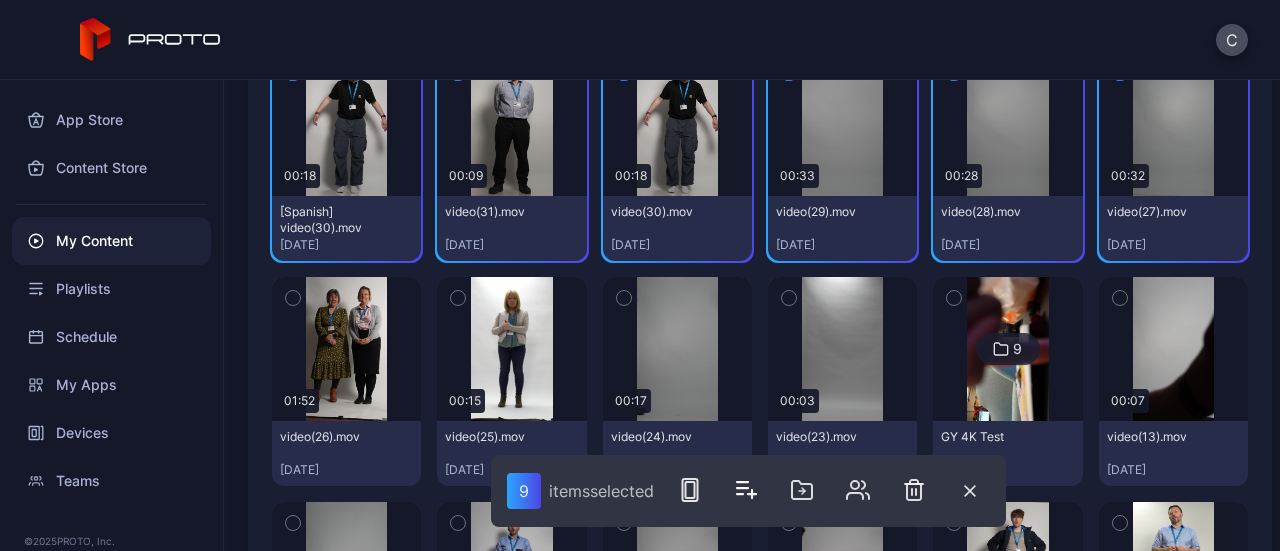scroll, scrollTop: 542, scrollLeft: 0, axis: vertical 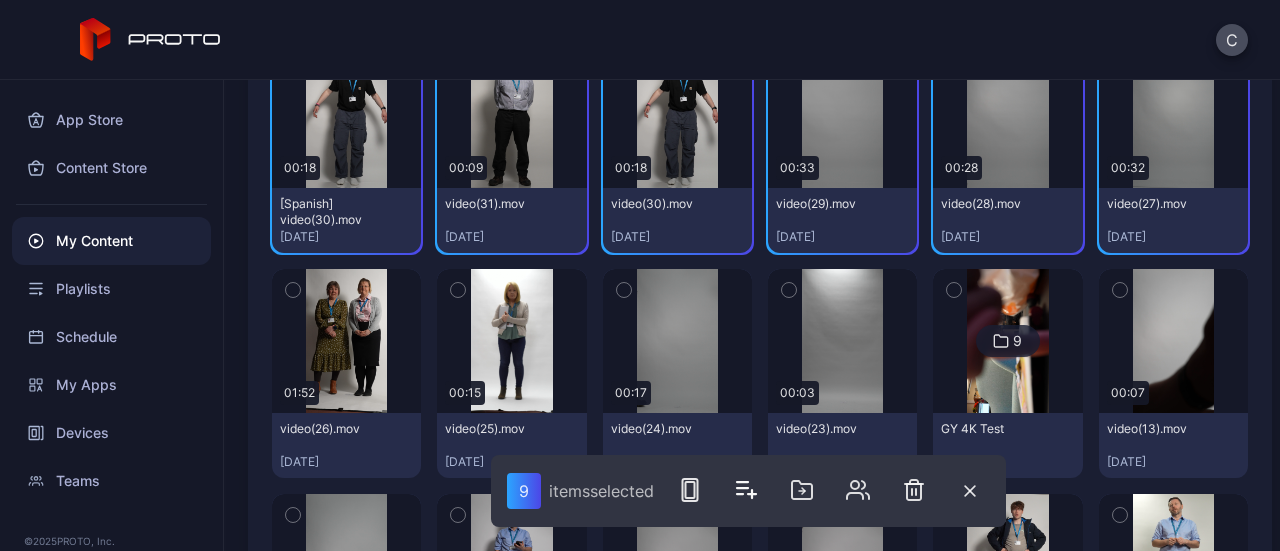 click 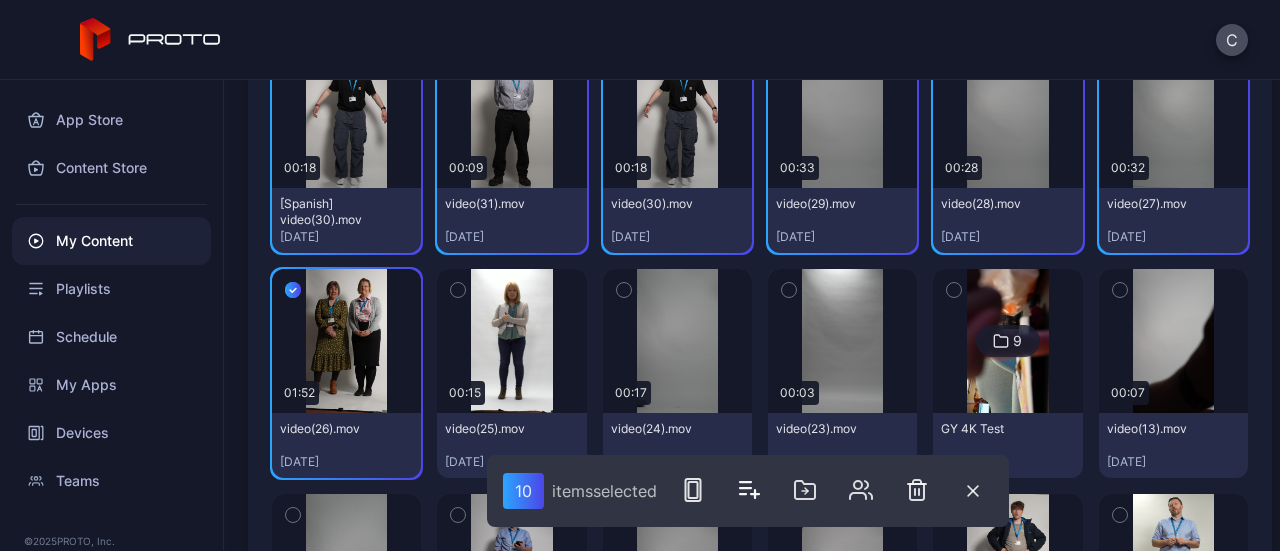 click 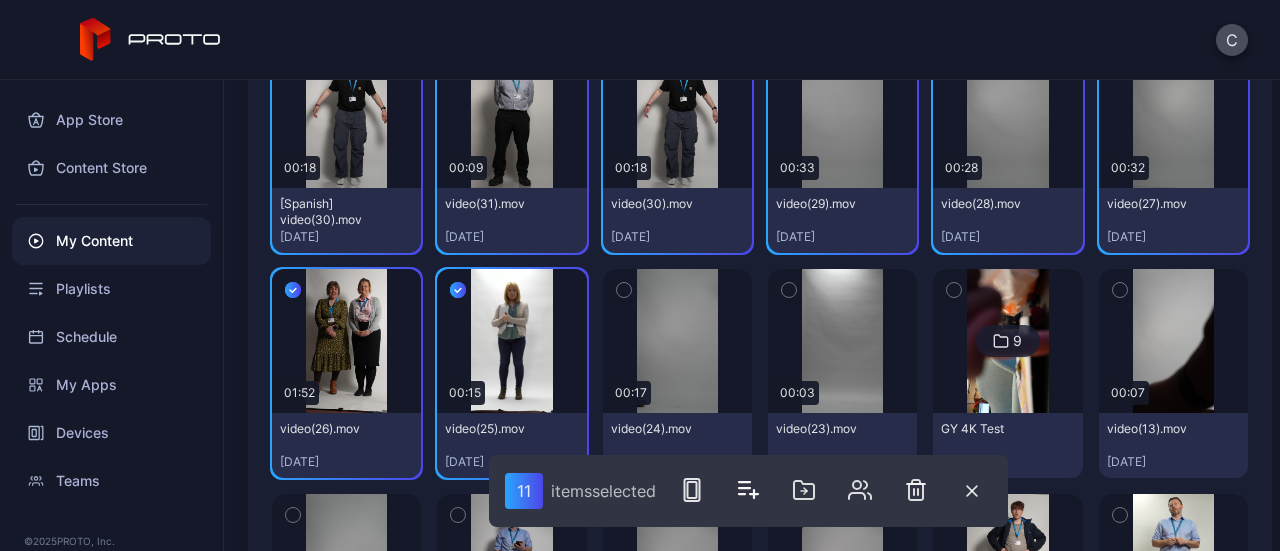 click 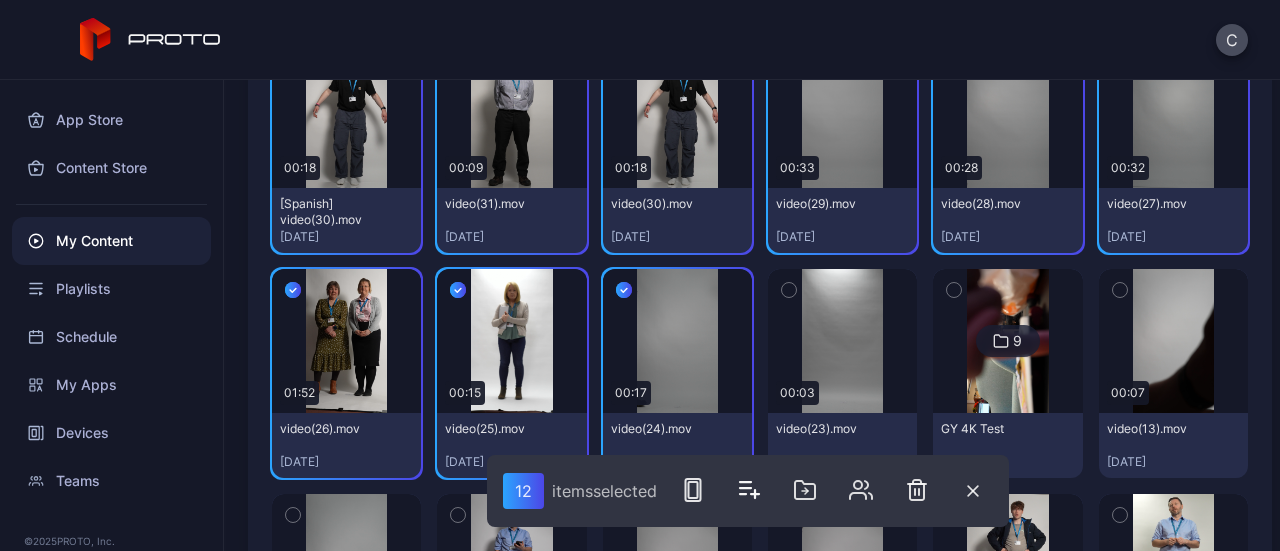 click 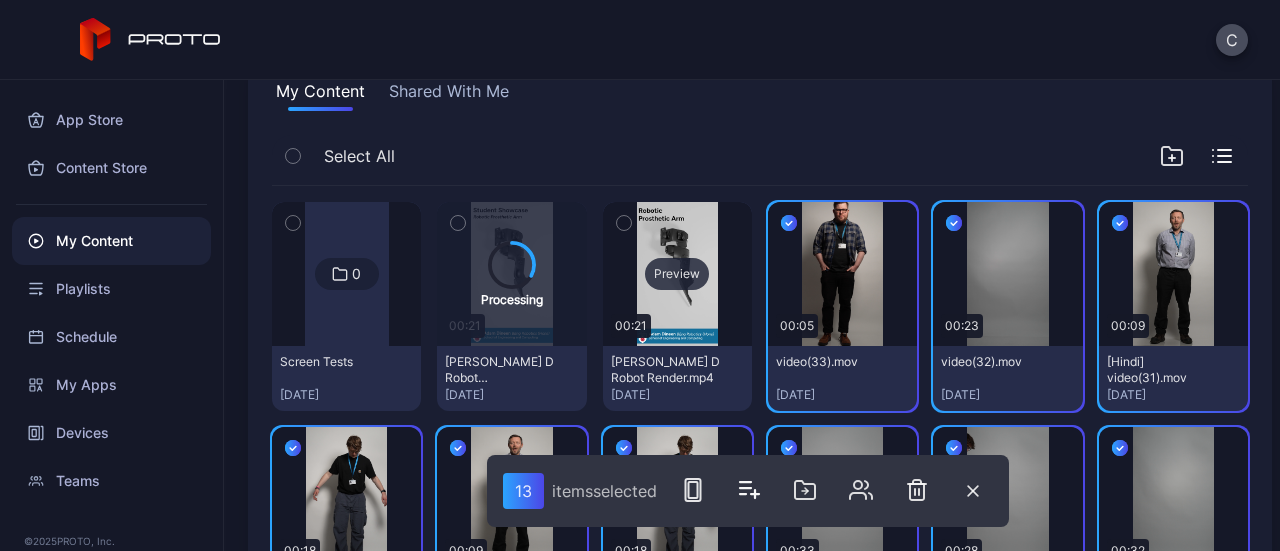 scroll, scrollTop: 158, scrollLeft: 0, axis: vertical 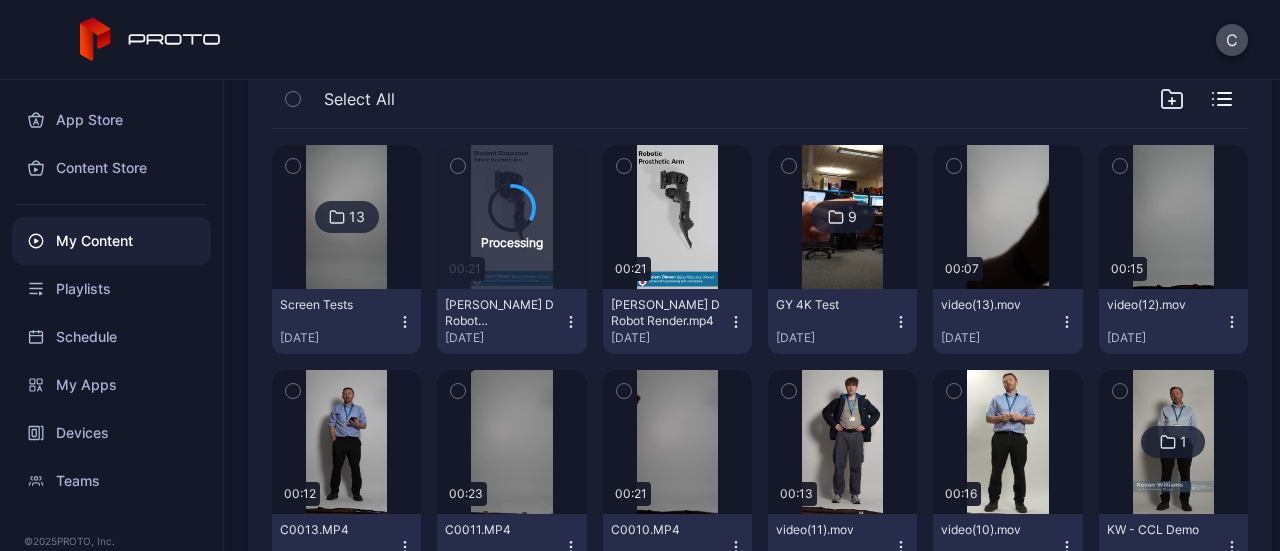 click 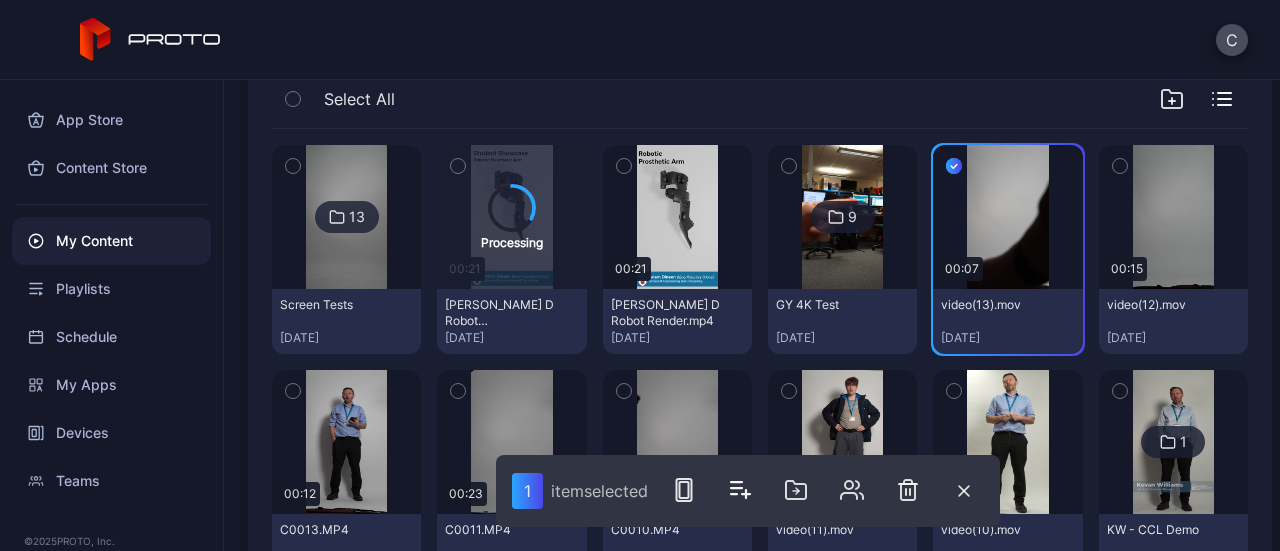 click 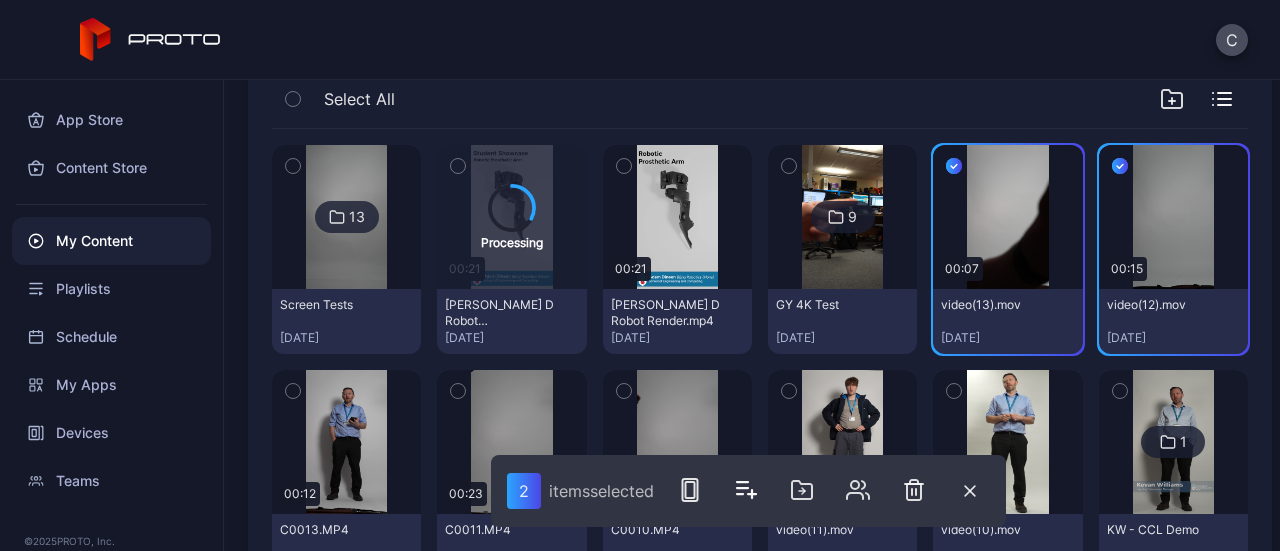 click 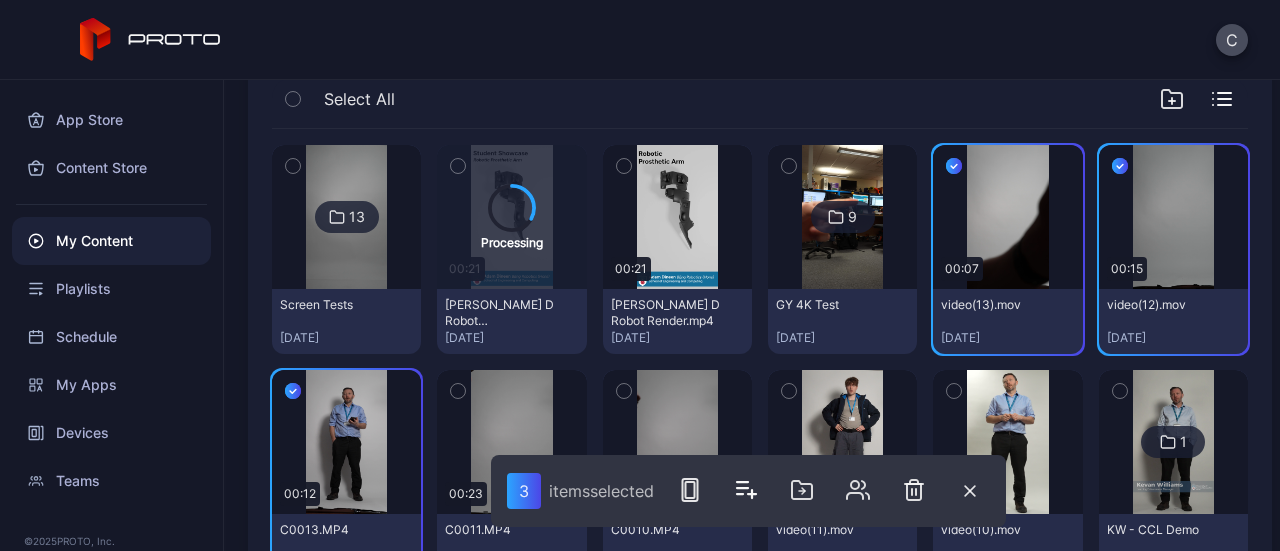 click 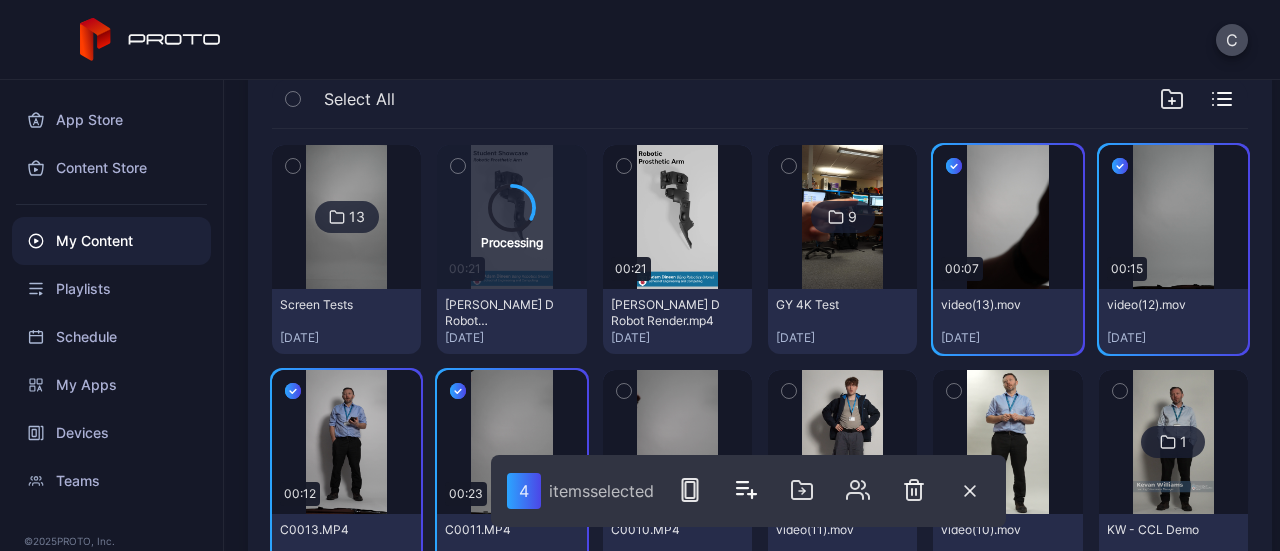 click 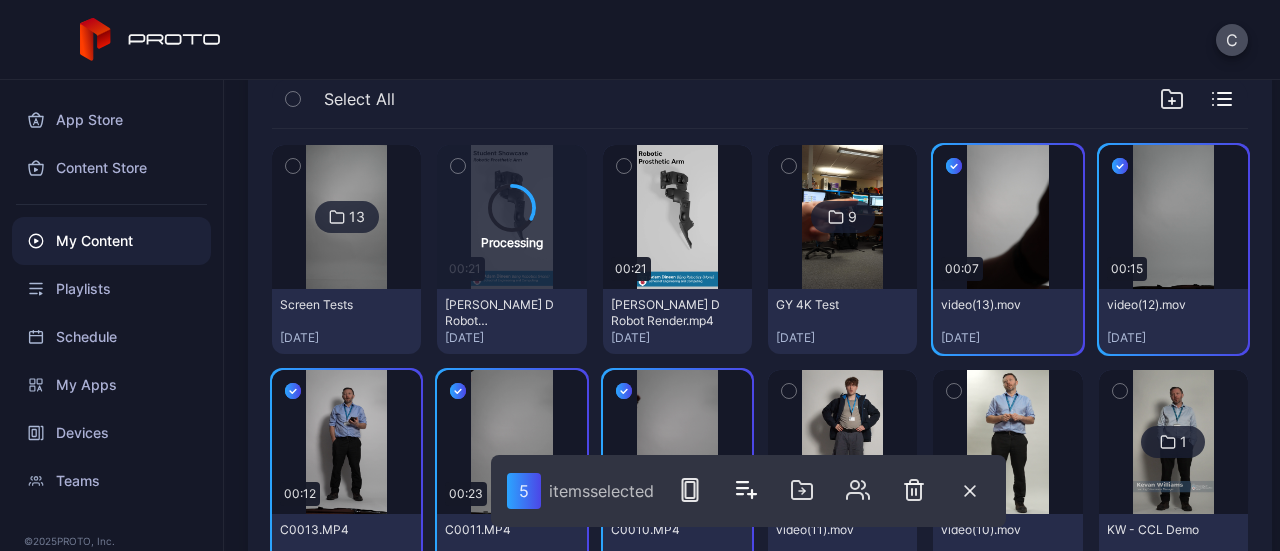 click 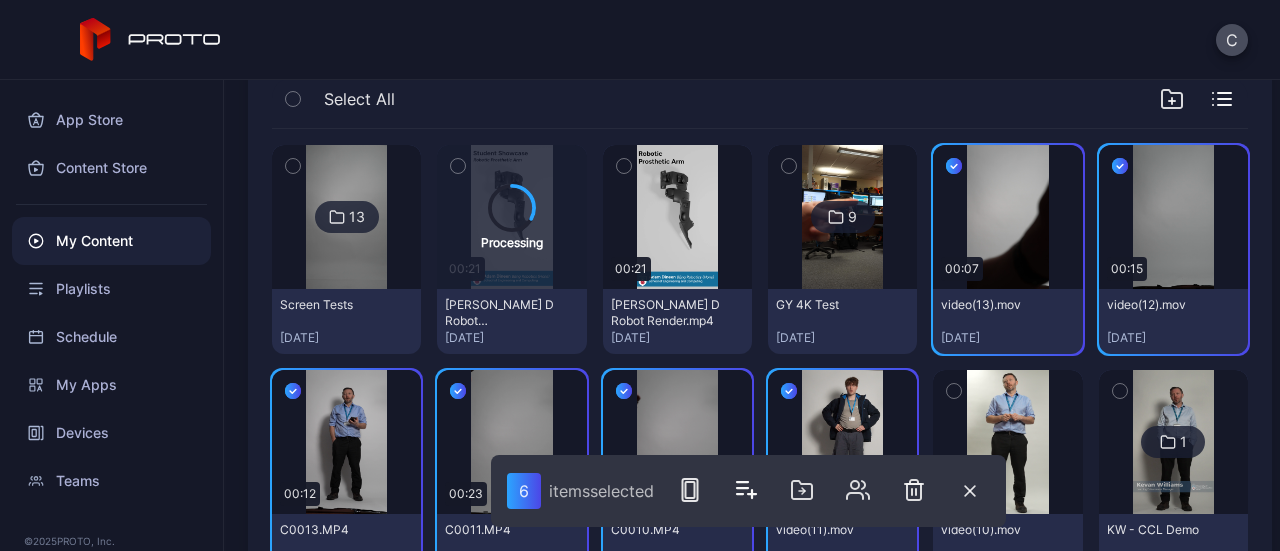 scroll, scrollTop: 329, scrollLeft: 0, axis: vertical 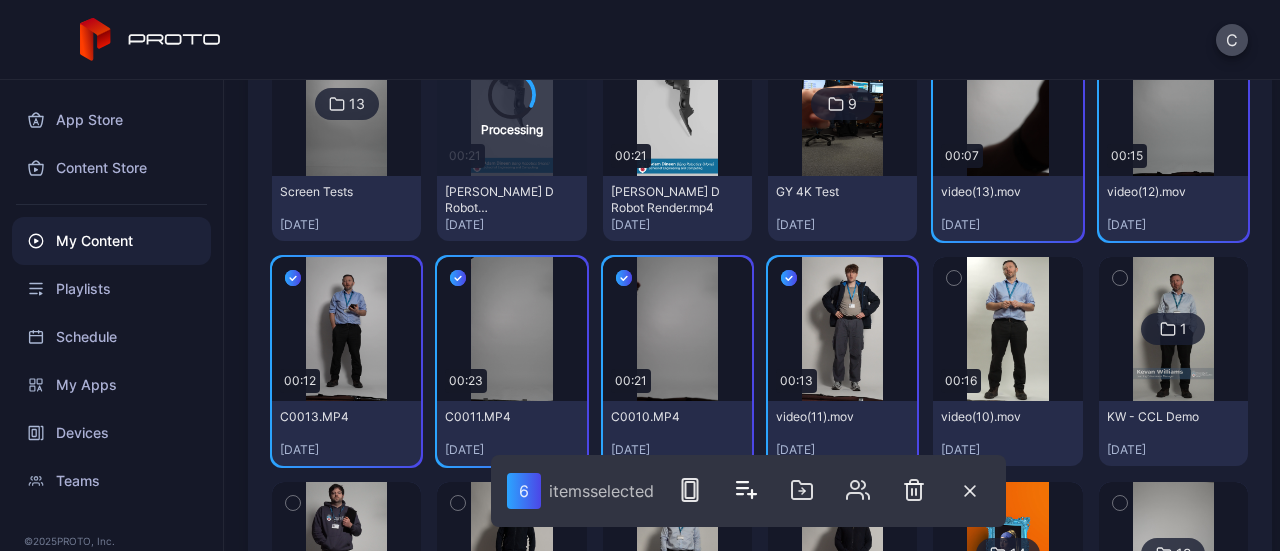 click 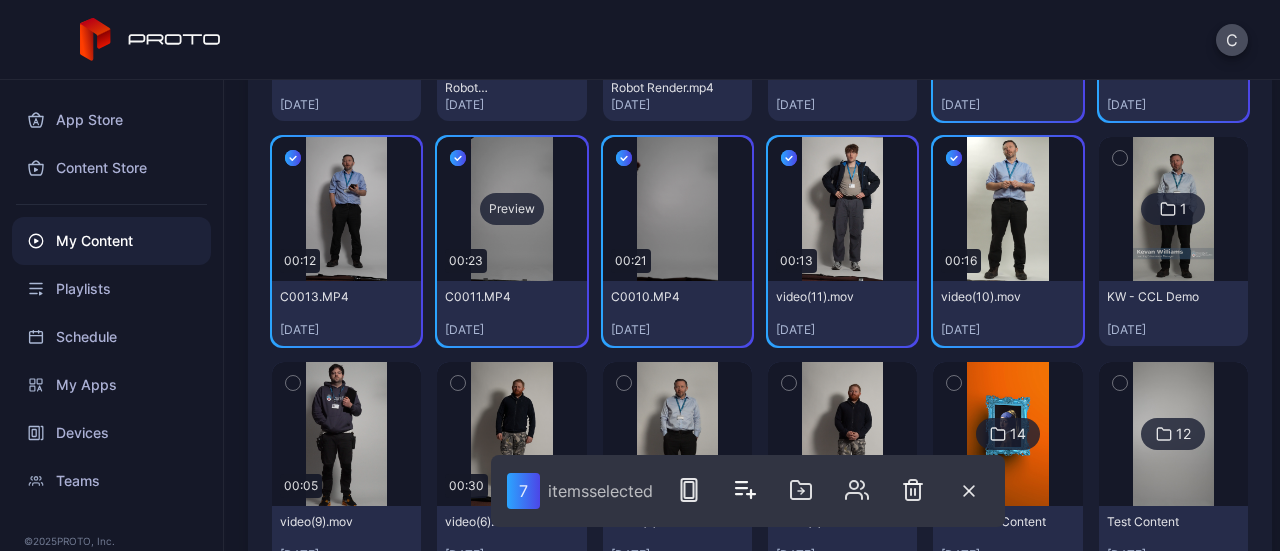 scroll, scrollTop: 454, scrollLeft: 0, axis: vertical 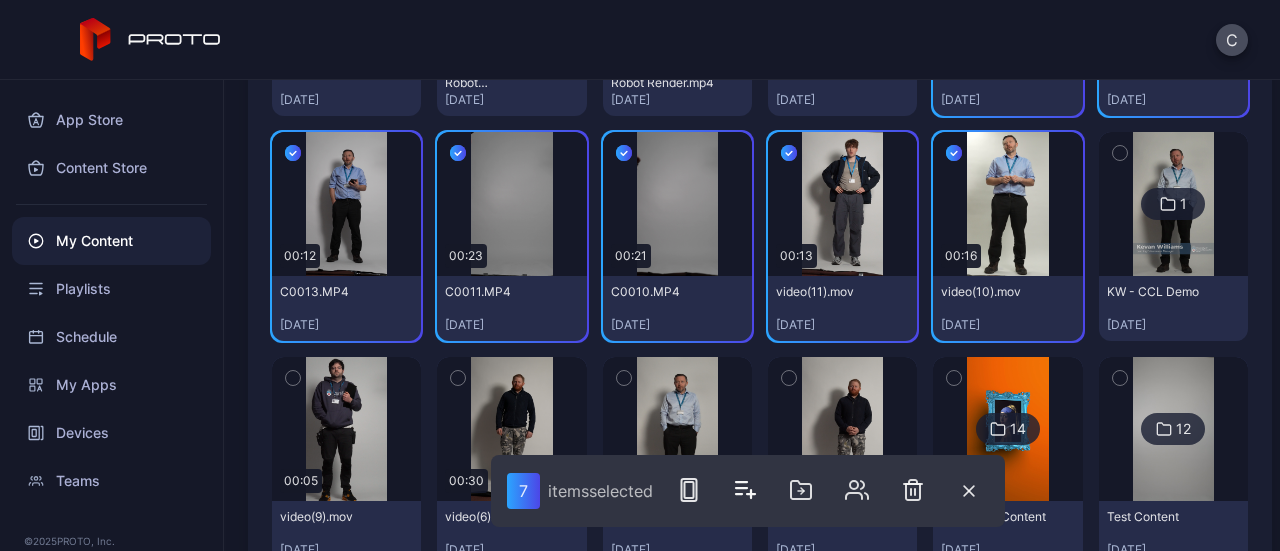 click 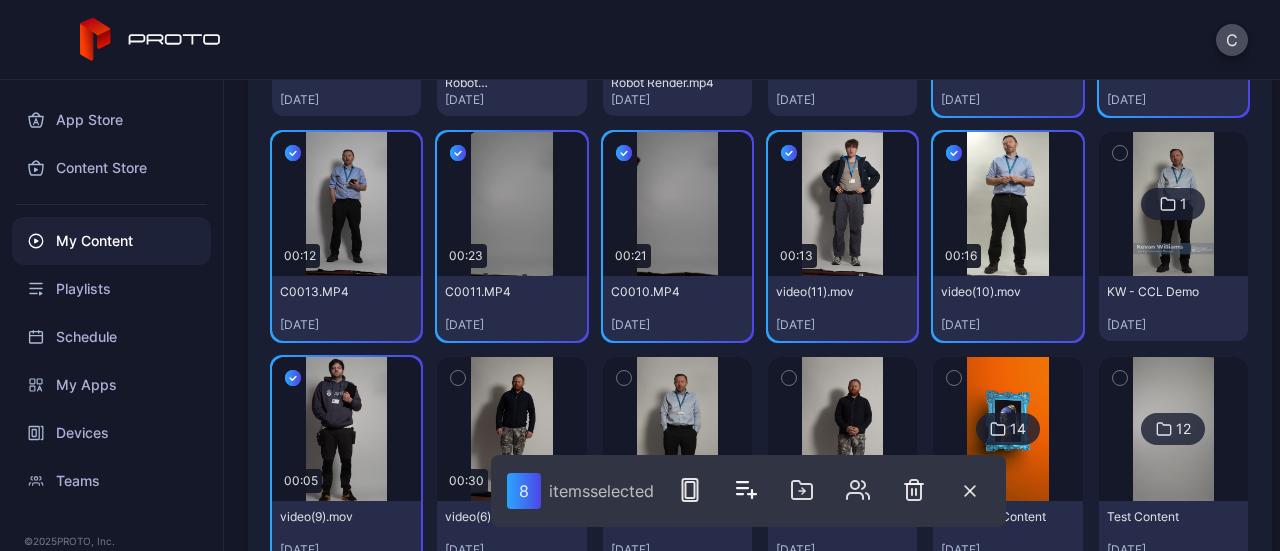 click 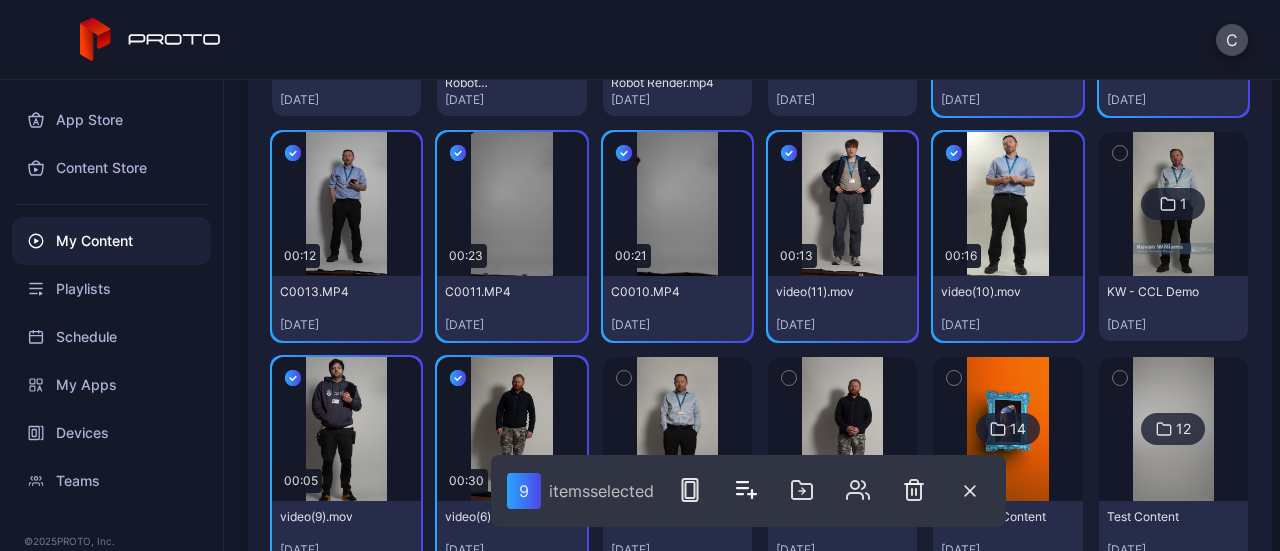 click 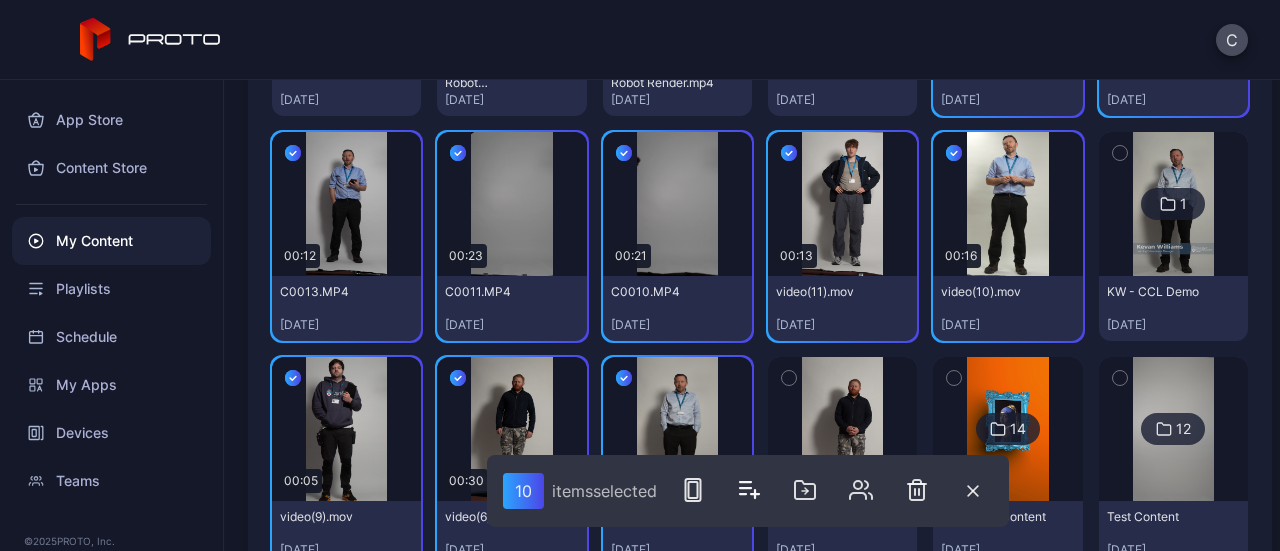 click 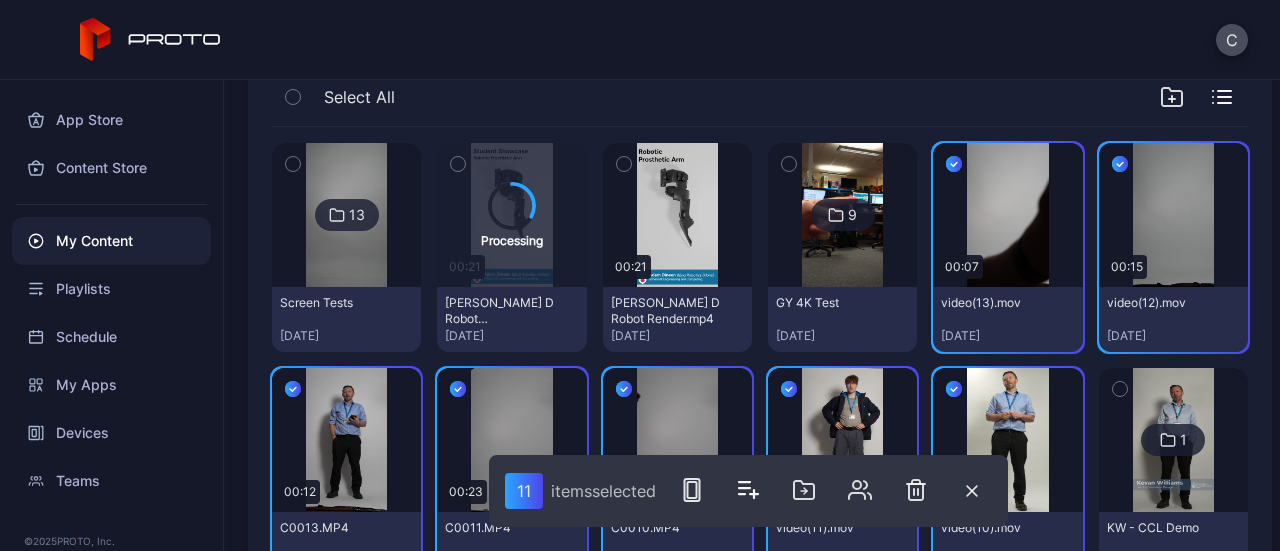scroll, scrollTop: 181, scrollLeft: 0, axis: vertical 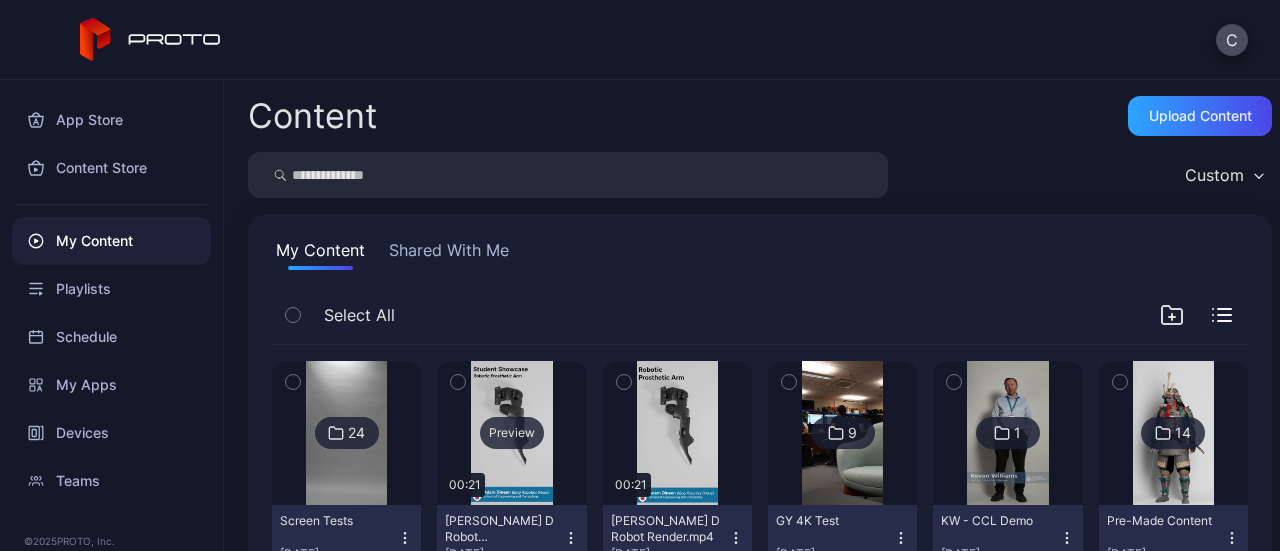 click on "Preview" at bounding box center [512, 433] 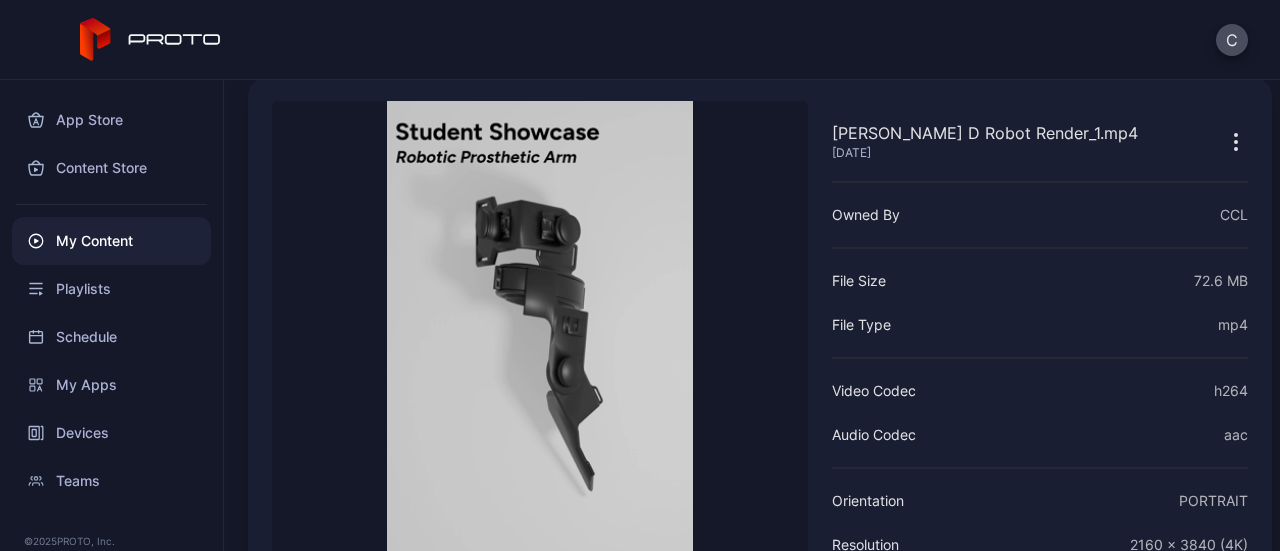 scroll, scrollTop: 21, scrollLeft: 0, axis: vertical 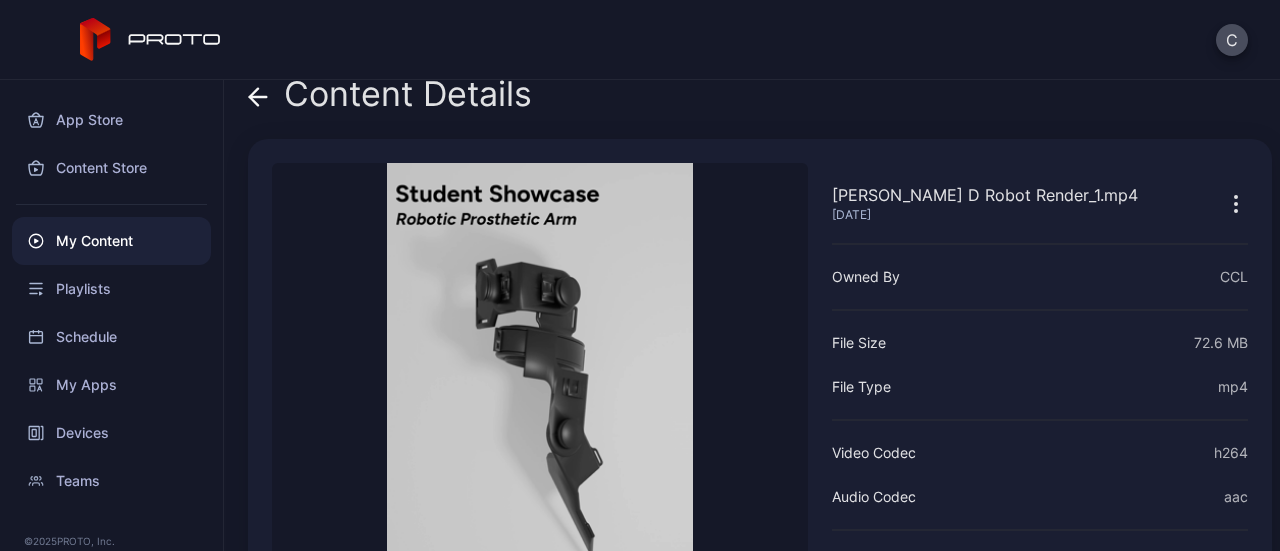 click 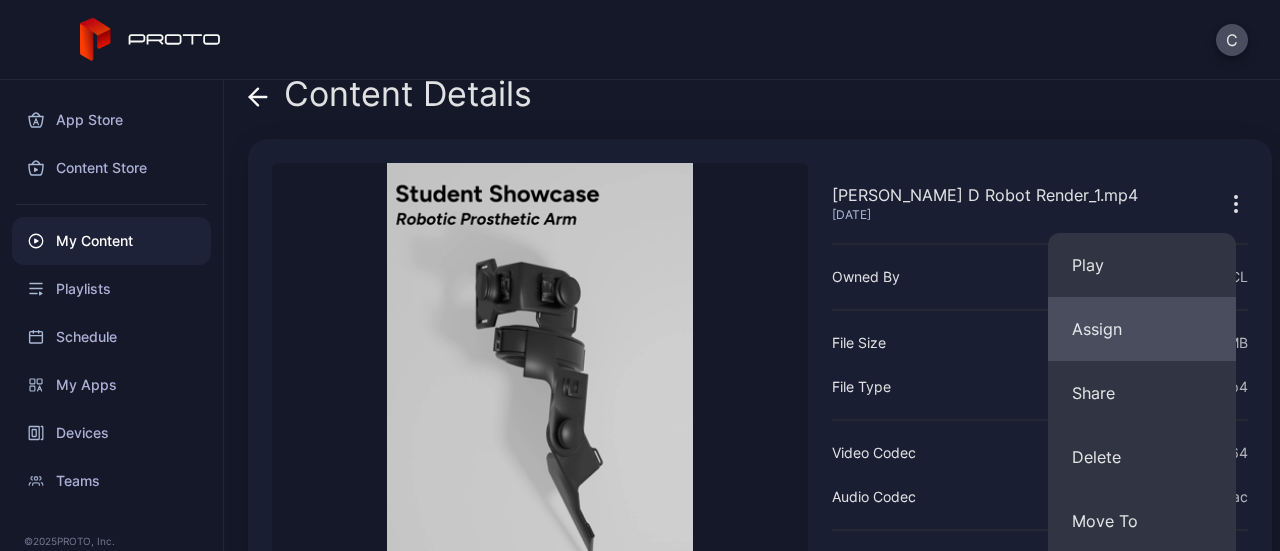 click on "Assign" at bounding box center [1142, 329] 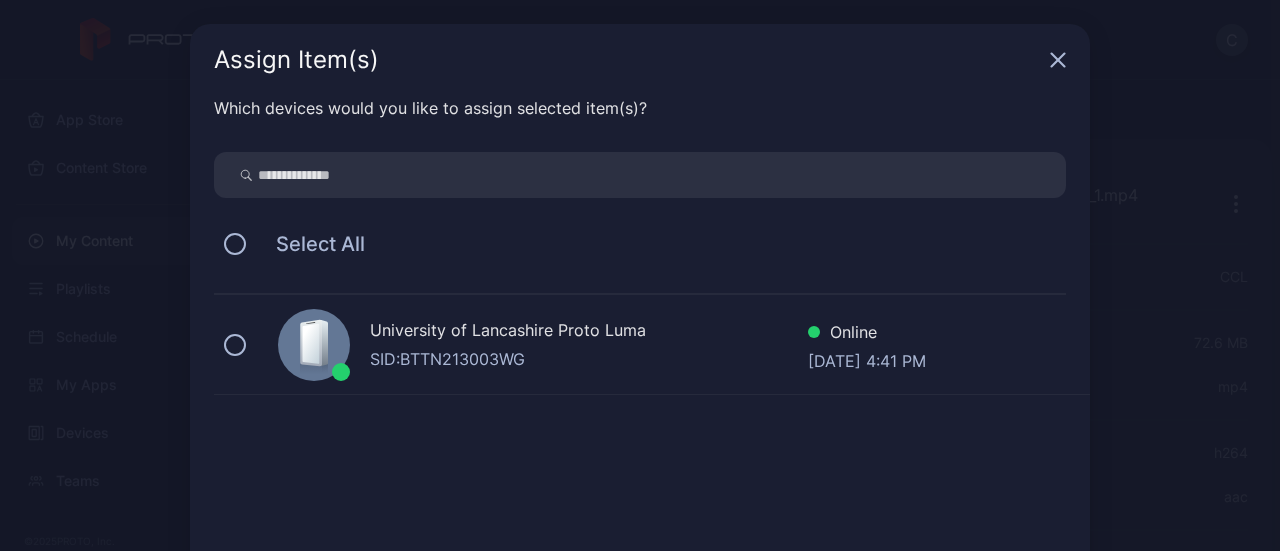click on "SID:  BTTN213003WG" at bounding box center (589, 359) 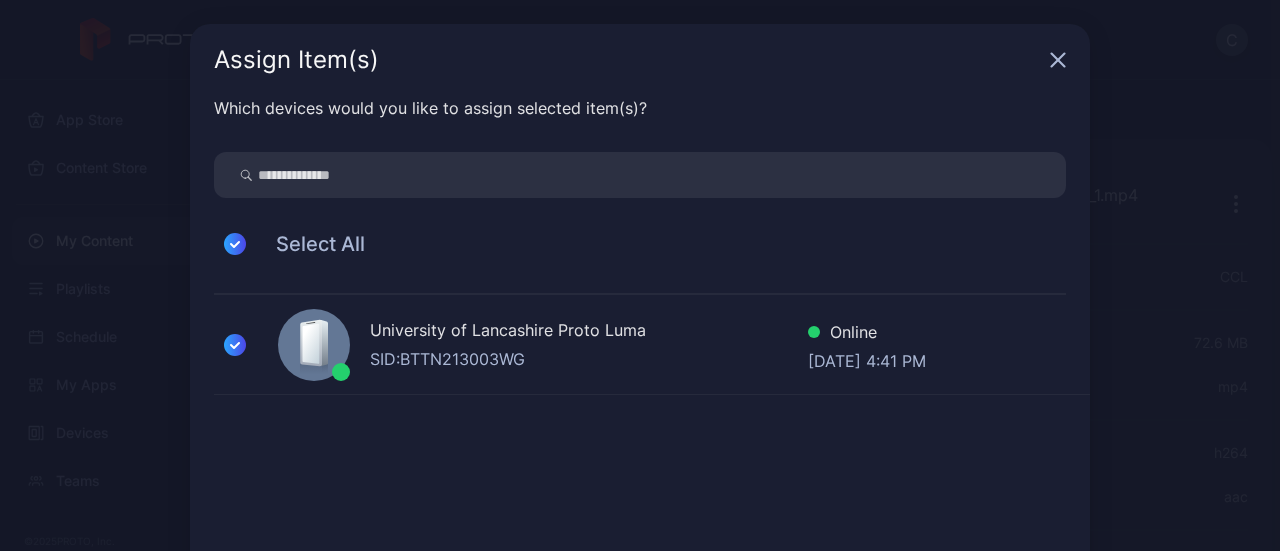 scroll, scrollTop: 140, scrollLeft: 0, axis: vertical 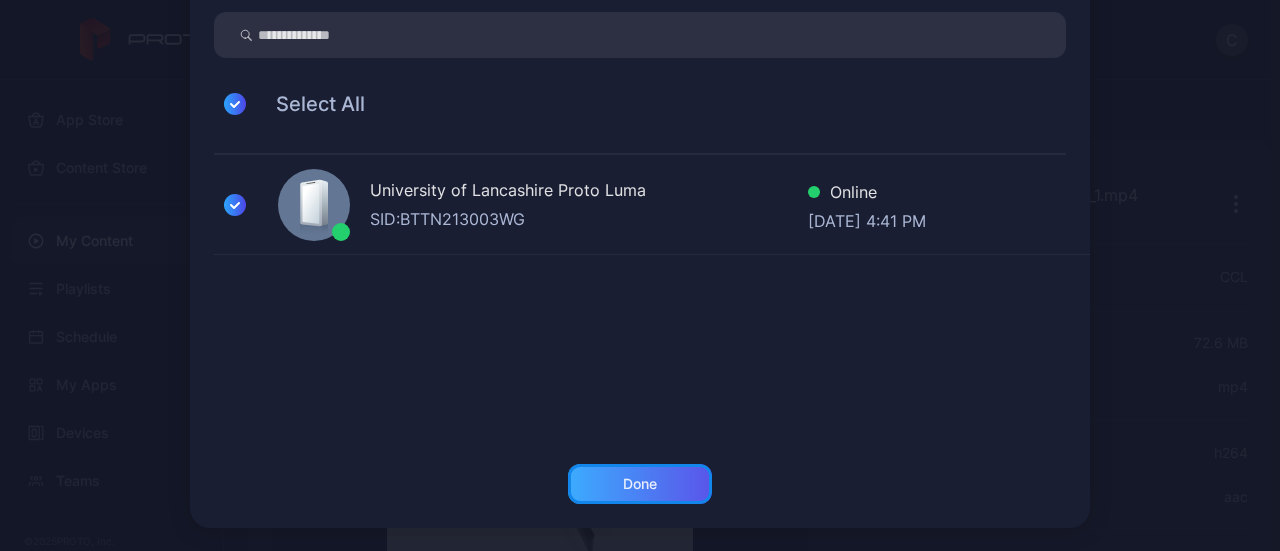 click on "Done" at bounding box center [640, 484] 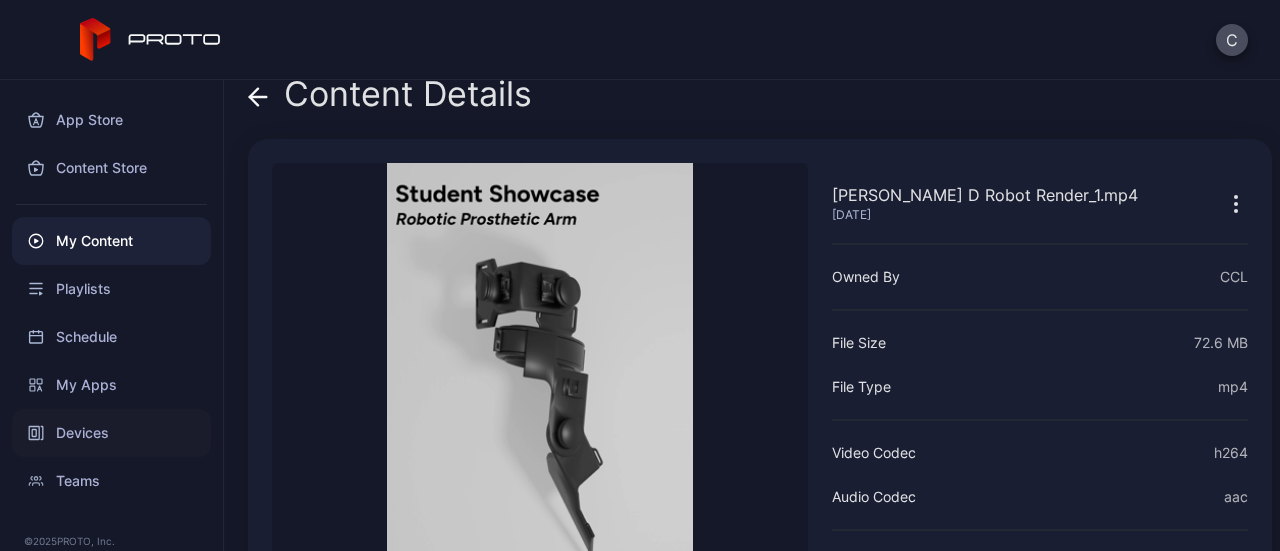 click on "Devices" at bounding box center [111, 433] 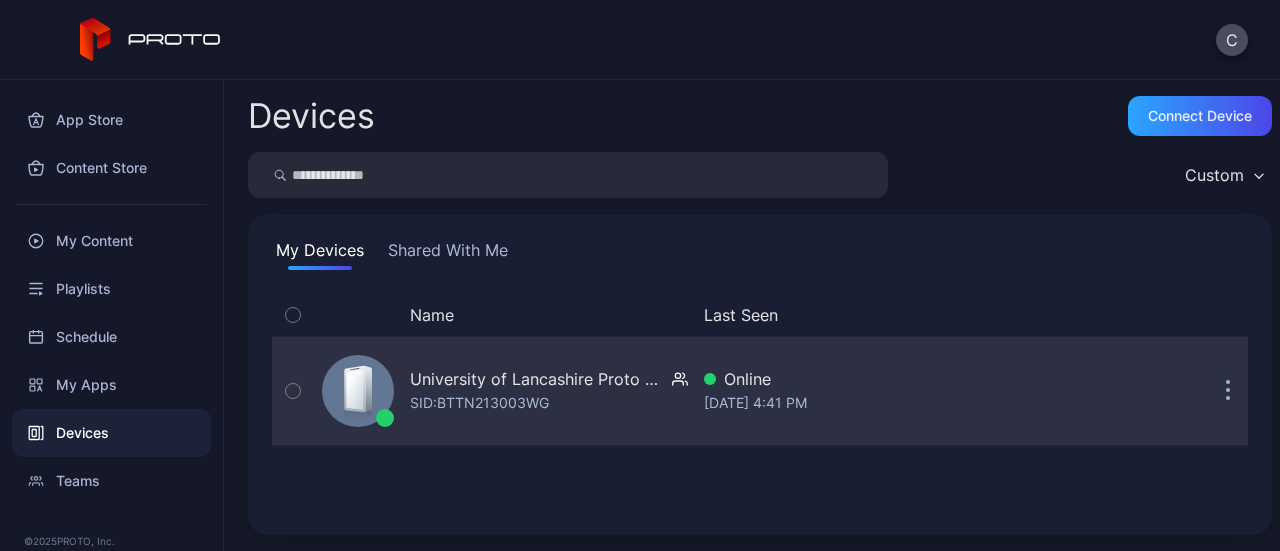 click on "University of Lancashire Proto [PERSON_NAME]:  BTTN213003WG" at bounding box center (549, 391) 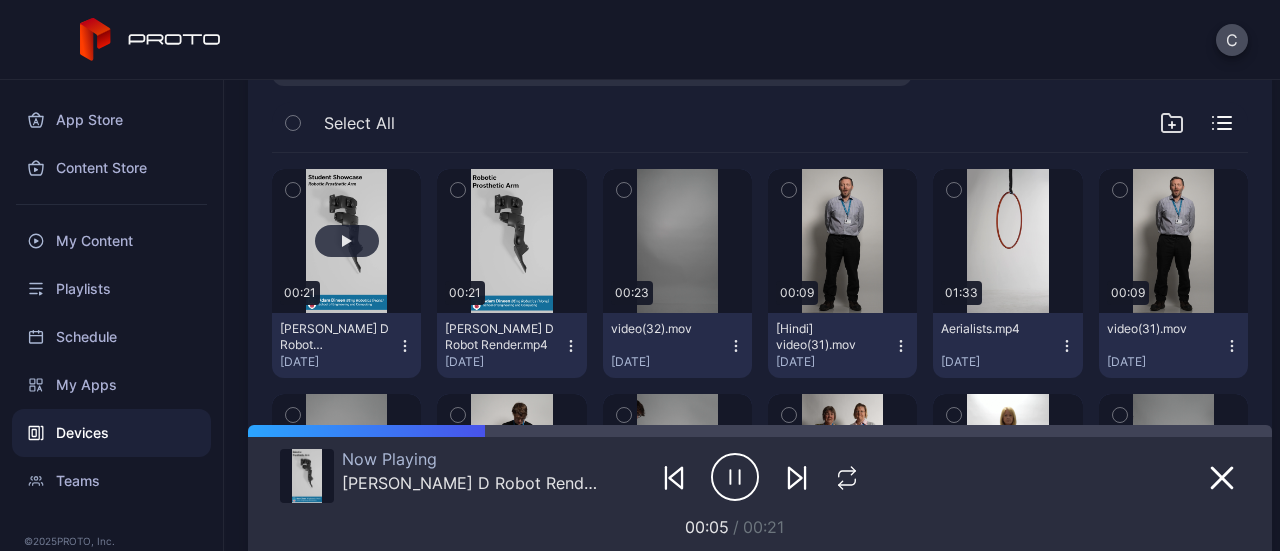 scroll, scrollTop: 350, scrollLeft: 0, axis: vertical 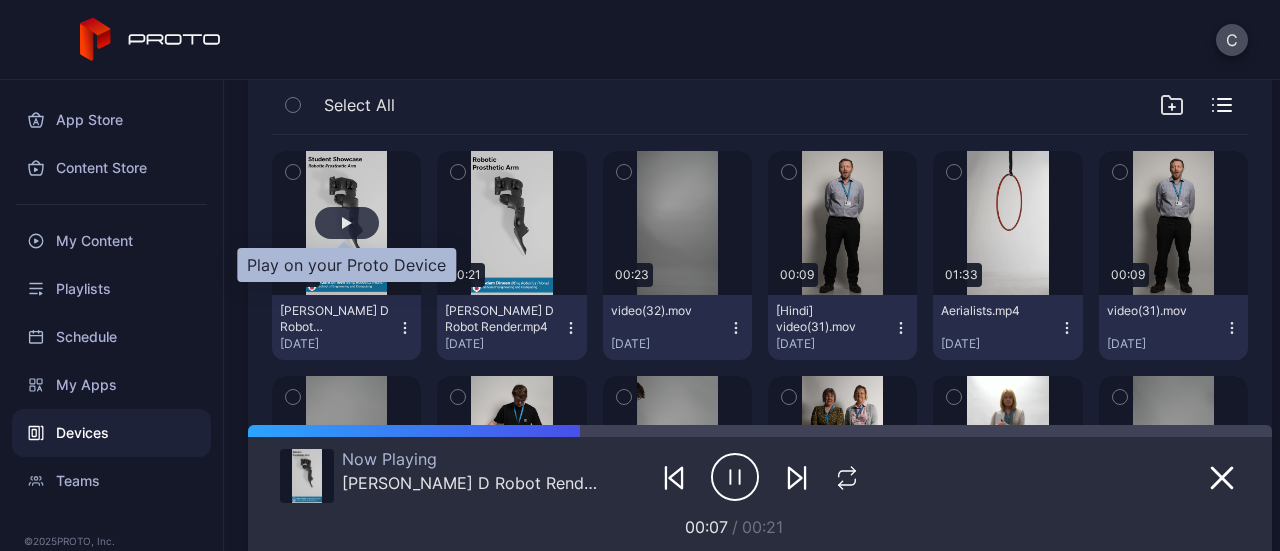 click at bounding box center [347, 223] 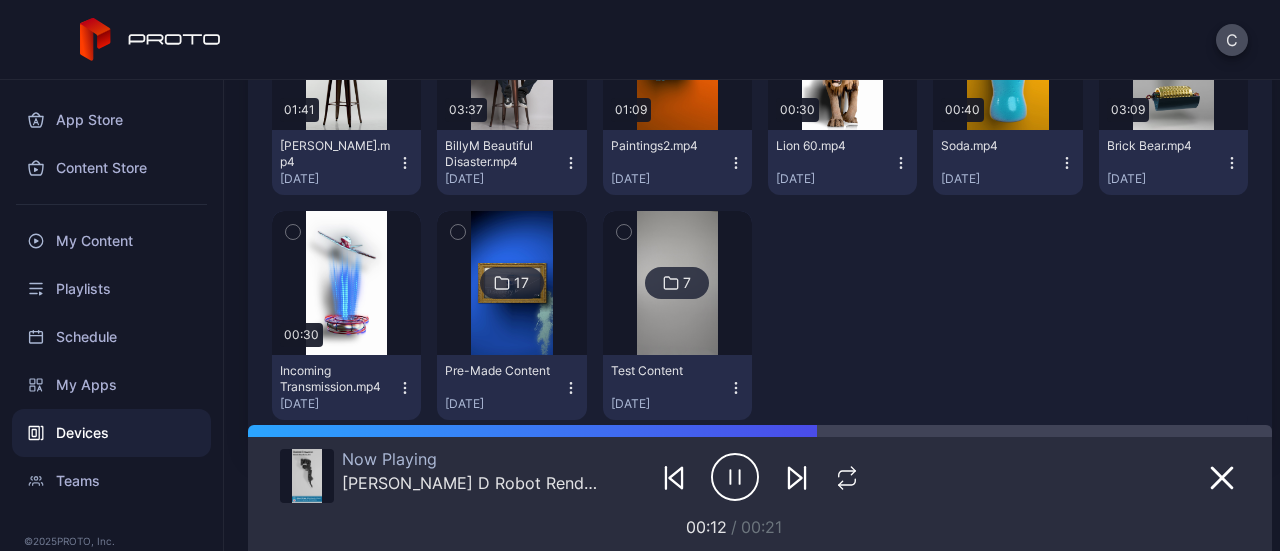 scroll, scrollTop: 1638, scrollLeft: 0, axis: vertical 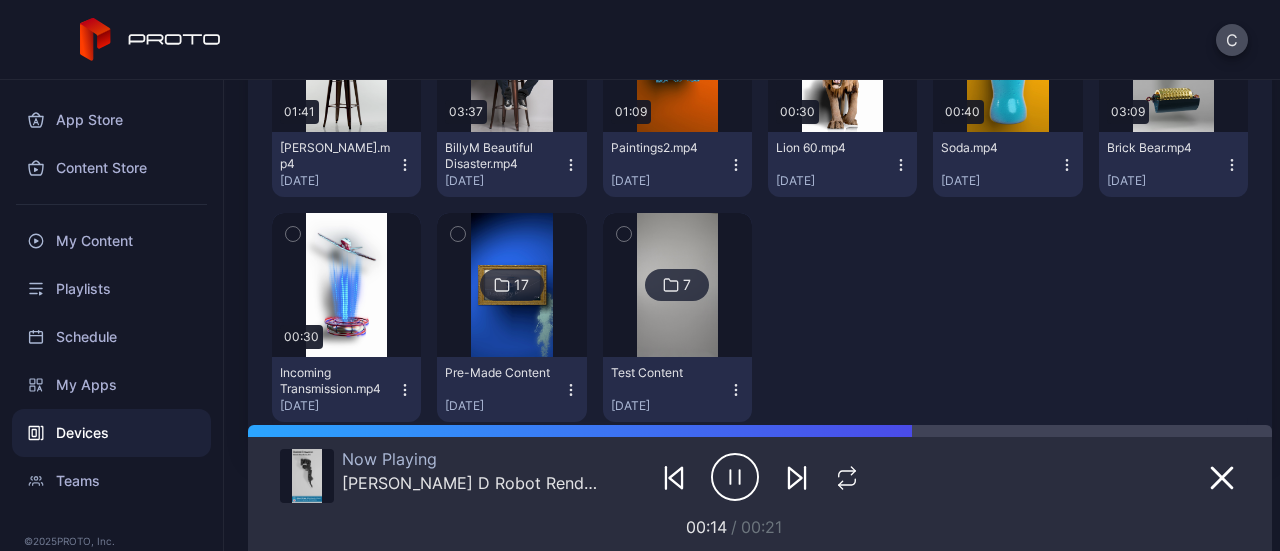 click 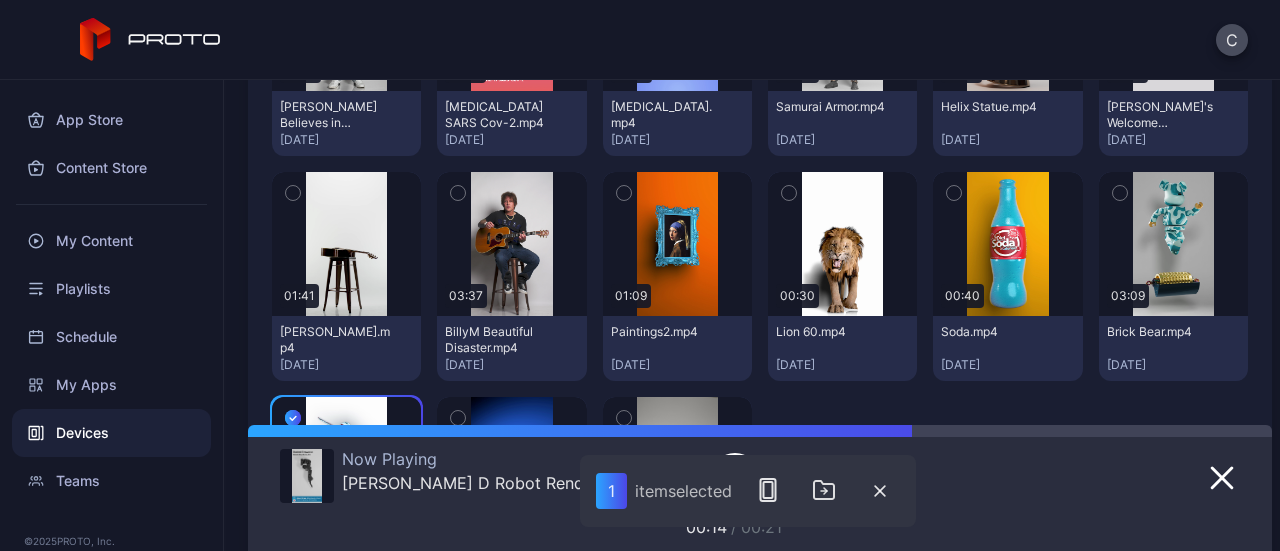 scroll, scrollTop: 1454, scrollLeft: 0, axis: vertical 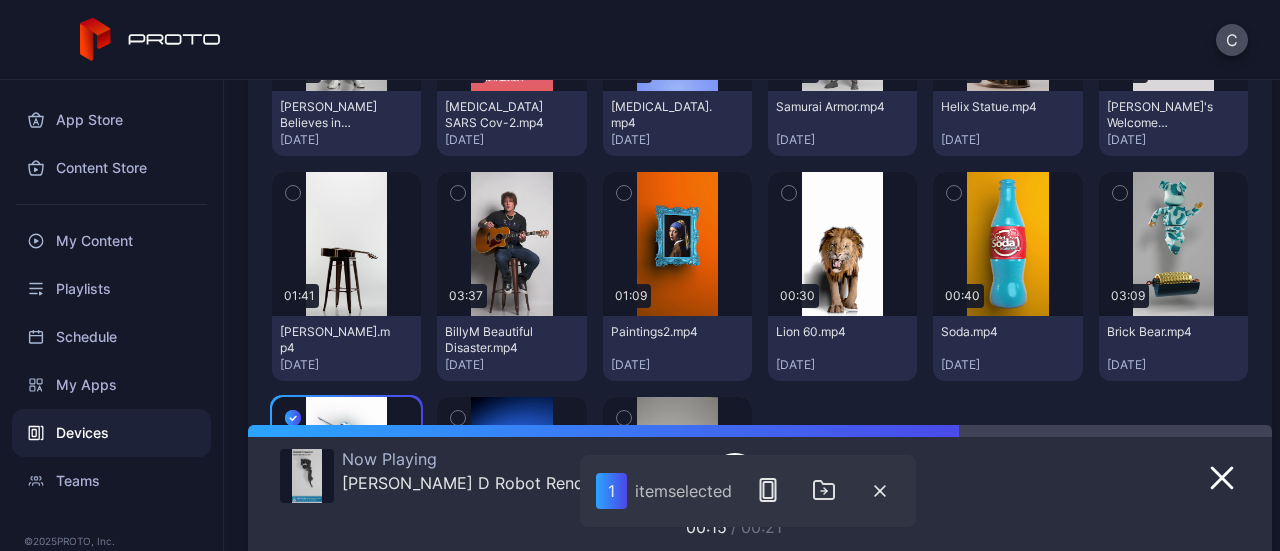 click 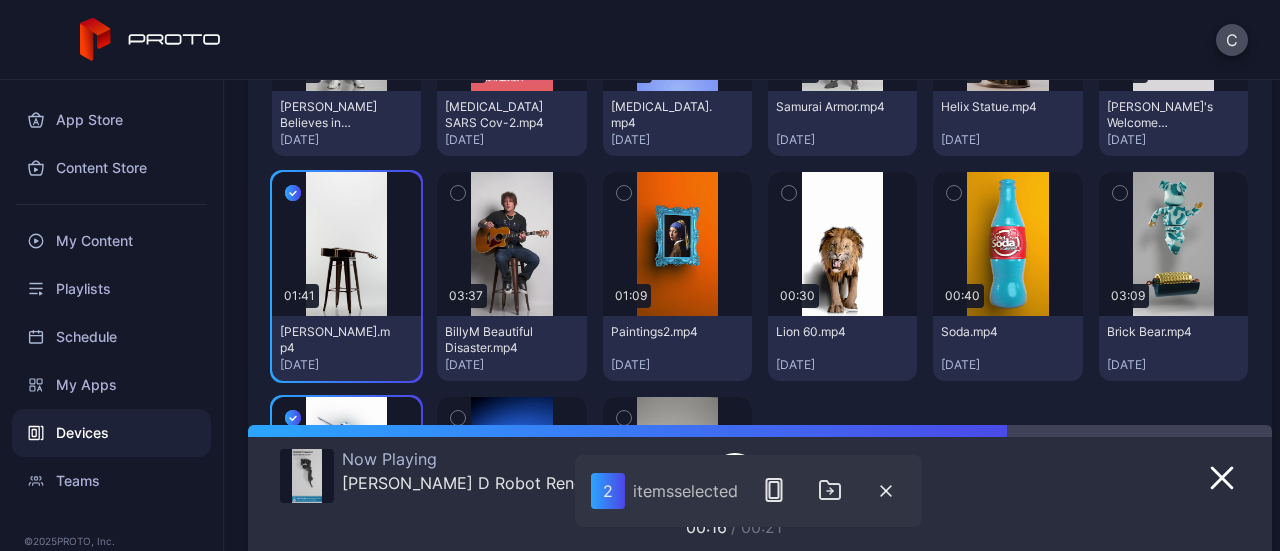click 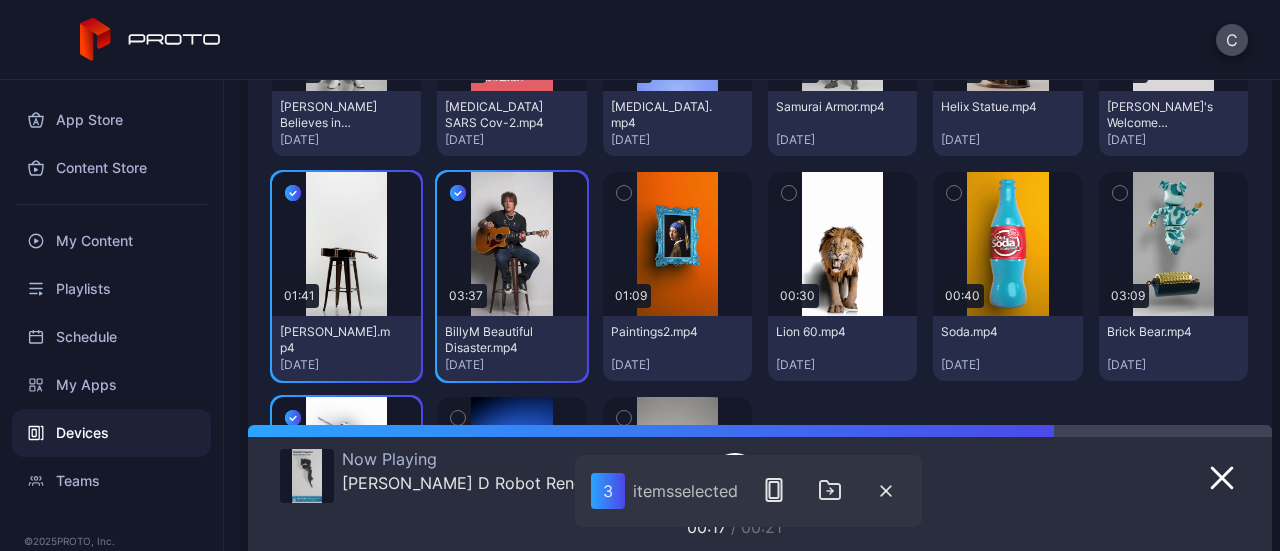 click at bounding box center [624, 193] 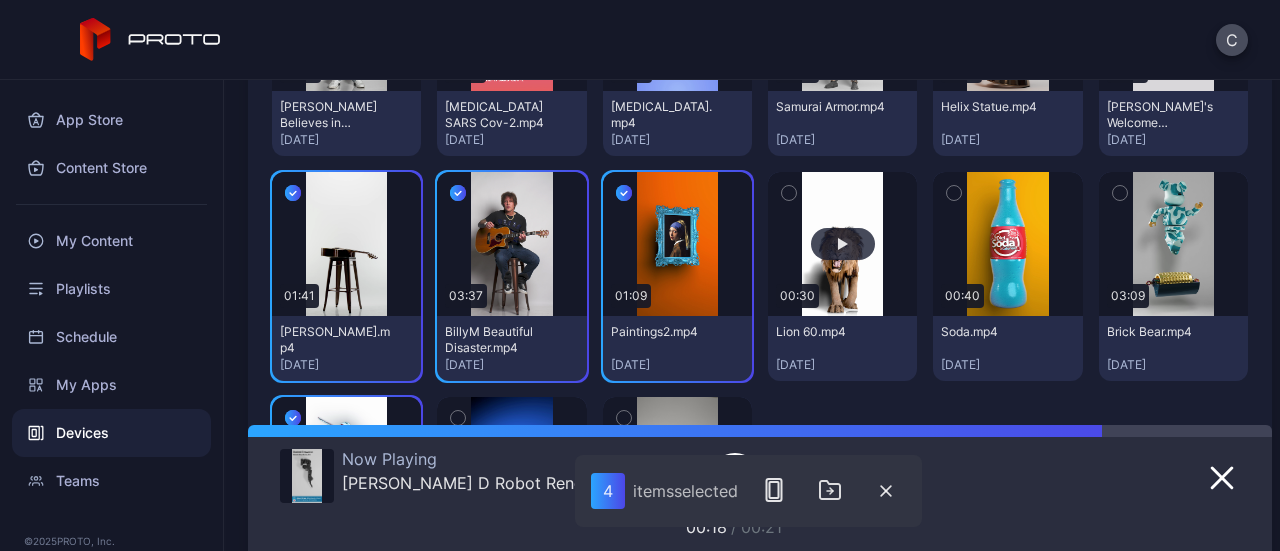 click at bounding box center (842, 244) 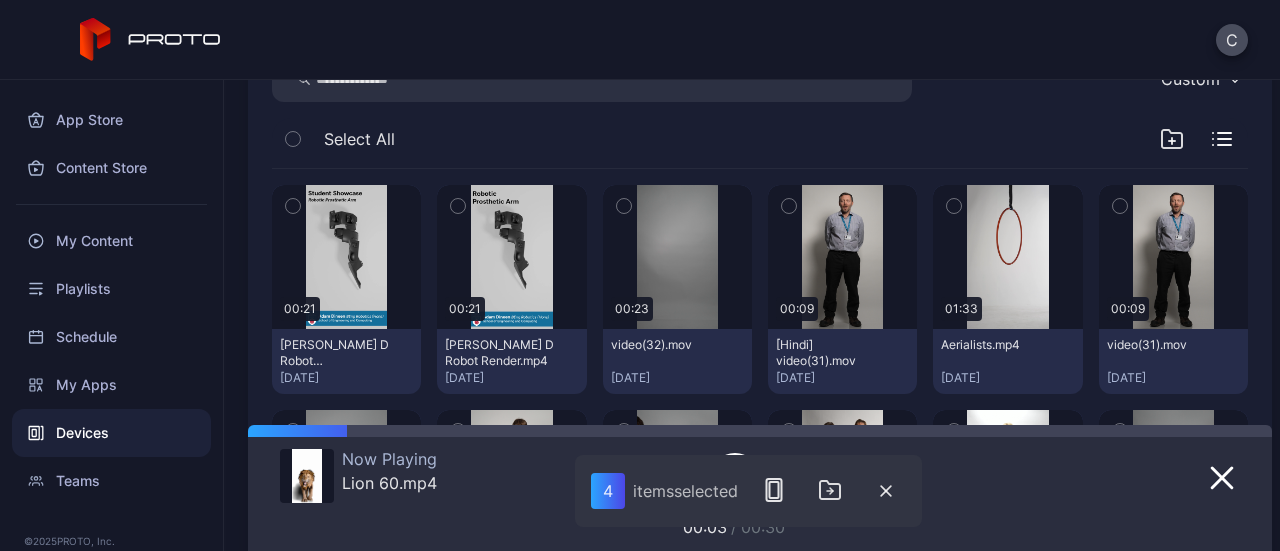 scroll, scrollTop: 232, scrollLeft: 0, axis: vertical 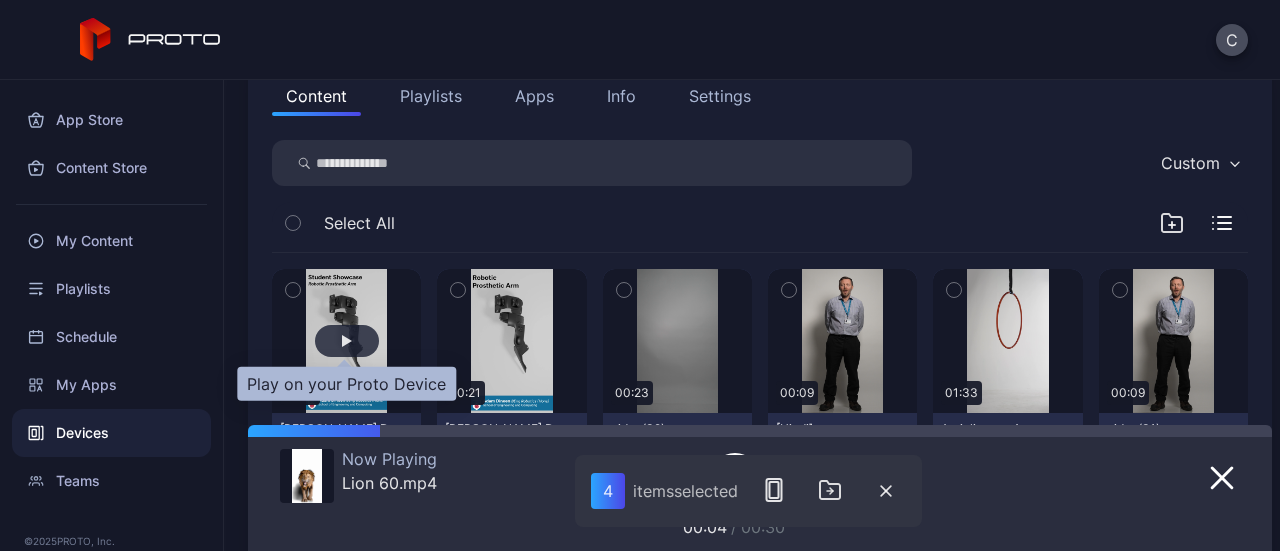 click at bounding box center [347, 341] 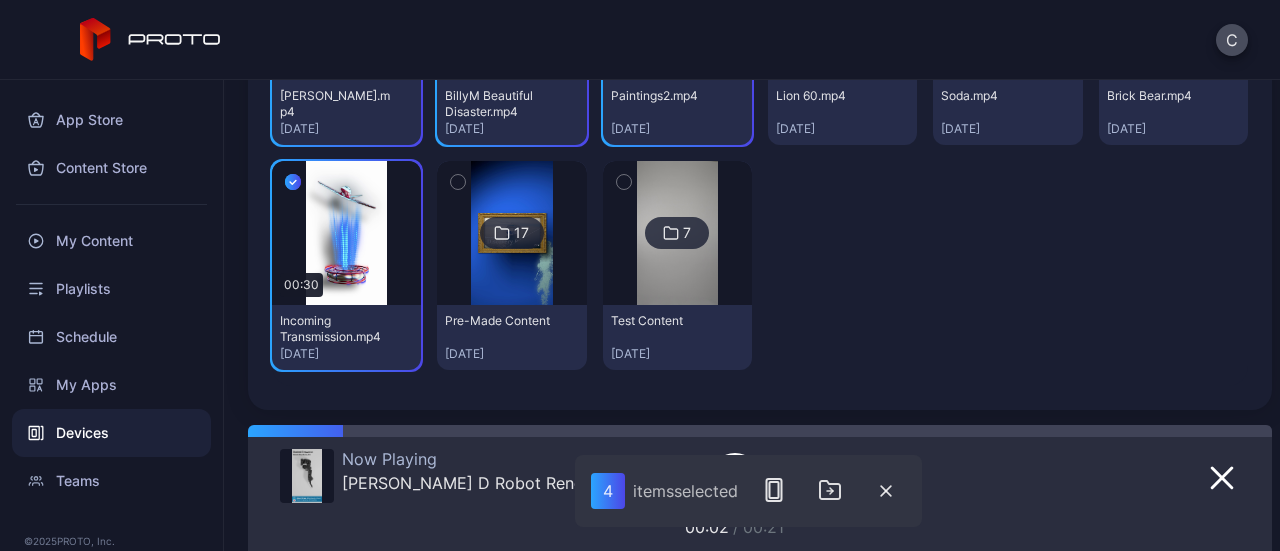 scroll, scrollTop: 1426, scrollLeft: 0, axis: vertical 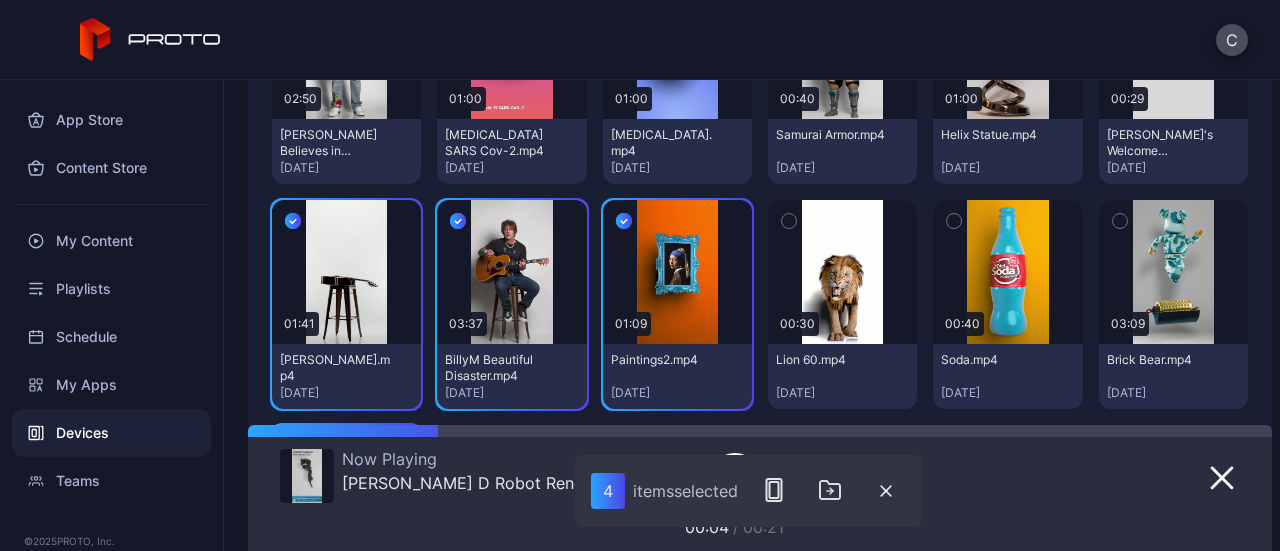 click 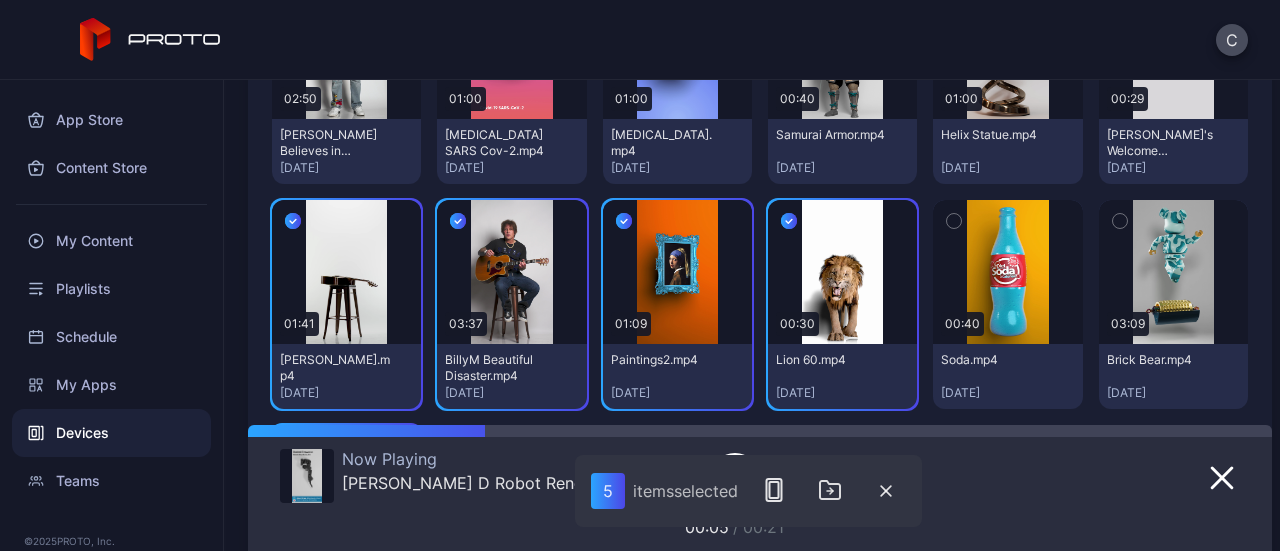 click 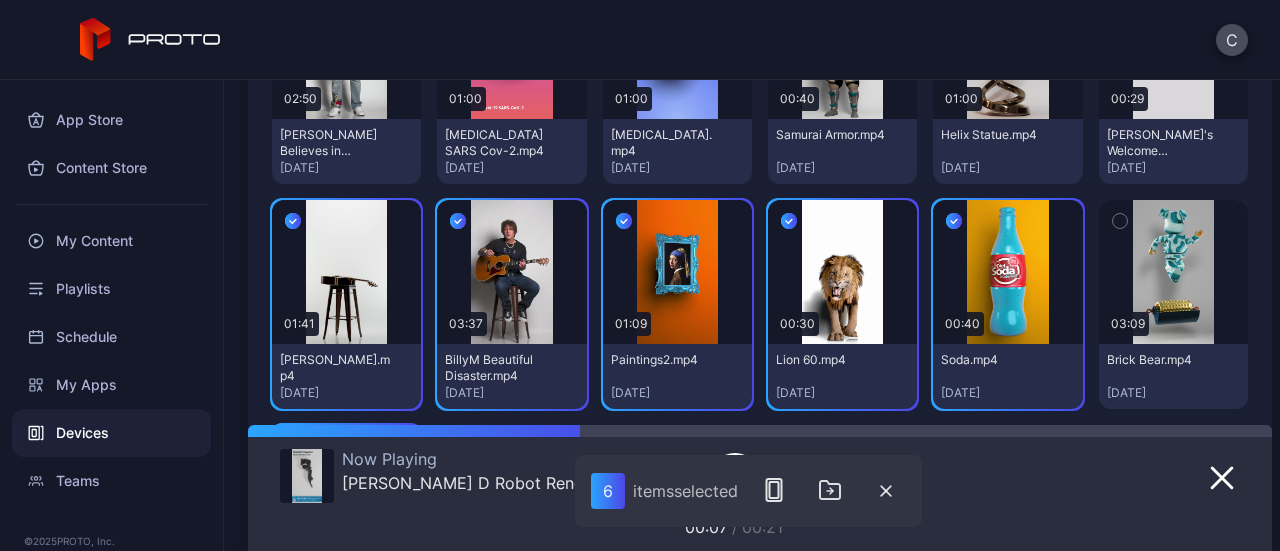 click 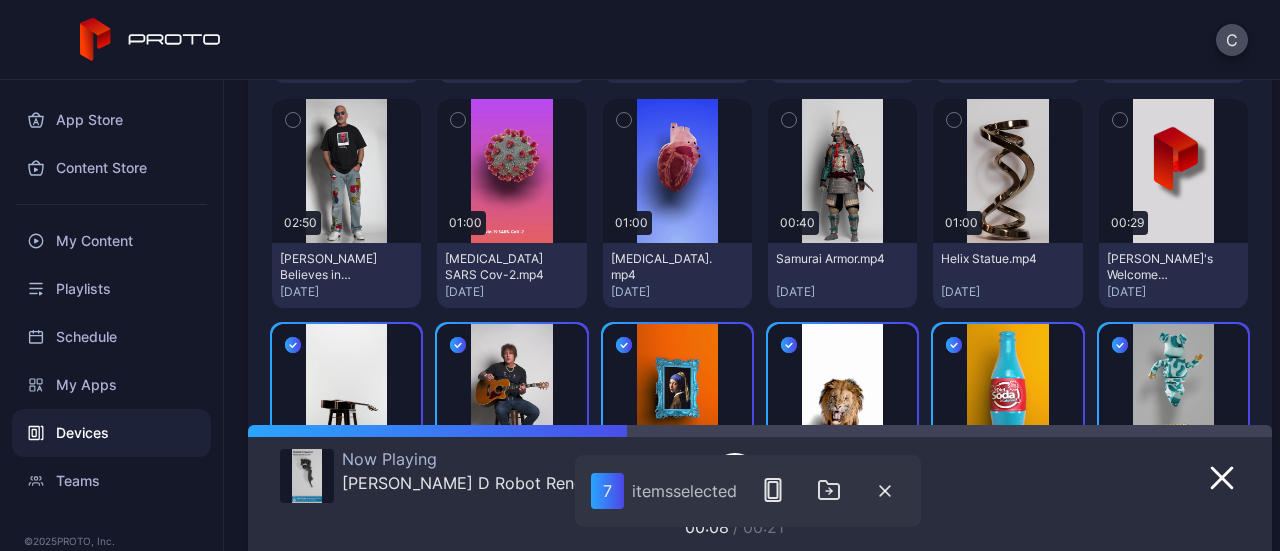 scroll, scrollTop: 1300, scrollLeft: 0, axis: vertical 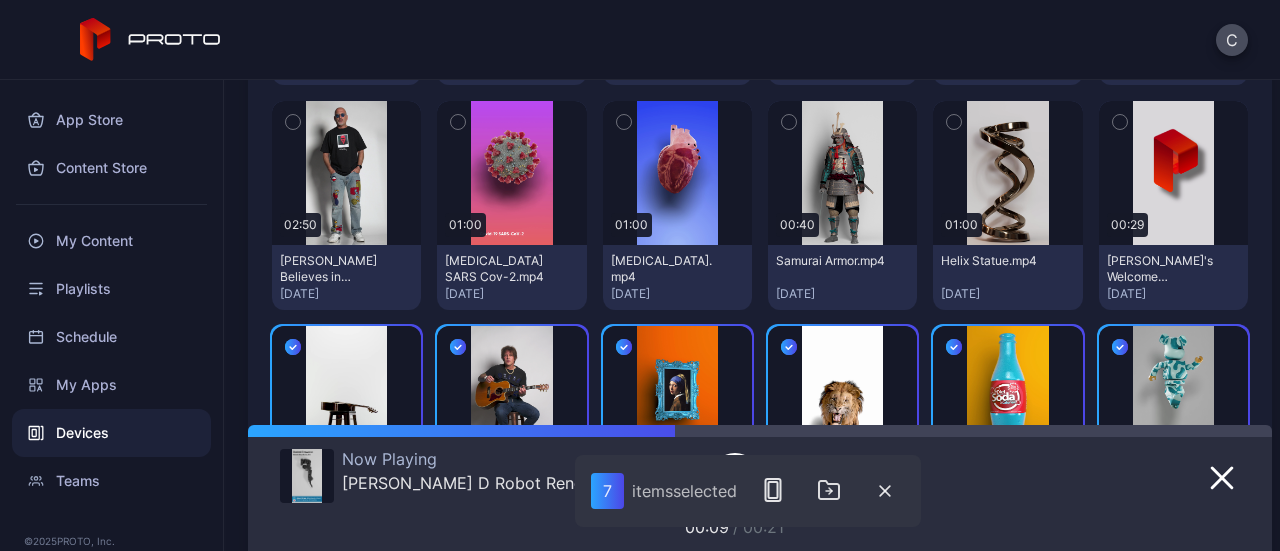 click 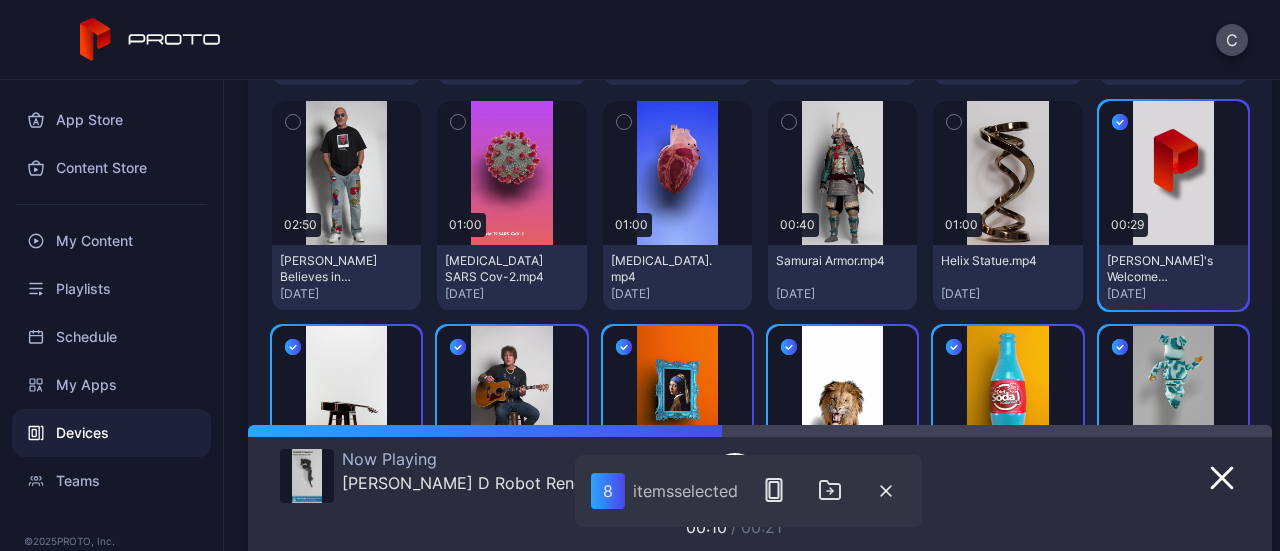 click 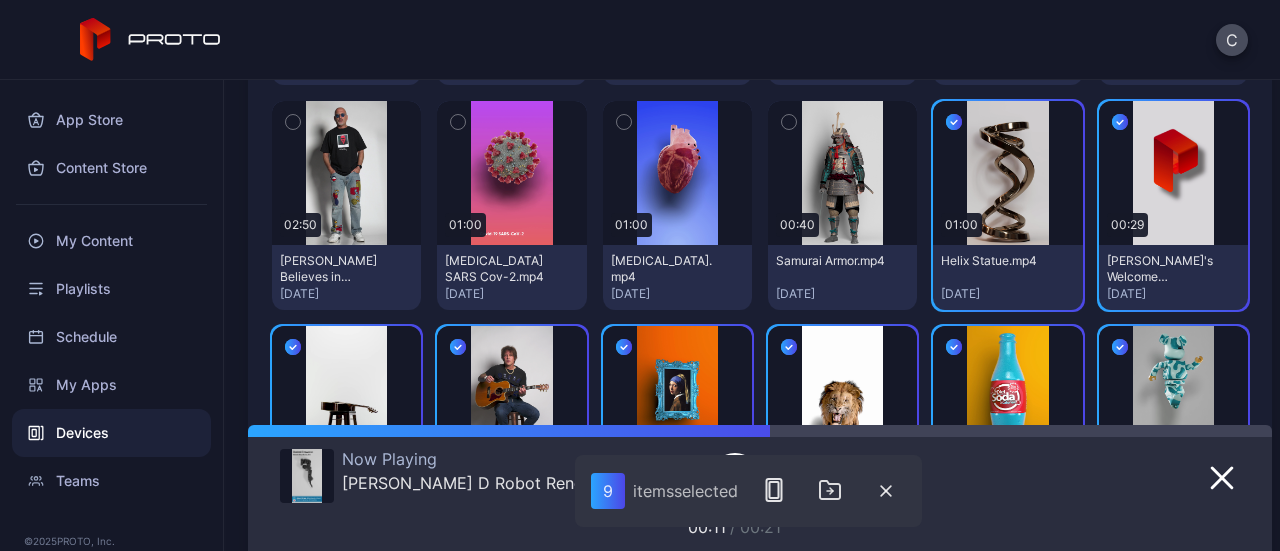 click 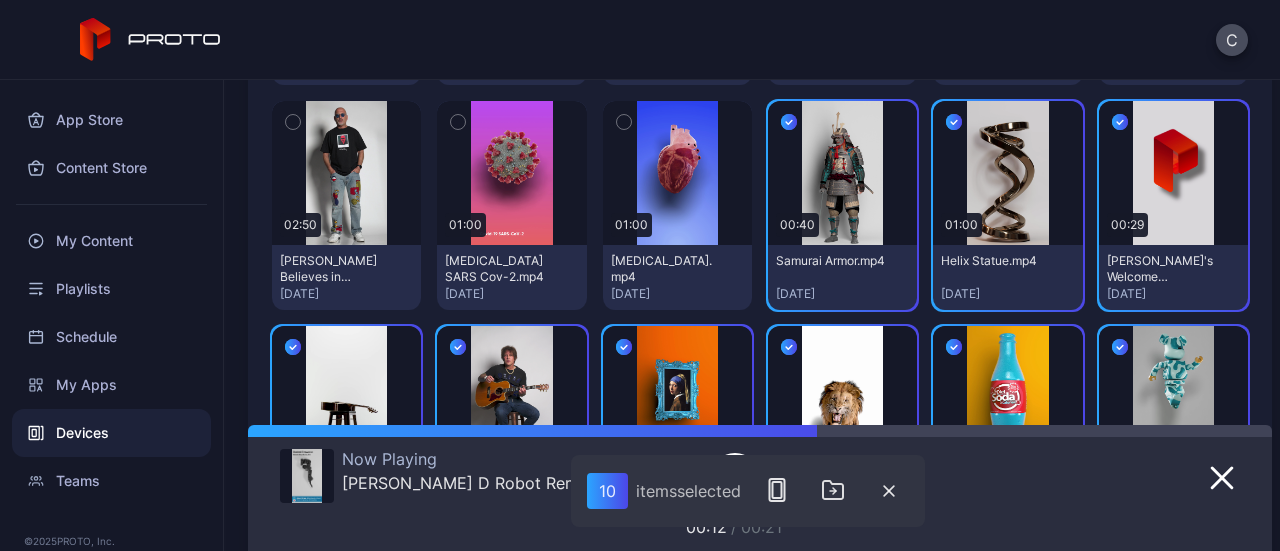click 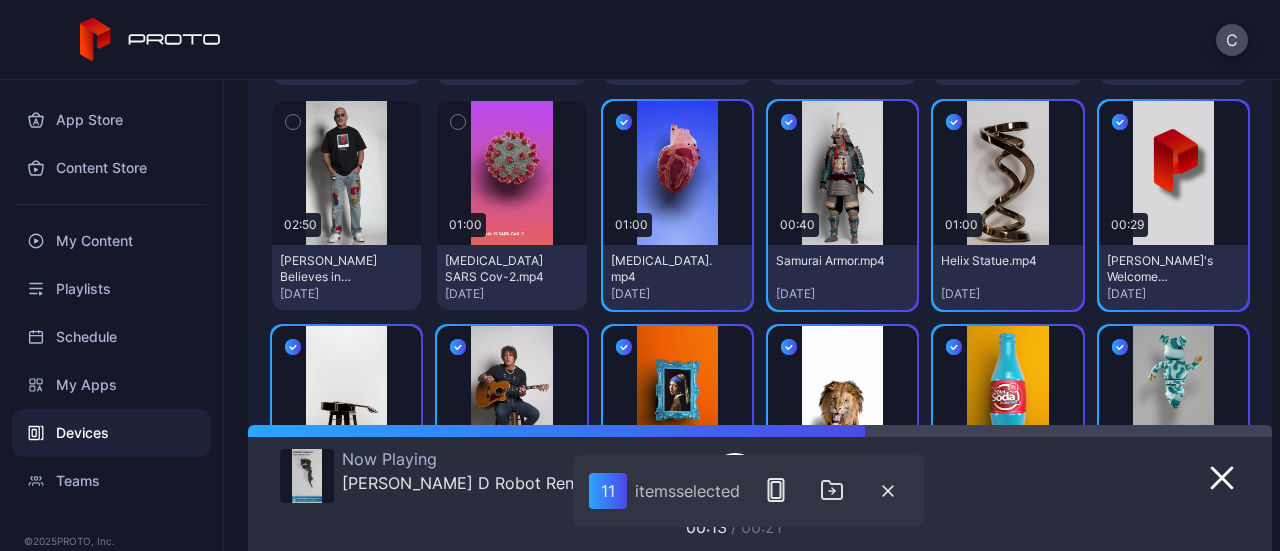 click 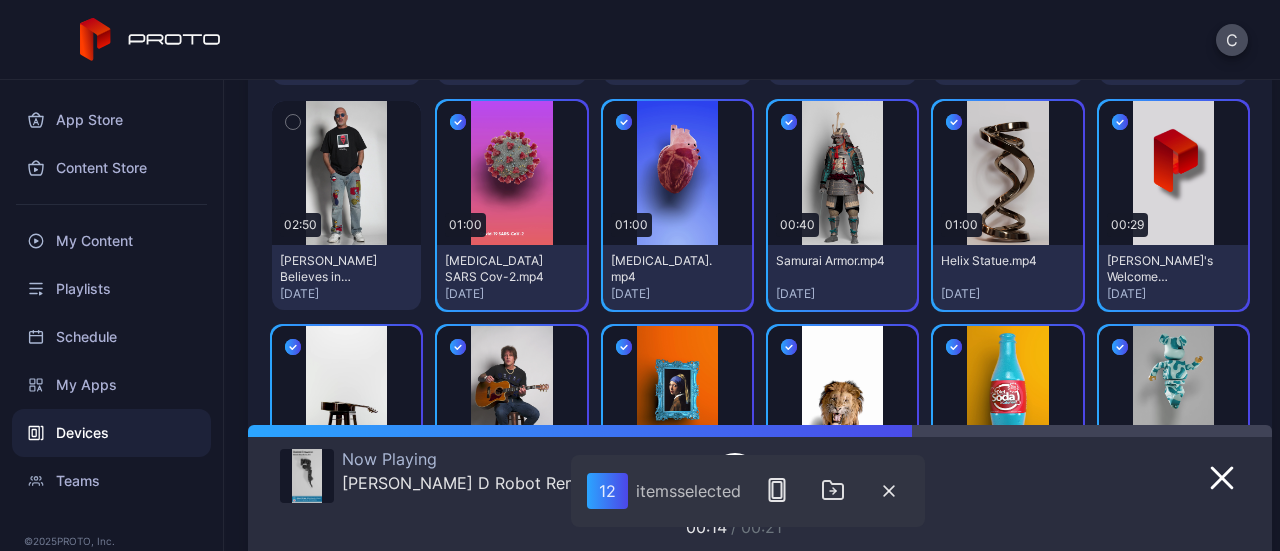 click 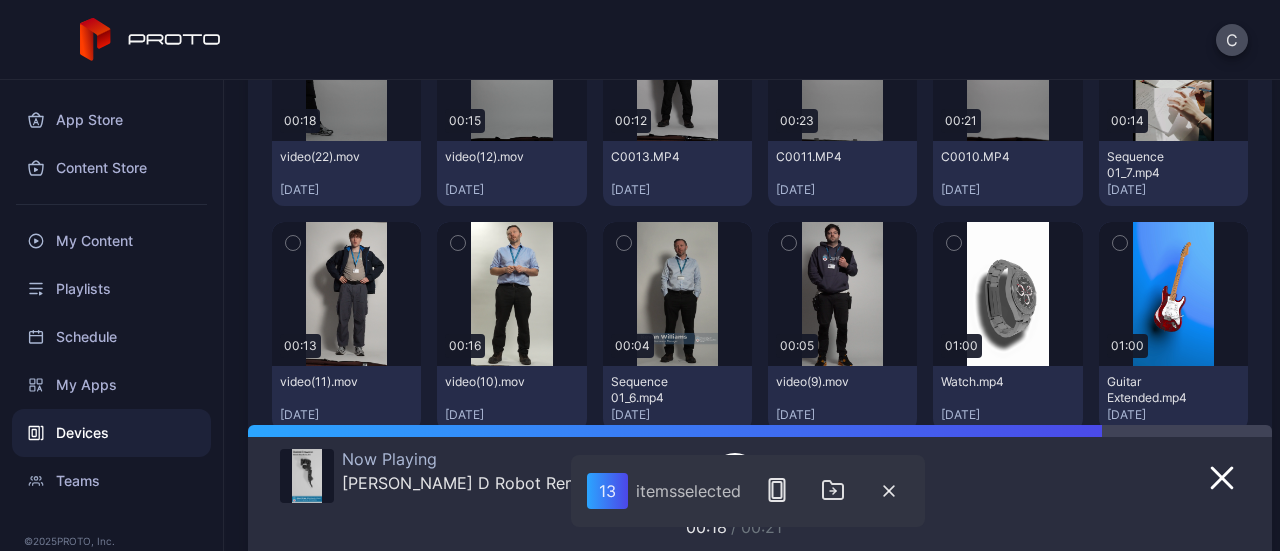 scroll, scrollTop: 960, scrollLeft: 0, axis: vertical 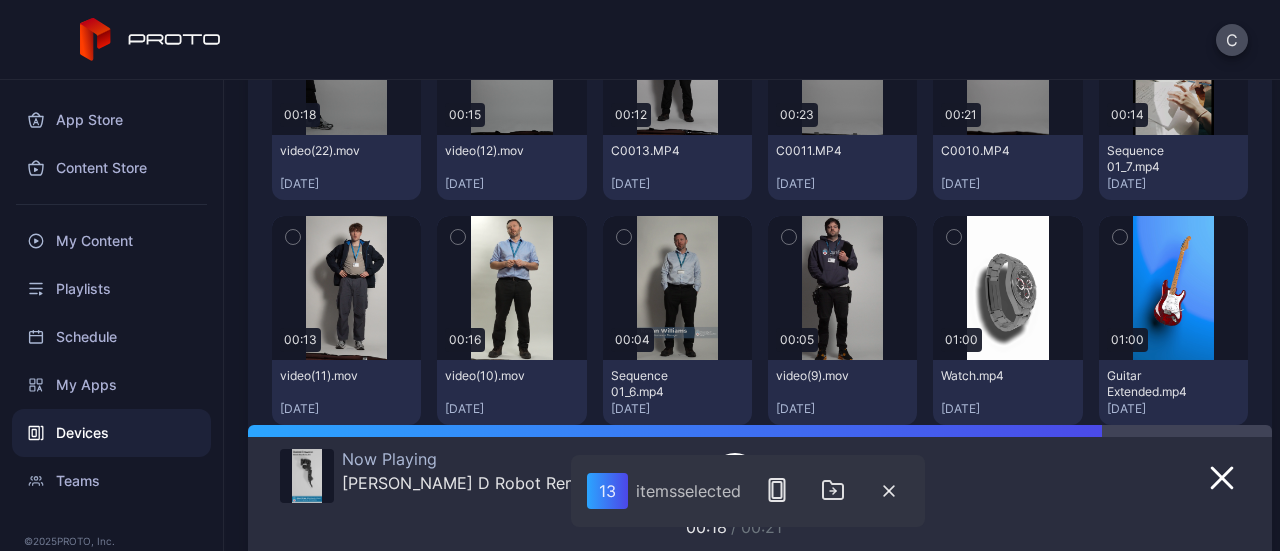 click 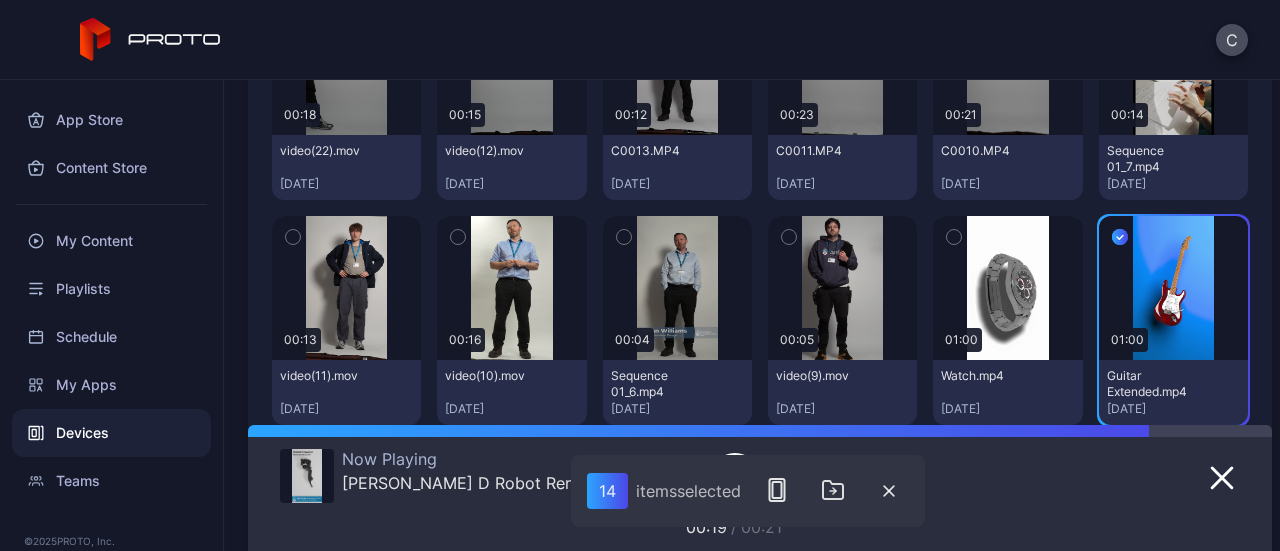 click 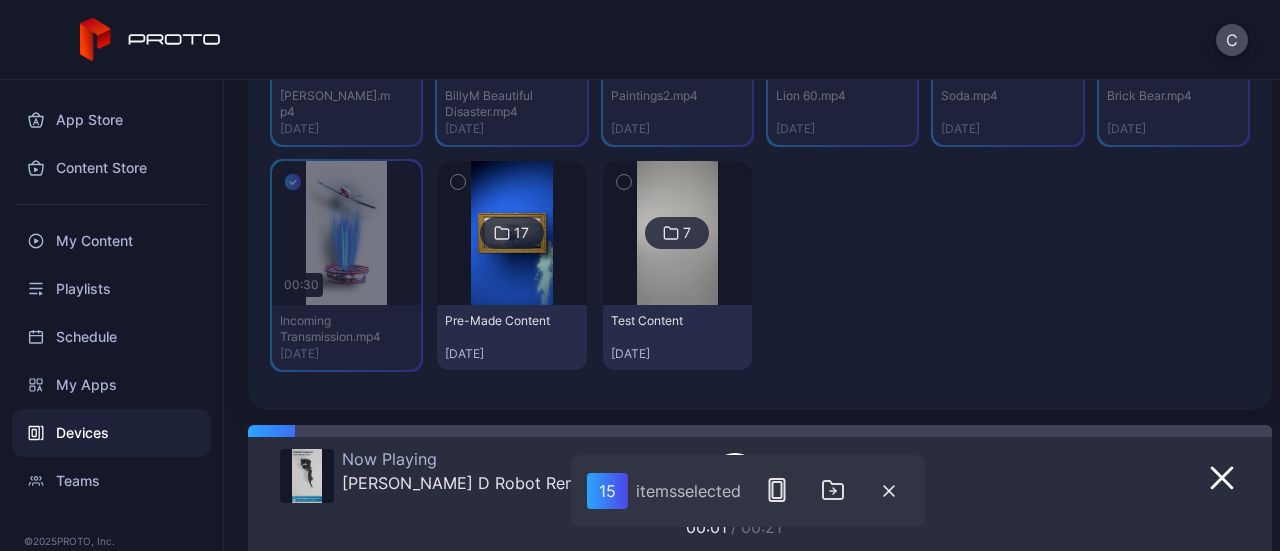 scroll, scrollTop: 1636, scrollLeft: 0, axis: vertical 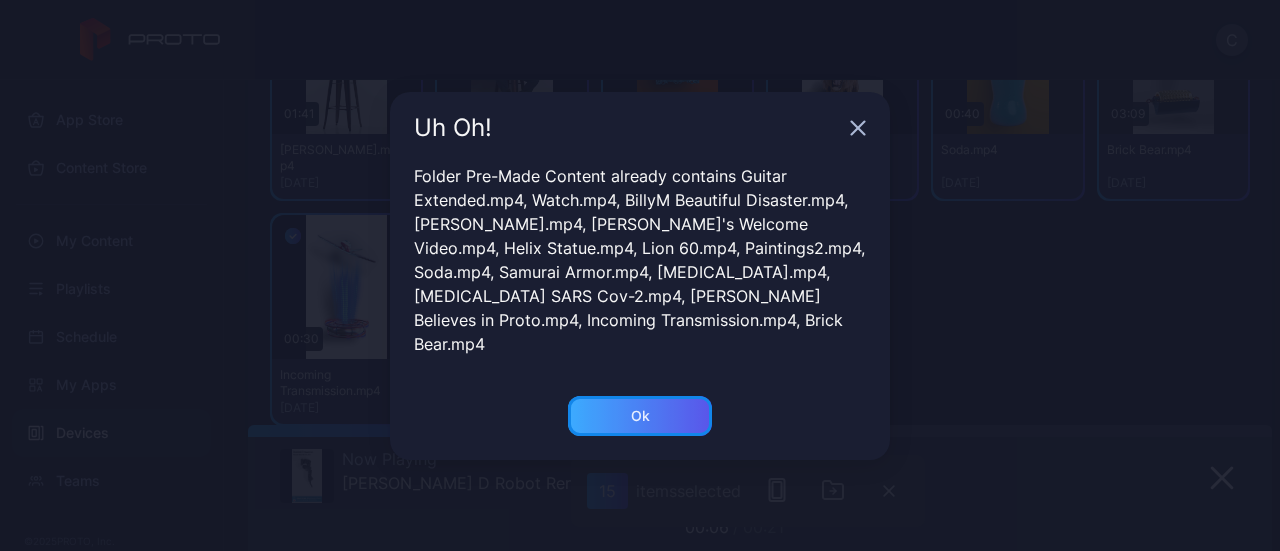 click on "Ok" at bounding box center (640, 416) 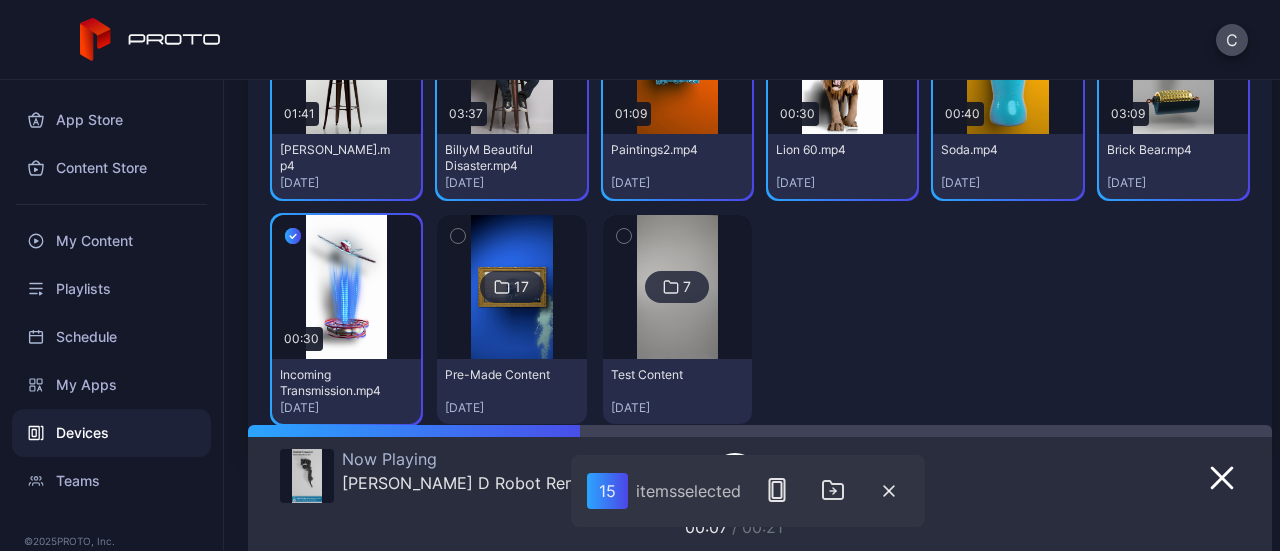click at bounding box center [842, 319] 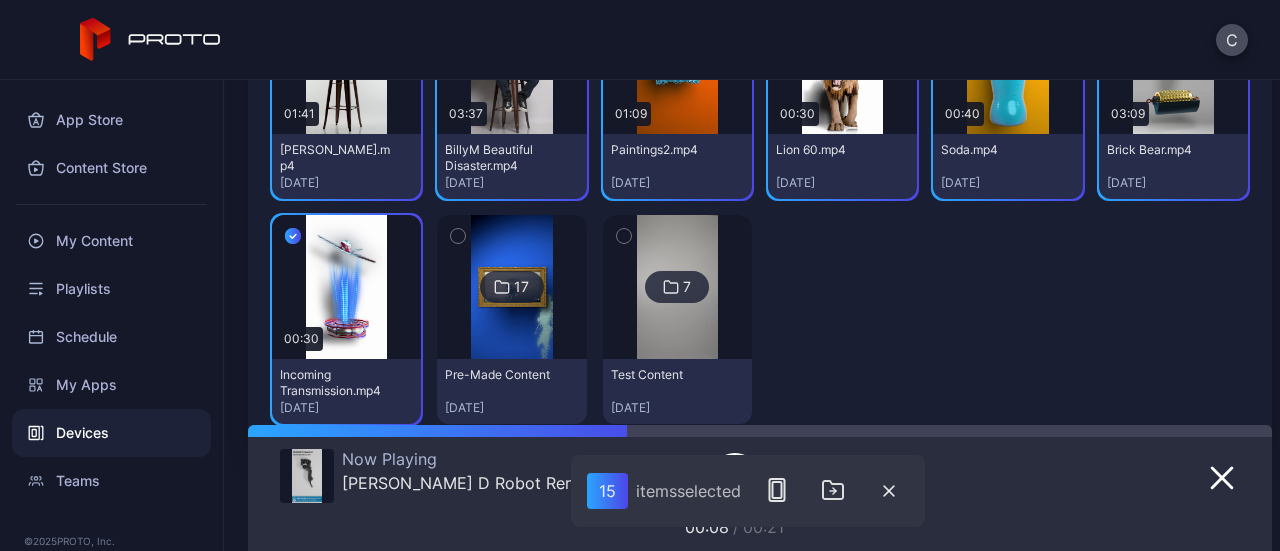 click at bounding box center [511, 287] 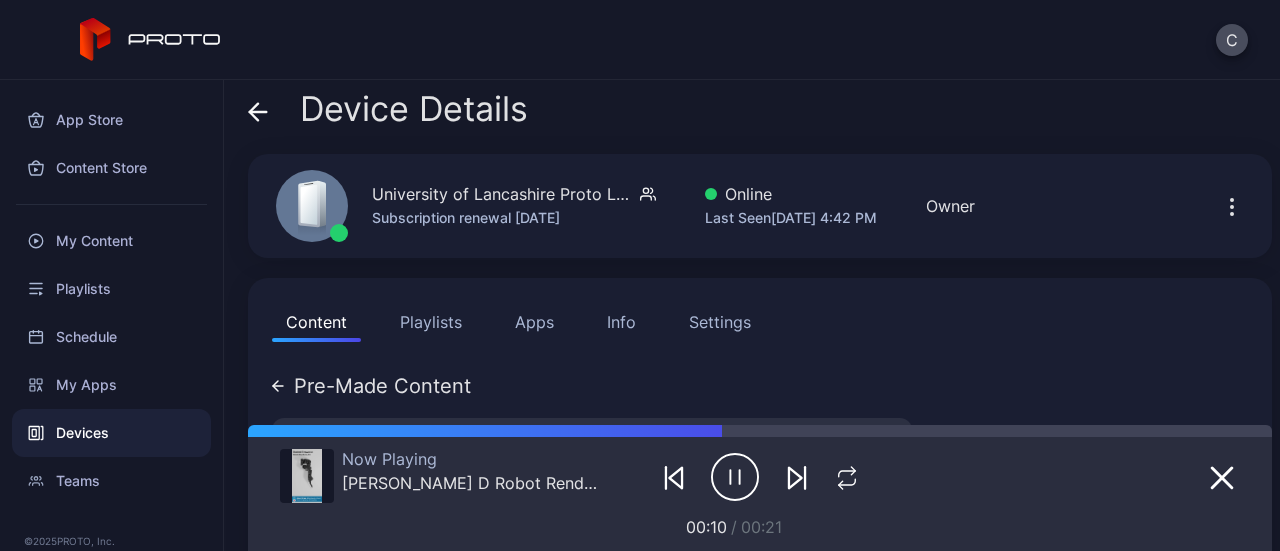 scroll, scrollTop: 0, scrollLeft: 0, axis: both 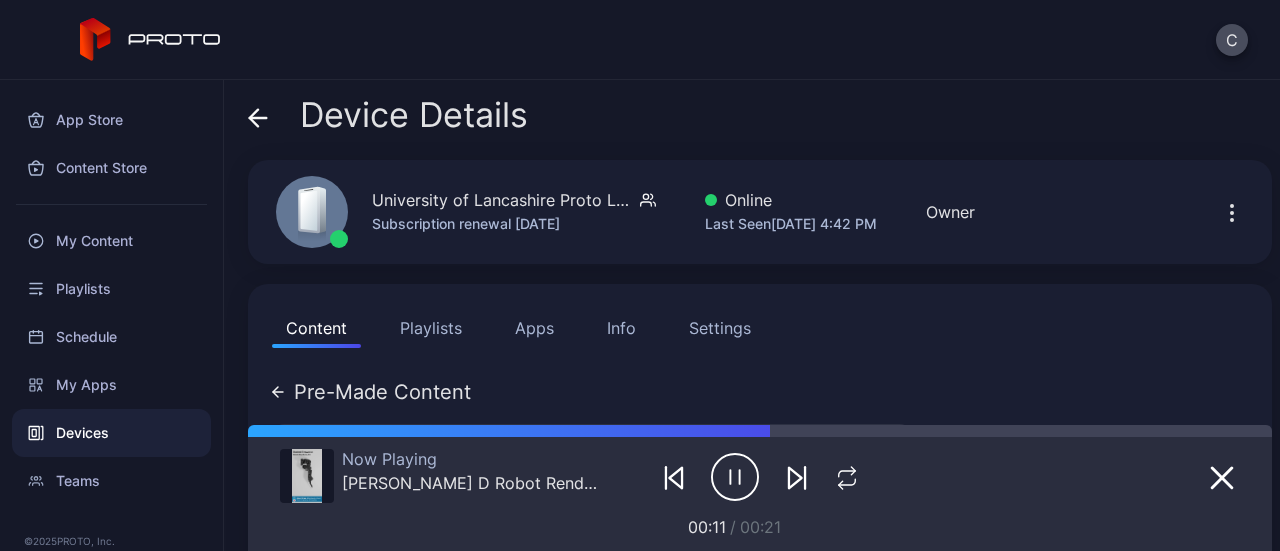 click on "Pre-Made Content" at bounding box center (382, 392) 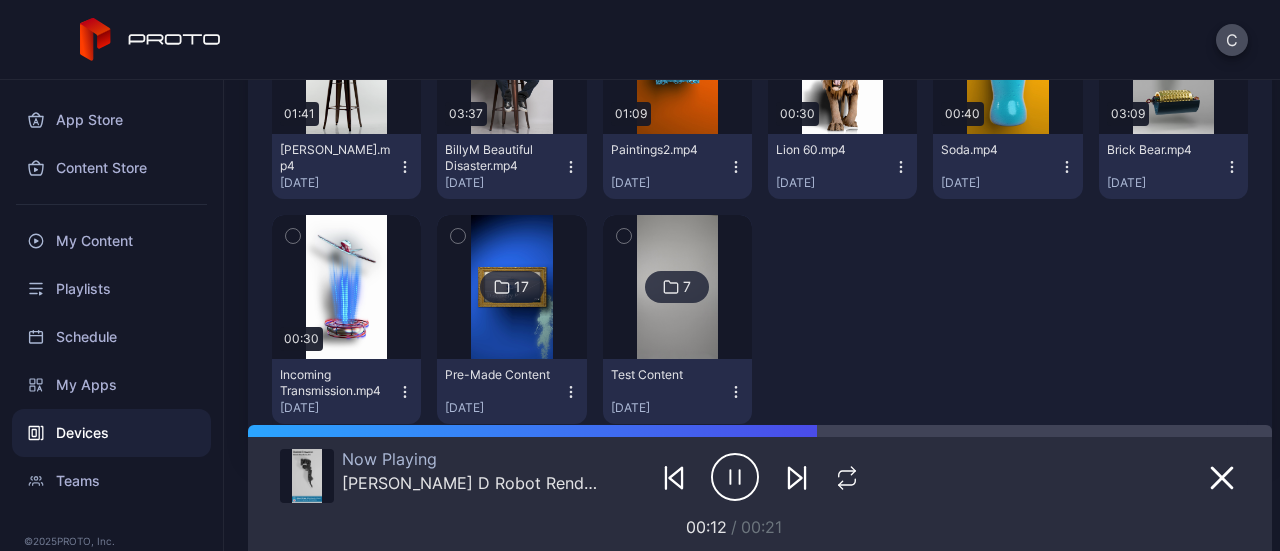 scroll, scrollTop: 1690, scrollLeft: 0, axis: vertical 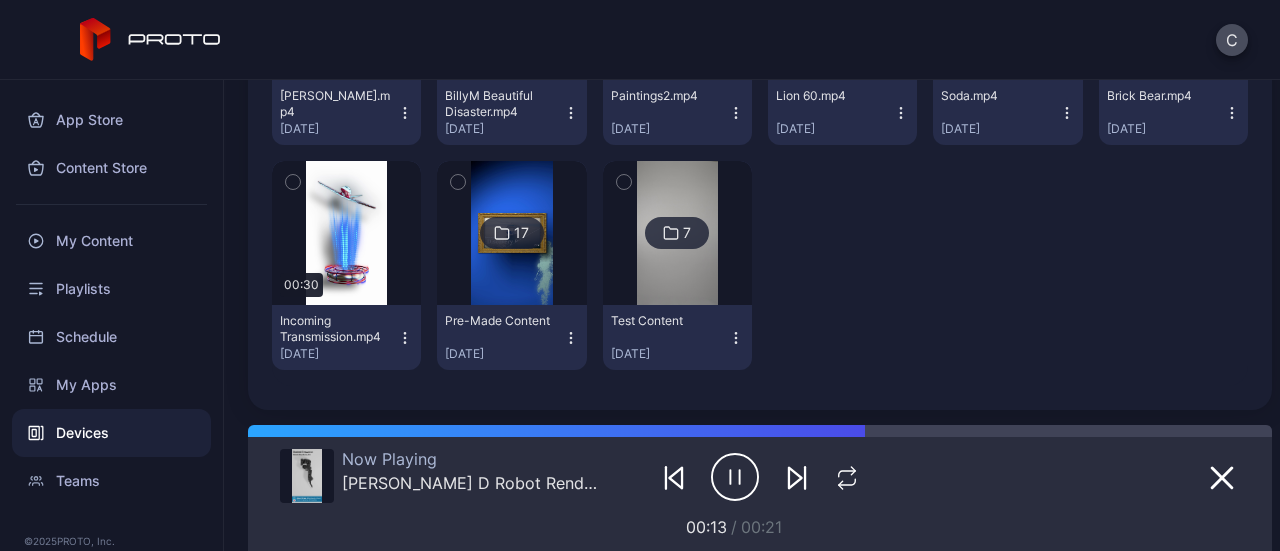 click 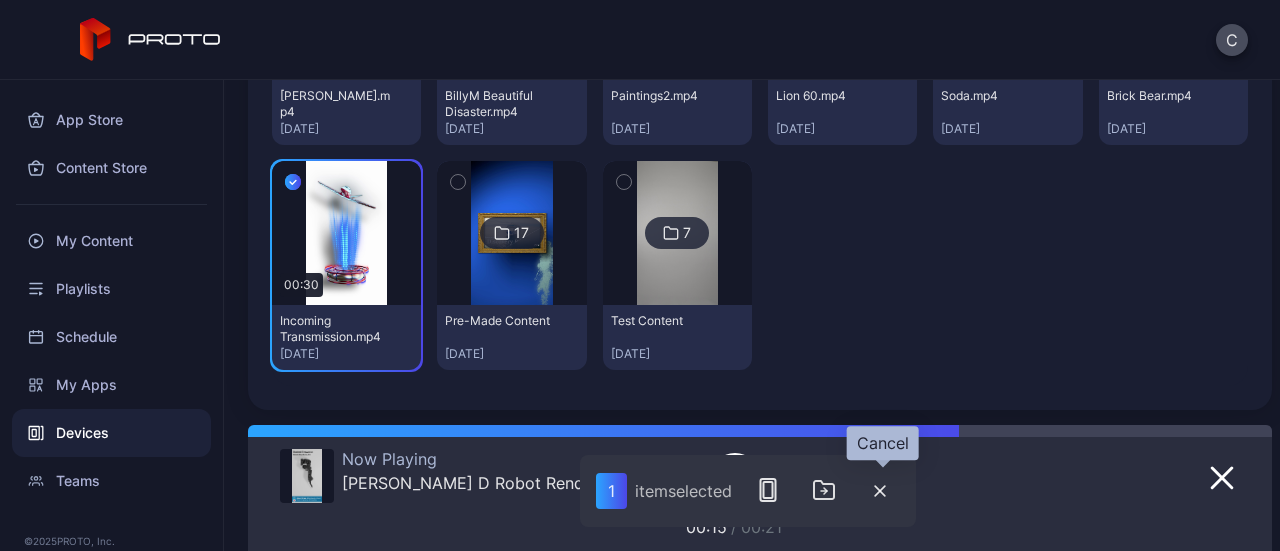 click at bounding box center [880, 491] 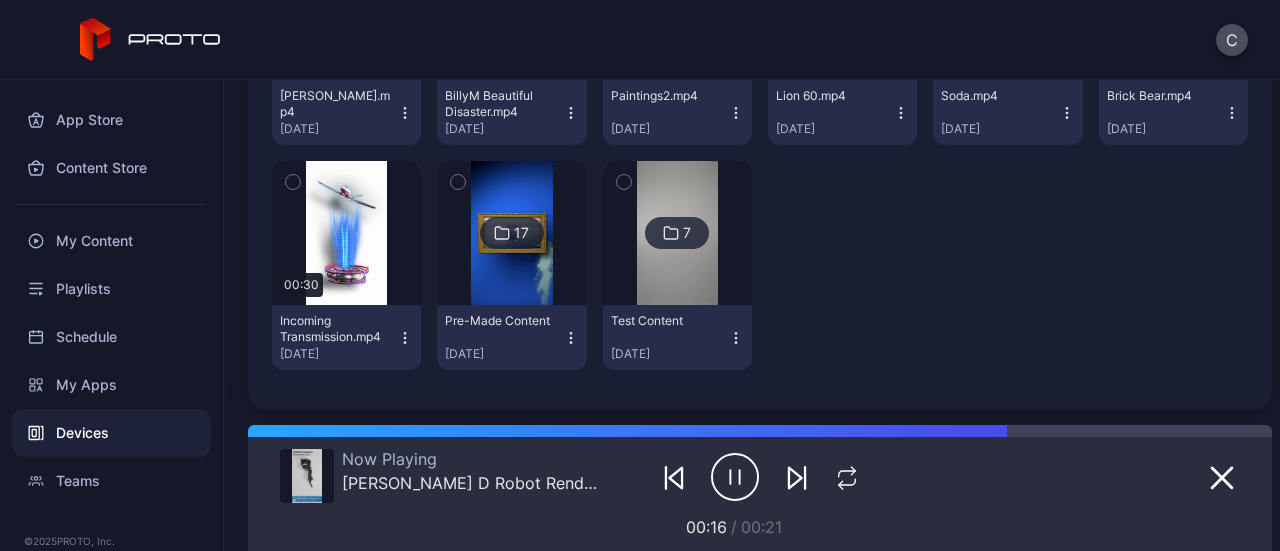 click on "Incoming Transmission.mp4 Jan 27, 2025" at bounding box center (346, 337) 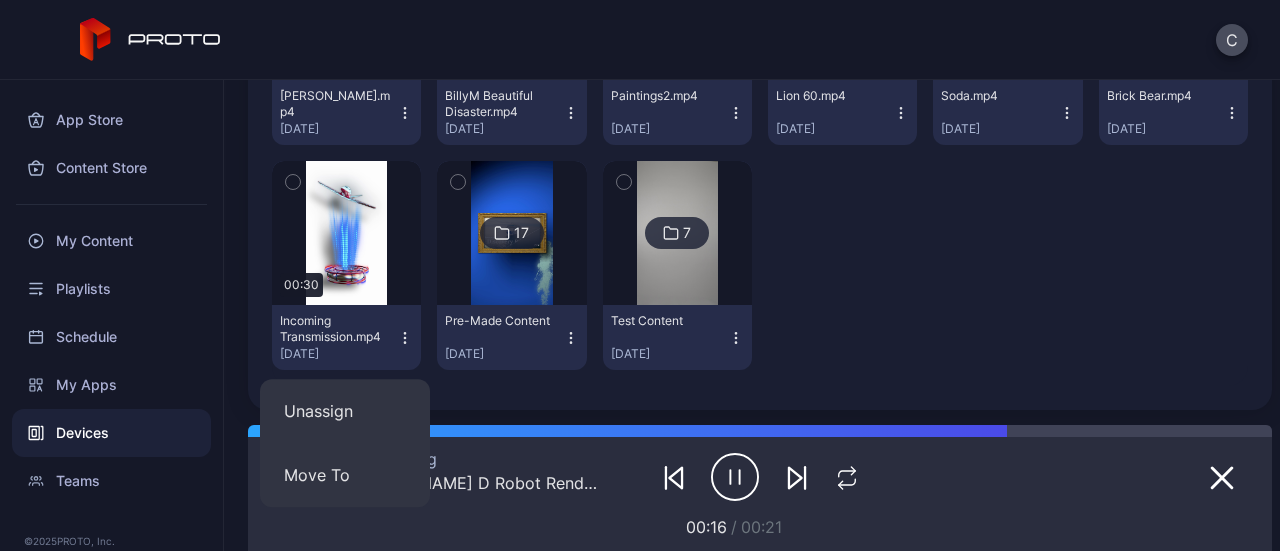 click on "00:21 Adam D Robot Render_1.mp4 Jul 16, 2025 00:21 Adam D Robot Render.mp4 Jul 16, 2025 00:23 video(32).mov Jun 16, 2025 00:09 [Hindi] video(31).mov May 15, 2025 01:33 Aerialists.mp4 Jan 27, 2025 00:09 video(31).mov Feb 21, 2025 00:33 video(29).mov Feb 20, 2025 00:18 video(30).mov Feb 20, 2025 00:28 video(28).mov Feb 20, 2025 01:52 video(26).mov Feb 19, 2025 00:15 video(25).mov Feb 19, 2025 00:17 video(24).mov Feb 14, 2025 00:18 video(22).mov Feb 12, 2025 00:15 video(12).mov Feb 7, 2025 00:12 C0013.MP4 Feb 7, 2025 00:23 C0011.MP4 Feb 7, 2025 00:21 C0010.MP4 Feb 7, 2025 00:14 Sequence 01_7.mp4 Feb 7, 2025 00:13 video(11).mov Feb 7, 2025 00:16 video(10).mov Feb 7, 2025 00:04 Sequence 01_6.mp4 Feb 5, 2025 00:05 video(9).mov Feb 5, 2025 01:00 Watch.mp4 Jan 20, 2025 01:00 Guitar Extended.mp4 Jan 20, 2025 02:50 Howie Mandel Believes in Proto.mp4 Jan 23, 2025 01:00 Covid-19 SARS Cov-2.mp4 Jan 23, 2025 01:00 Human Heart.mp4 Jan 23, 2025 00:40 Samurai Armor.mp4 Jan 23, 2025 01:00 Helix Statue.mp4 Jan 20, 2025 00:29 17" at bounding box center [760, -410] 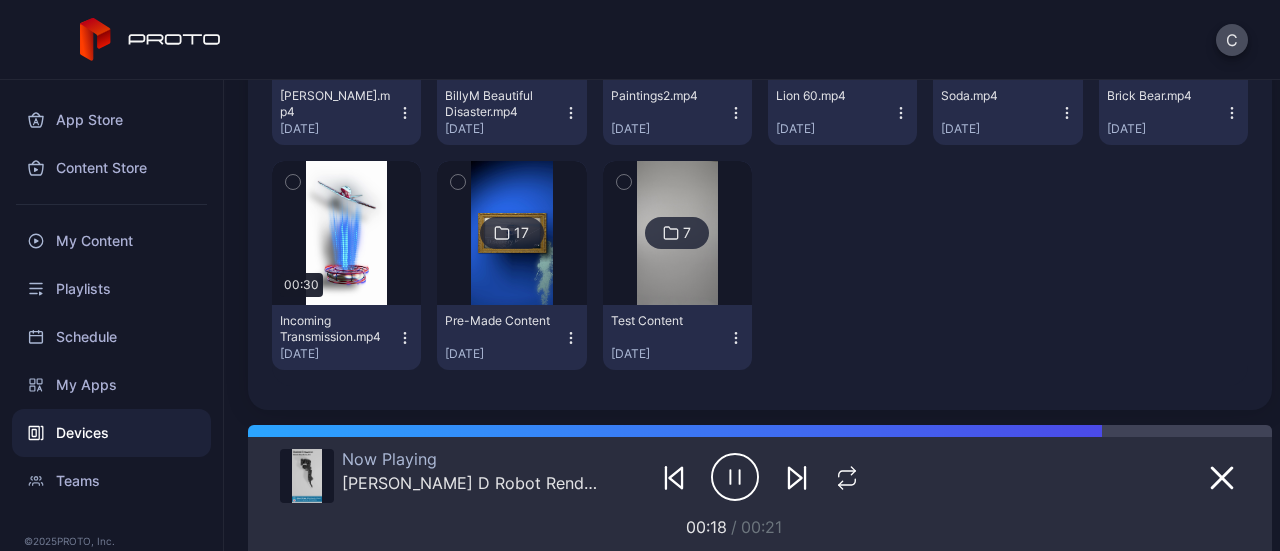 scroll, scrollTop: 1674, scrollLeft: 0, axis: vertical 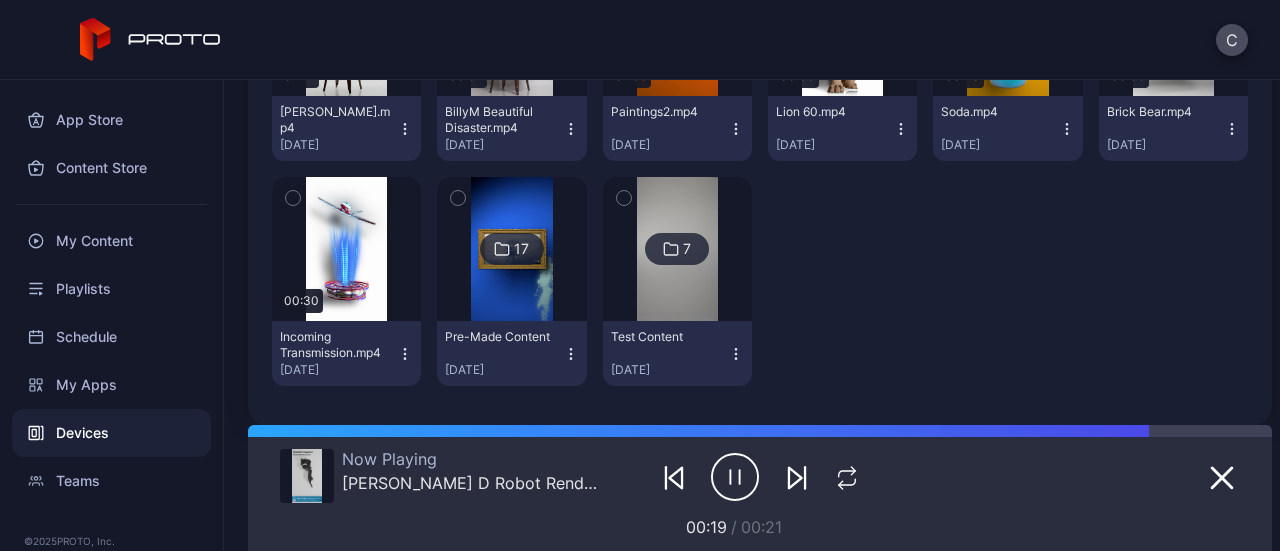 click on "[DATE]" at bounding box center [503, 370] 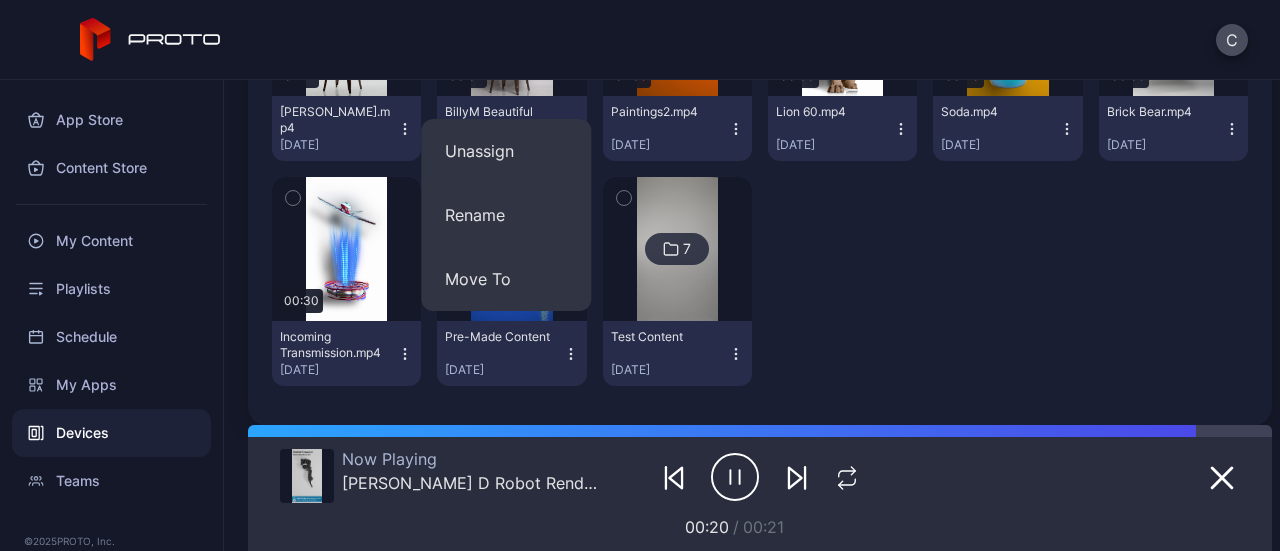click on "[DATE]" at bounding box center [503, 370] 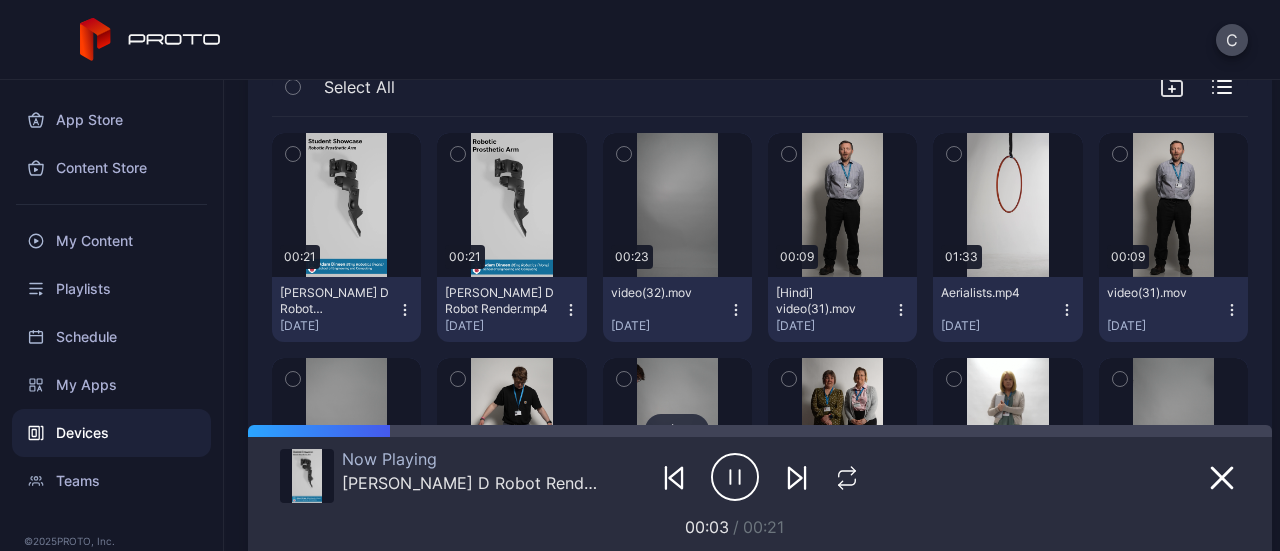 scroll, scrollTop: 374, scrollLeft: 0, axis: vertical 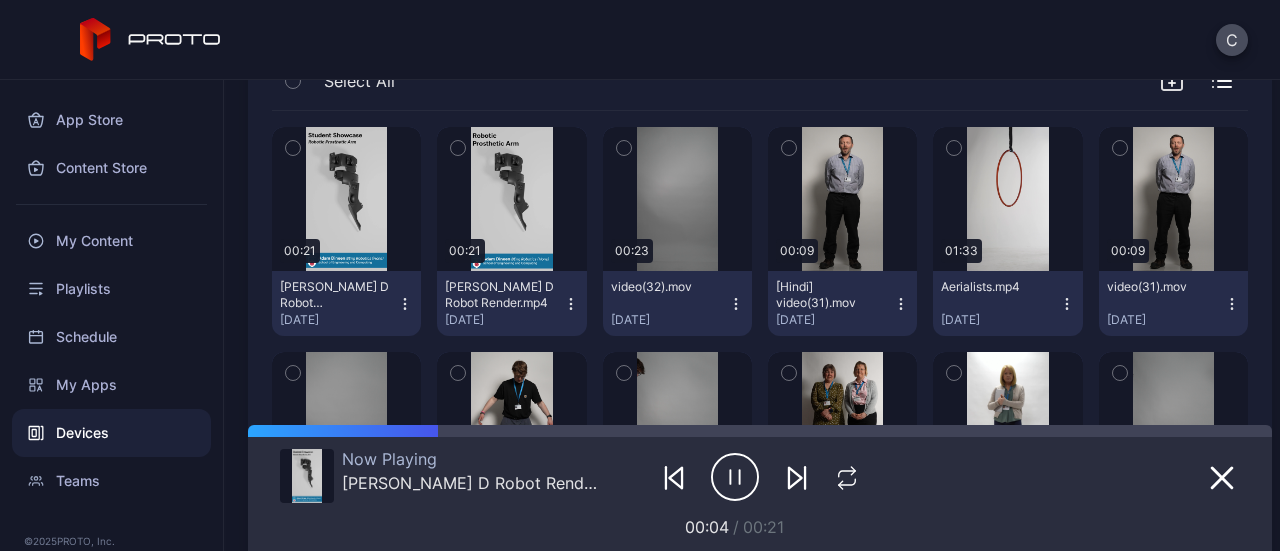 click 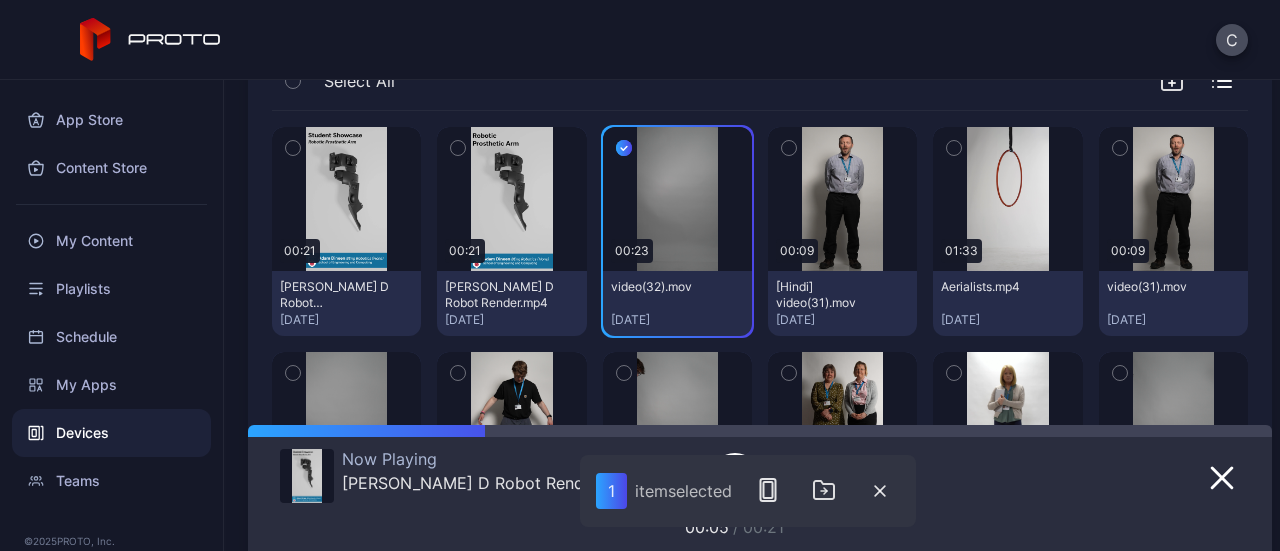 click 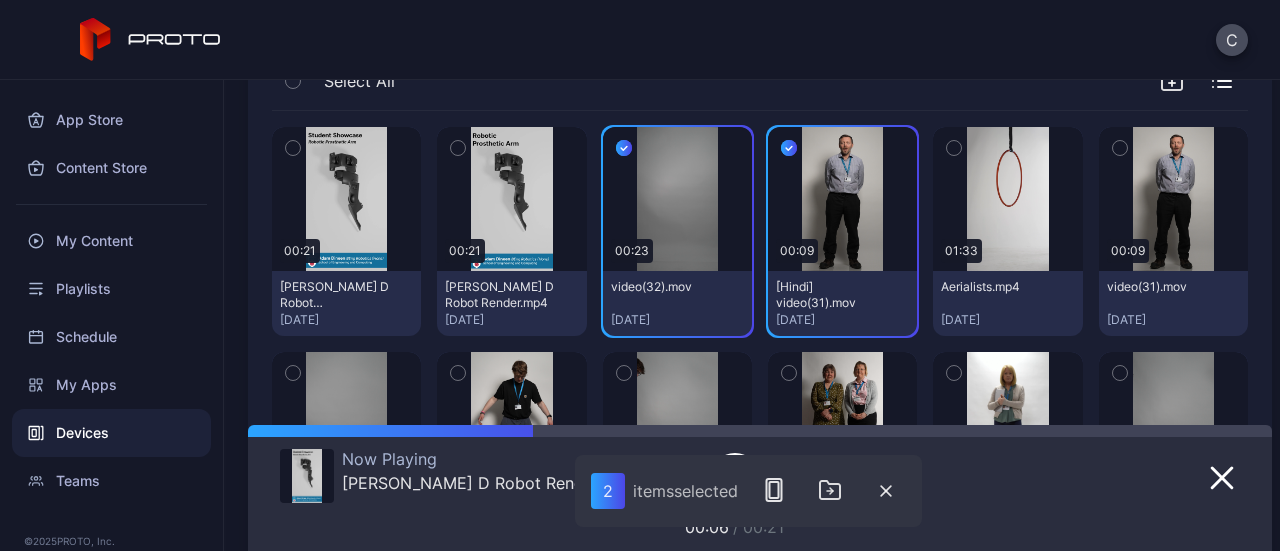 click 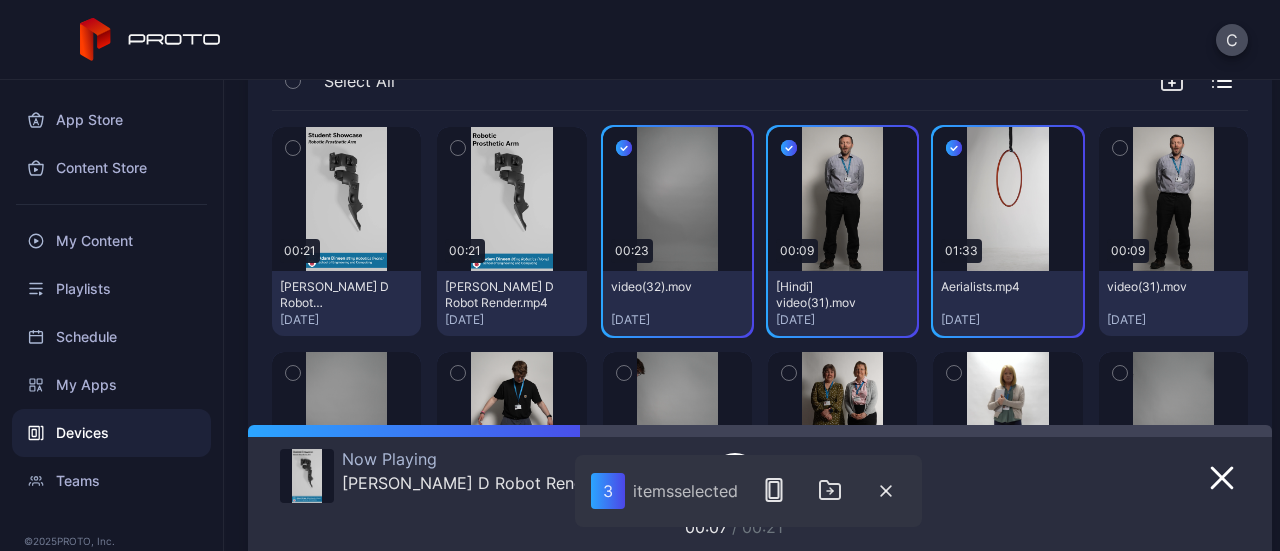 click 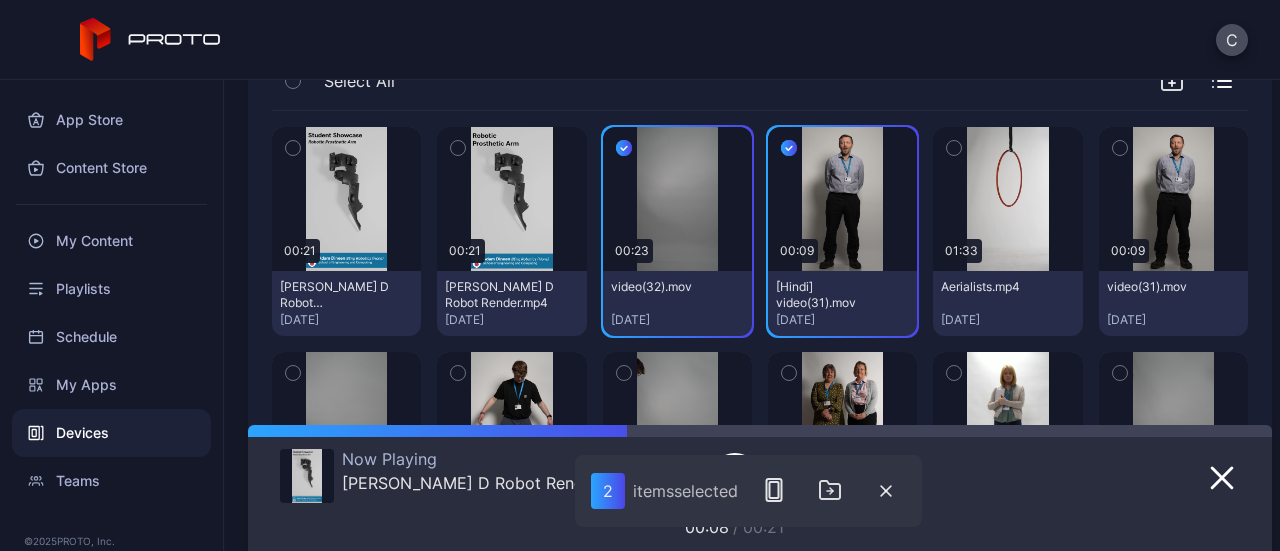 click at bounding box center (789, 148) 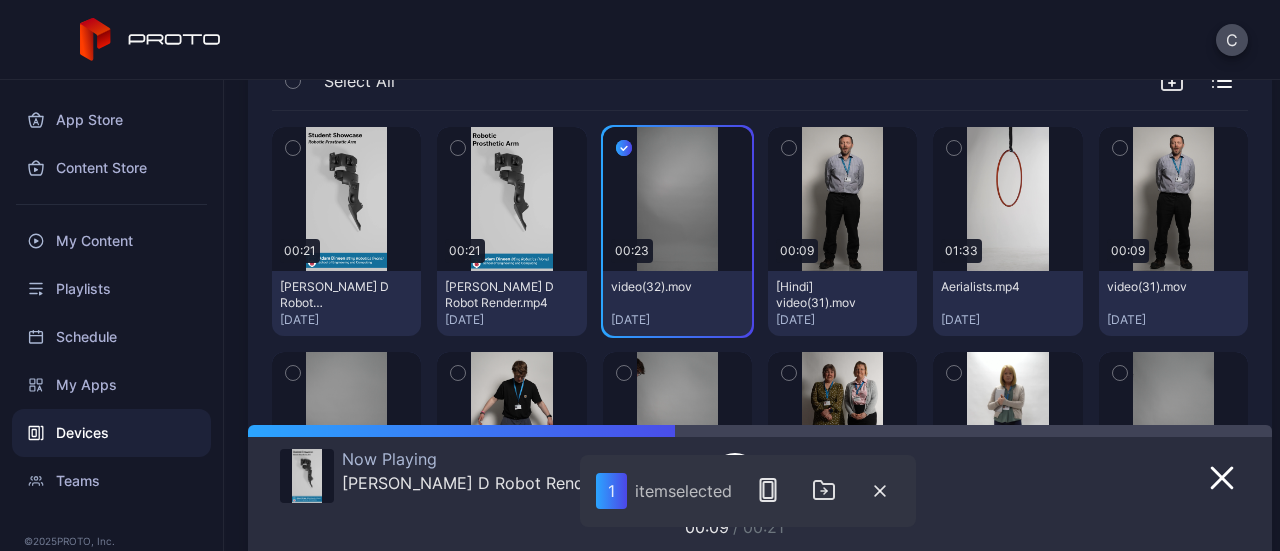 click 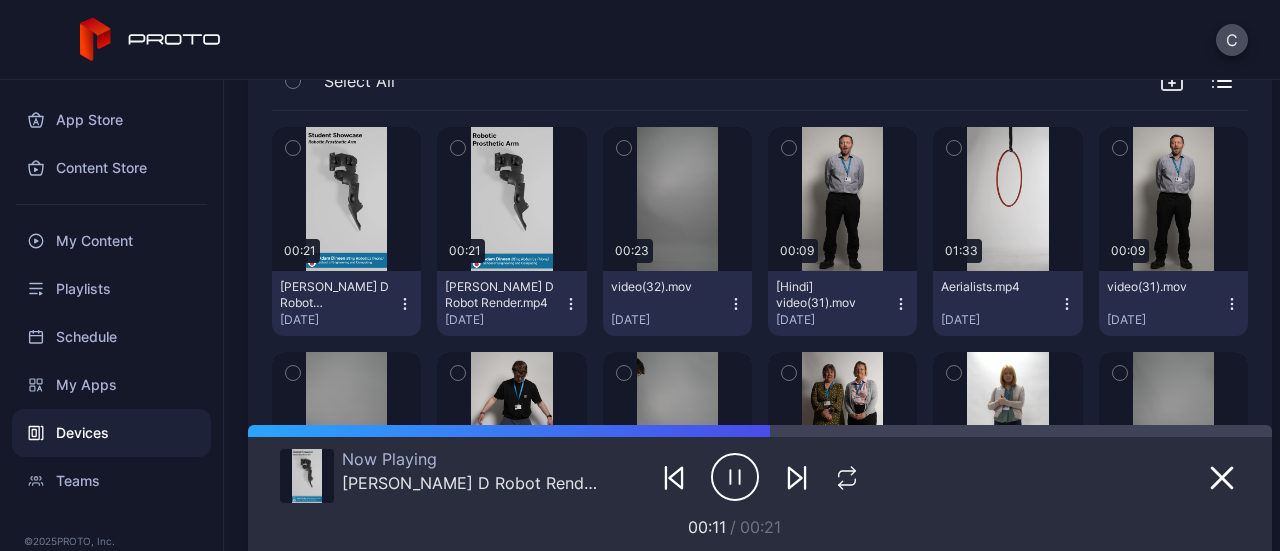 click 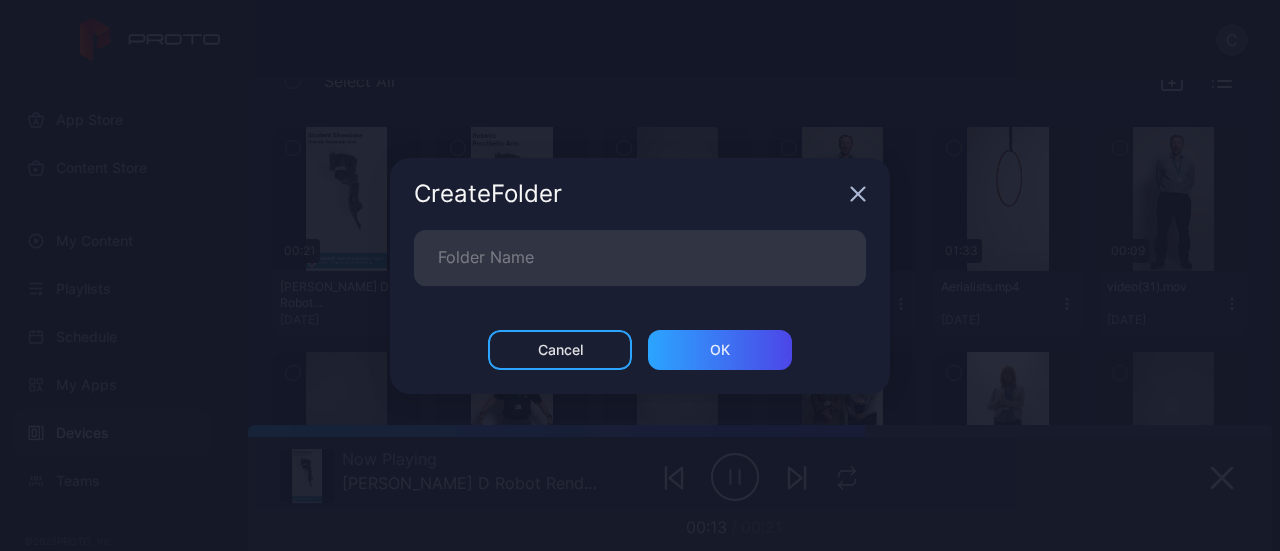 click 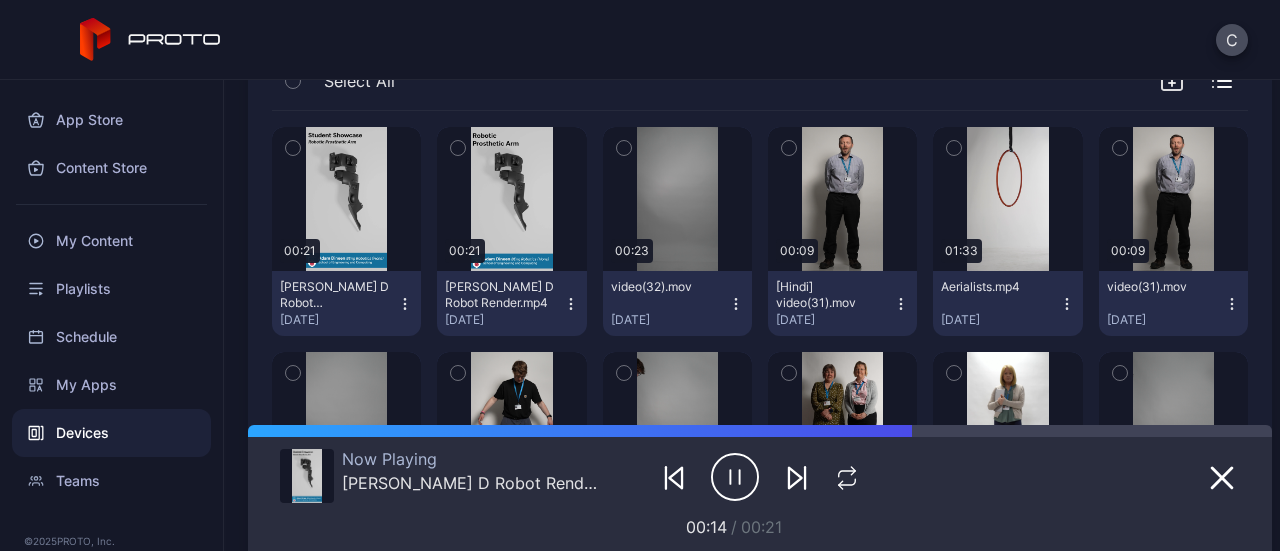 click 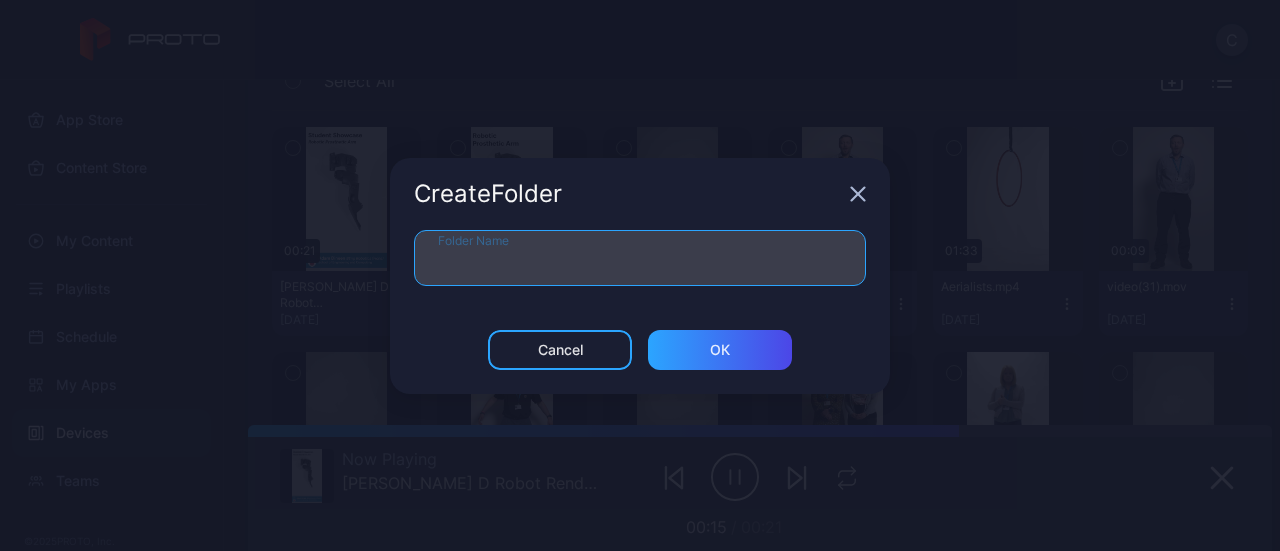click on "Folder Name" at bounding box center [640, 258] 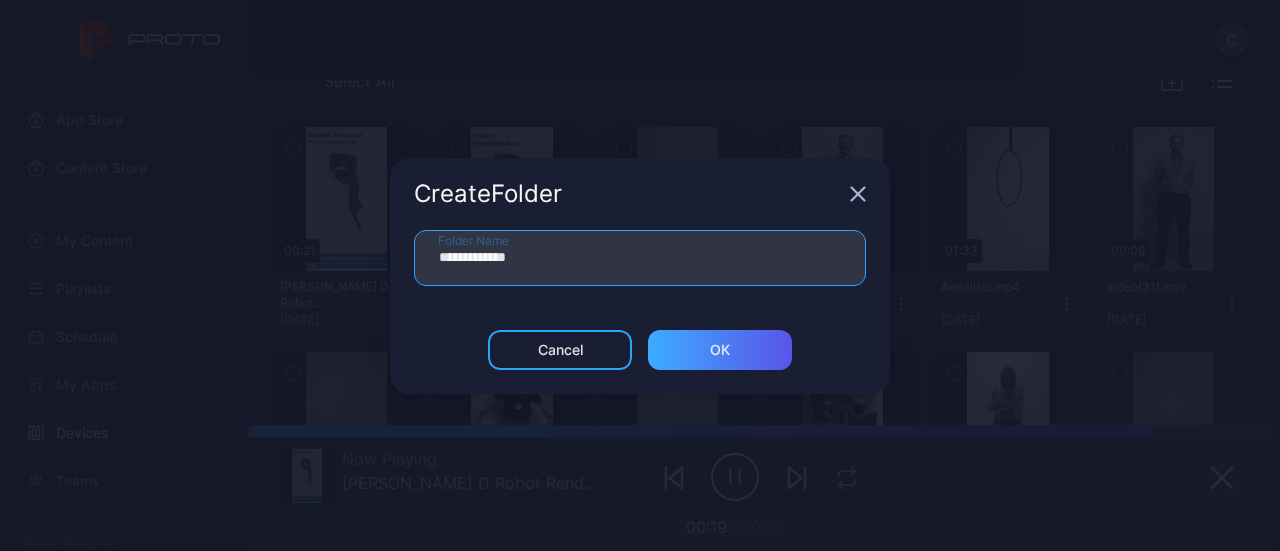 type on "**********" 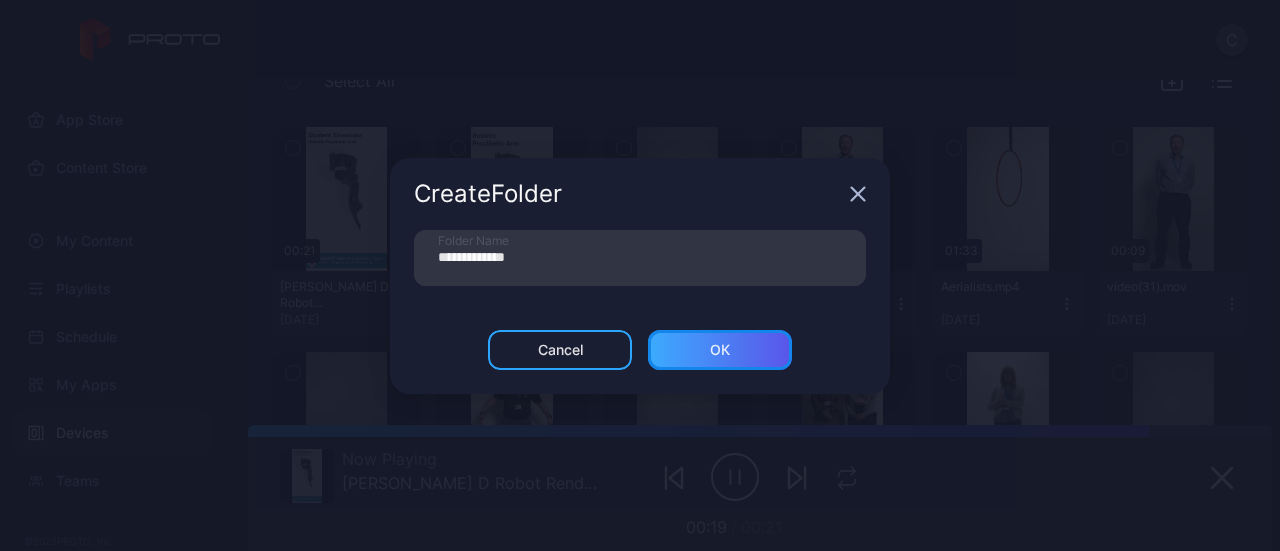click on "ОК" at bounding box center [720, 350] 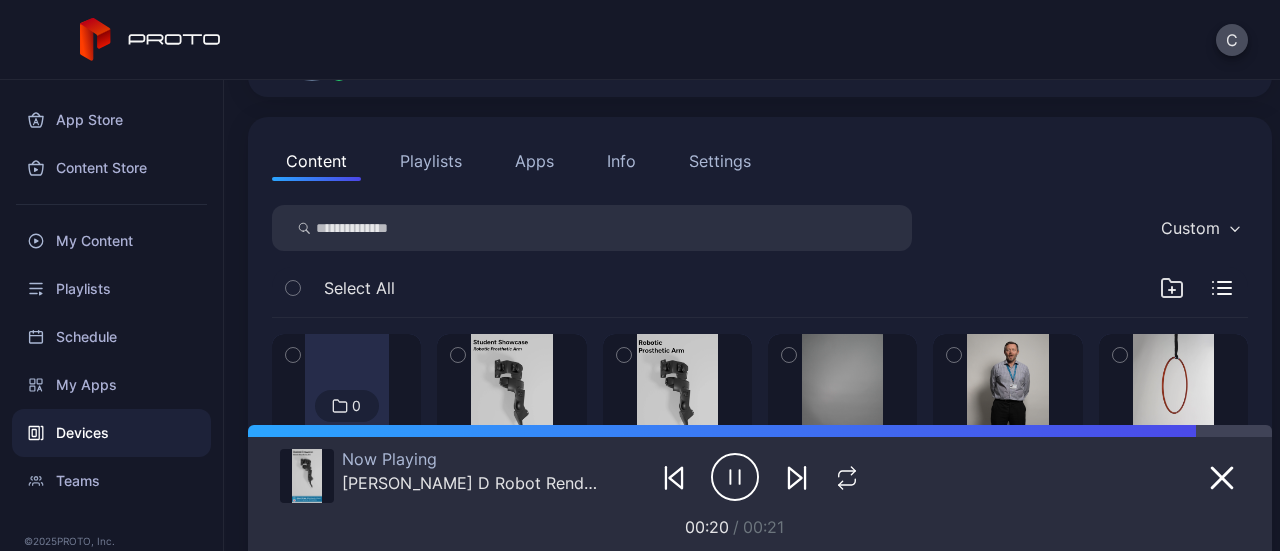 scroll, scrollTop: 374, scrollLeft: 0, axis: vertical 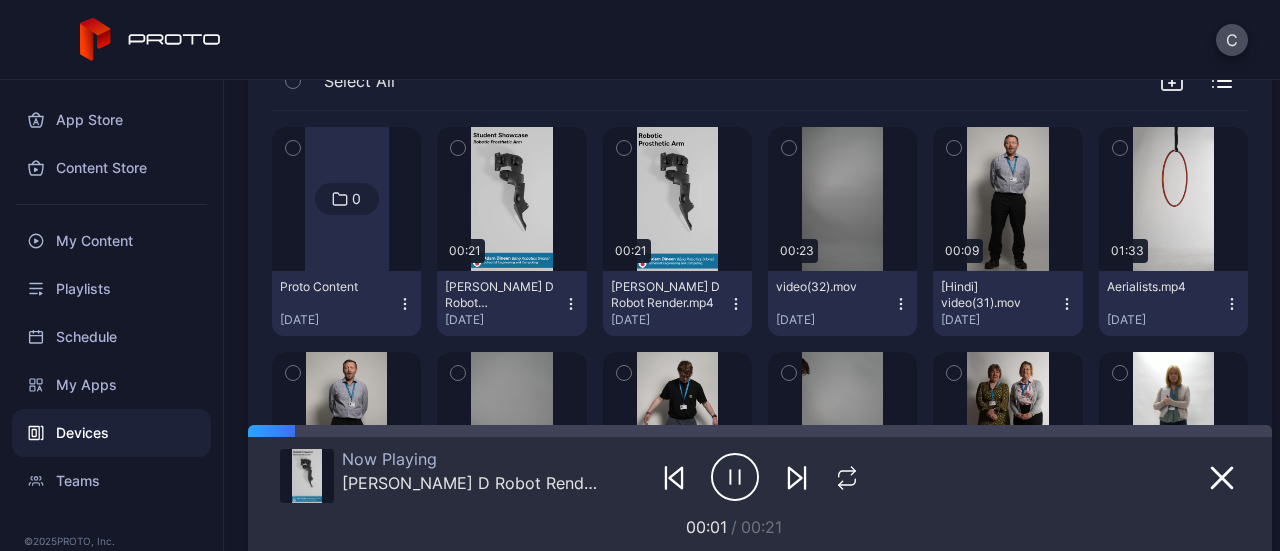click 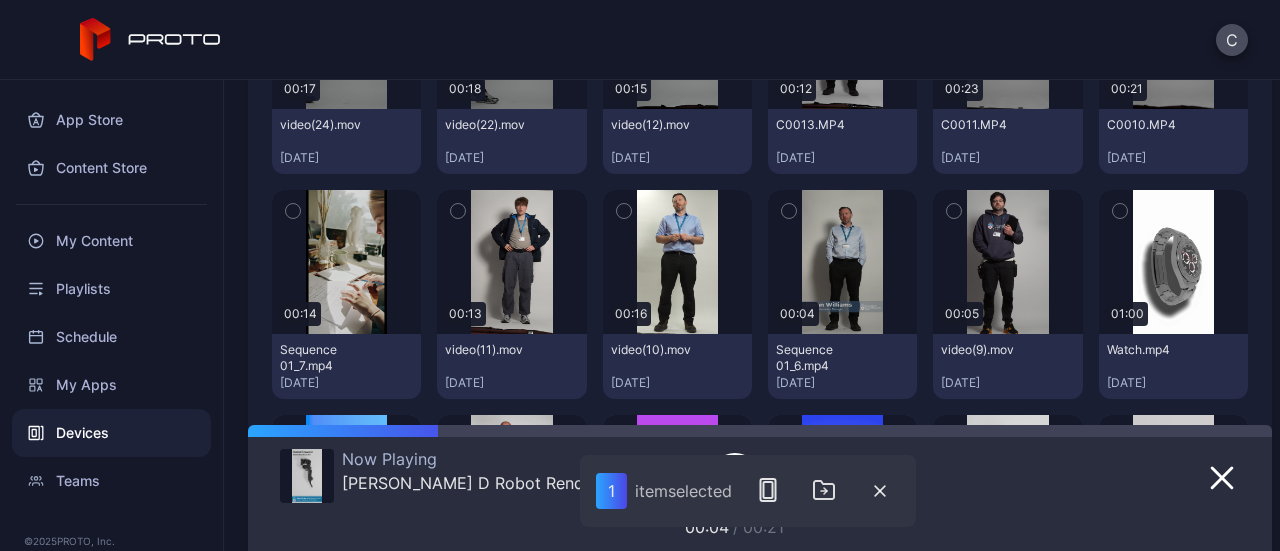 scroll, scrollTop: 1026, scrollLeft: 0, axis: vertical 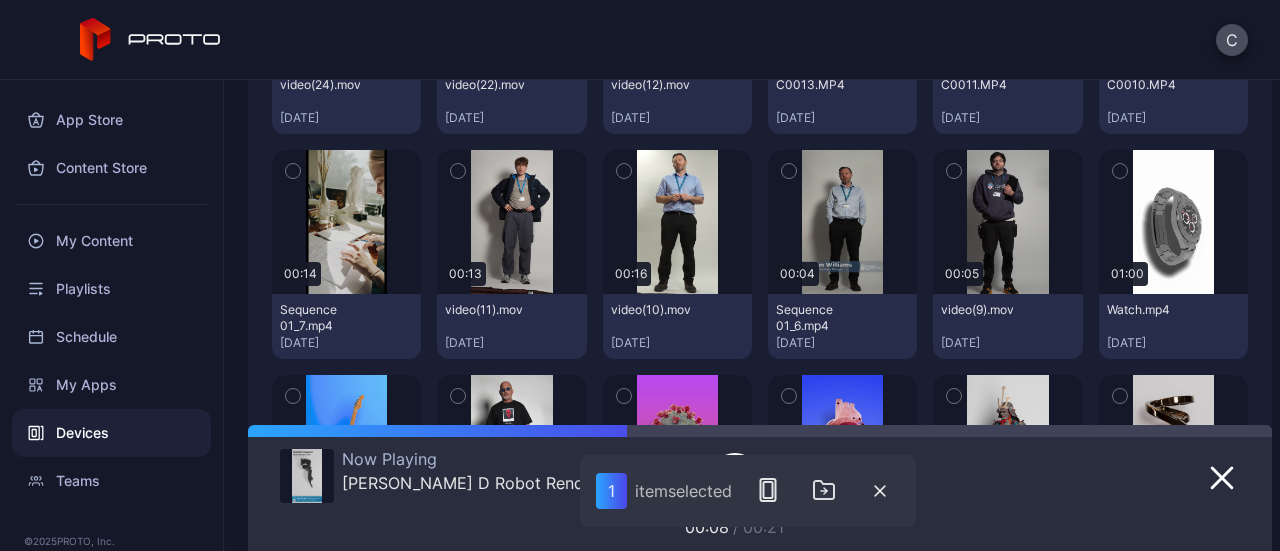 click 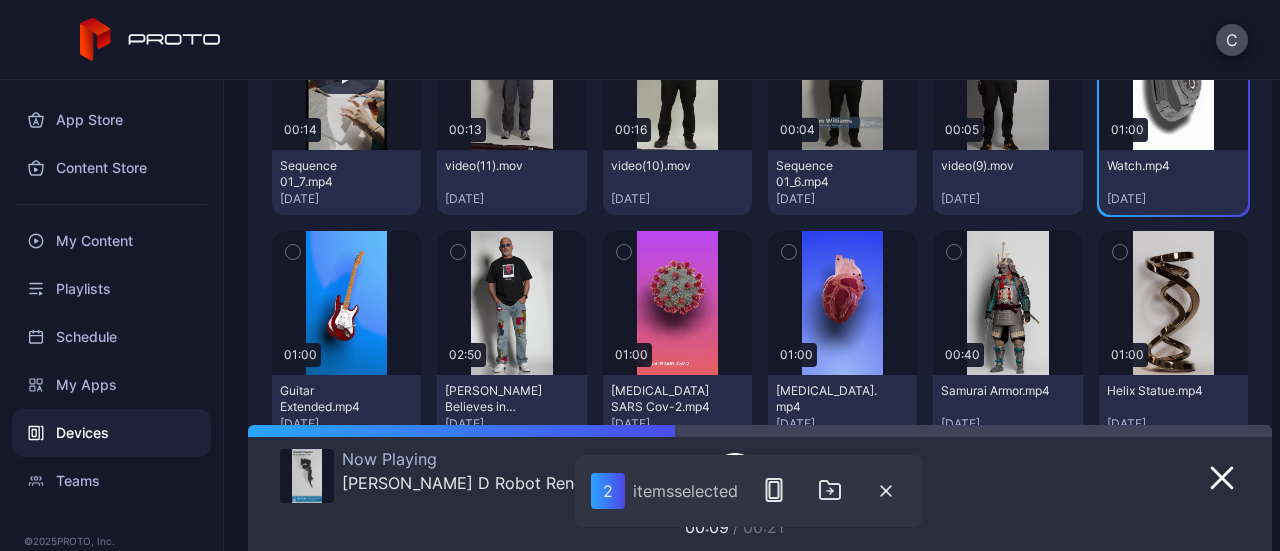scroll, scrollTop: 1172, scrollLeft: 0, axis: vertical 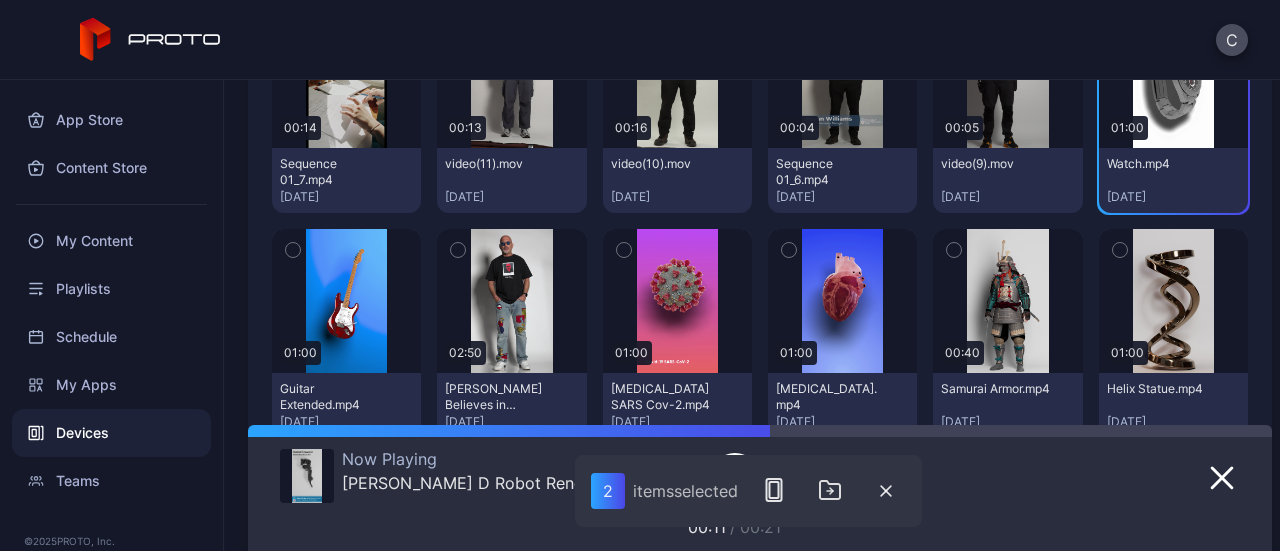 click 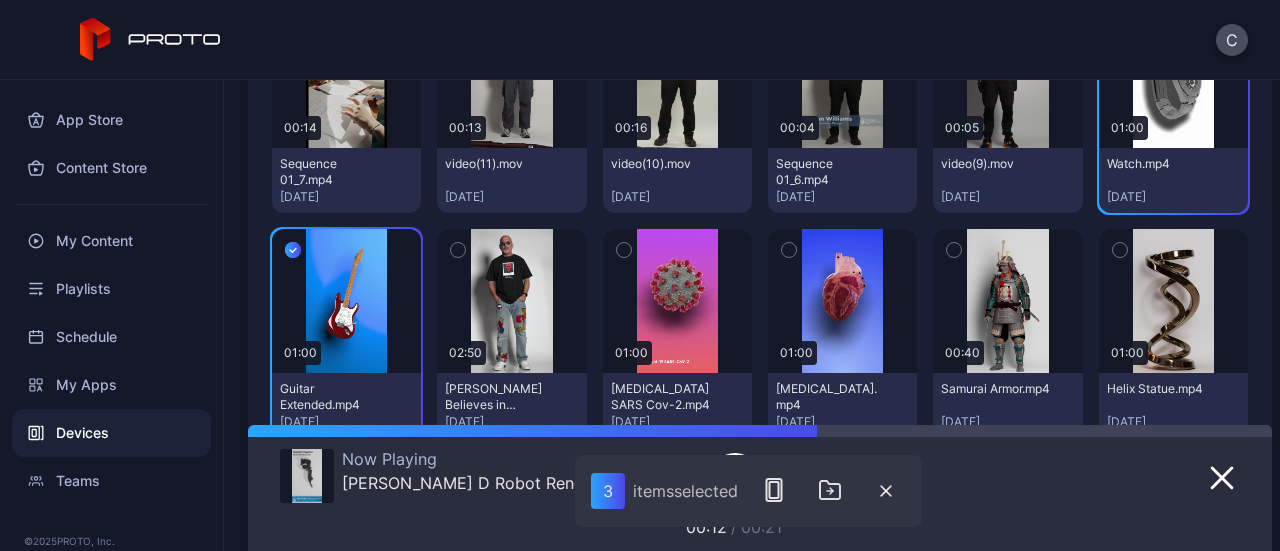 click 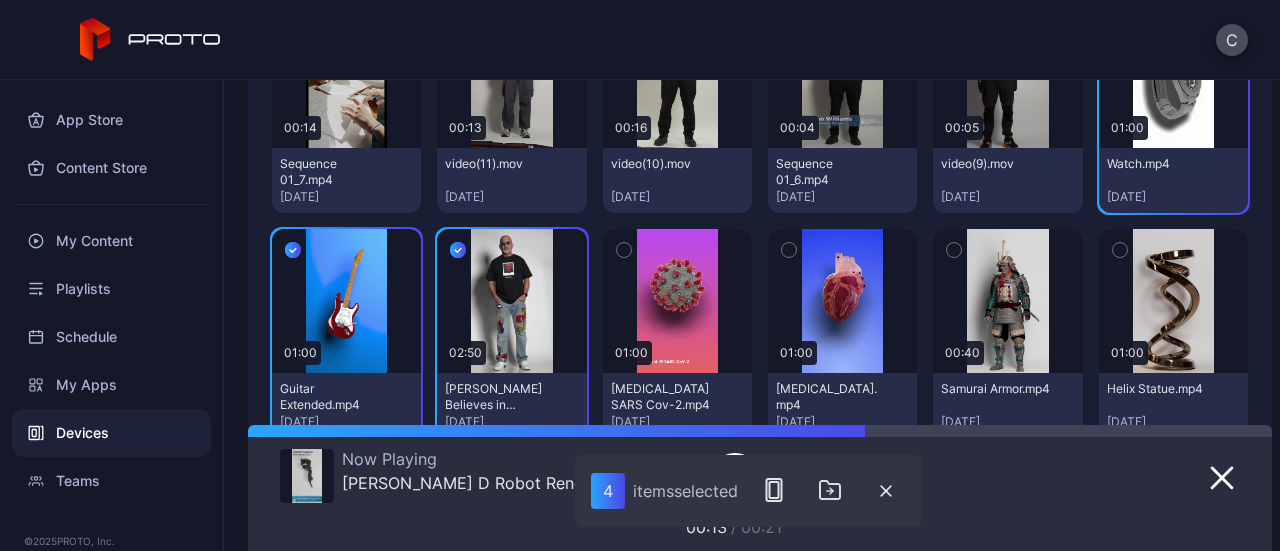 click 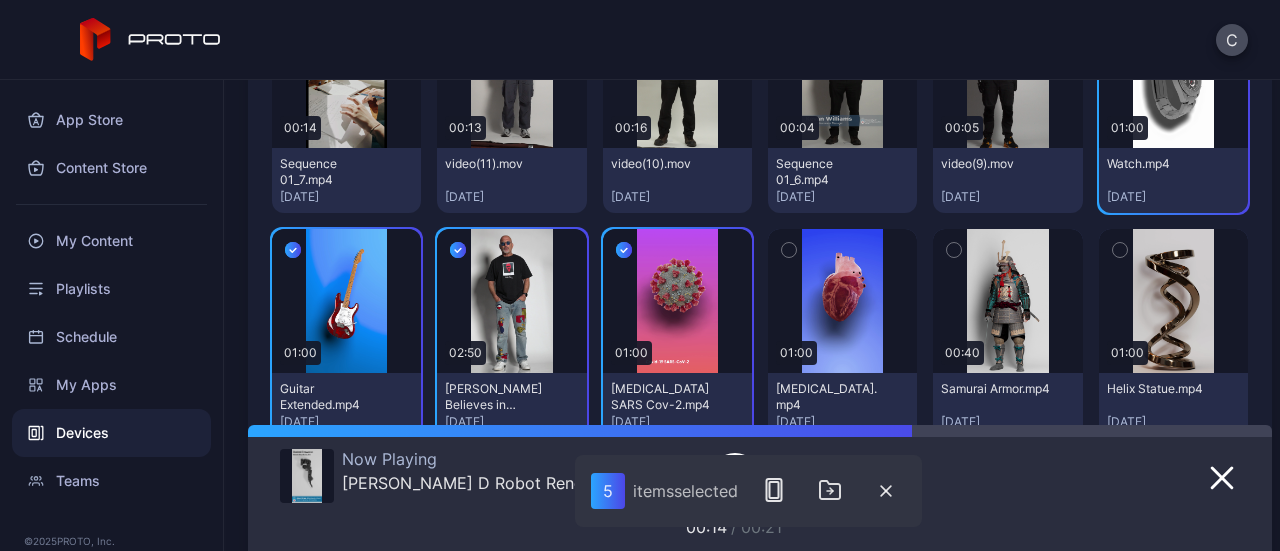 click 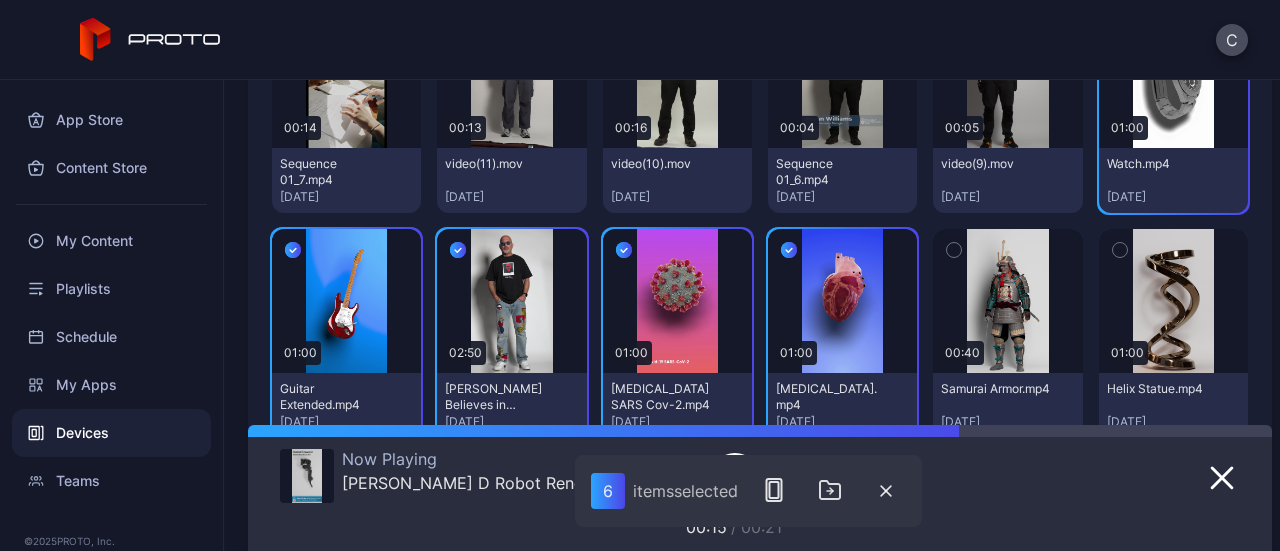 click 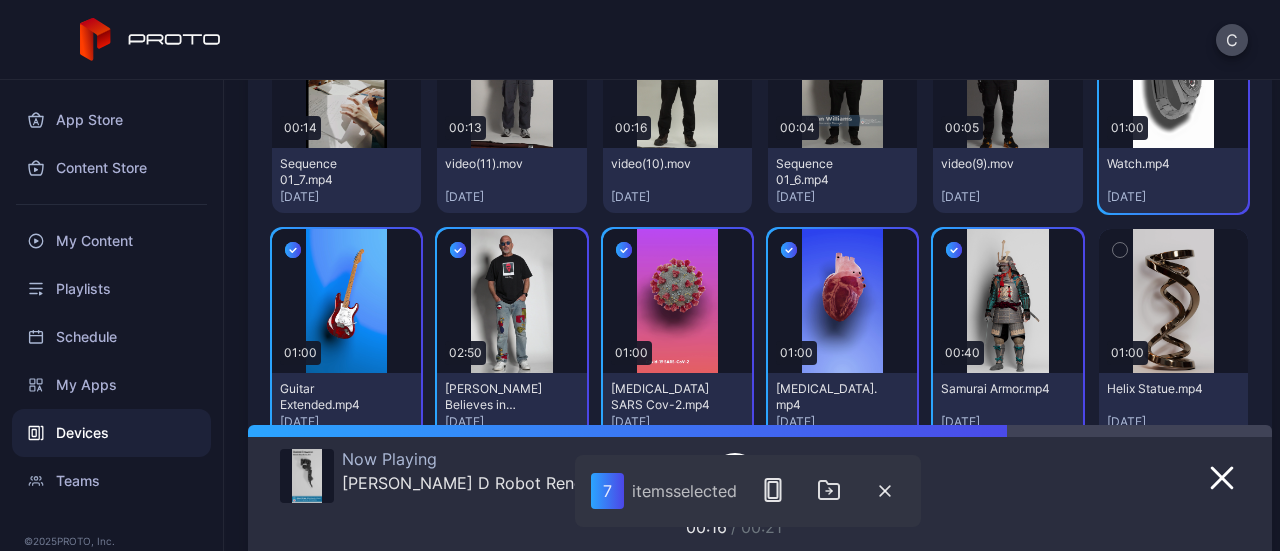 click 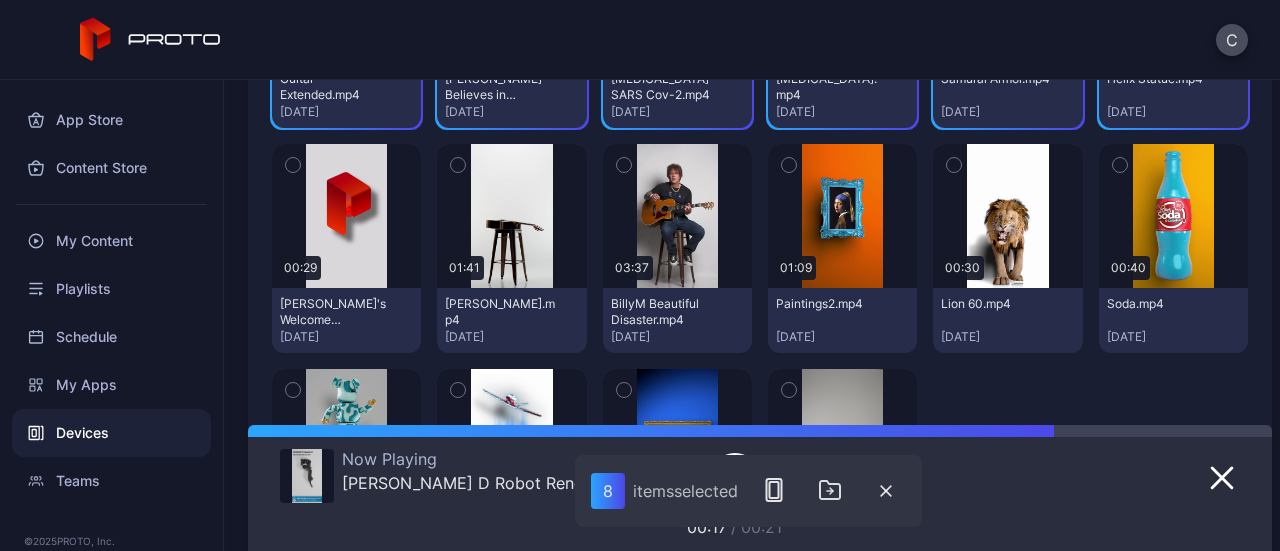 scroll, scrollTop: 1550, scrollLeft: 0, axis: vertical 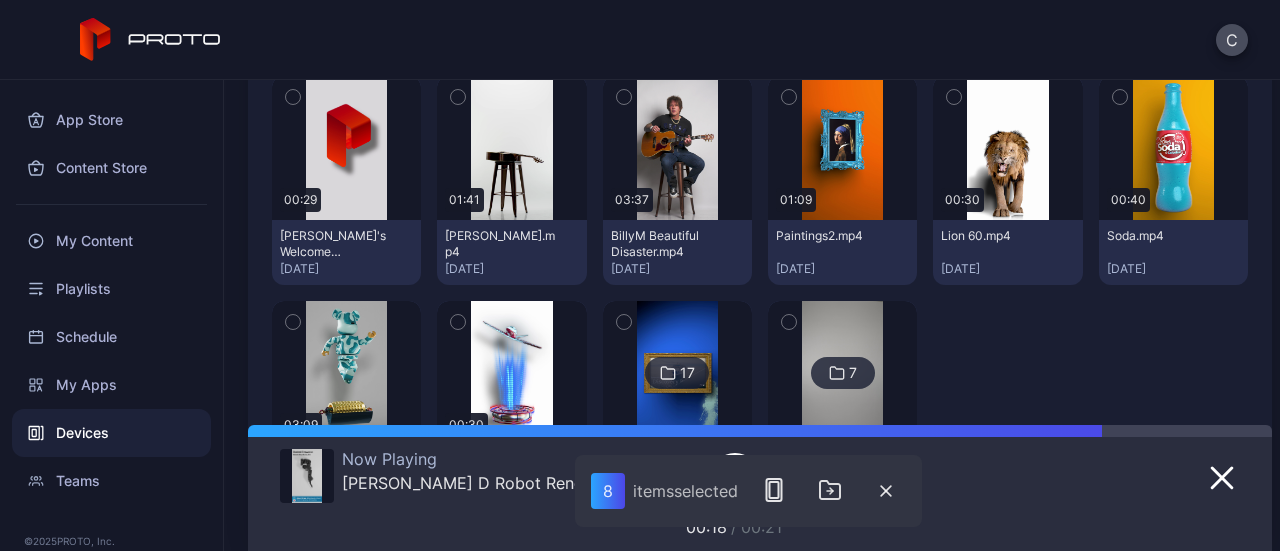 click 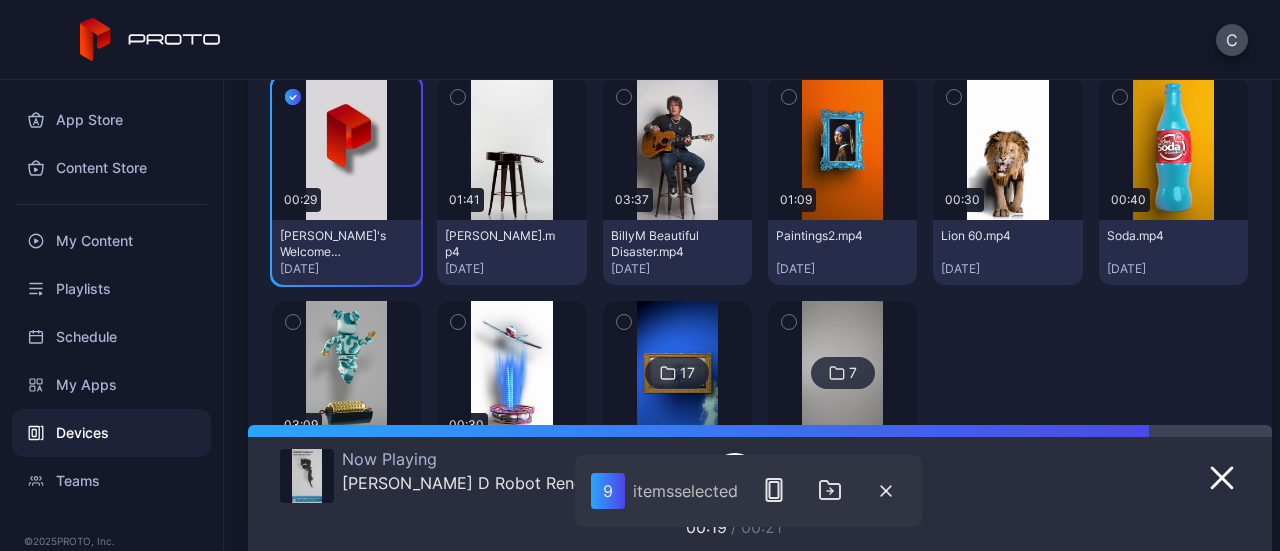 click 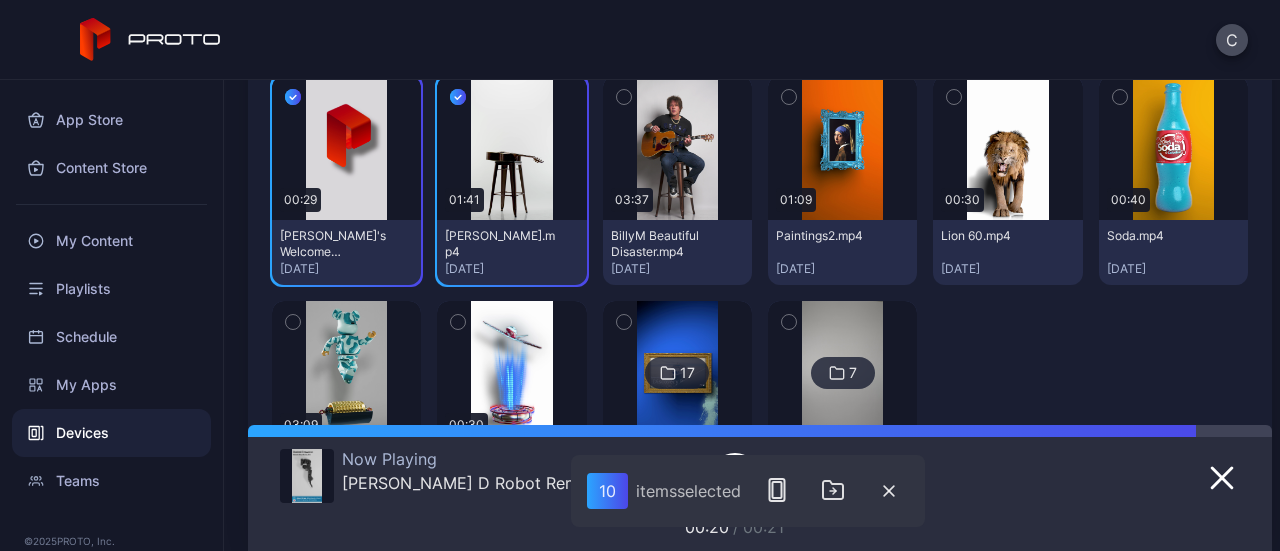 click 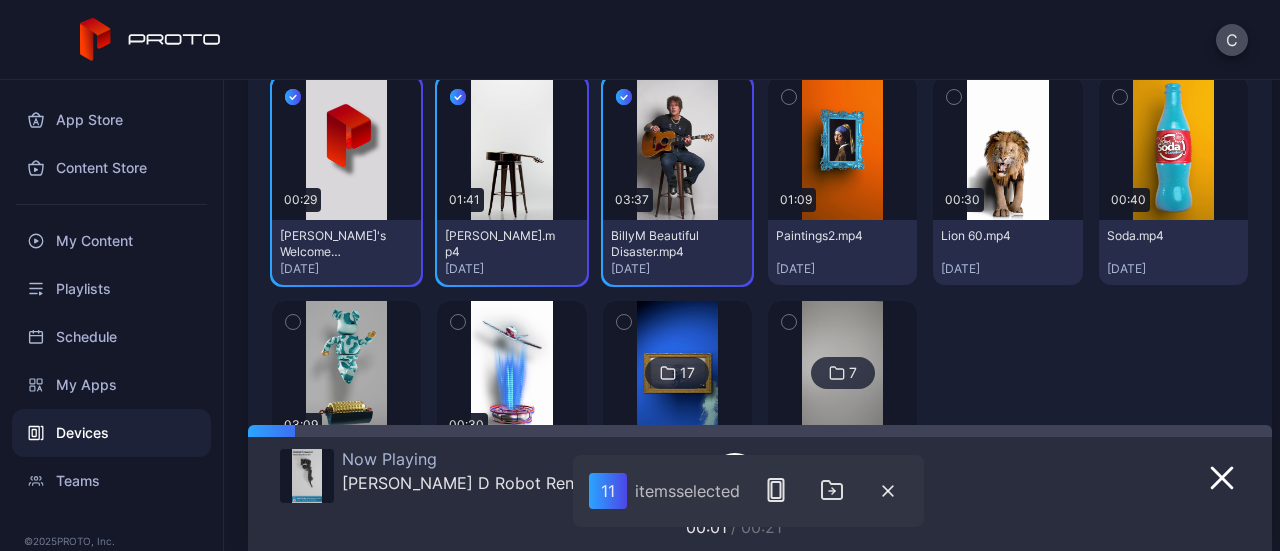 click 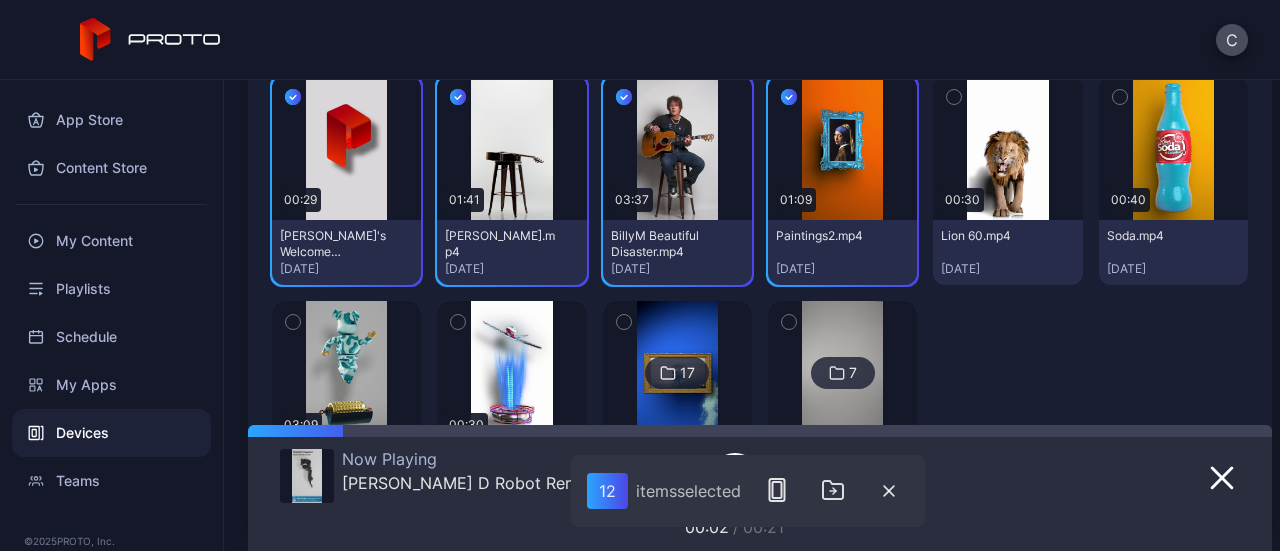 click 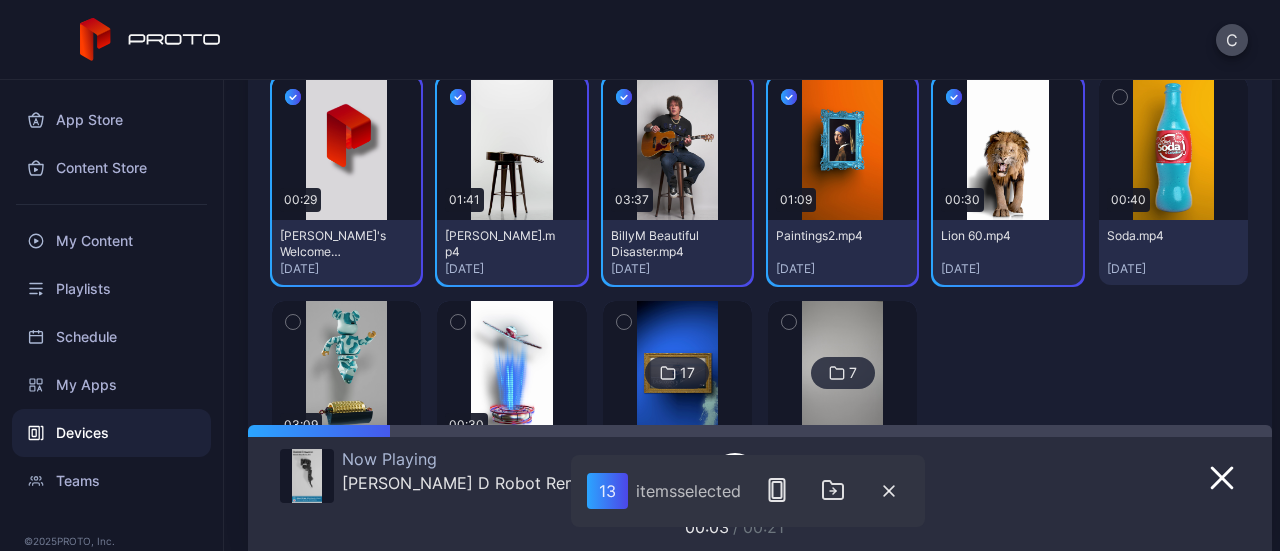 click 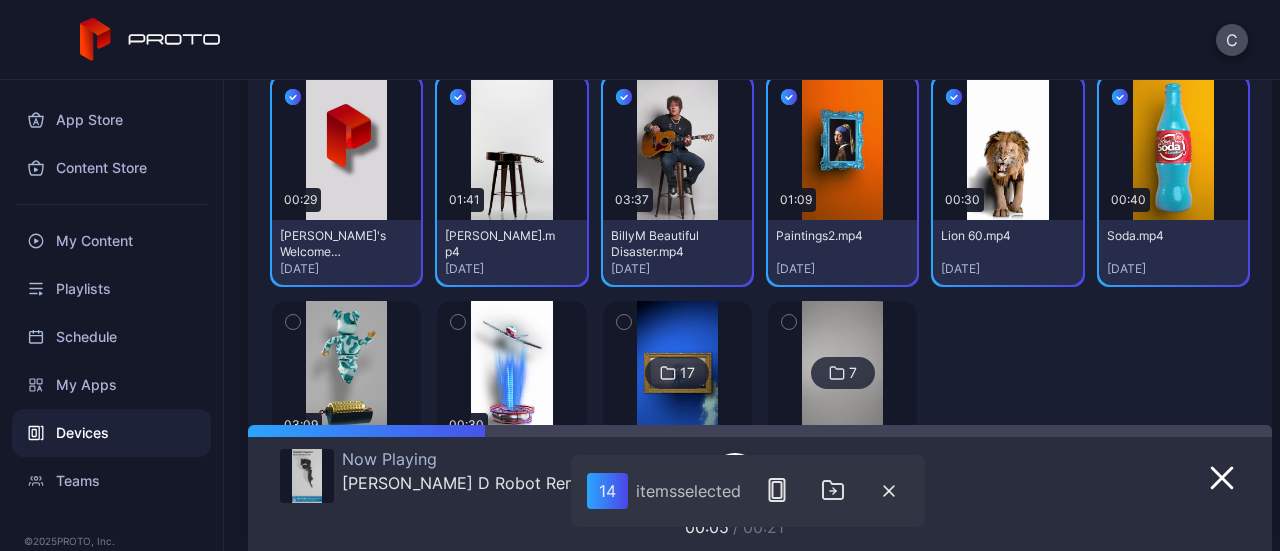 click 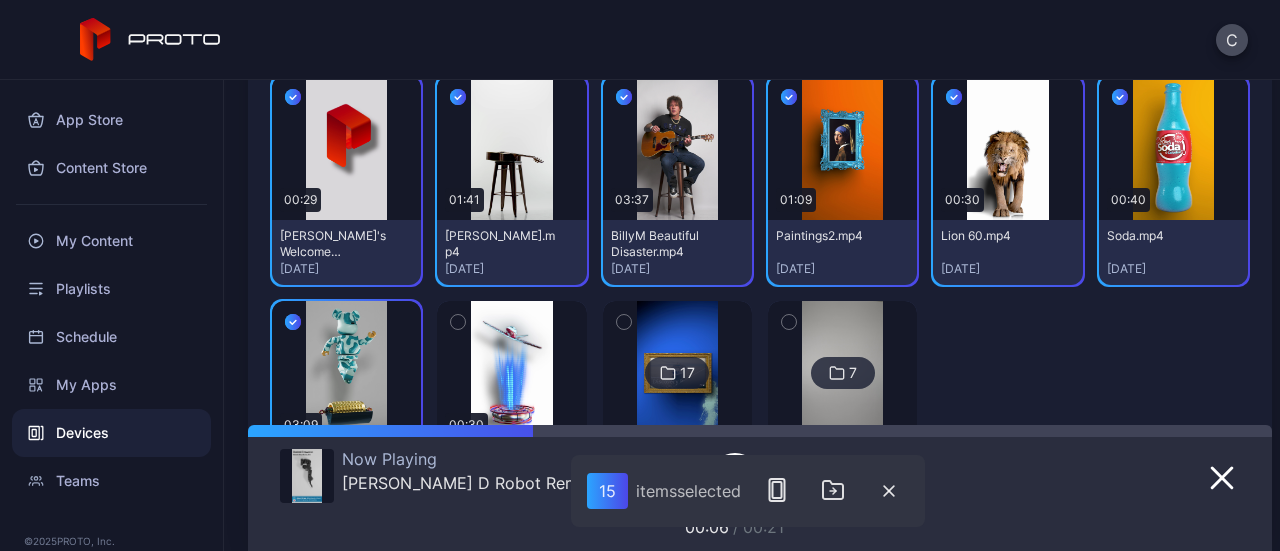 click 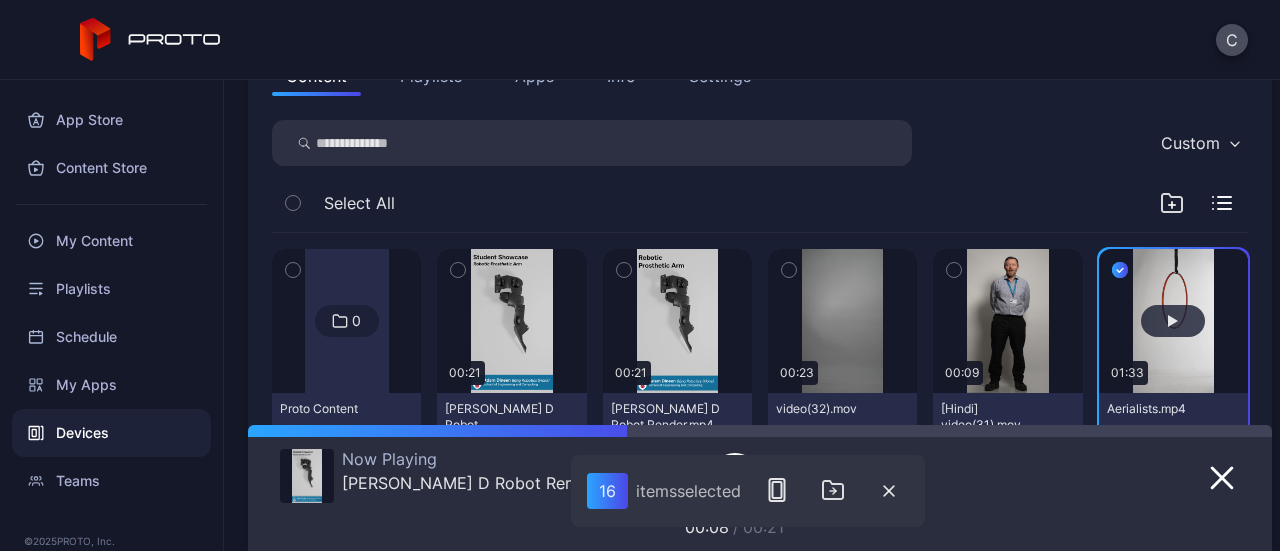 scroll, scrollTop: 252, scrollLeft: 0, axis: vertical 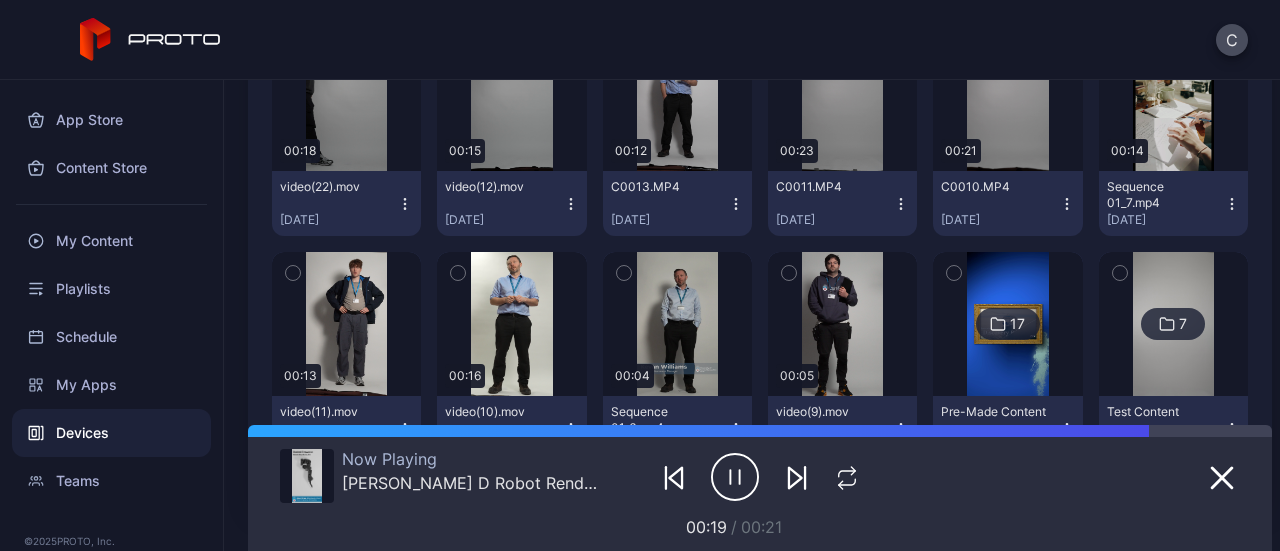 click at bounding box center [1173, 324] 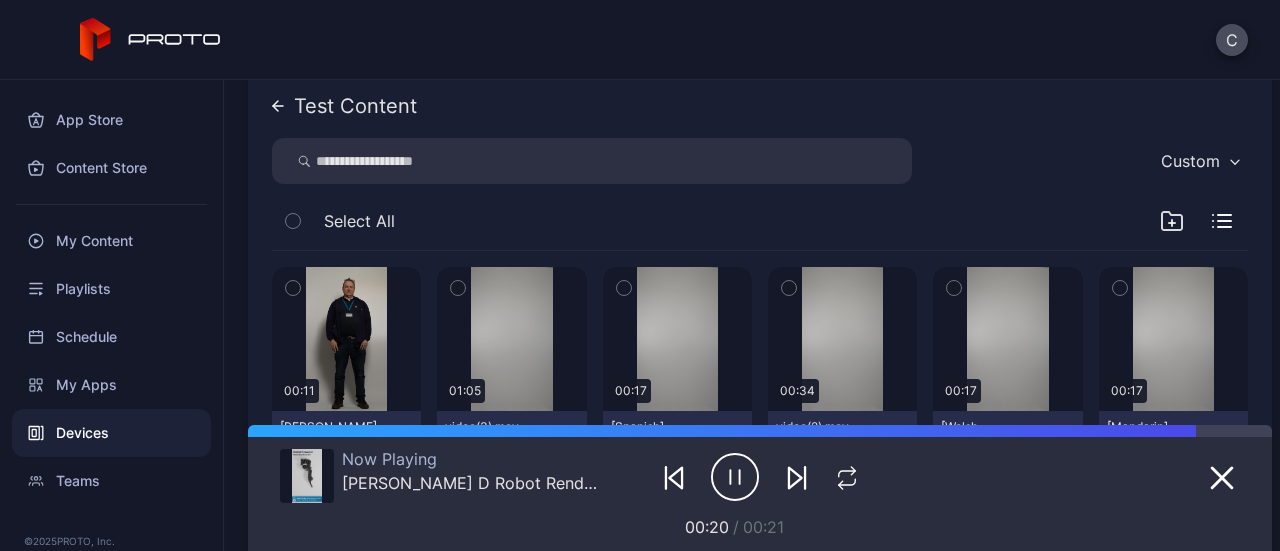 scroll, scrollTop: 238, scrollLeft: 0, axis: vertical 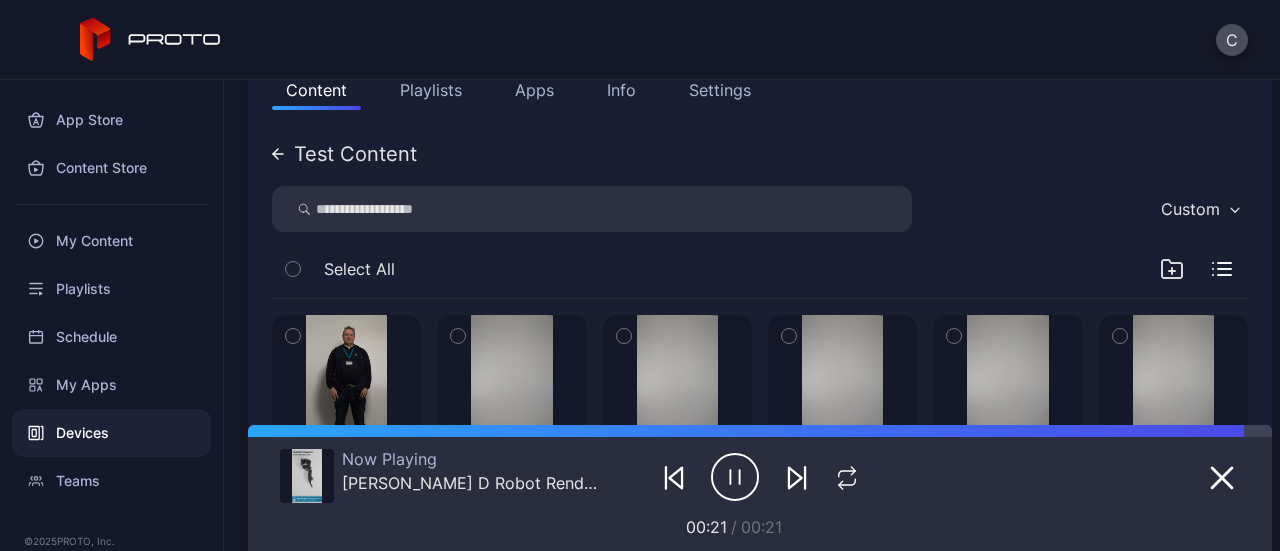 click 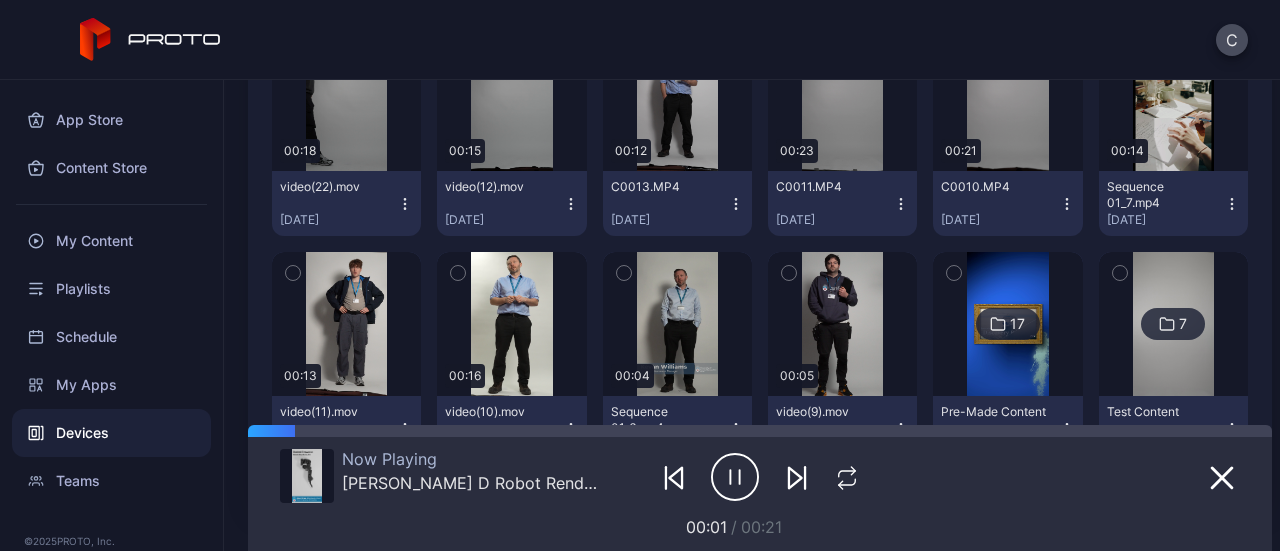 click 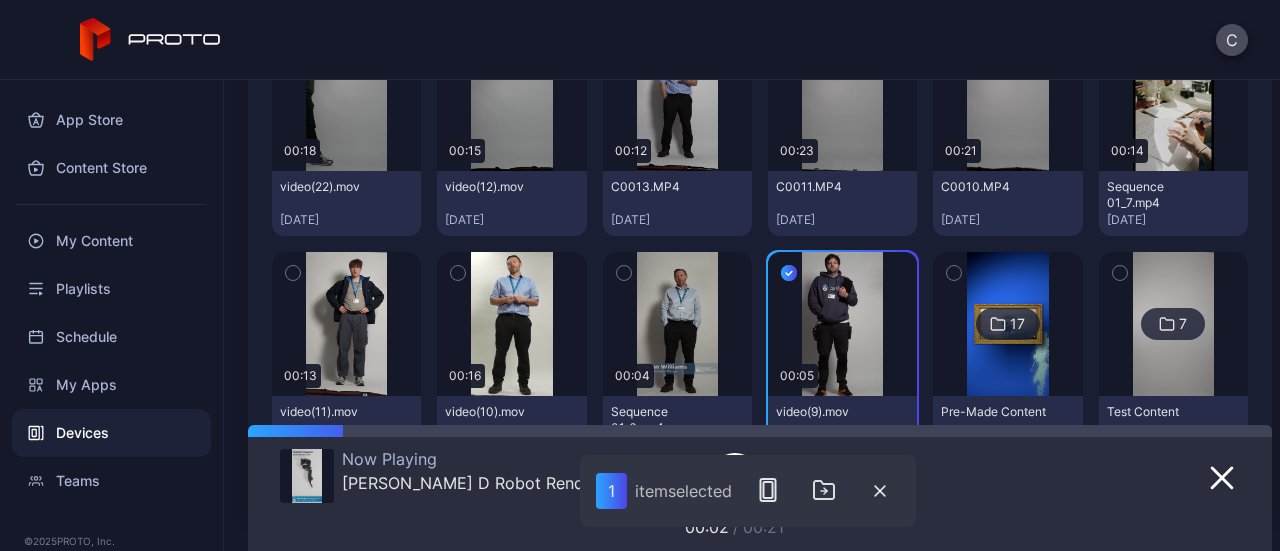 click 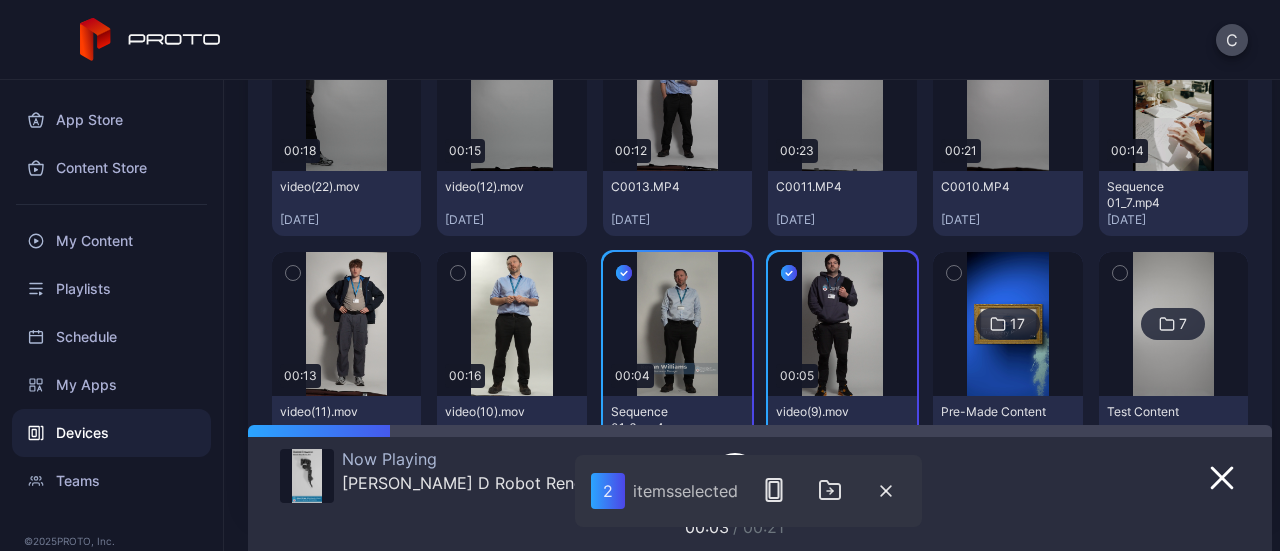 click 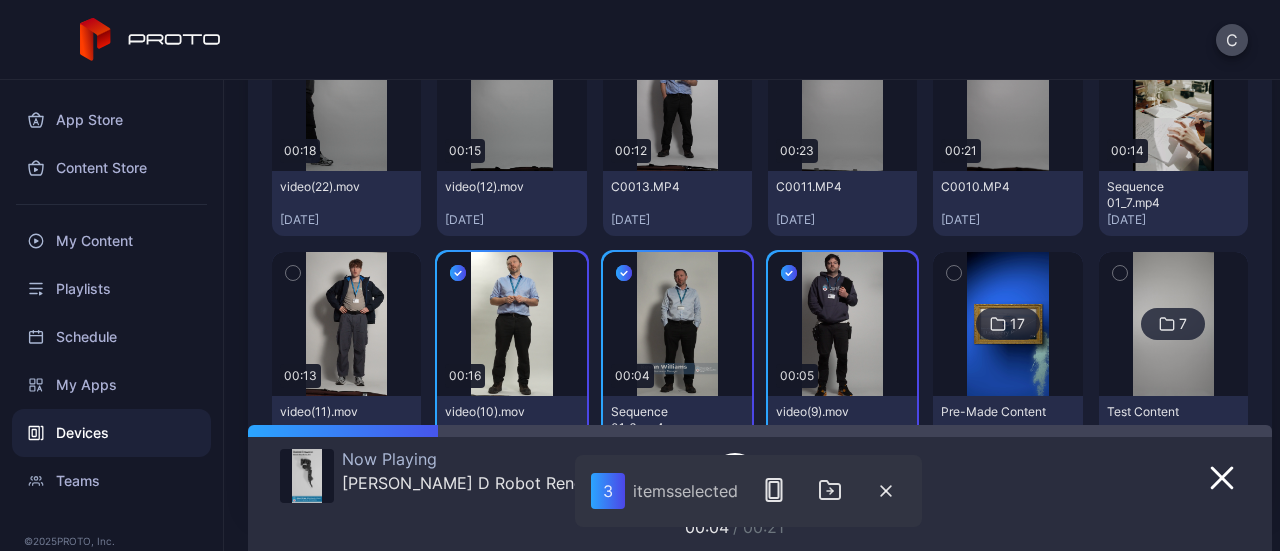 click 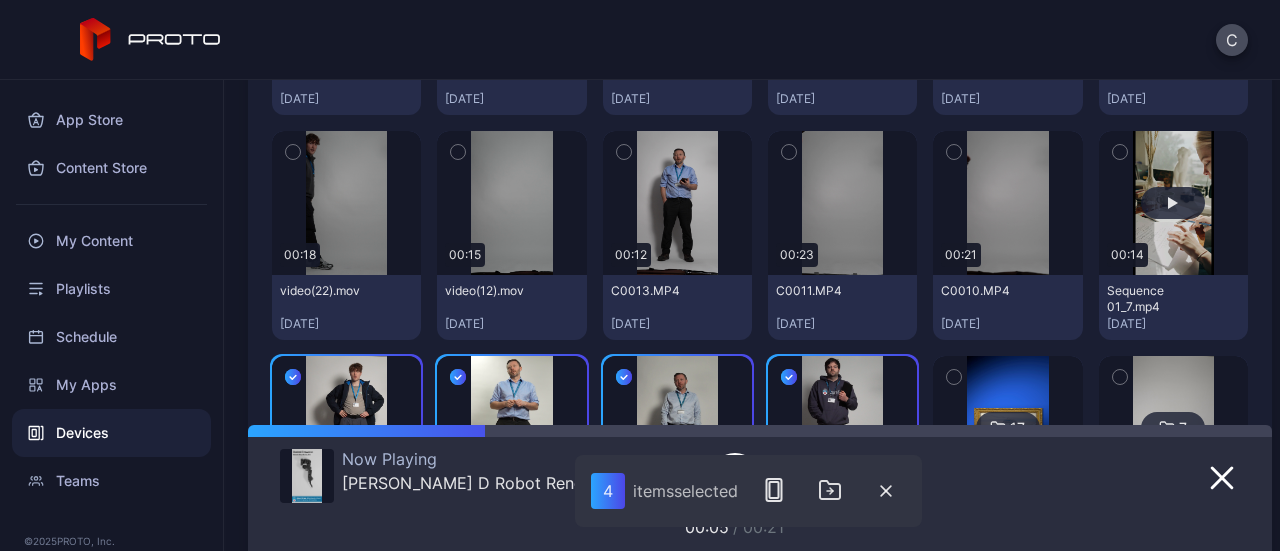 scroll, scrollTop: 818, scrollLeft: 0, axis: vertical 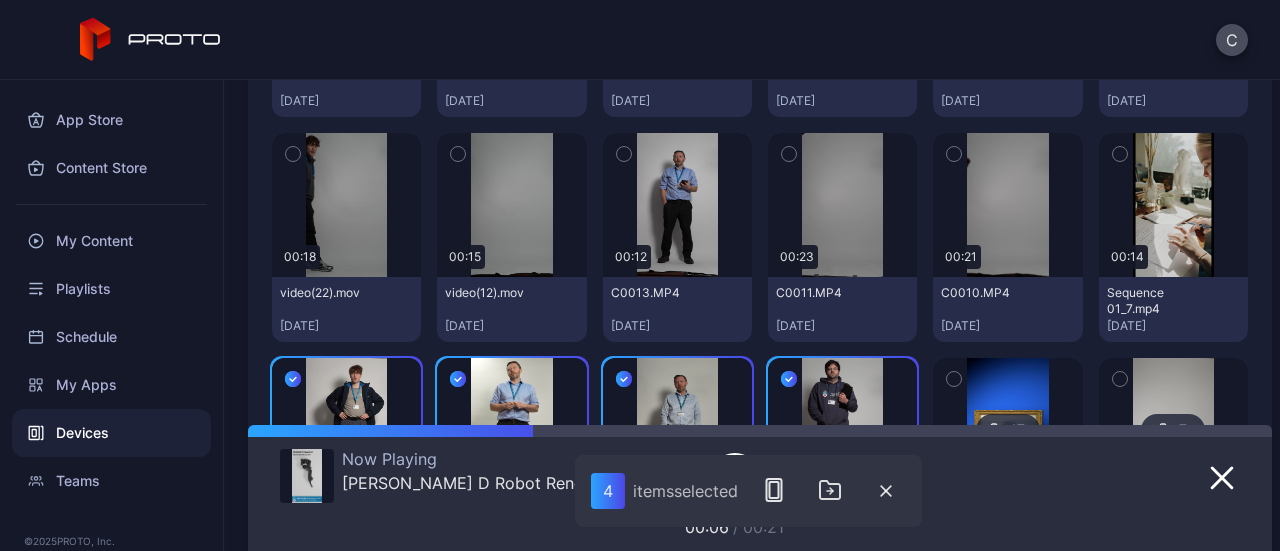 click 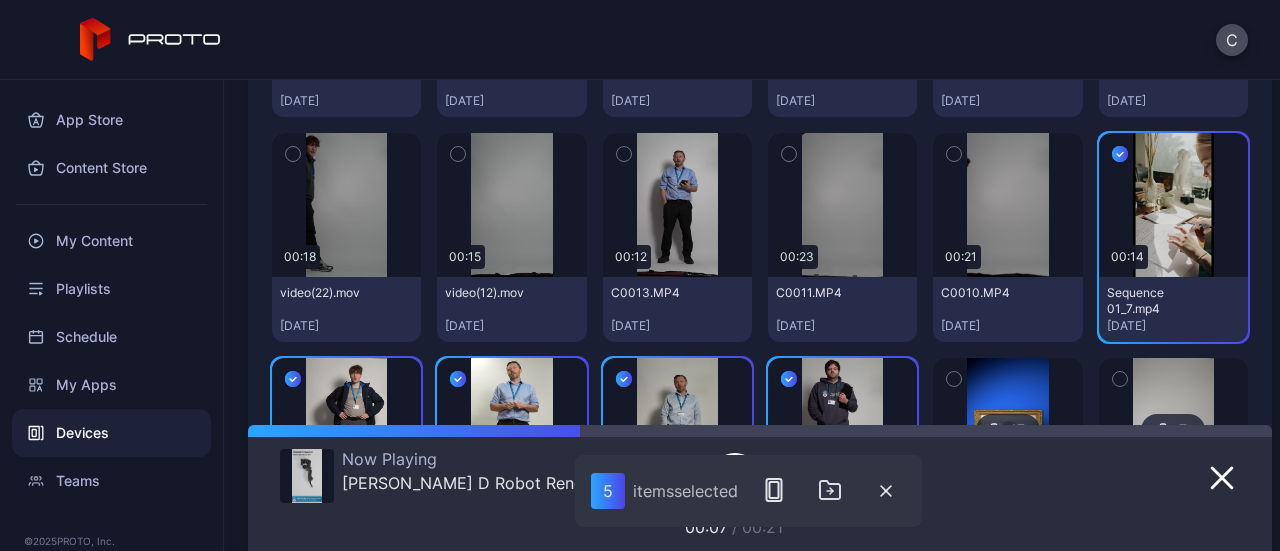 click 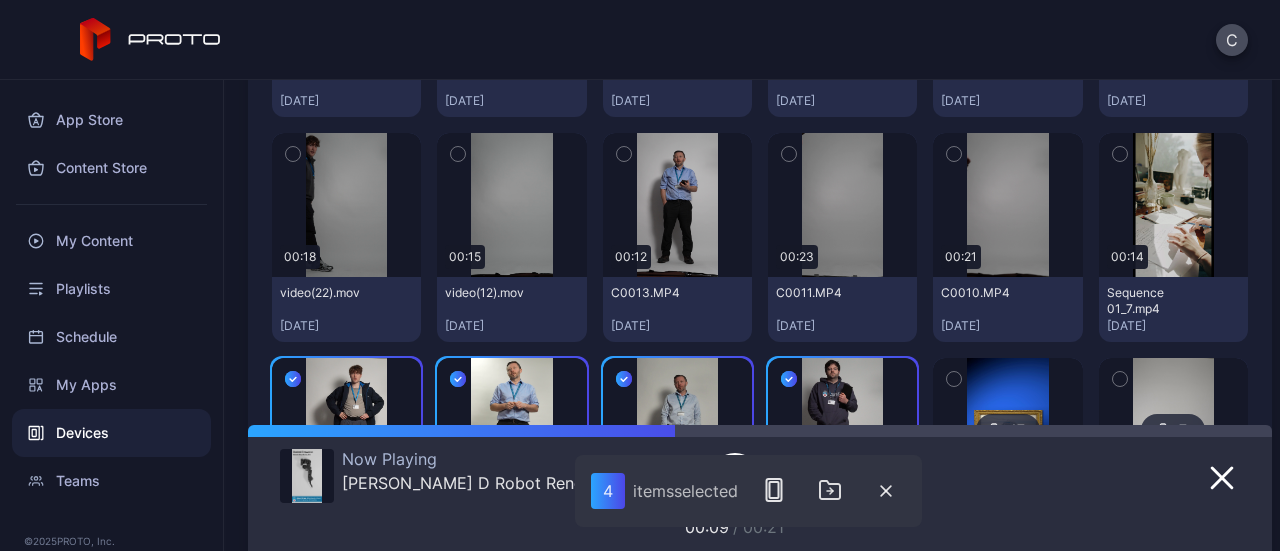 click at bounding box center (954, 154) 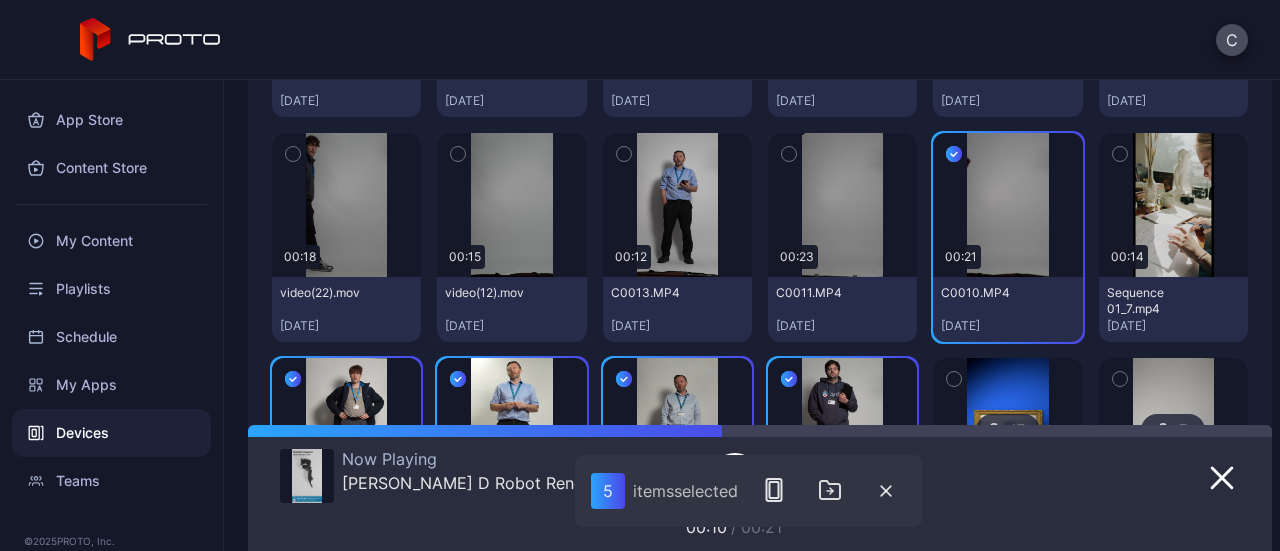 click 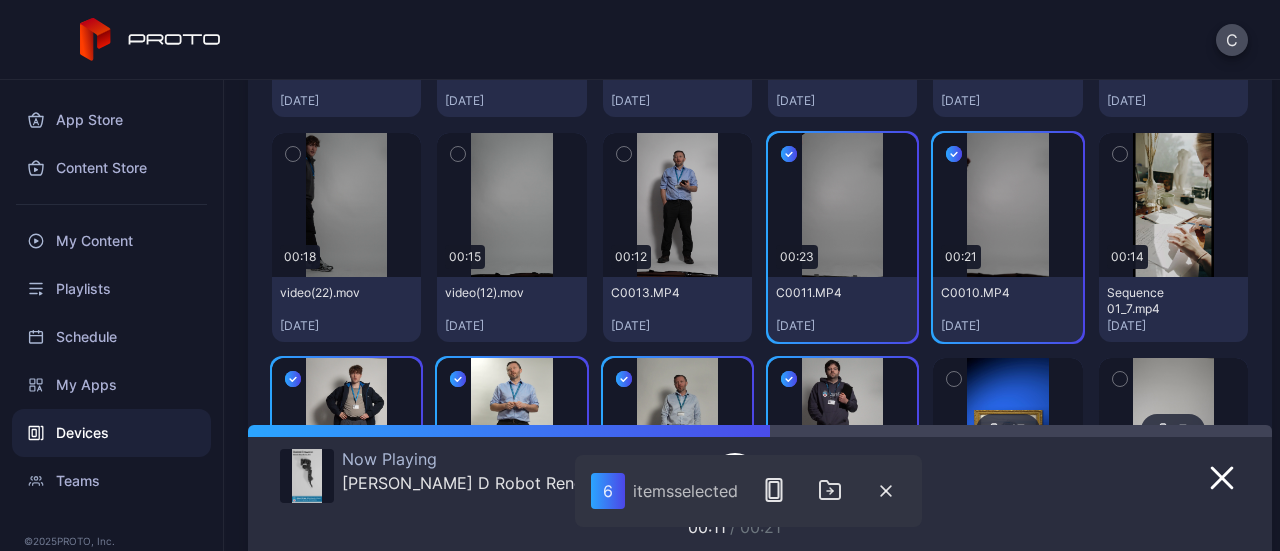 click 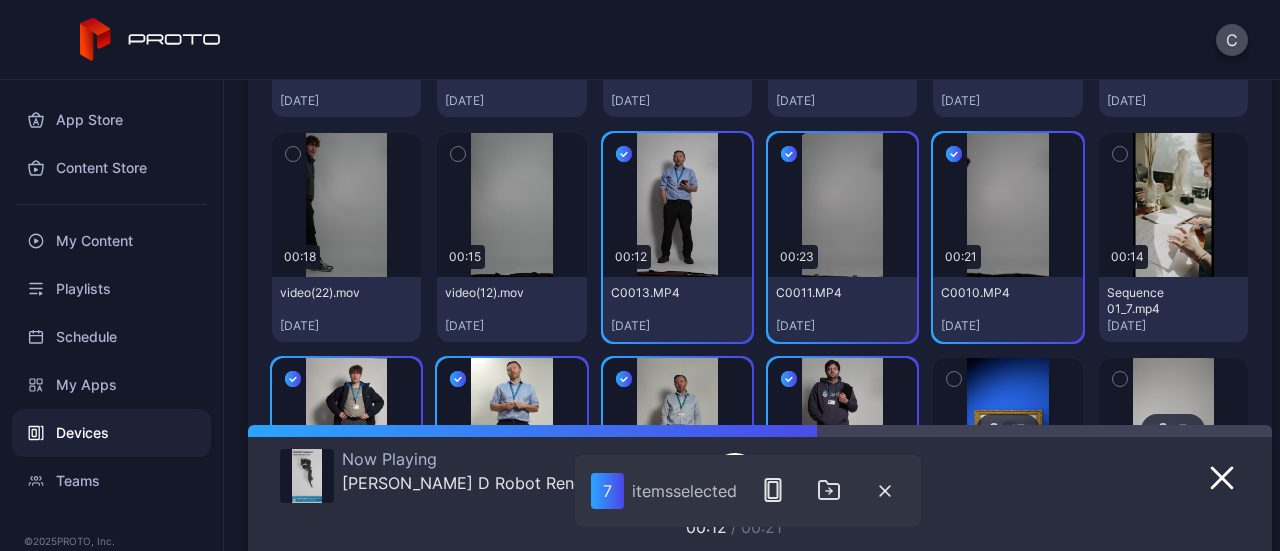 click 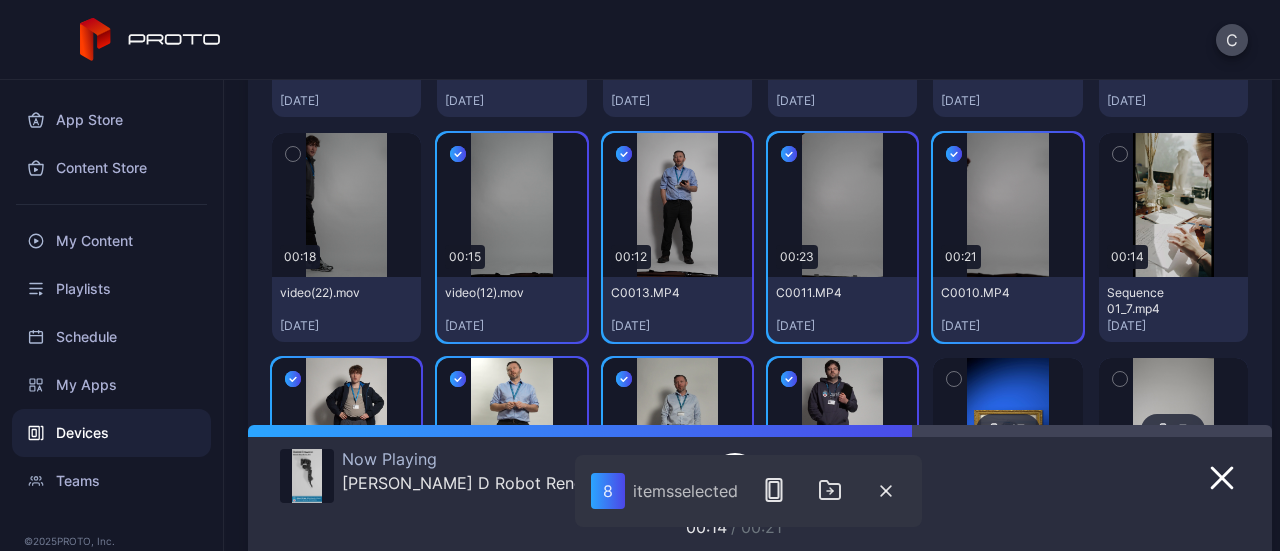 click 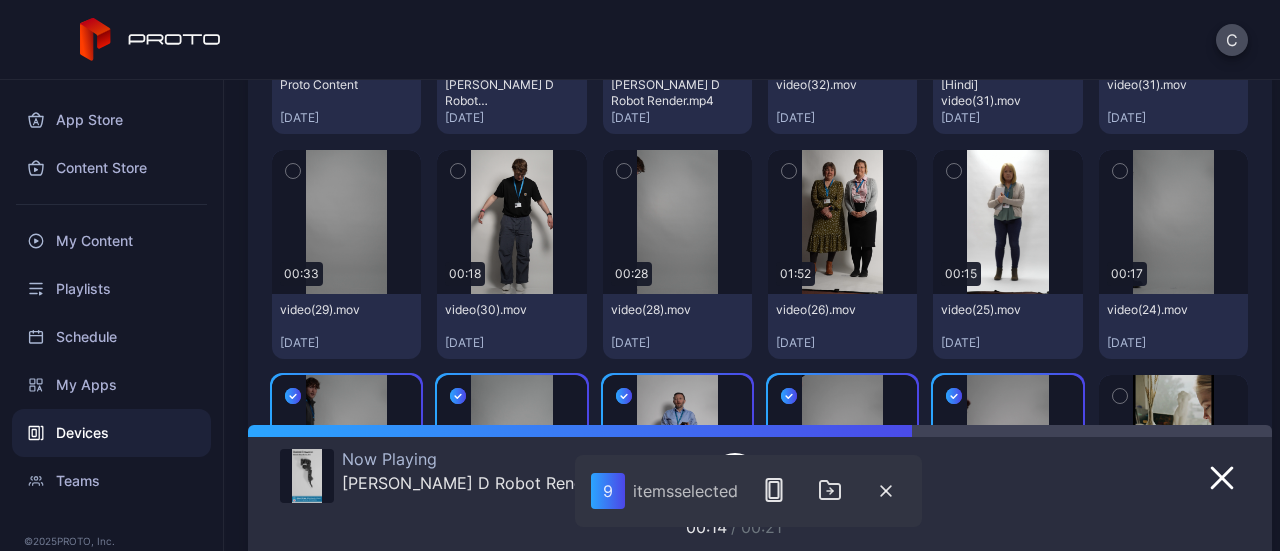 scroll, scrollTop: 560, scrollLeft: 0, axis: vertical 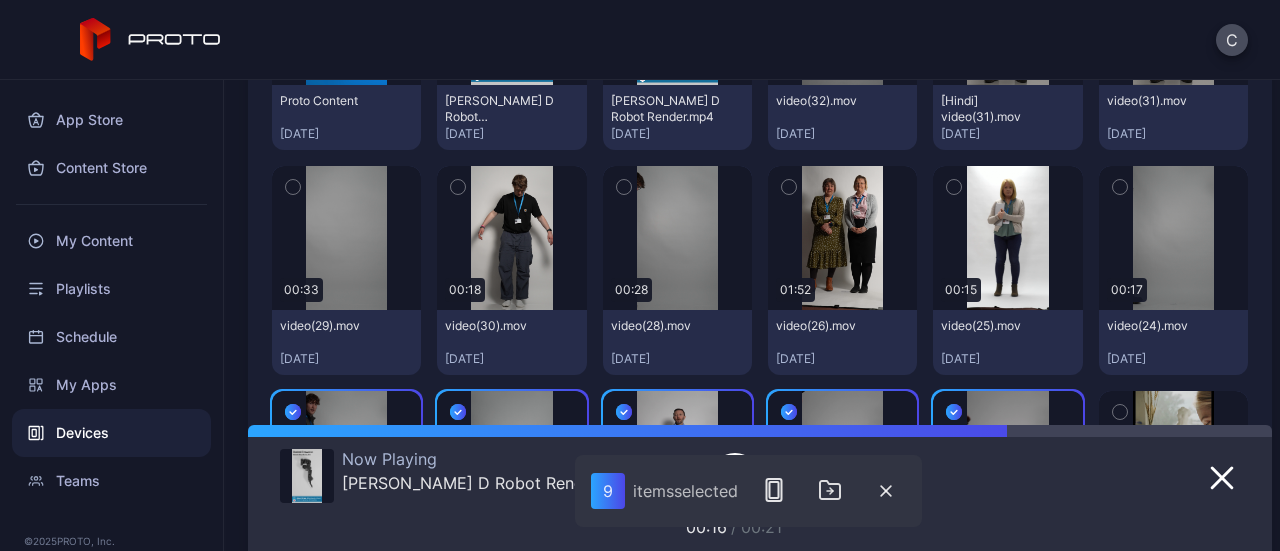 click 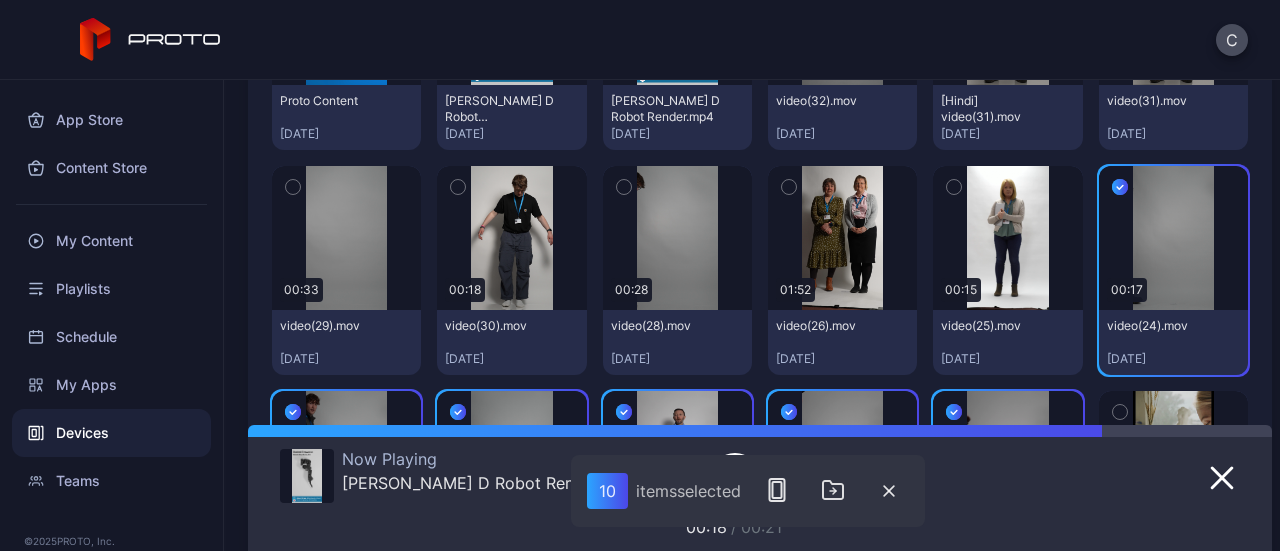 click 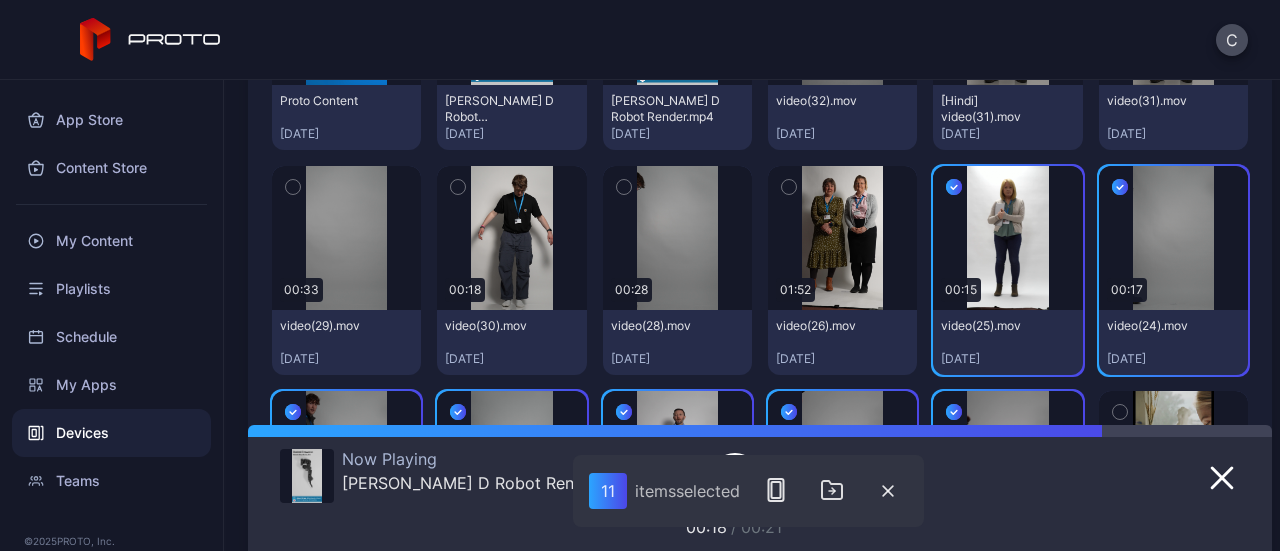 click 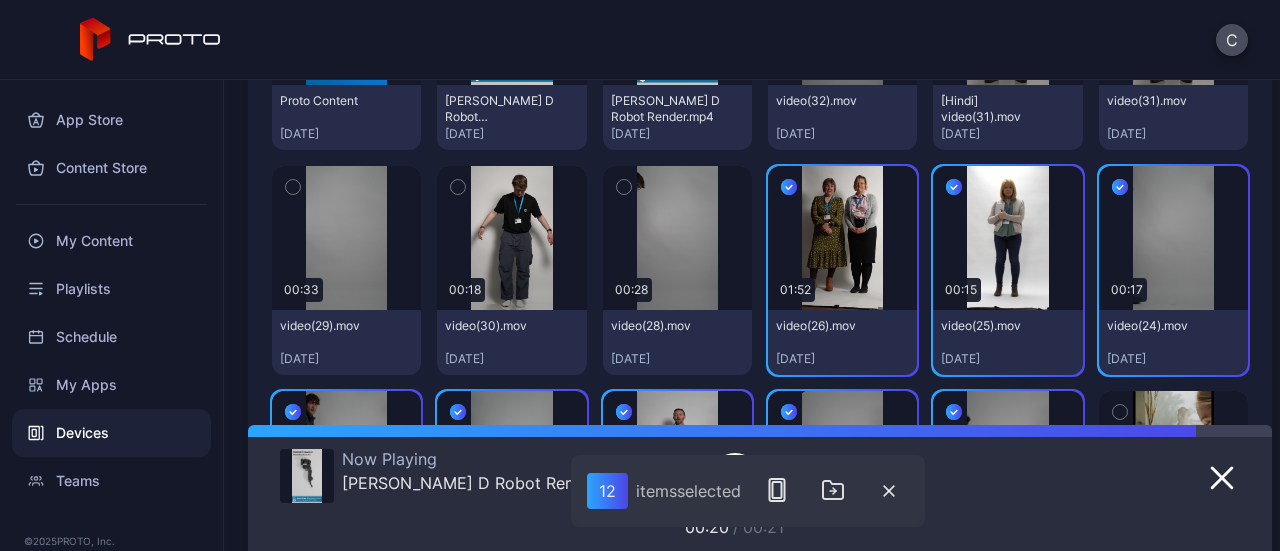 click 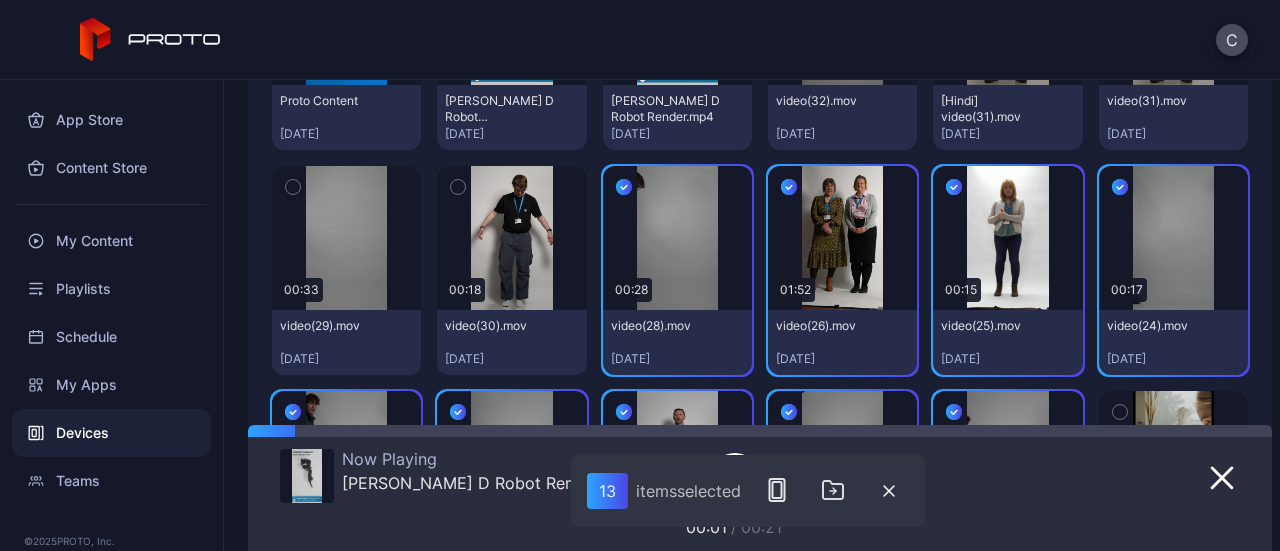 click 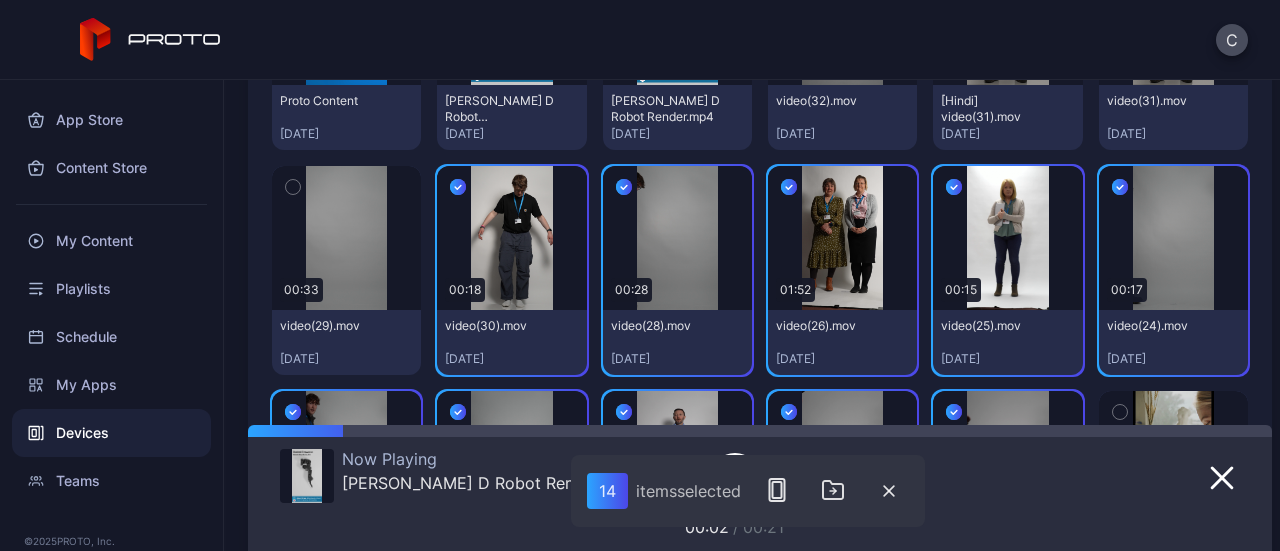 click 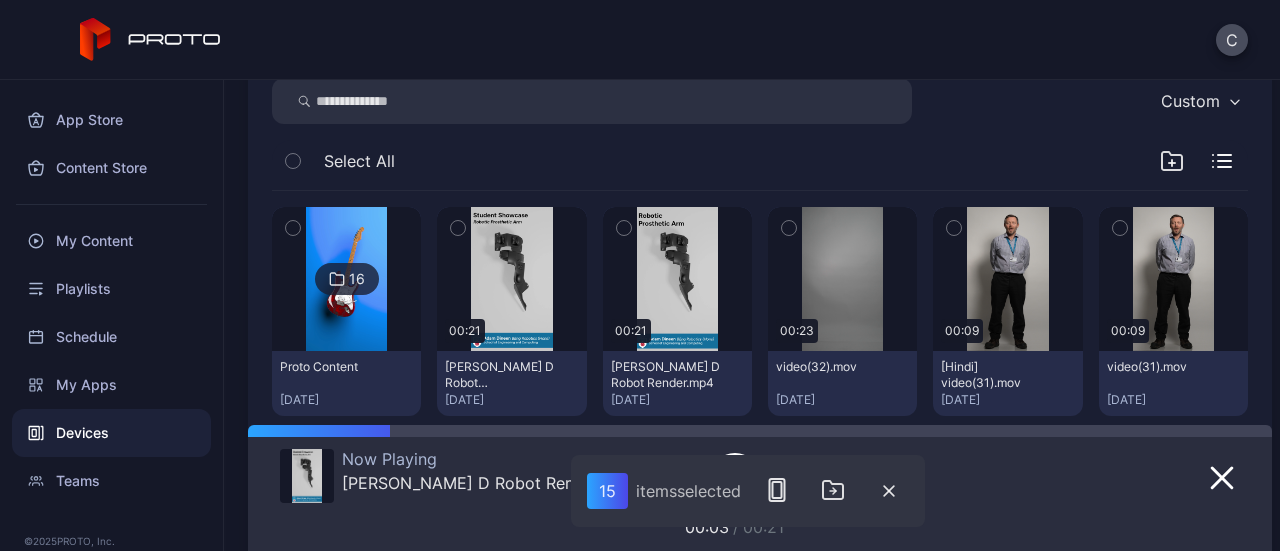 scroll, scrollTop: 292, scrollLeft: 0, axis: vertical 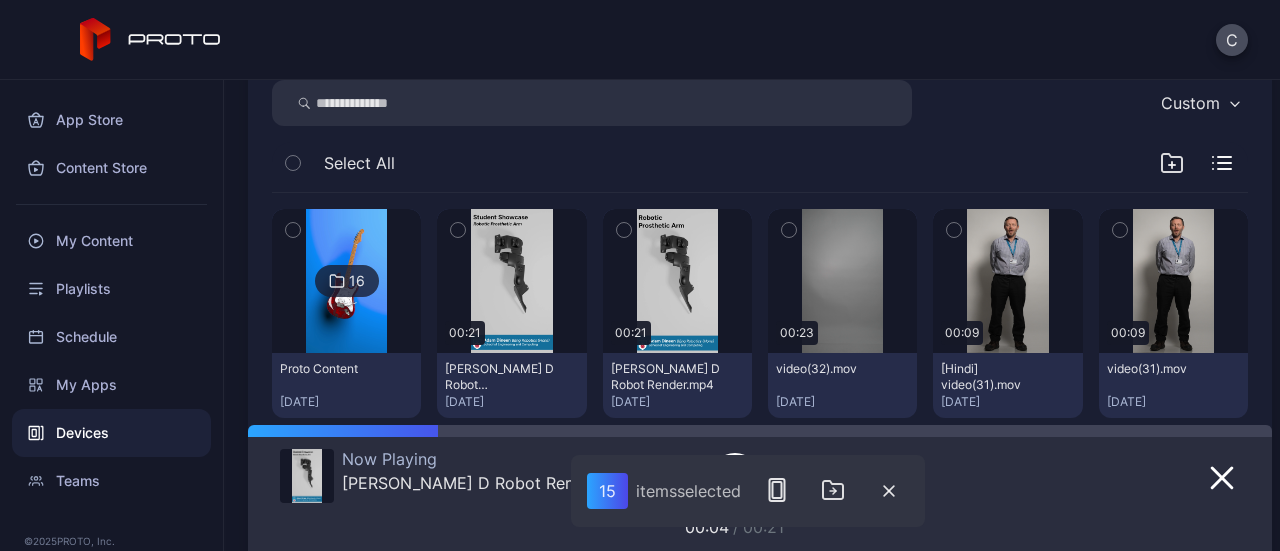 click 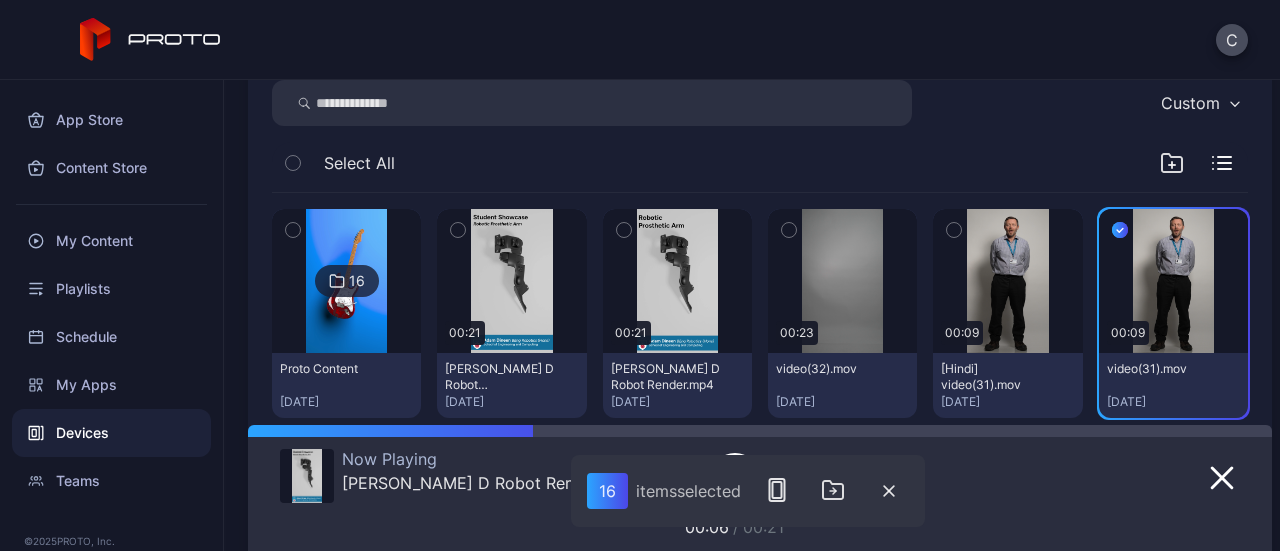 click 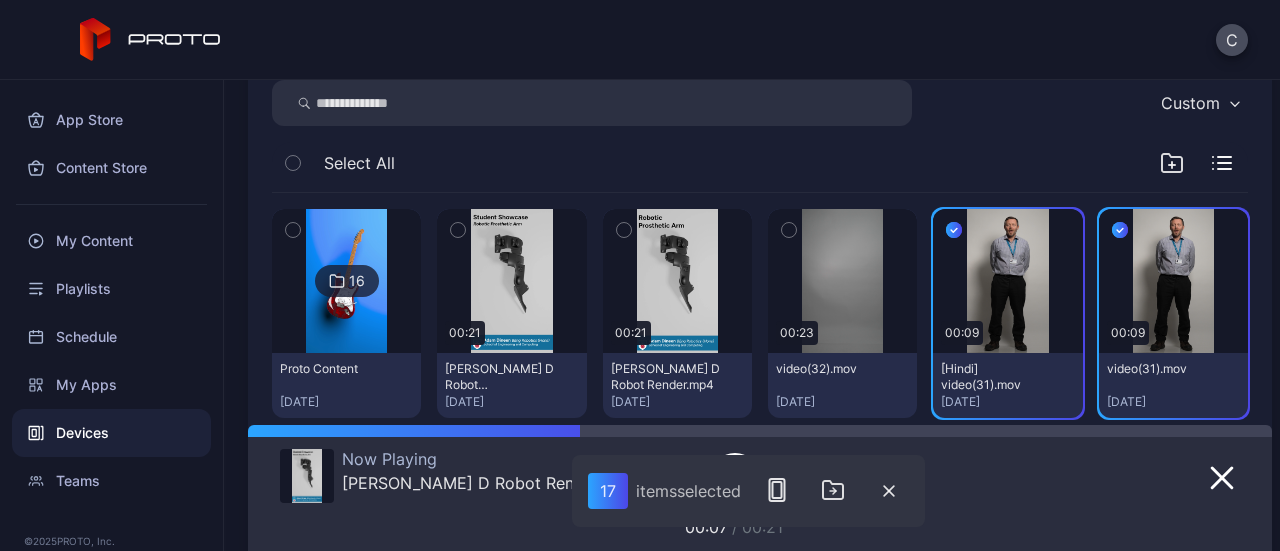 click 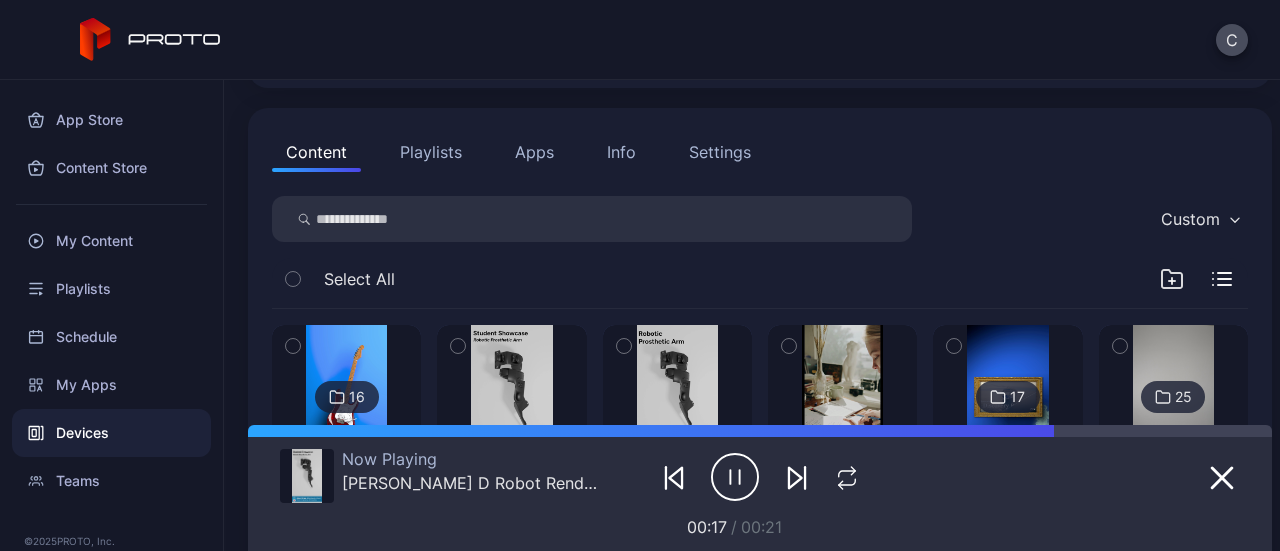 scroll, scrollTop: 218, scrollLeft: 0, axis: vertical 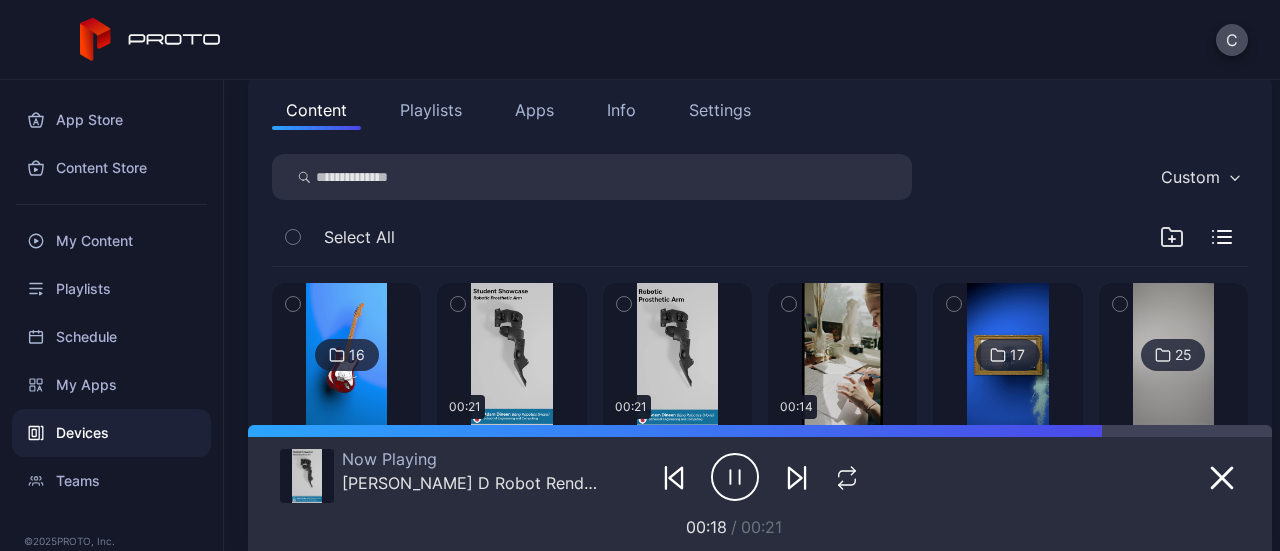 click 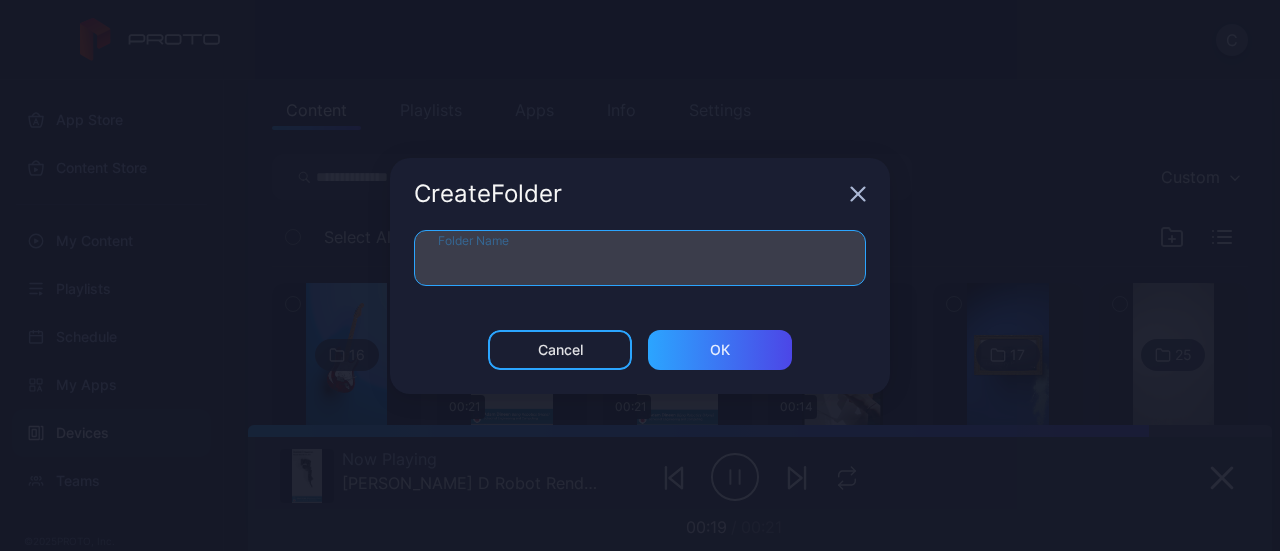 click on "Folder Name" at bounding box center (640, 258) 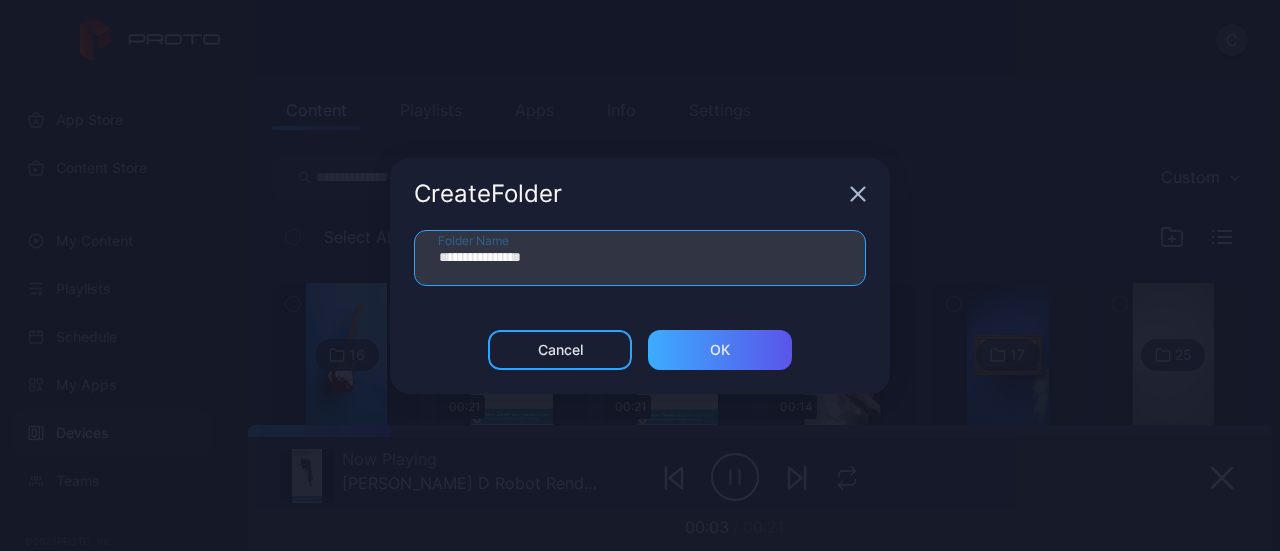 type on "**********" 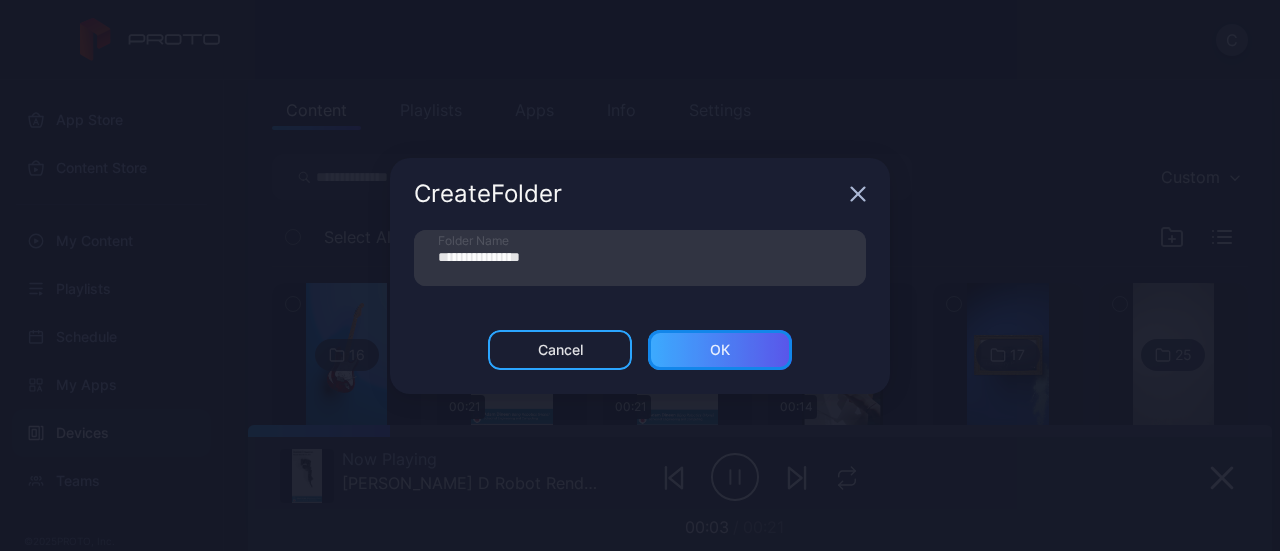 click on "ОК" at bounding box center [720, 350] 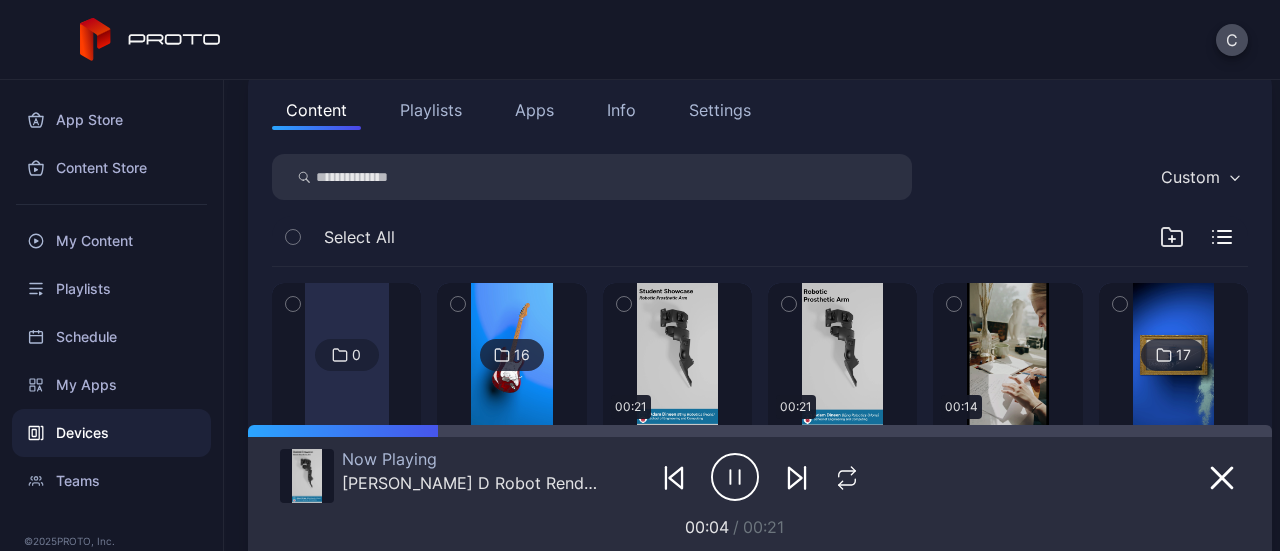 scroll, scrollTop: 354, scrollLeft: 0, axis: vertical 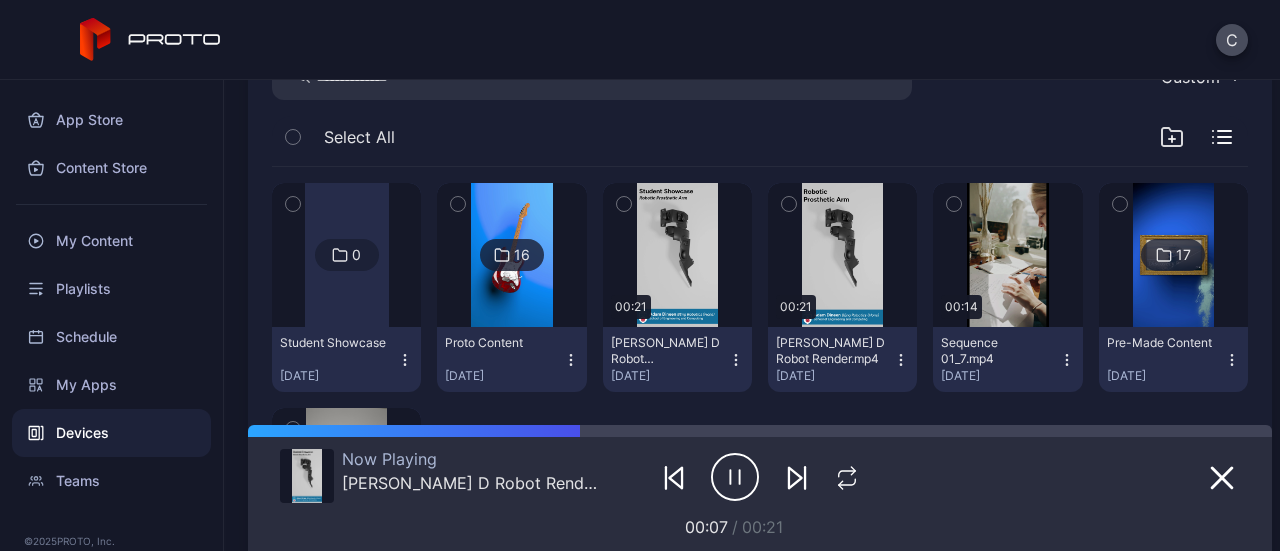 click 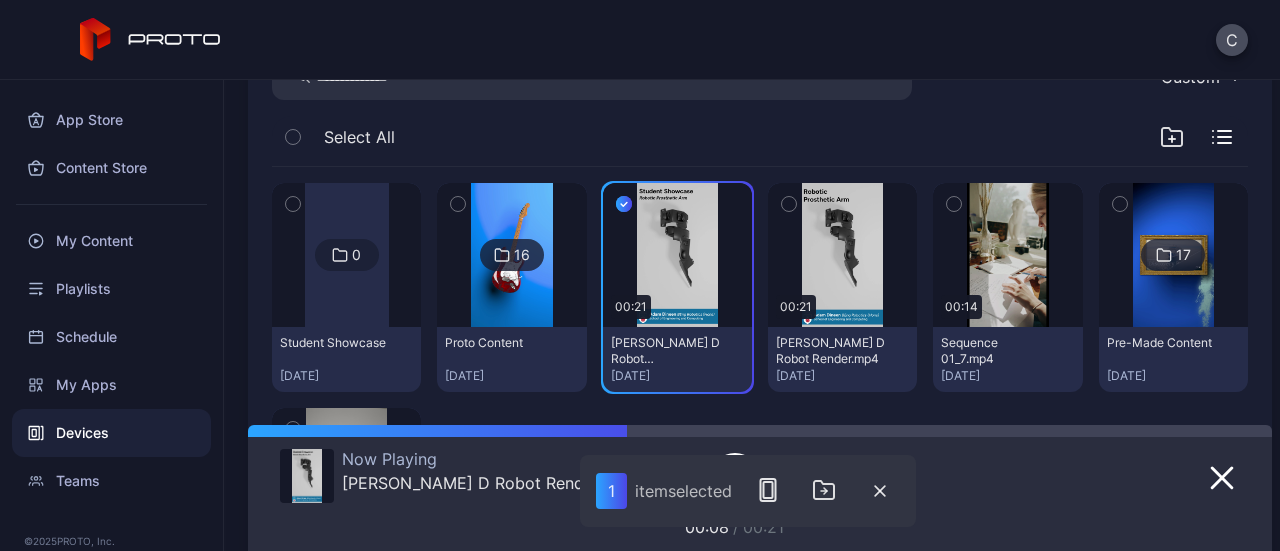 click 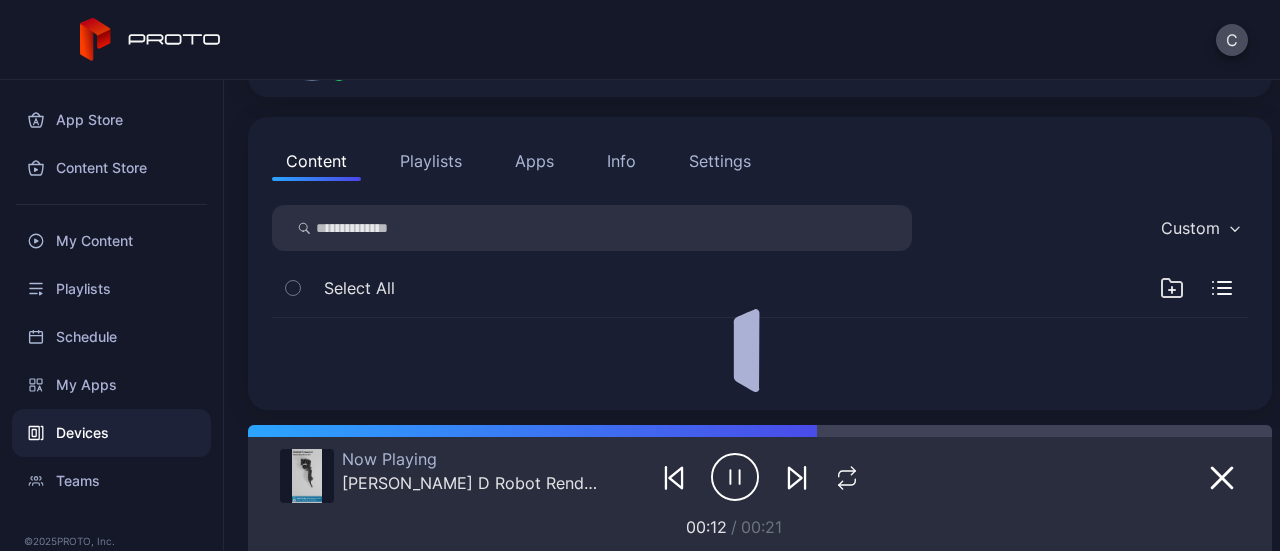 scroll, scrollTop: 318, scrollLeft: 0, axis: vertical 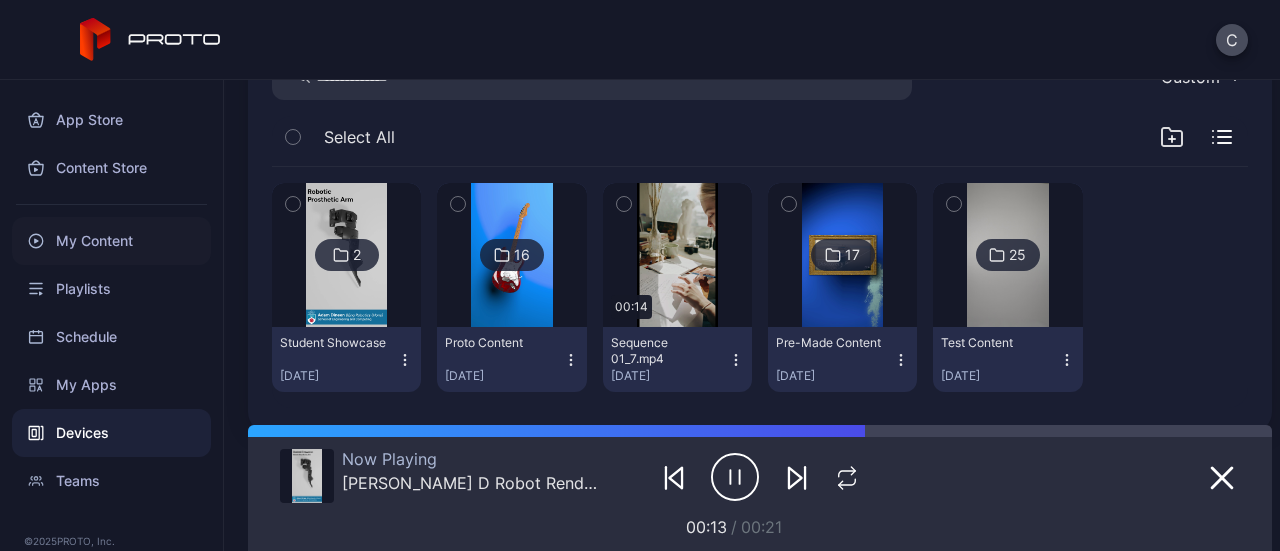 click on "My Content" at bounding box center [111, 241] 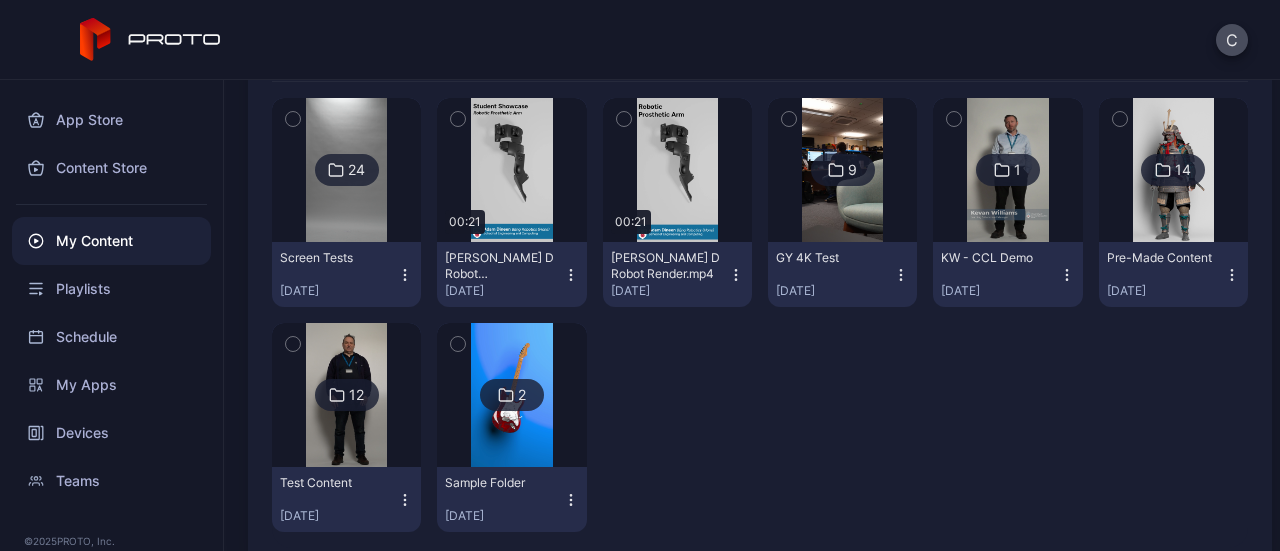 scroll, scrollTop: 264, scrollLeft: 0, axis: vertical 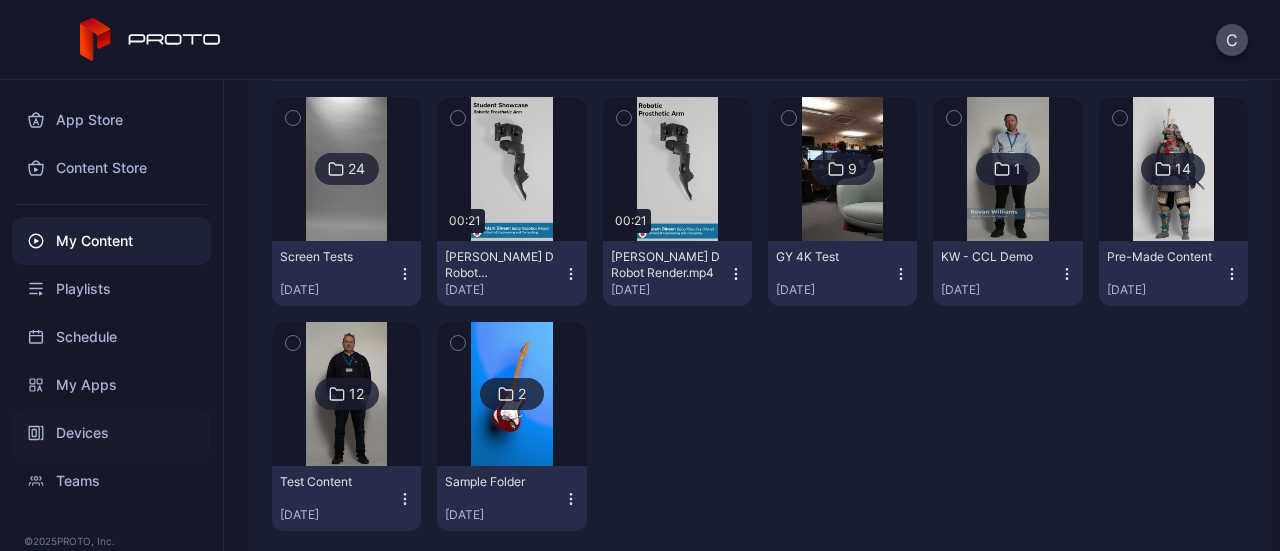 click on "Devices" at bounding box center (111, 433) 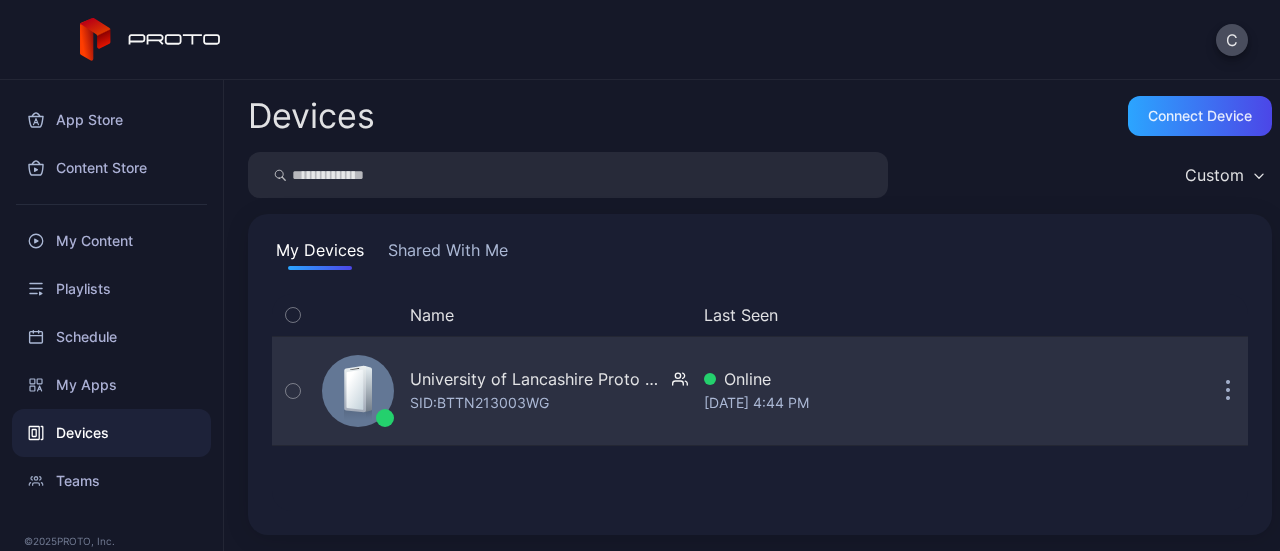 click on "University of Lancashire Proto [PERSON_NAME]:  BTTN213003WG" at bounding box center [549, 391] 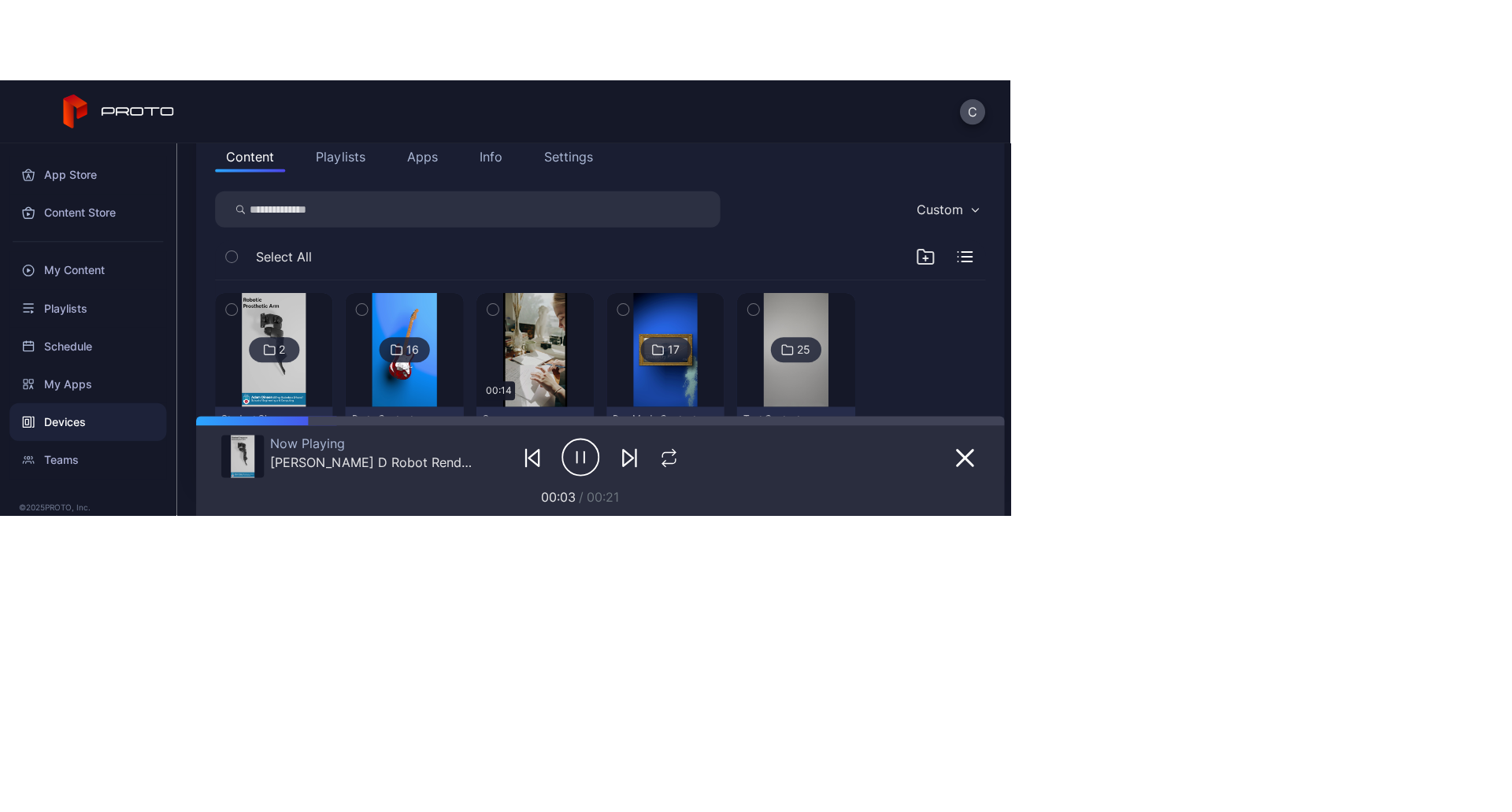 scroll, scrollTop: 0, scrollLeft: 0, axis: both 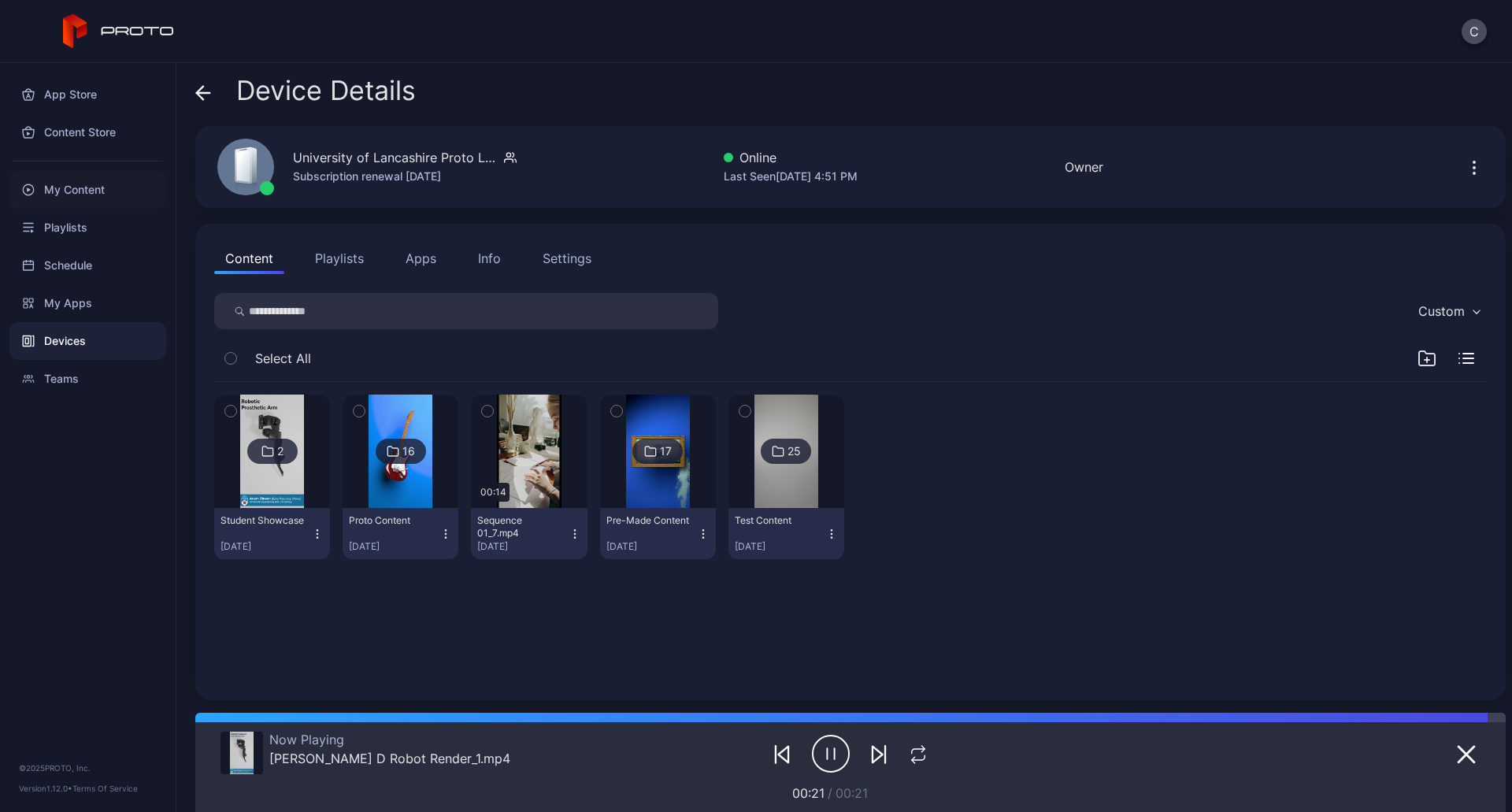 click on "My Content" at bounding box center (87, 190) 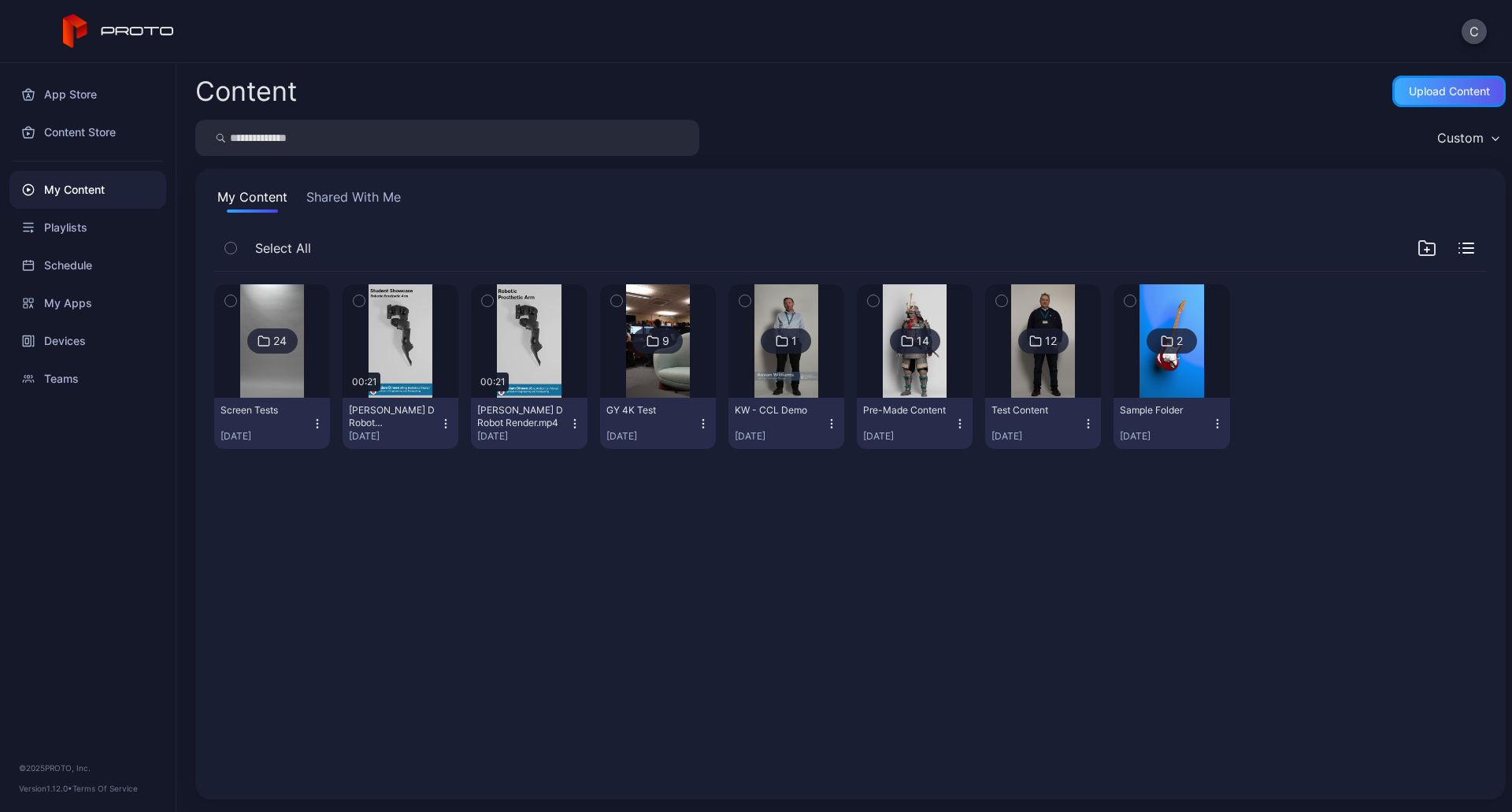 click on "Upload Content" at bounding box center [1449, 91] 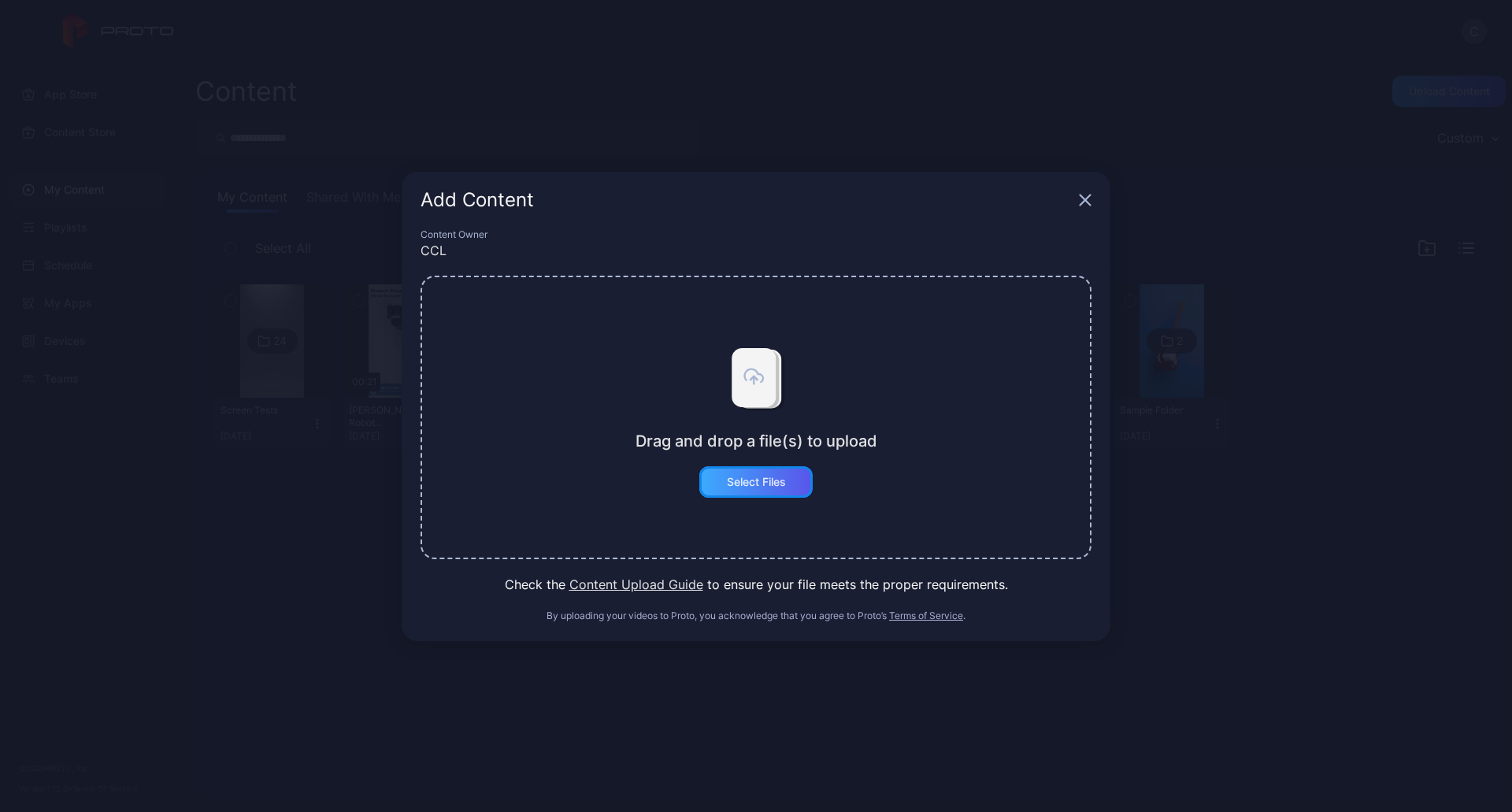 click on "Select Files" at bounding box center (756, 482) 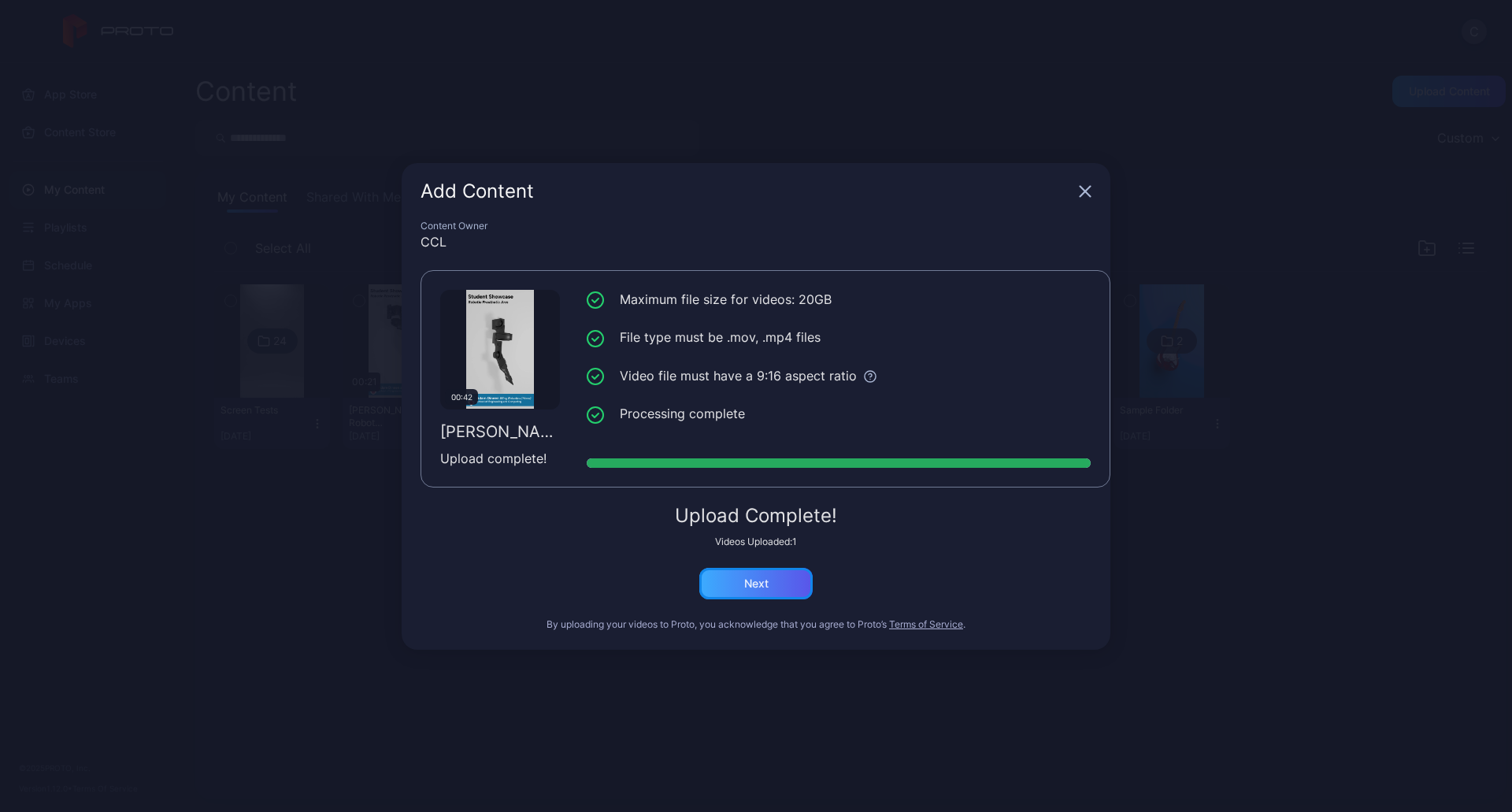 click on "Next" at bounding box center (756, 584) 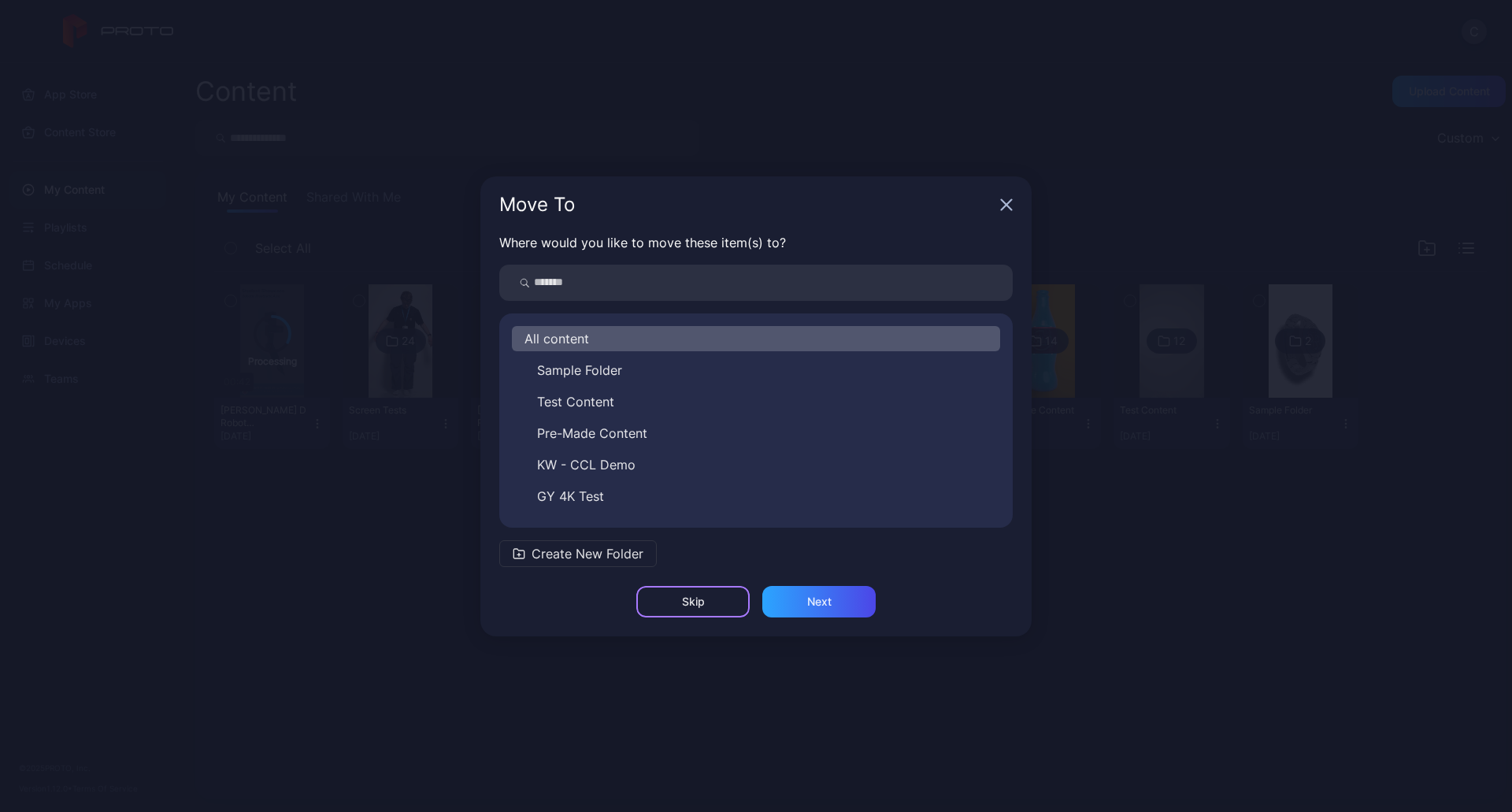 click on "Skip" at bounding box center (693, 602) 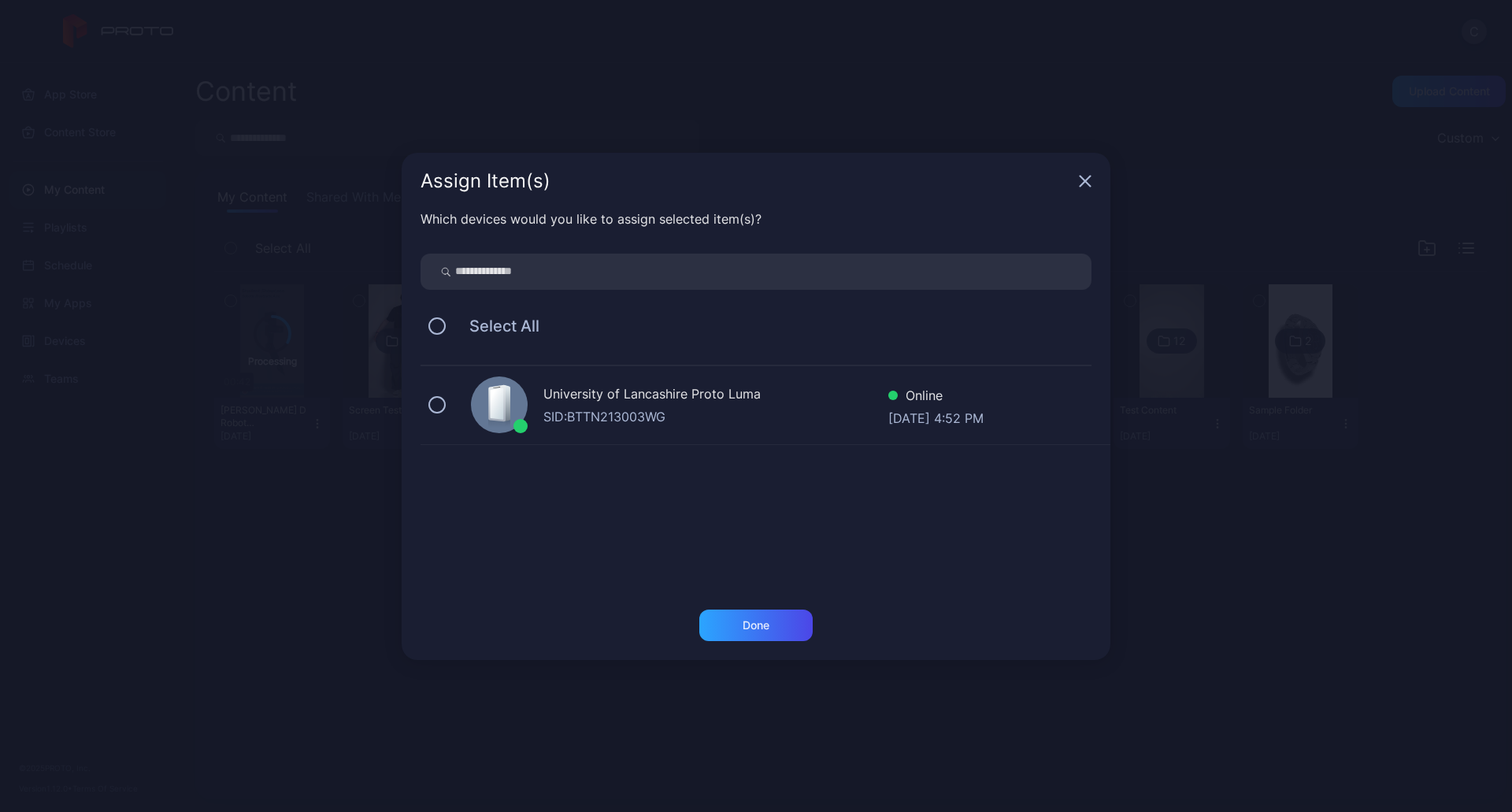 click on "SID:  BTTN213003WG" at bounding box center [716, 417] 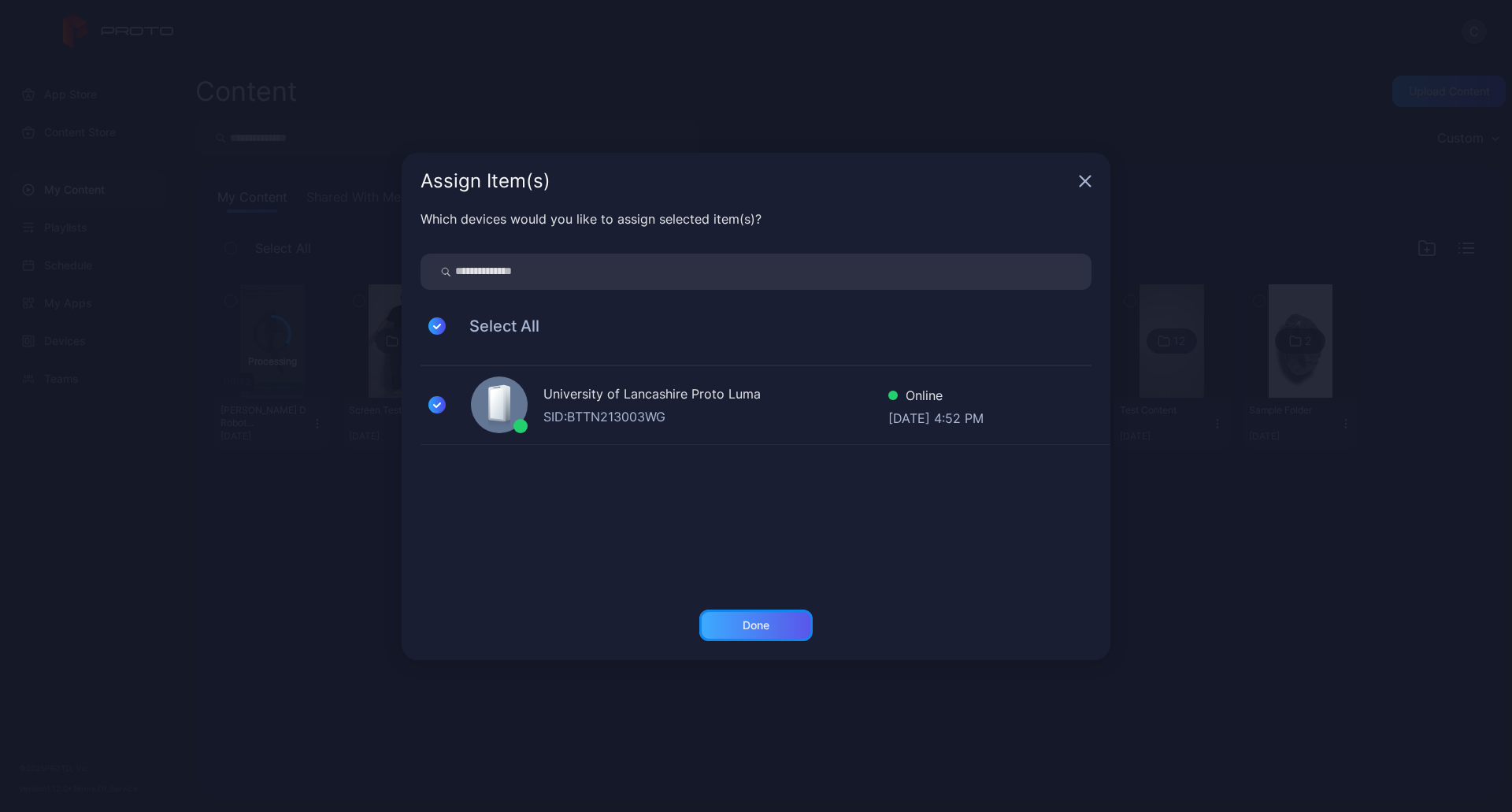 click on "Done" at bounding box center (756, 625) 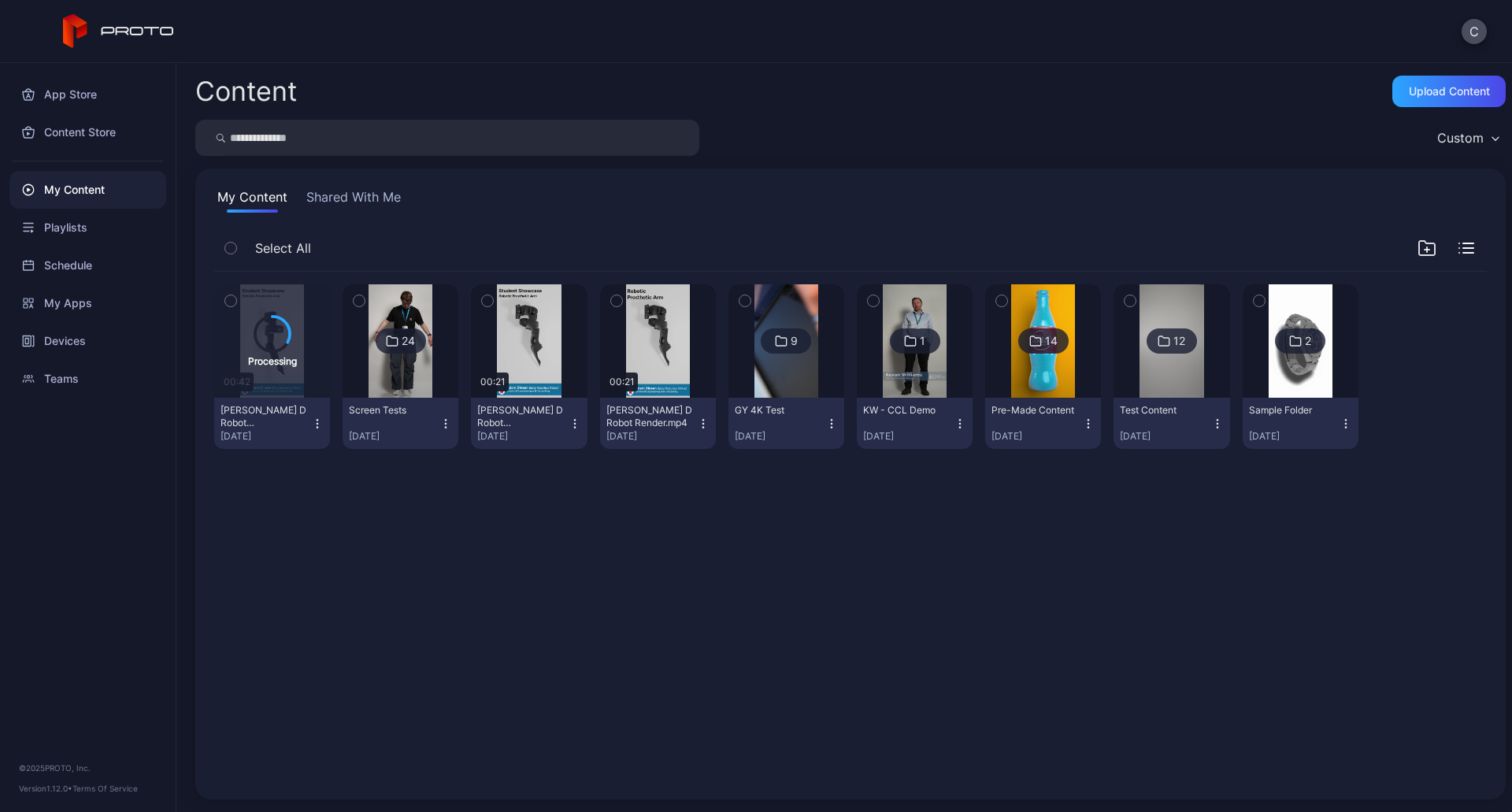 click on "Processing 00:42 Adam D Robot Render_2.mp4 Jul 16, 2025 24 Screen Tests Jul 16, 2025 Preview 00:21 Adam D Robot Render_1.mp4 Jul 16, 2025 Preview 00:21 Adam D Robot Render.mp4 Jul 16, 2025 9 GY 4K Test Feb 11, 2025 1 KW - CCL Demo Feb 5, 2025 14 Pre-Made Content Feb 3, 2025 12 Test Content Feb 3, 2025 2 Sample Folder Jan 20, 2025" at bounding box center [850, 526] 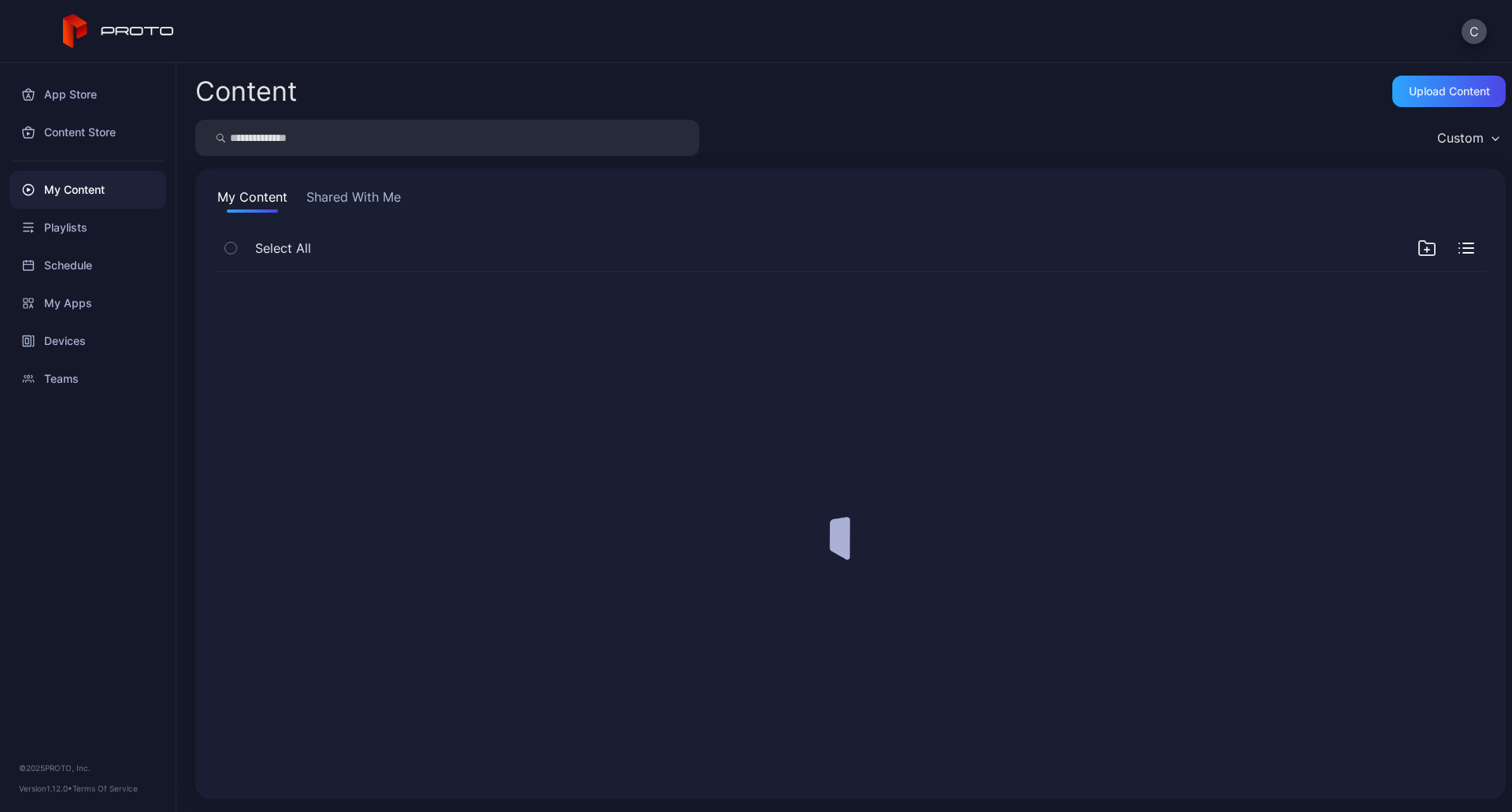 scroll, scrollTop: 0, scrollLeft: 0, axis: both 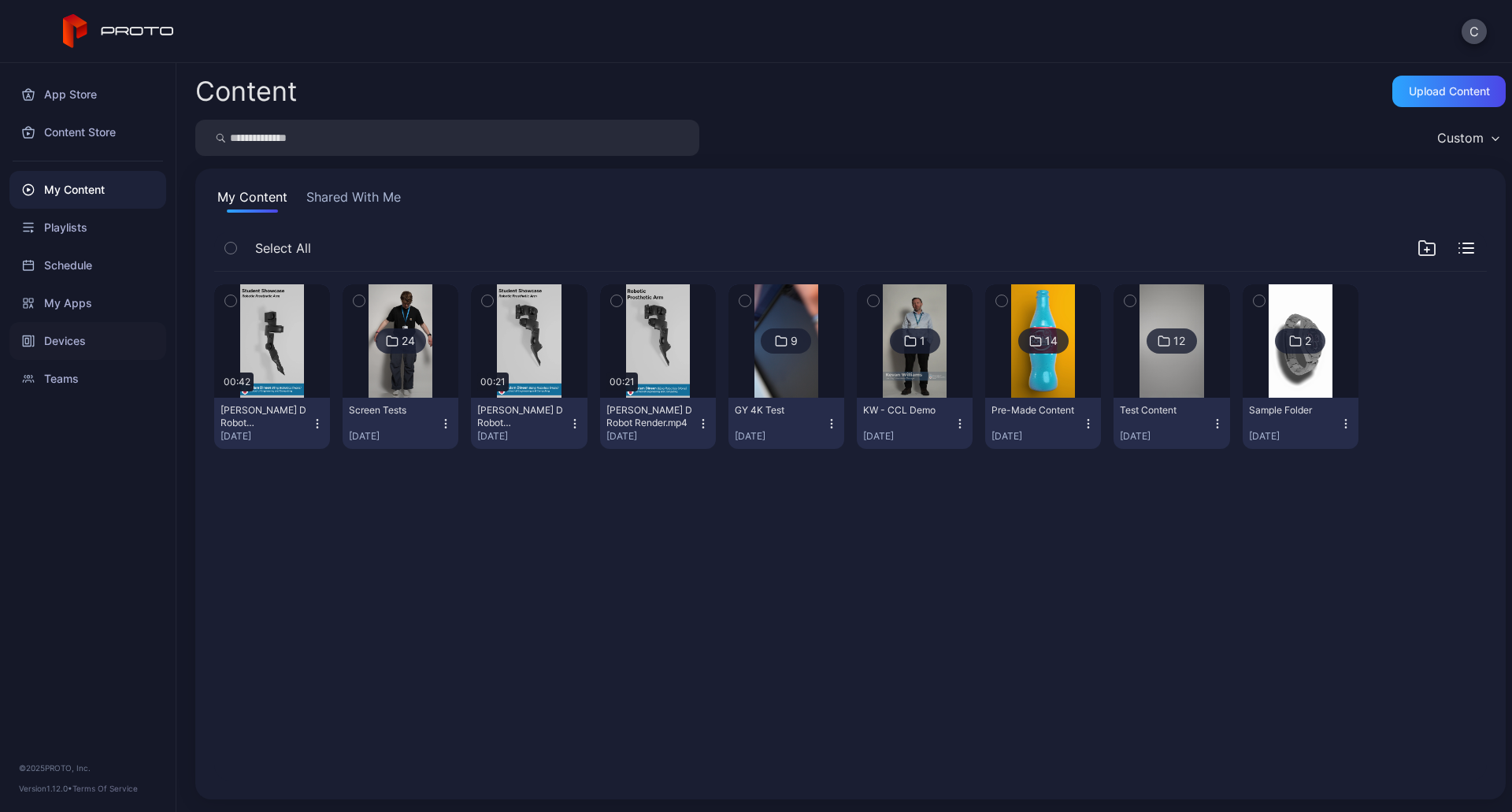 click on "Devices" at bounding box center [87, 341] 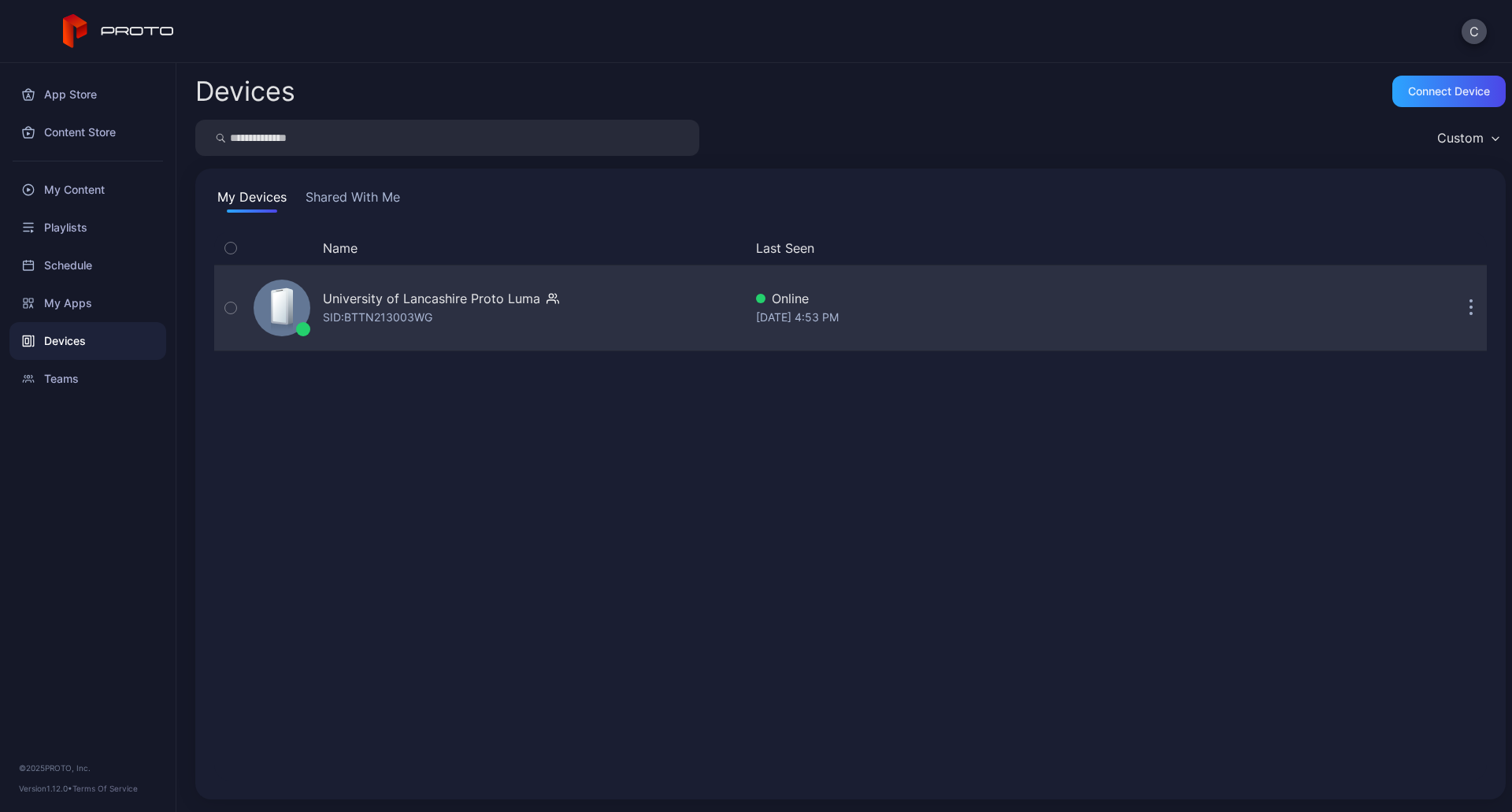 click on "University of Lancashire Proto Luma" at bounding box center [432, 298] 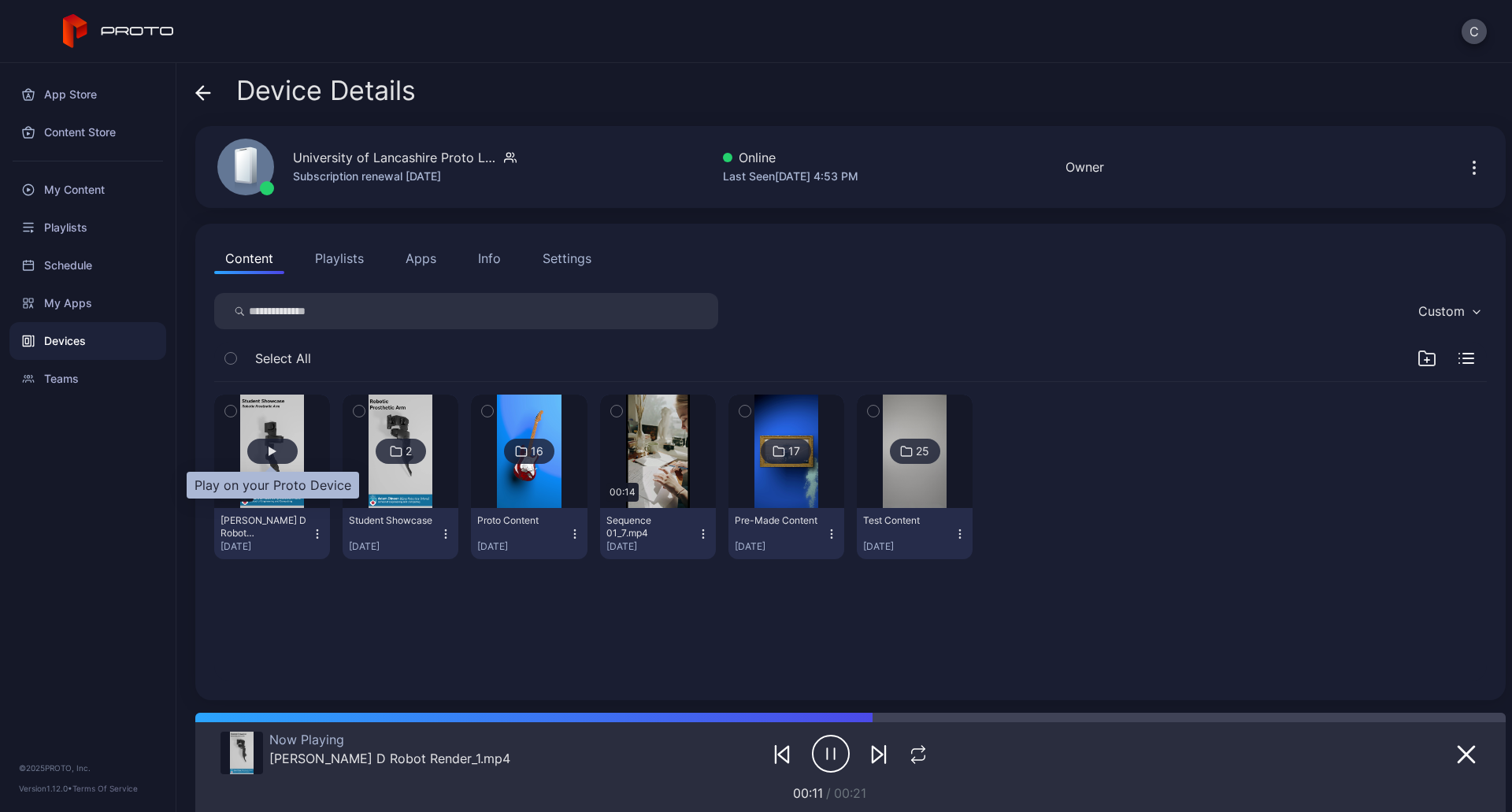 click at bounding box center [272, 451] 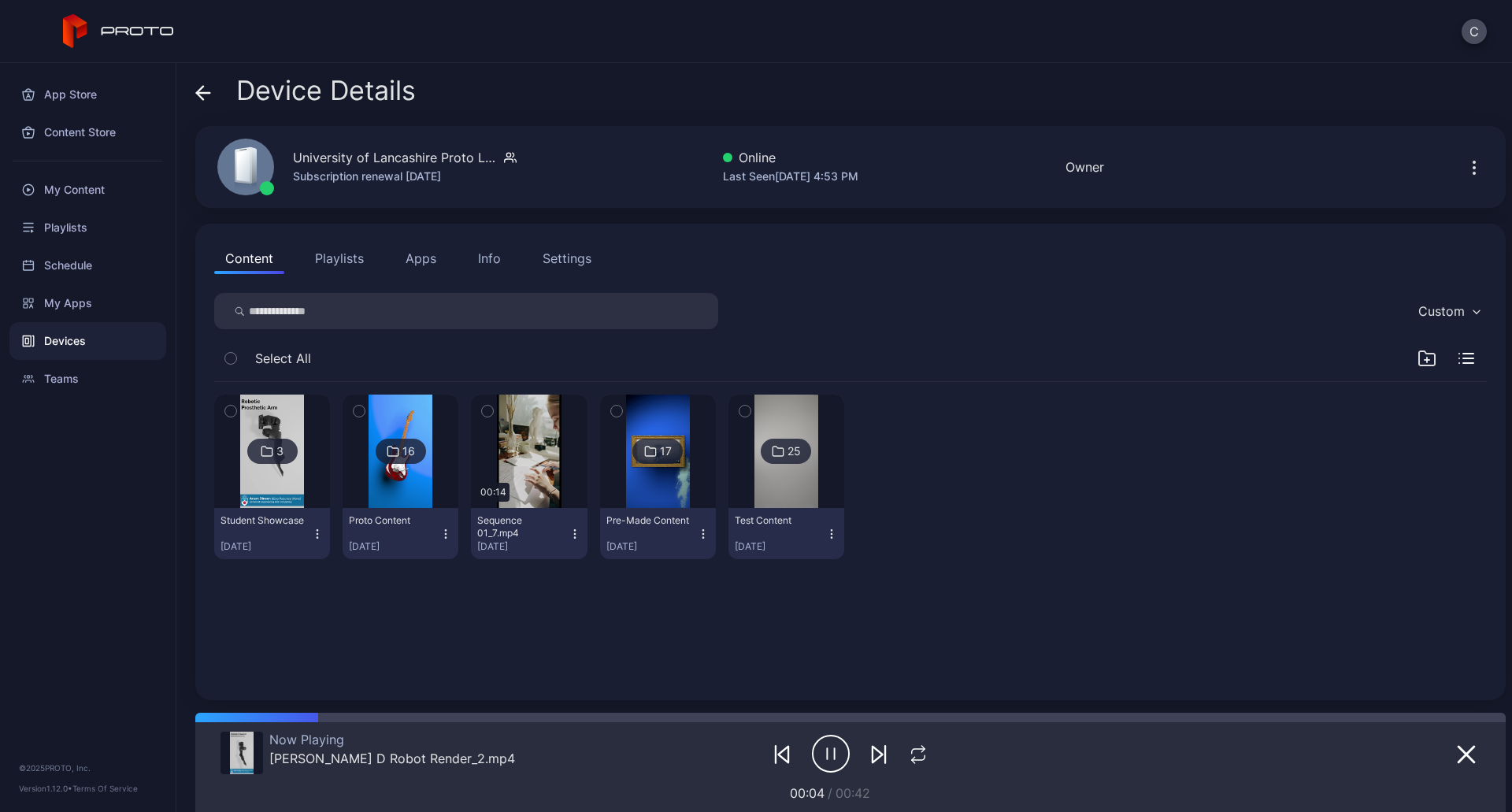click at bounding box center [272, 451] 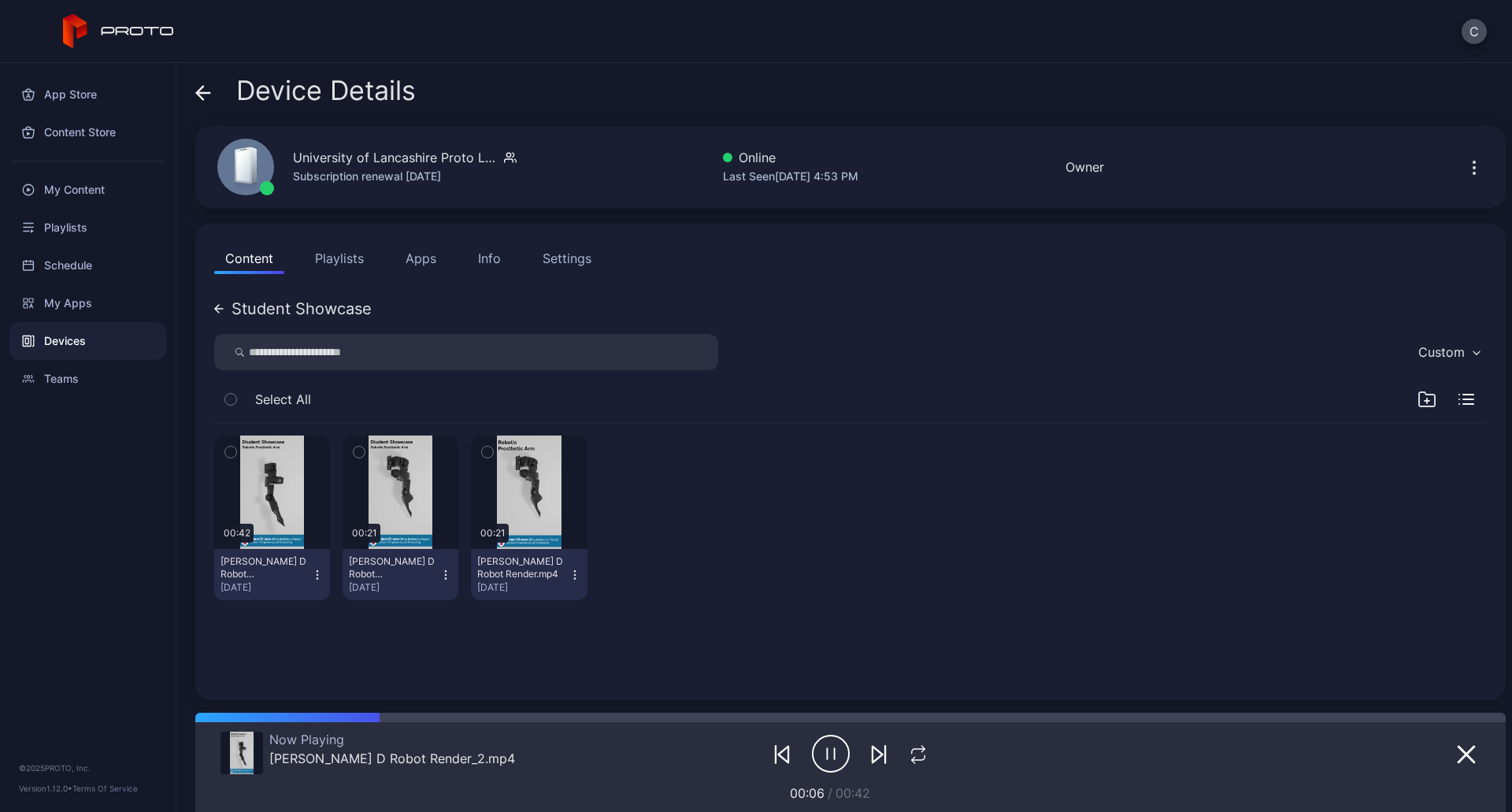 click on "[PERSON_NAME] D Robot Render_2.mp4 [DATE]" at bounding box center (272, 574) 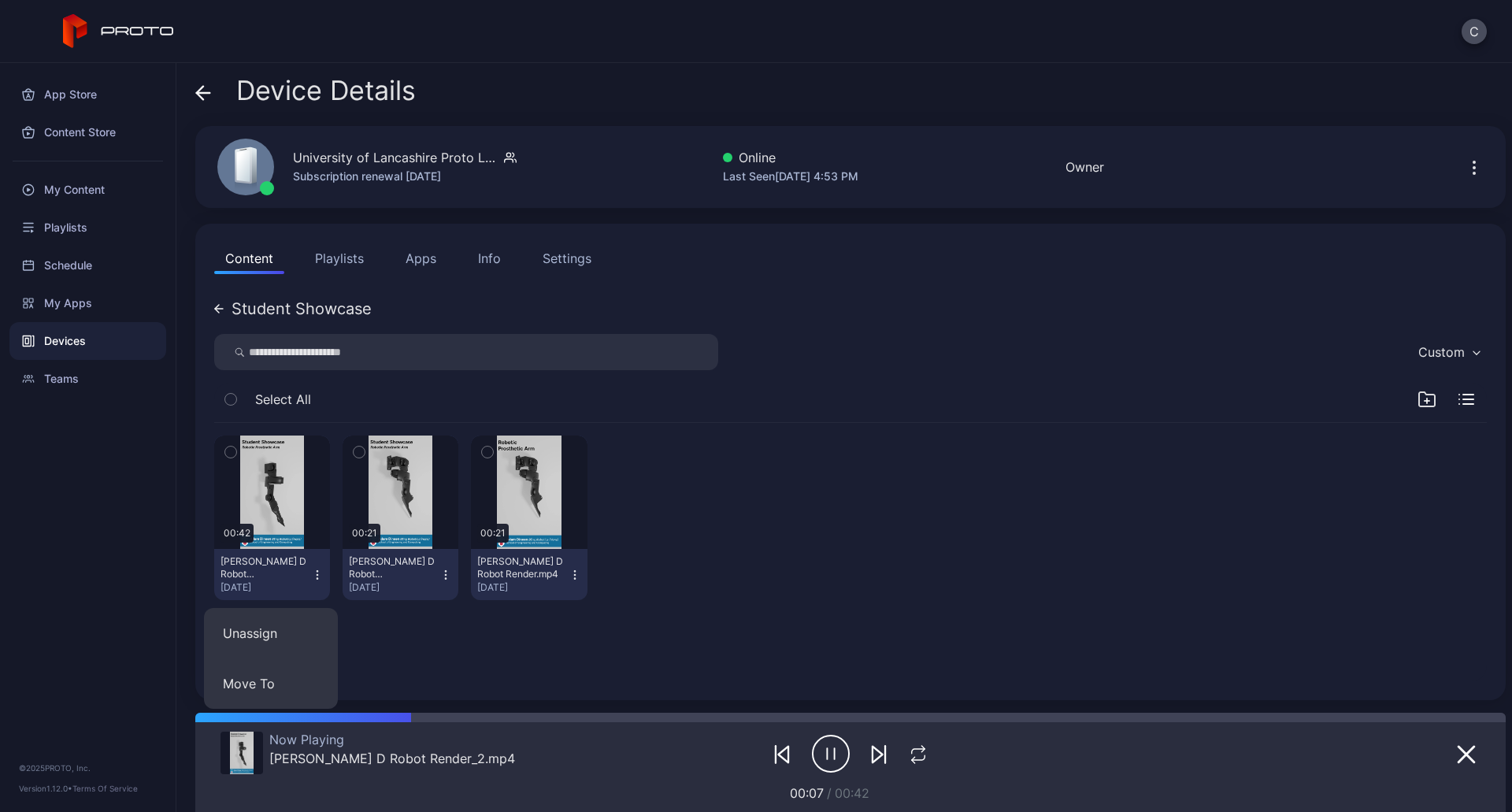 click on "[PERSON_NAME] D Robot Render_2.mp4" at bounding box center (392, 758) 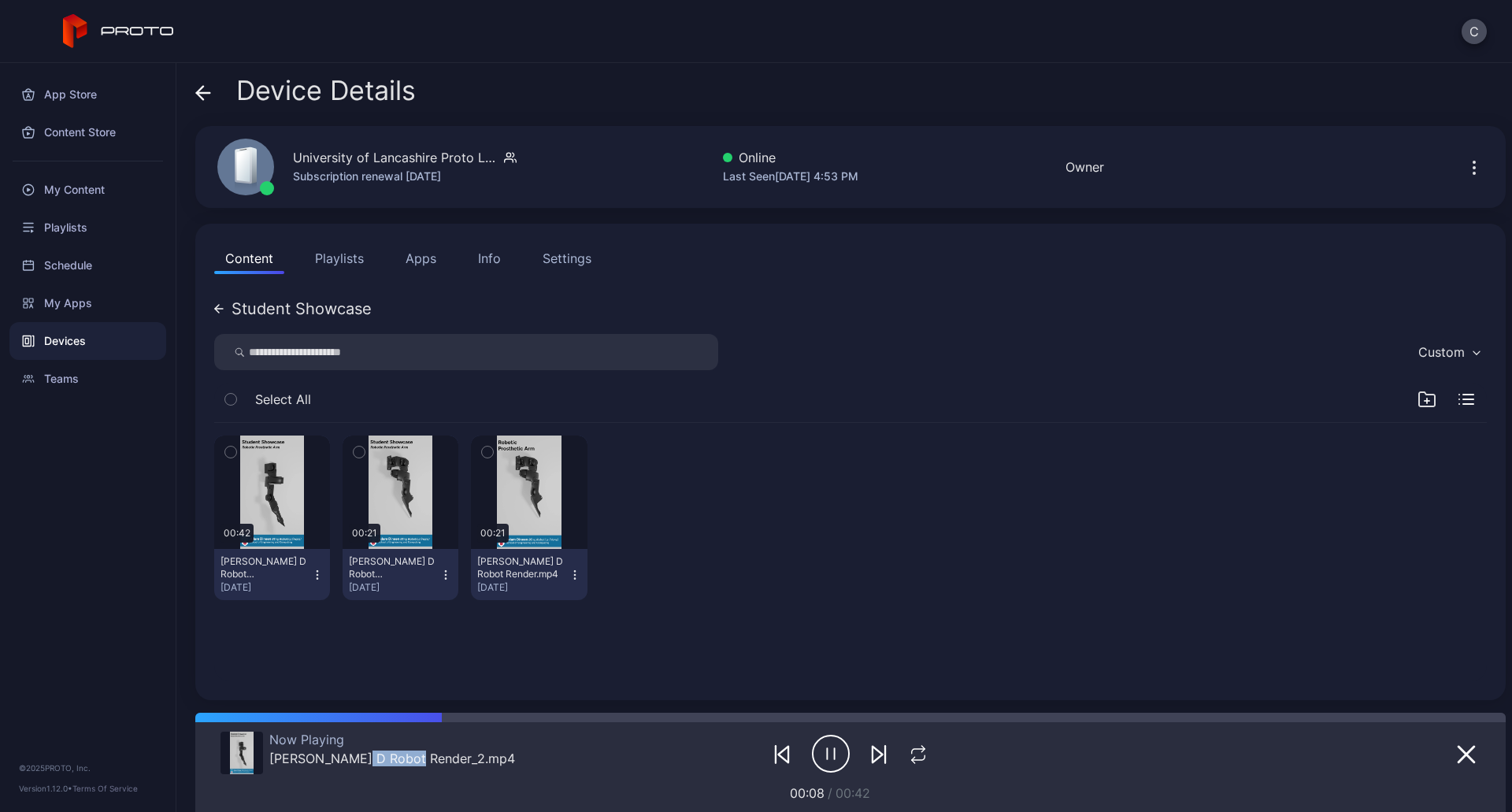 click on "[PERSON_NAME] D Robot Render_2.mp4" at bounding box center (392, 758) 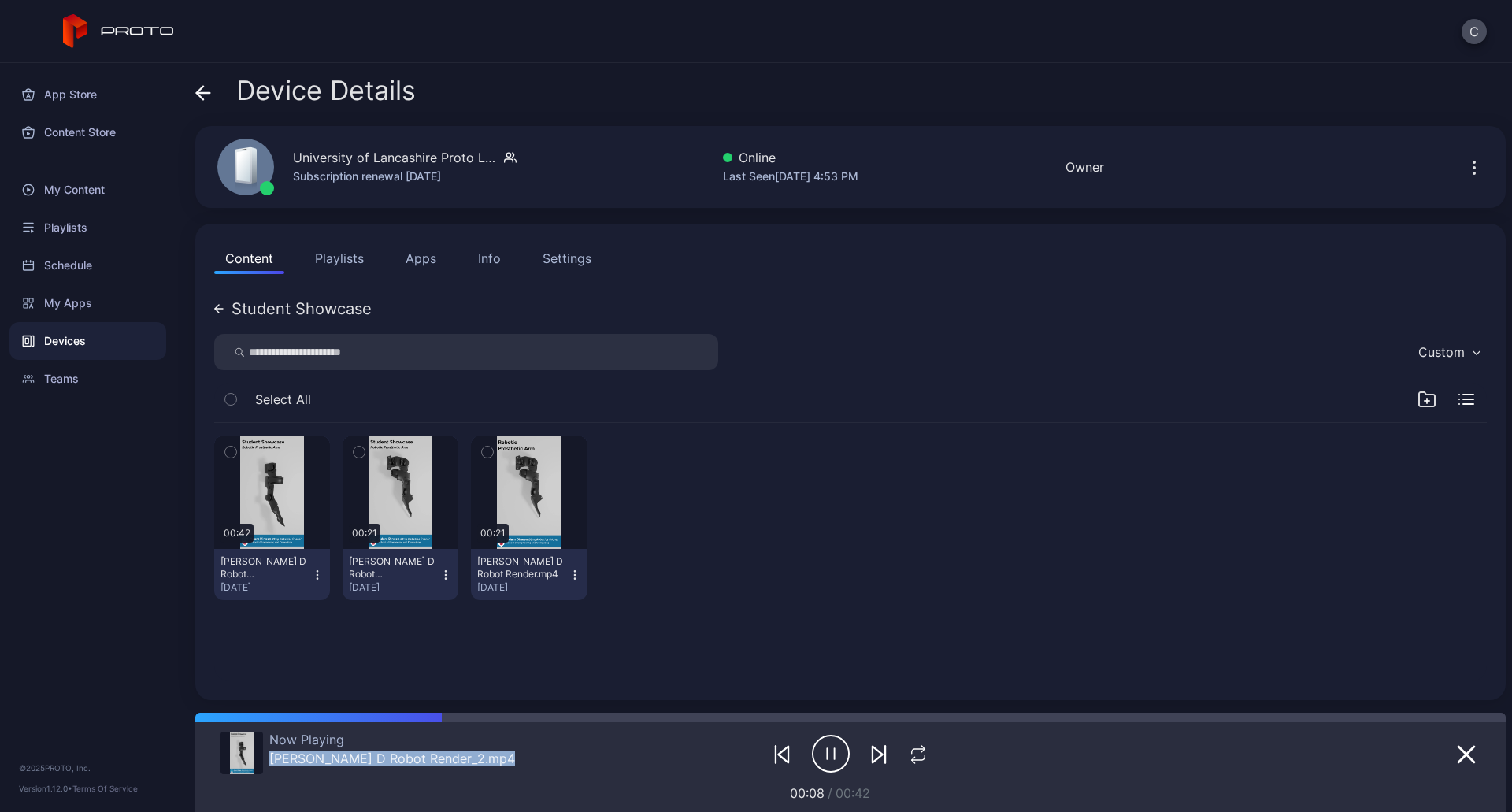 click on "[PERSON_NAME] D Robot Render_2.mp4" at bounding box center (392, 758) 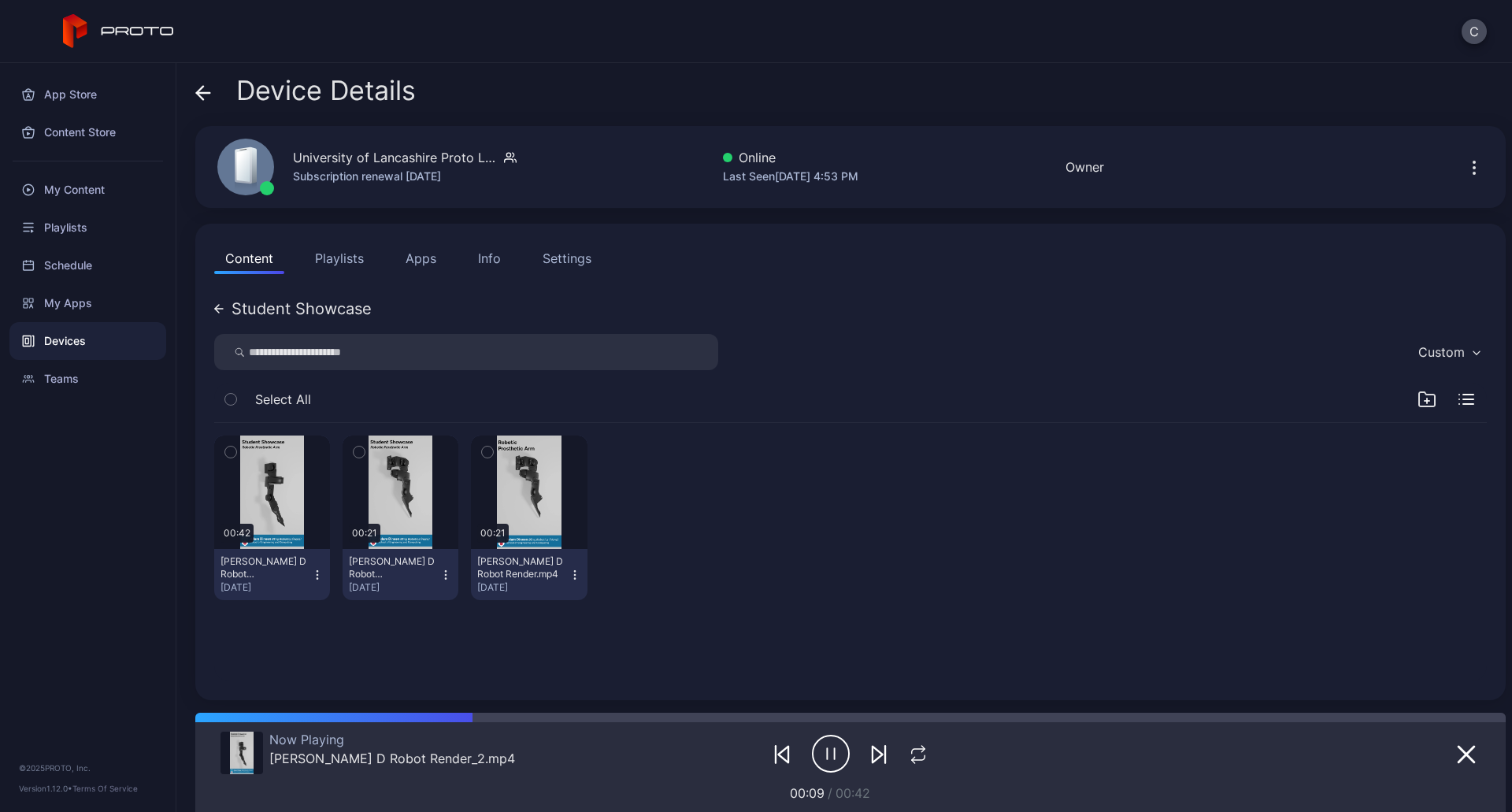 click on "00:42 [PERSON_NAME] D Robot Render_2.mp4 [DATE] 00:21 [PERSON_NAME] D Robot Render_1.mp4 [DATE] 00:21 [PERSON_NAME] D Robot Render.mp4 [DATE]" at bounding box center (850, 552) 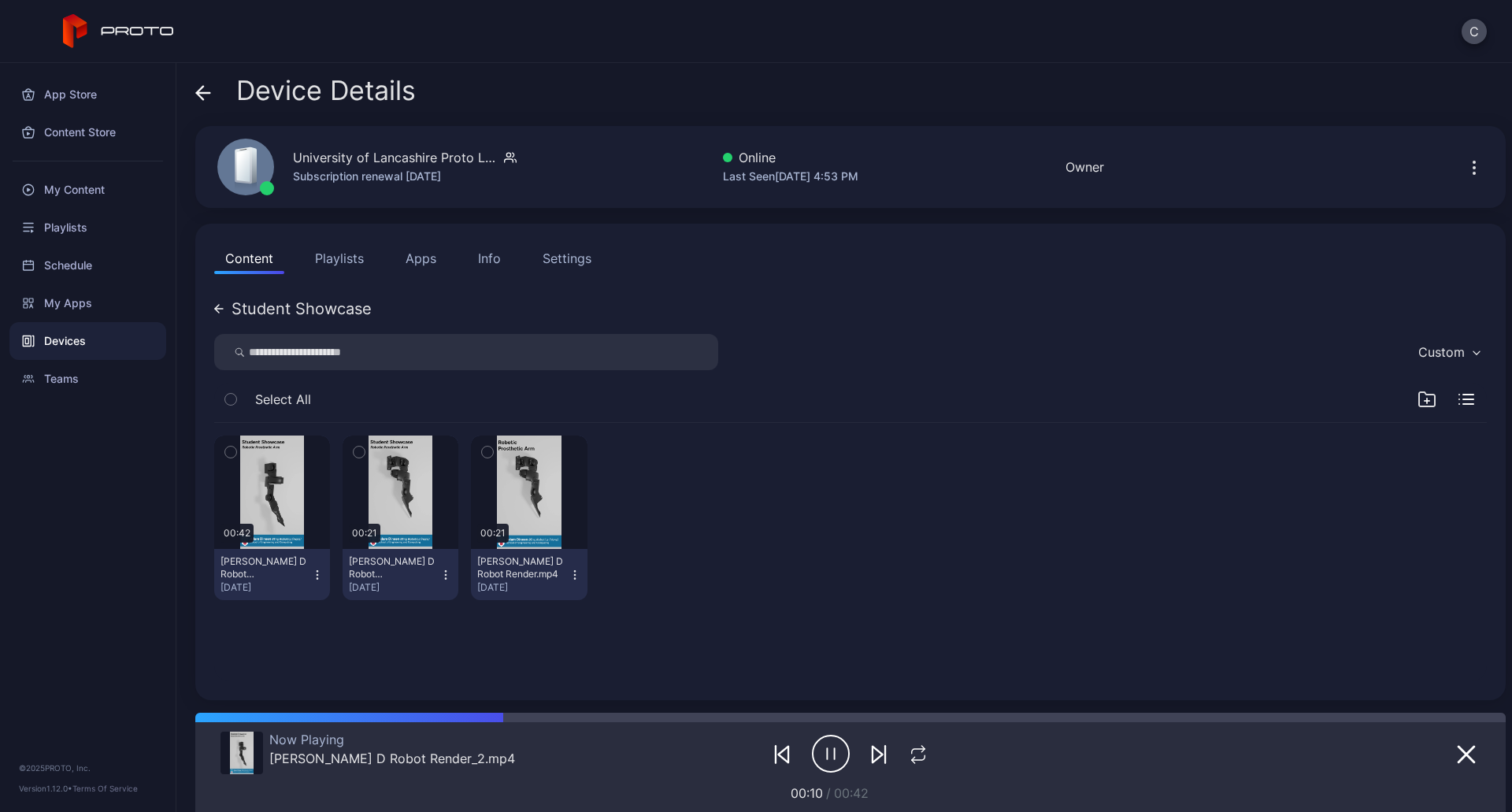 click 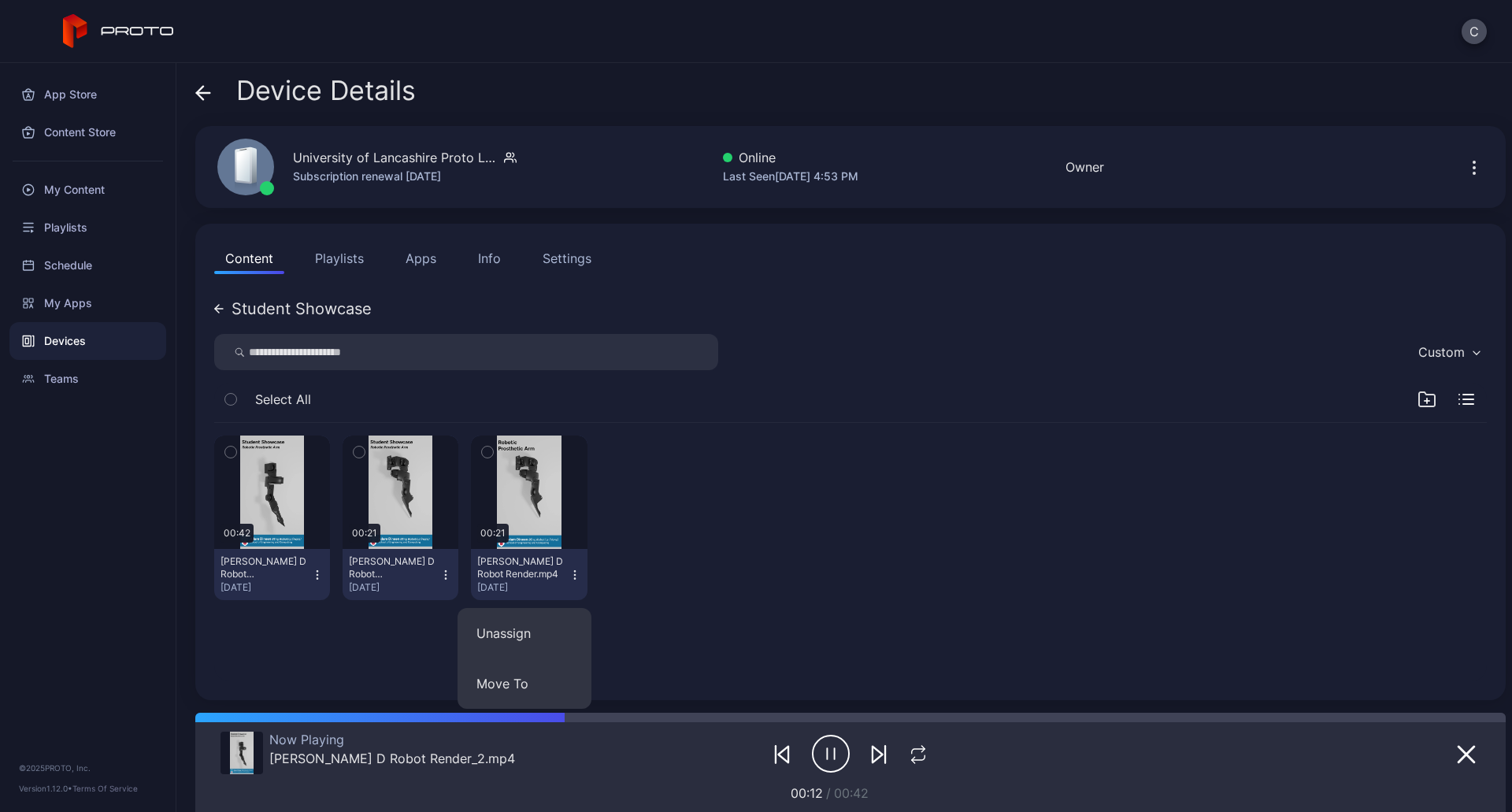 click on "00:42 Adam D Robot Render_2.mp4 Jul 16, 2025 00:21 Adam D Robot Render_1.mp4 Jul 16, 2025 00:21 Adam D Robot Render.mp4 Jul 16, 2025" at bounding box center [850, 552] 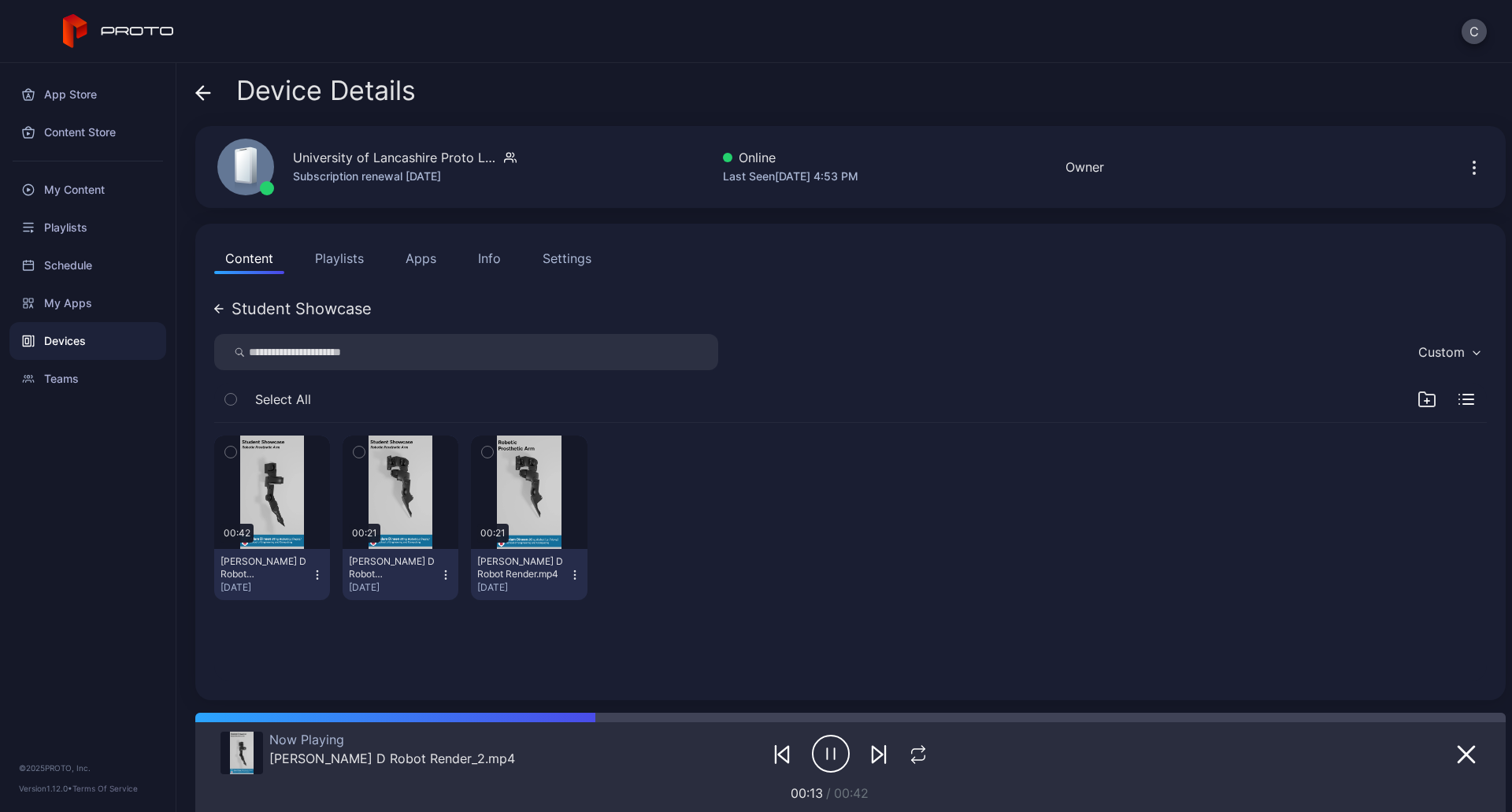 drag, startPoint x: 556, startPoint y: 577, endPoint x: 575, endPoint y: 585, distance: 21 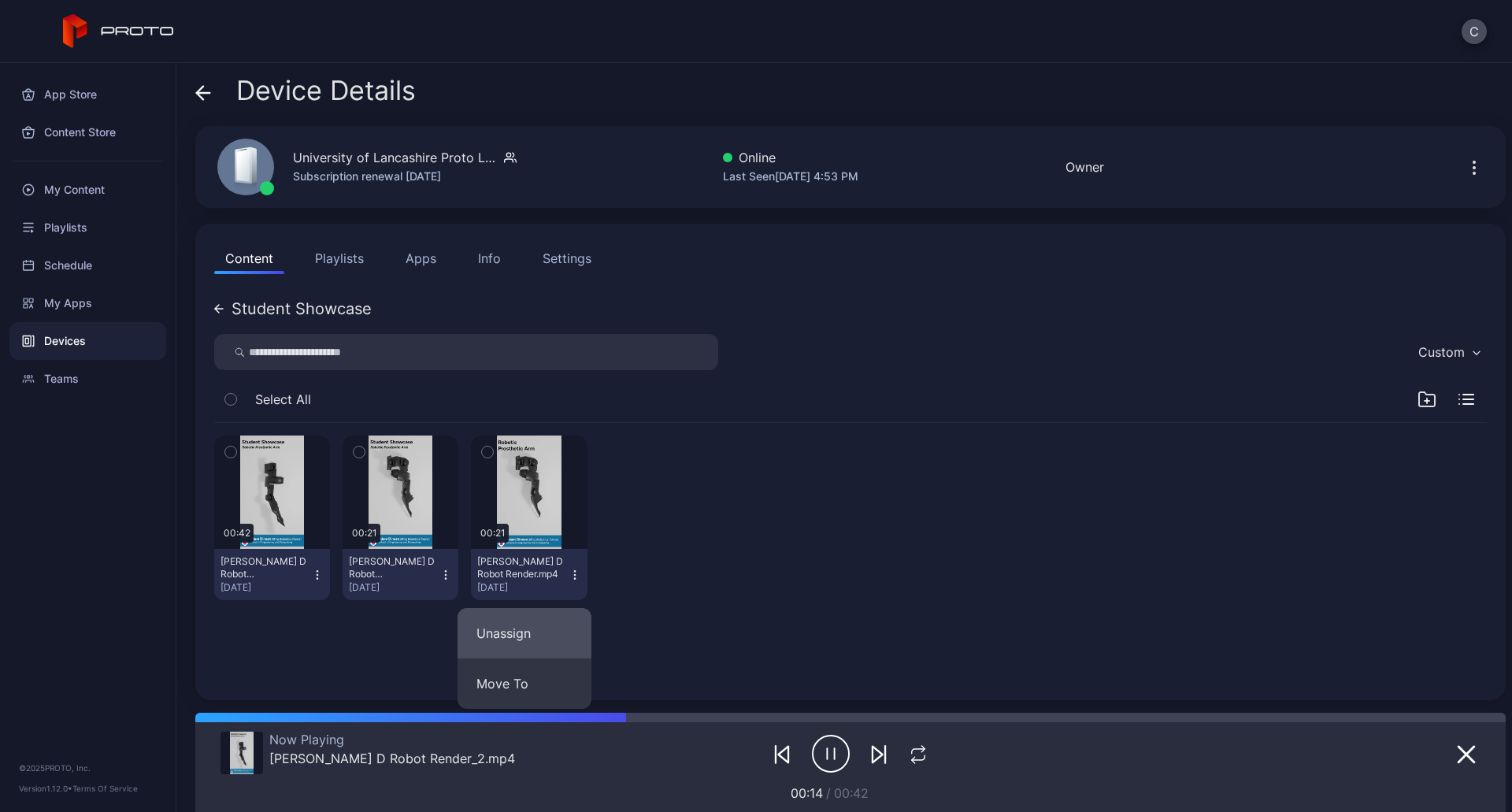 click on "Unassign" at bounding box center [524, 633] 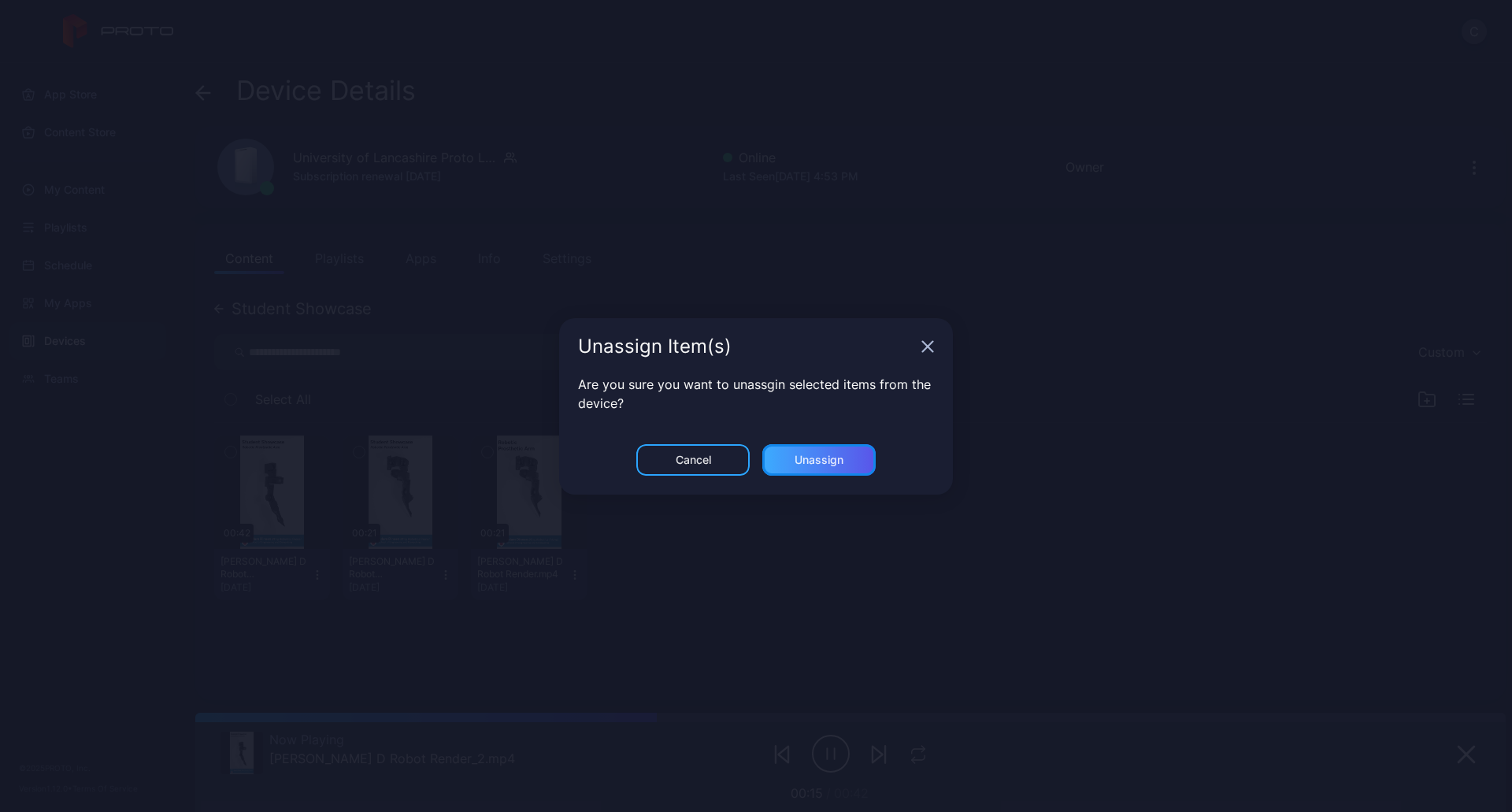 click on "Unassign" at bounding box center (819, 460) 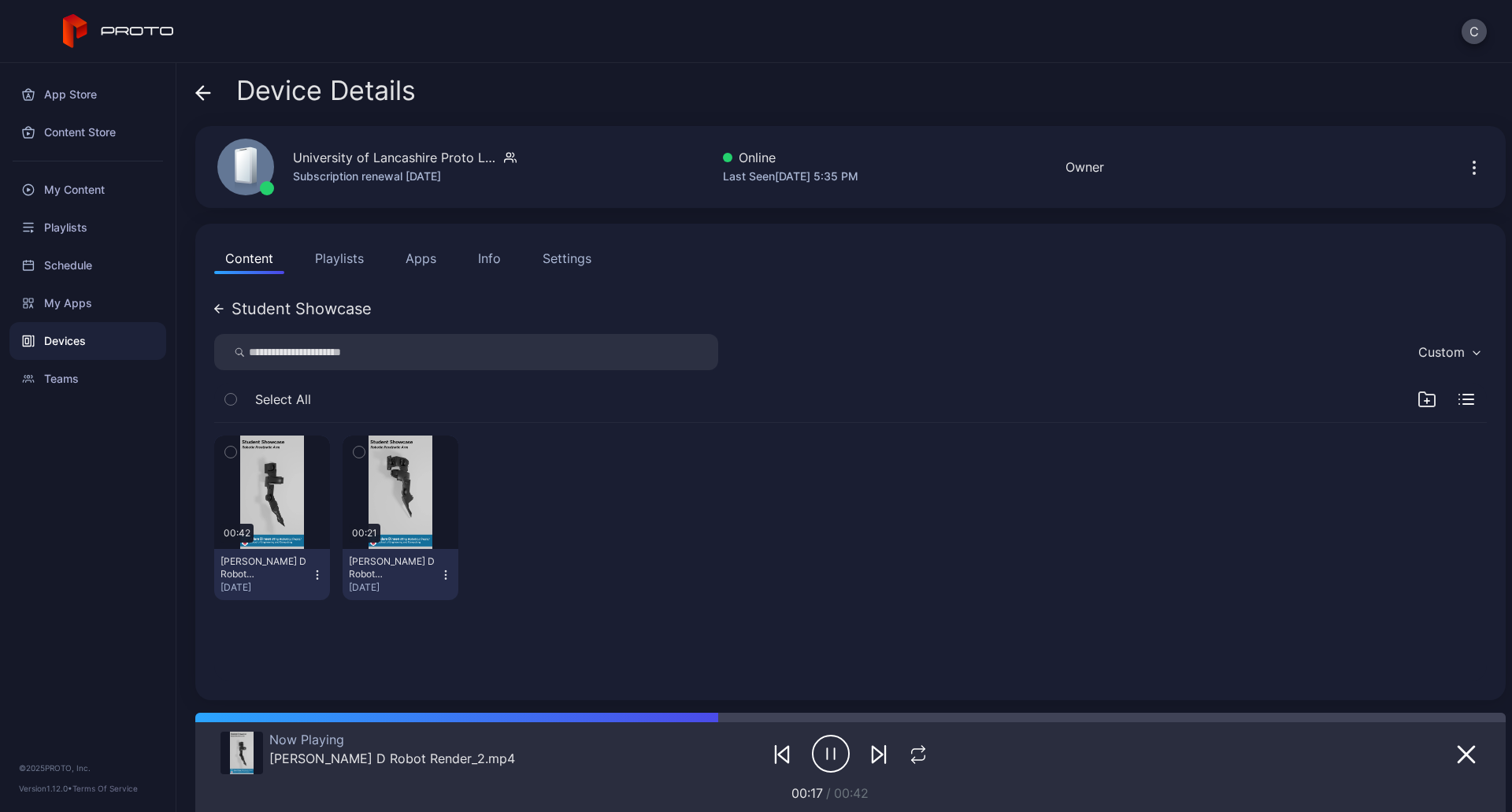 click on "App Store Content Store My Content Playlists Schedule My Apps Devices Teams ©  2025  PROTO, Inc. Version  1.12.0  •  Terms Of Service" at bounding box center (88, 437) 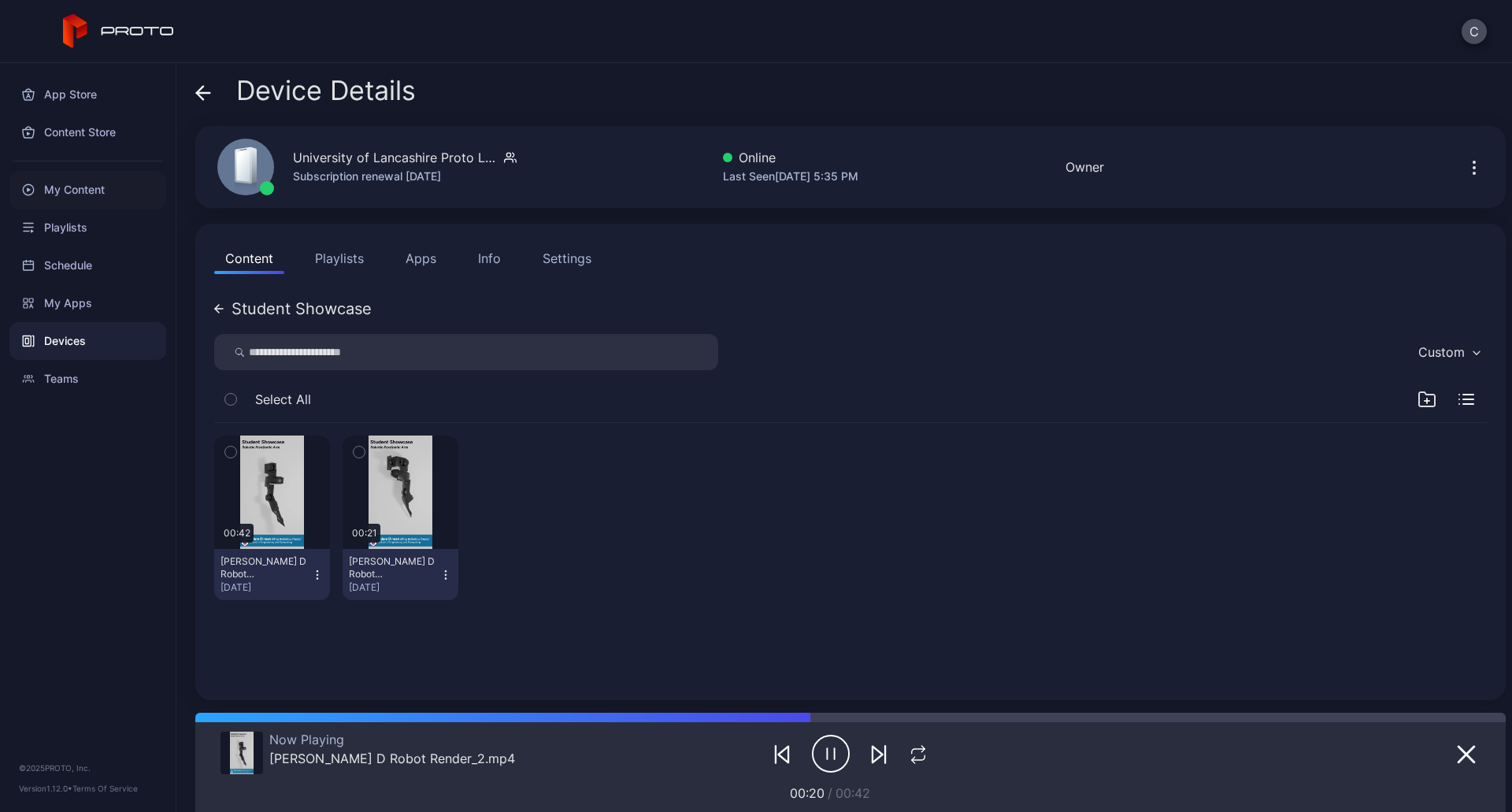 click on "My Content" at bounding box center (87, 190) 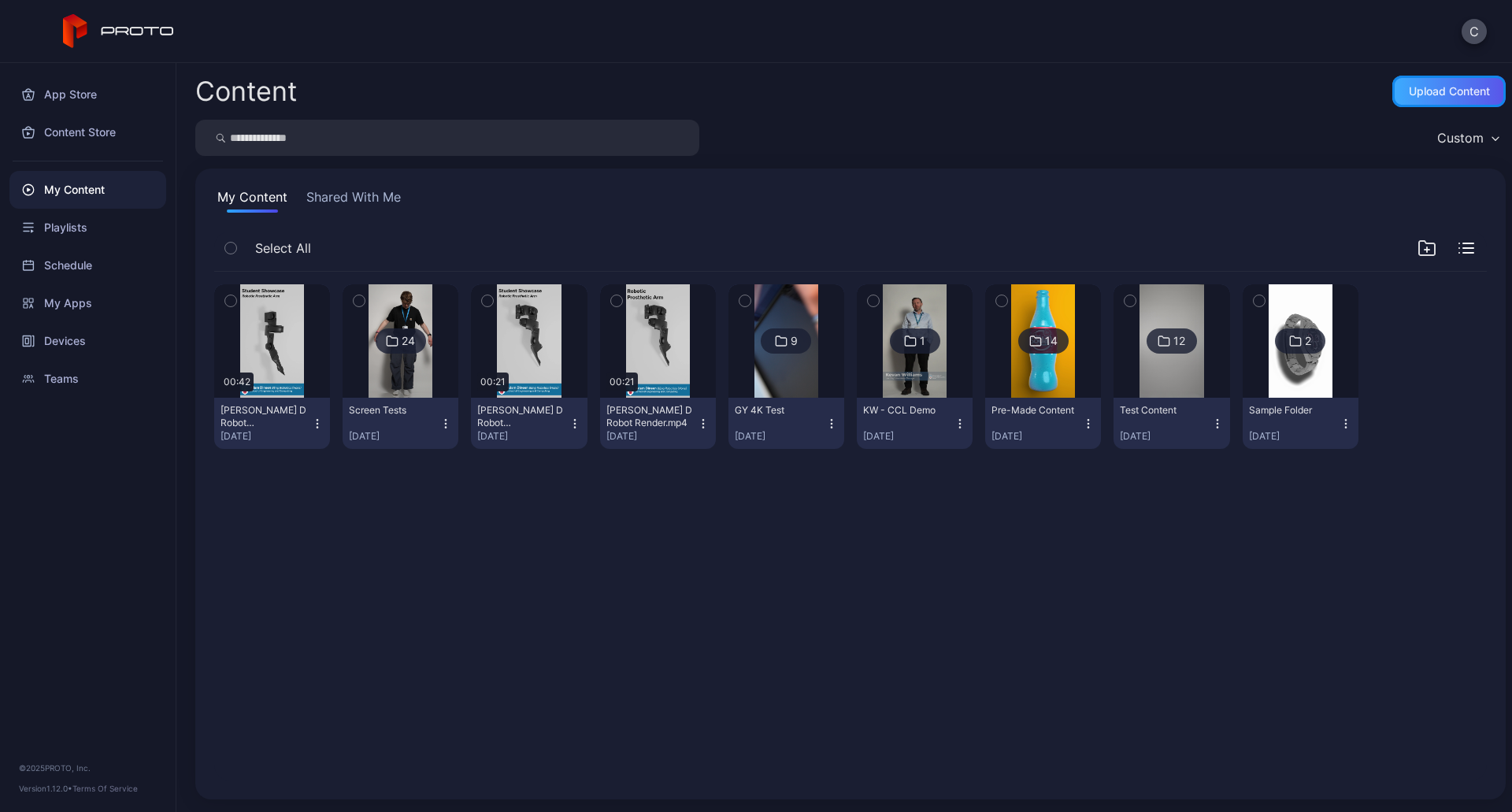 click on "Upload Content" at bounding box center (1449, 91) 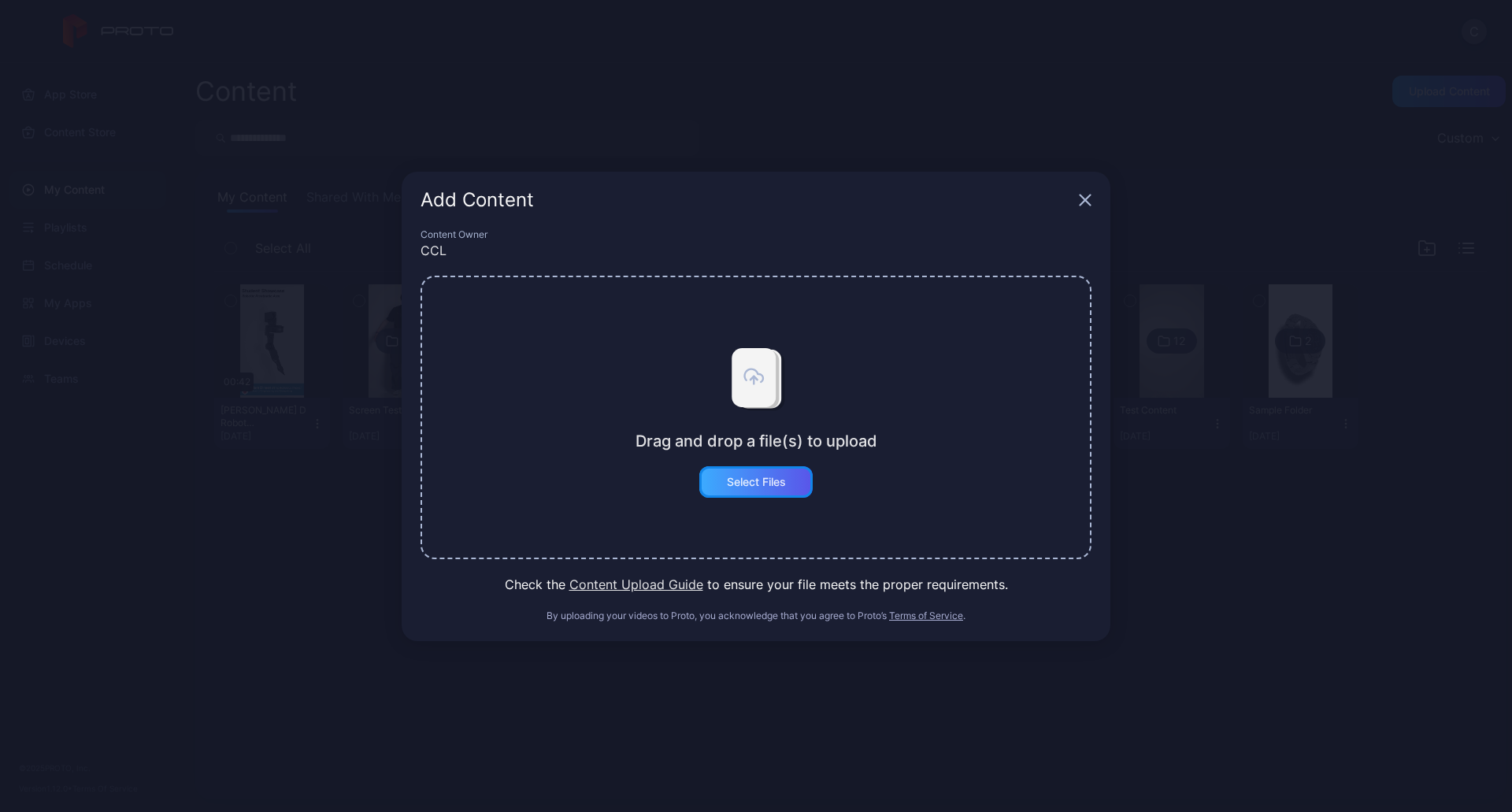 click on "Select Files" at bounding box center [756, 482] 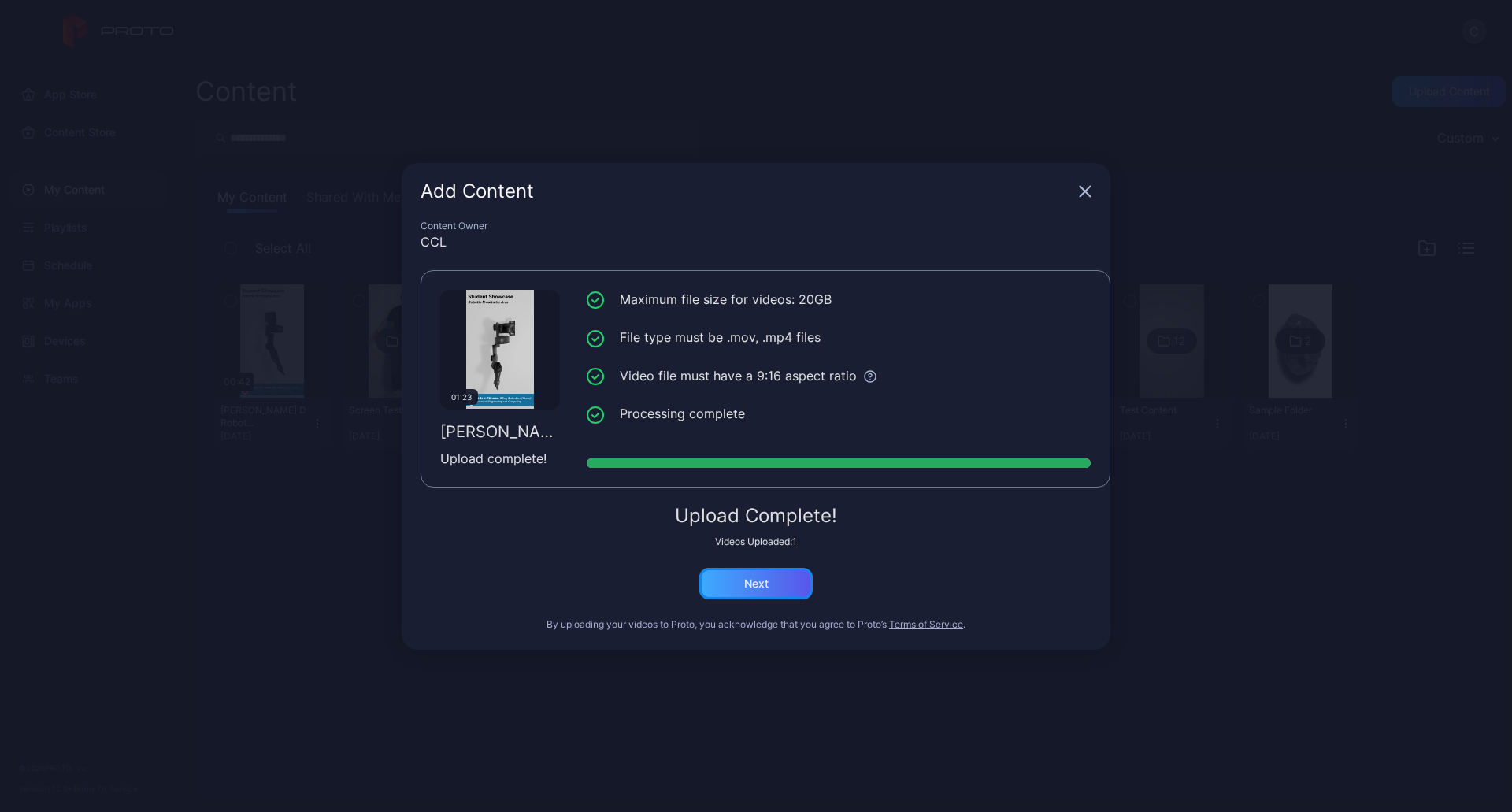 click on "Next" at bounding box center (756, 584) 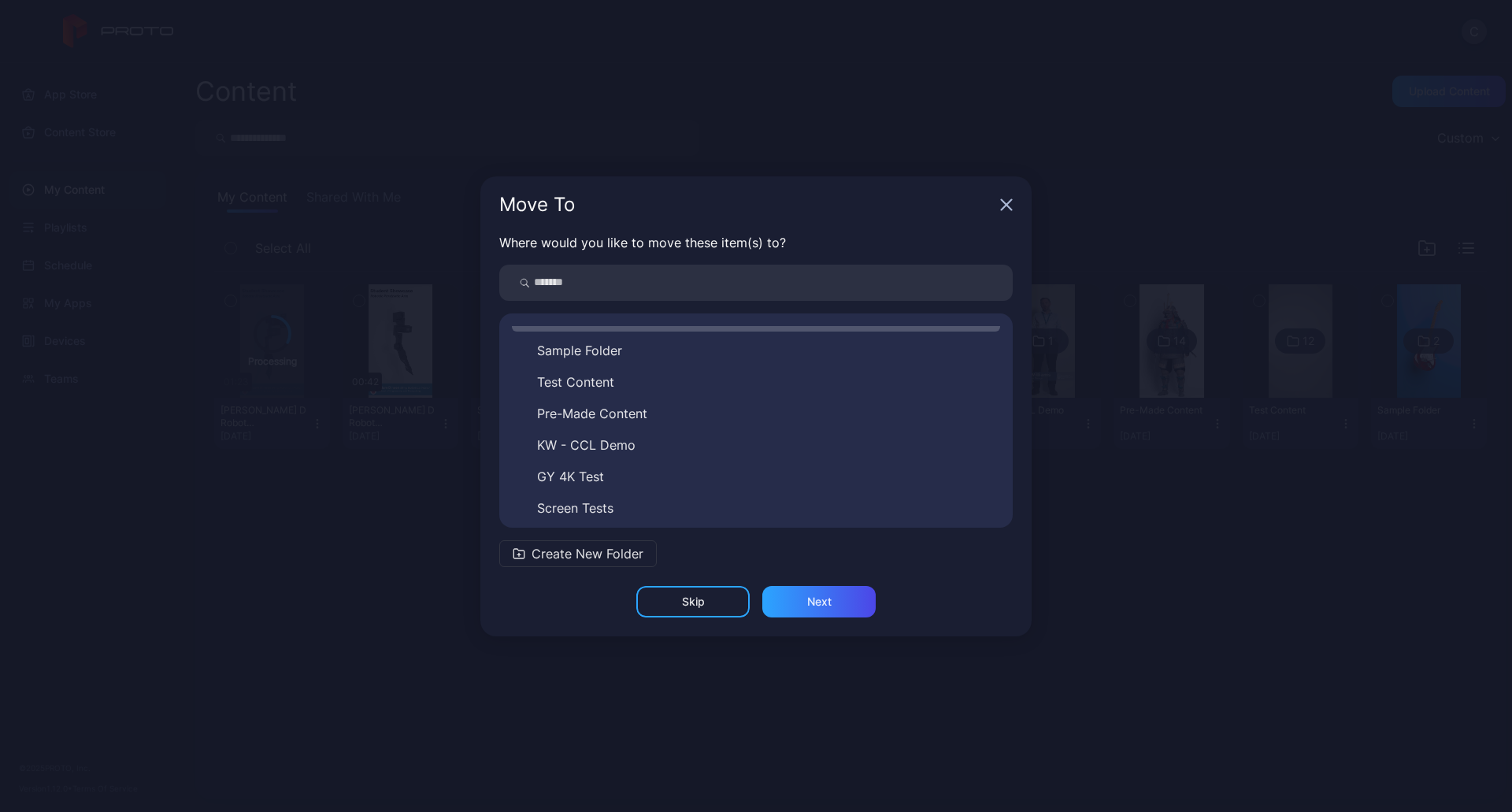 scroll, scrollTop: 25, scrollLeft: 0, axis: vertical 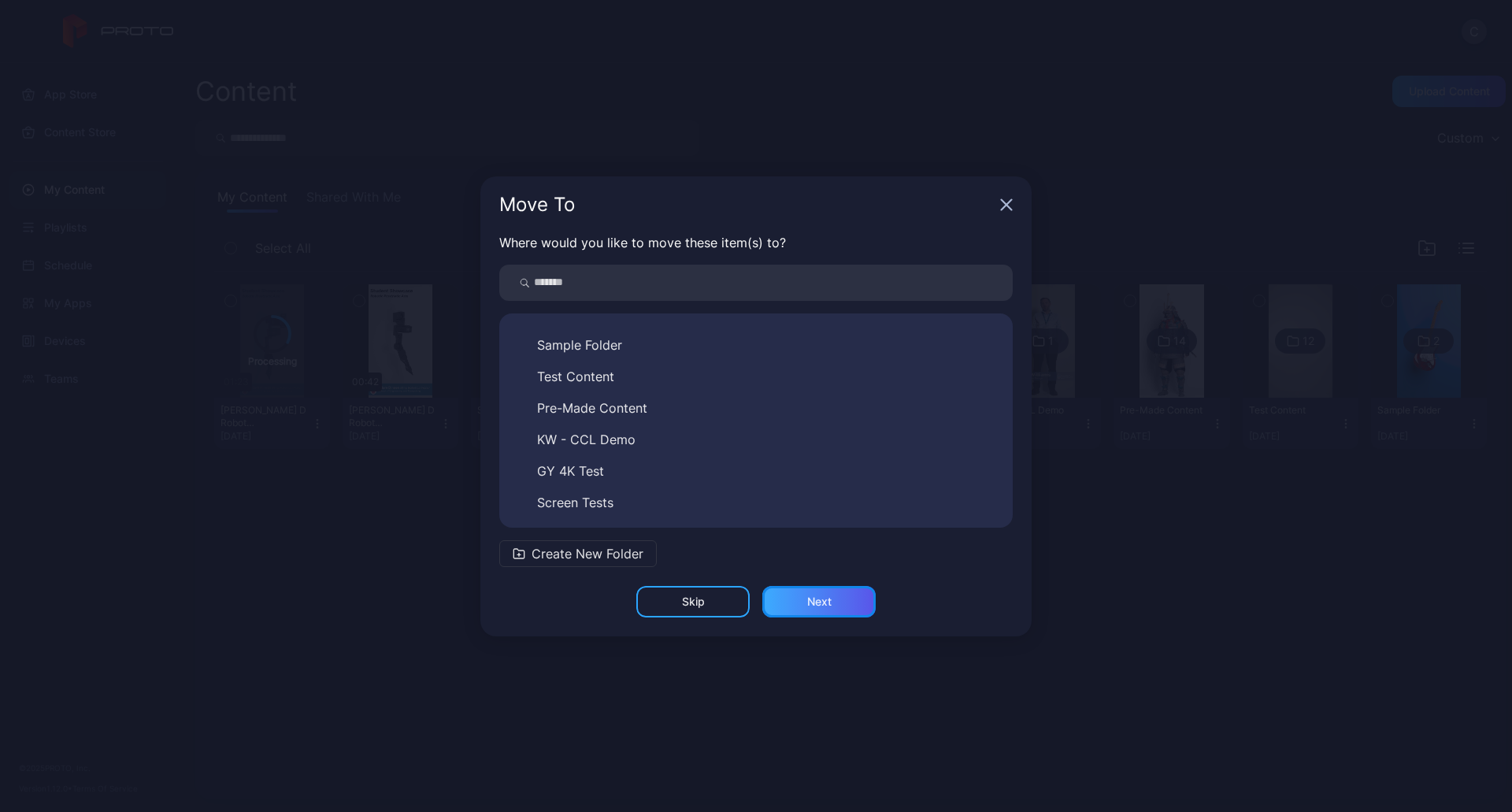 click on "Next" at bounding box center [819, 602] 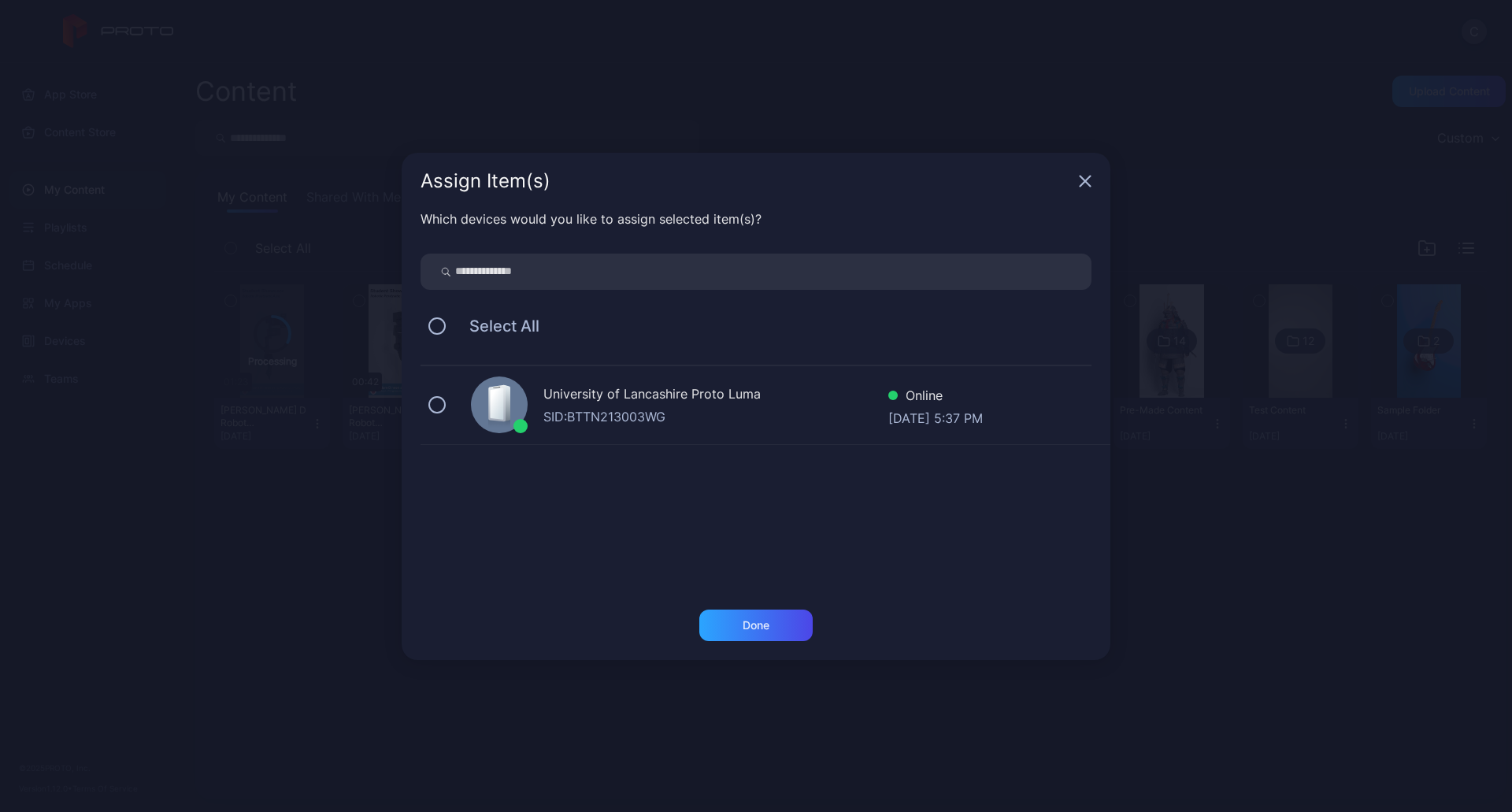 click on "University of Lancashire Proto Luma" at bounding box center (716, 395) 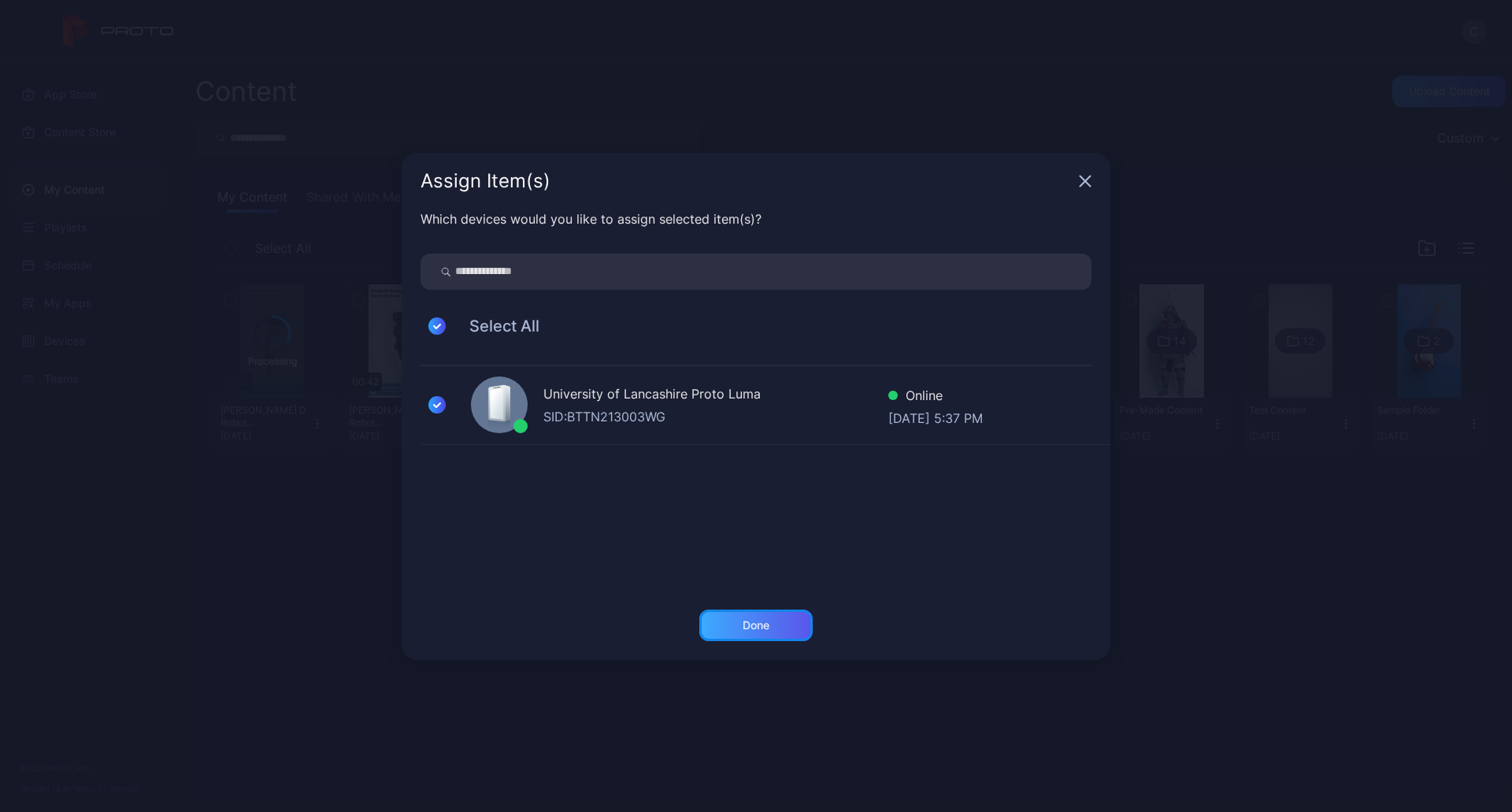 click on "Done" at bounding box center (756, 625) 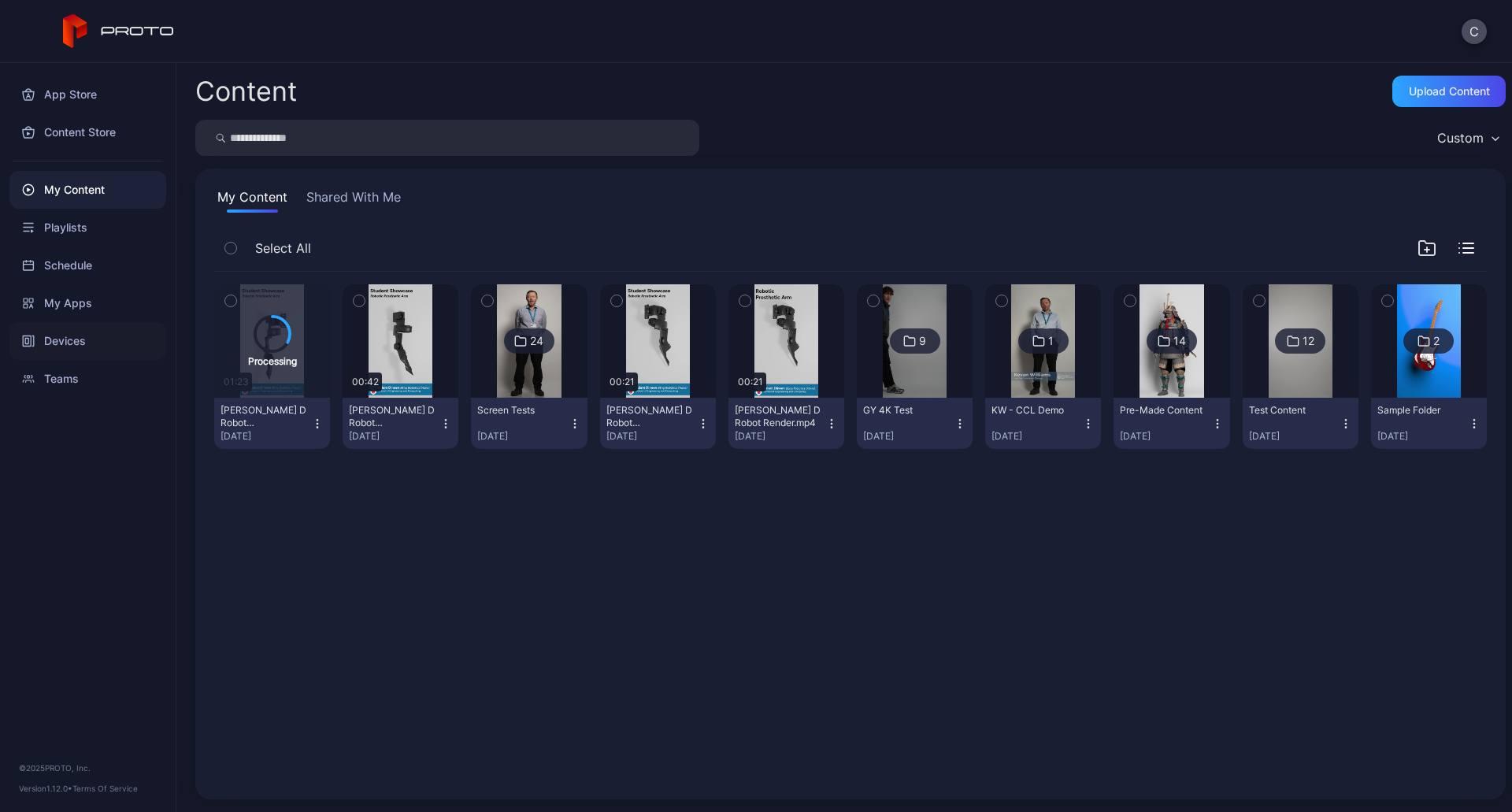 click on "Devices" at bounding box center (87, 341) 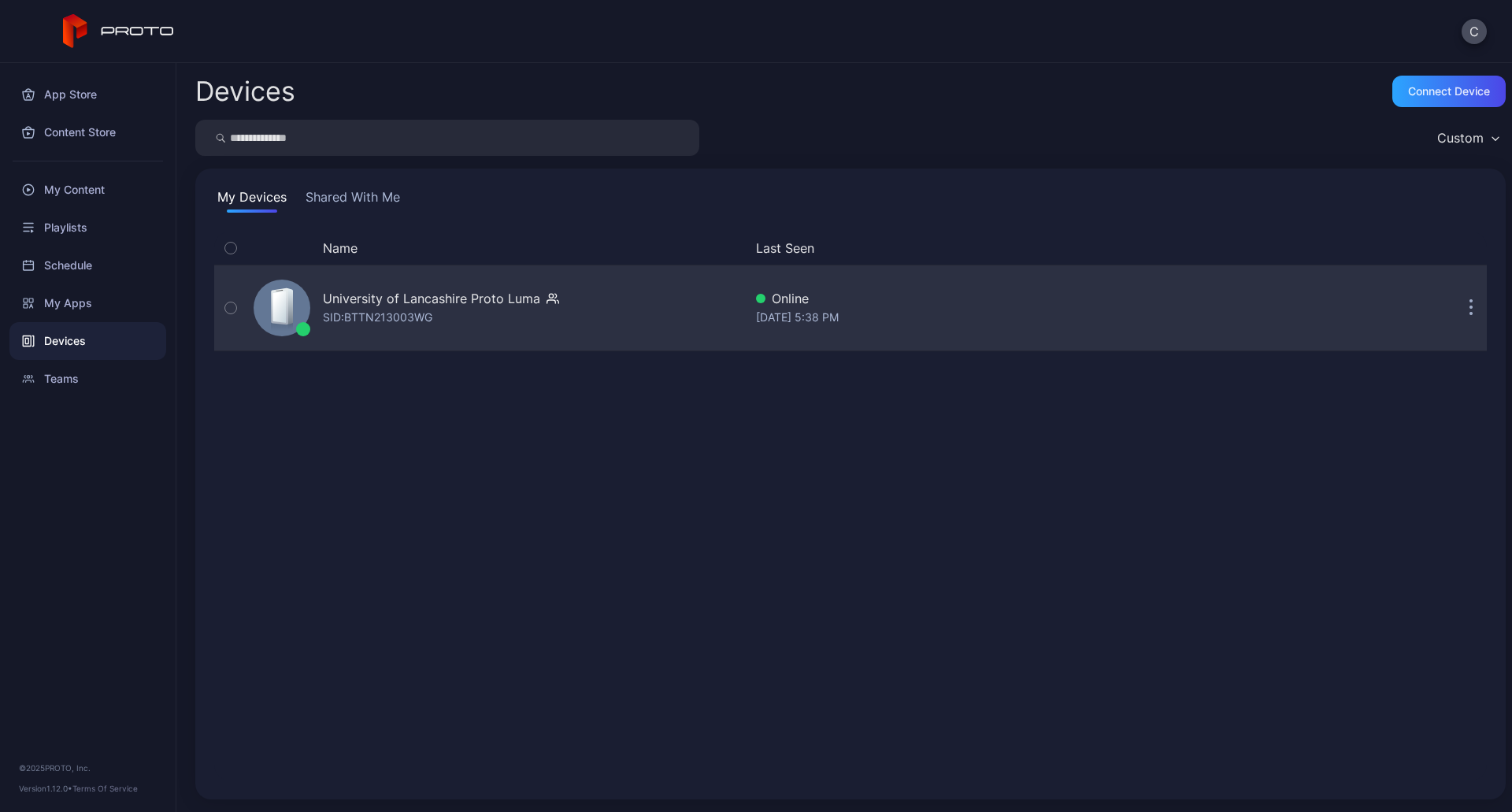 click on "University of Lancashire Proto [PERSON_NAME]:  BTTN213003WG" at bounding box center (441, 308) 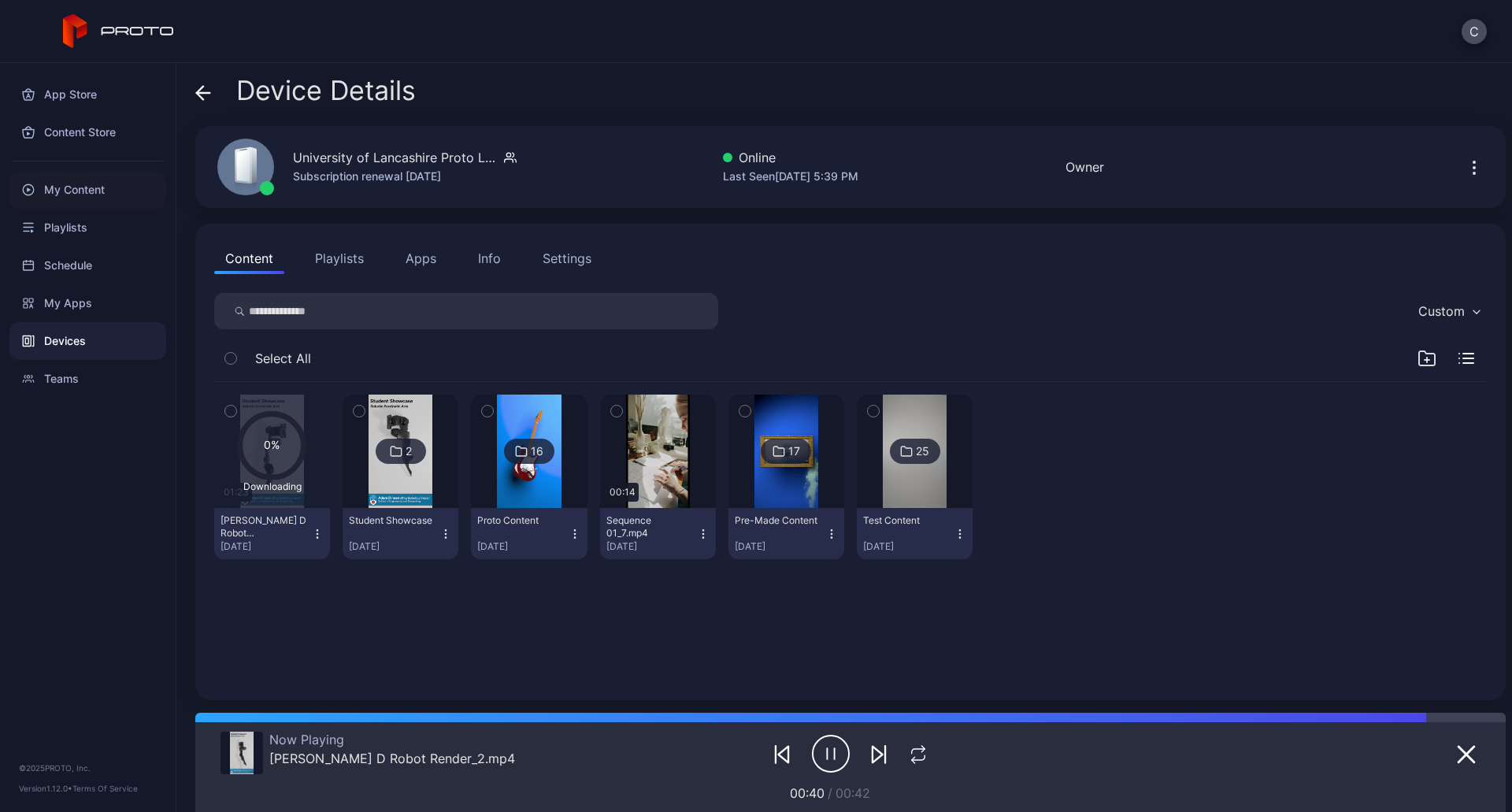 click on "My Content" at bounding box center (87, 190) 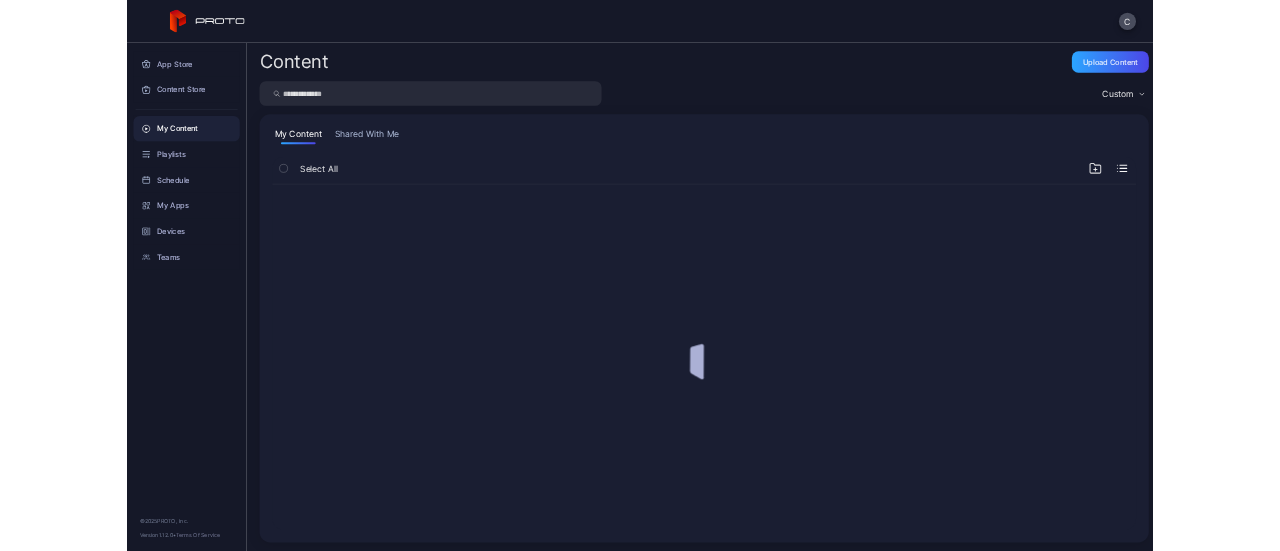scroll, scrollTop: 0, scrollLeft: 0, axis: both 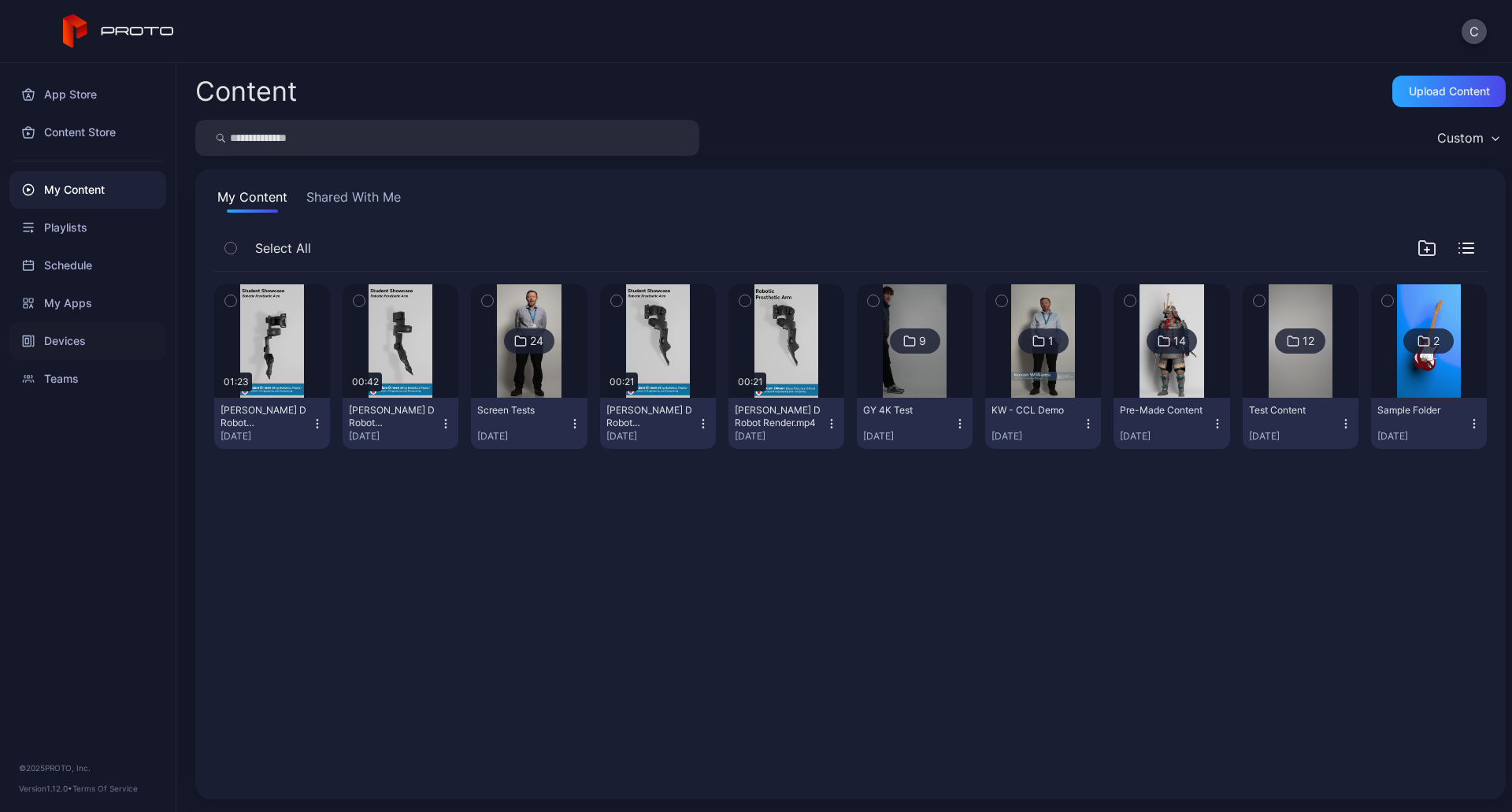 click on "Devices" at bounding box center (87, 341) 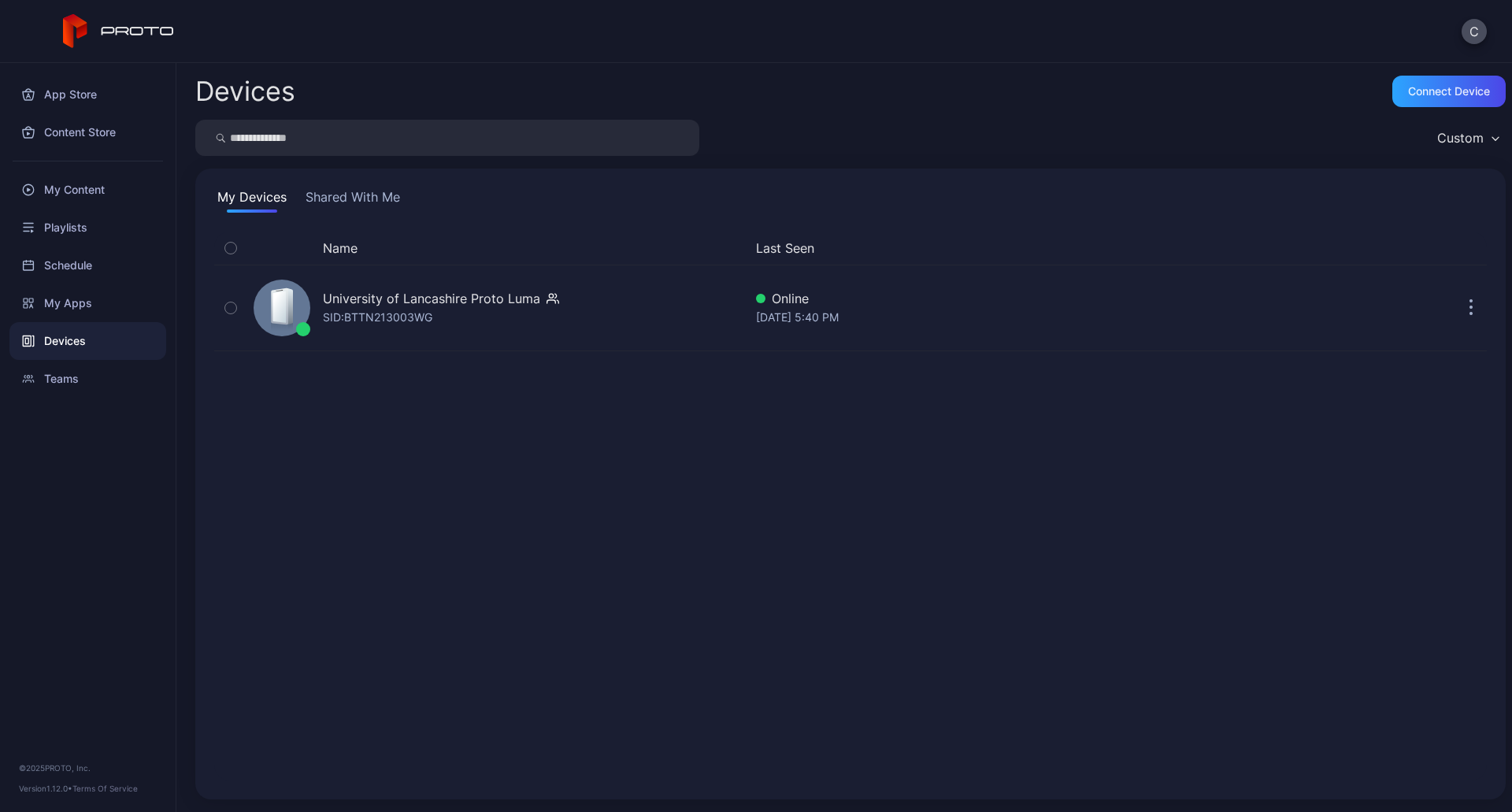 click on "Name" at bounding box center (495, 248) 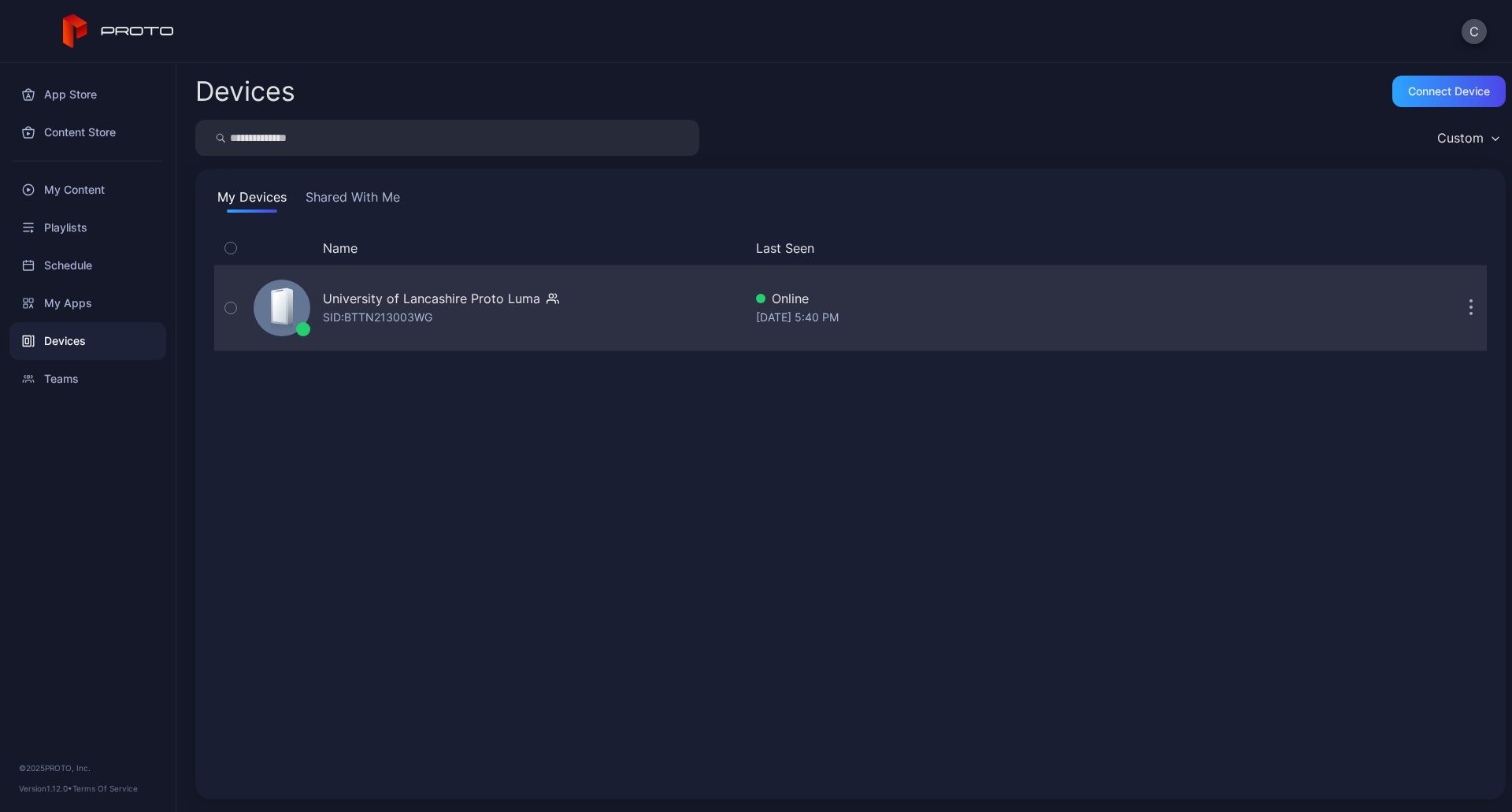 click on "University of Lancashire Proto [PERSON_NAME]:  BTTN213003WG" at bounding box center [441, 308] 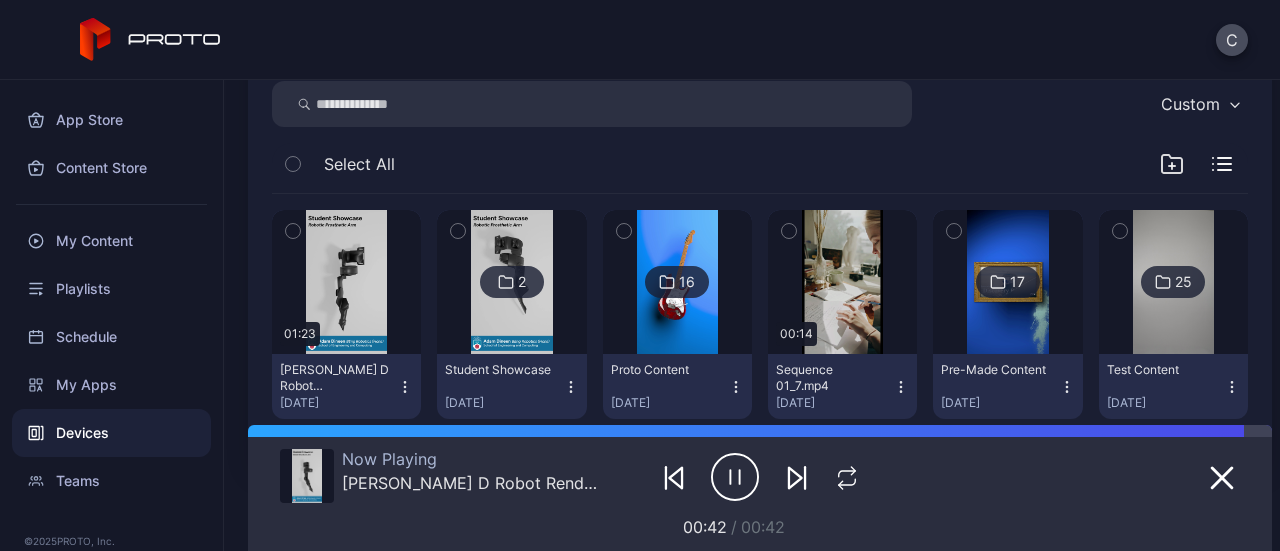 scroll, scrollTop: 292, scrollLeft: 0, axis: vertical 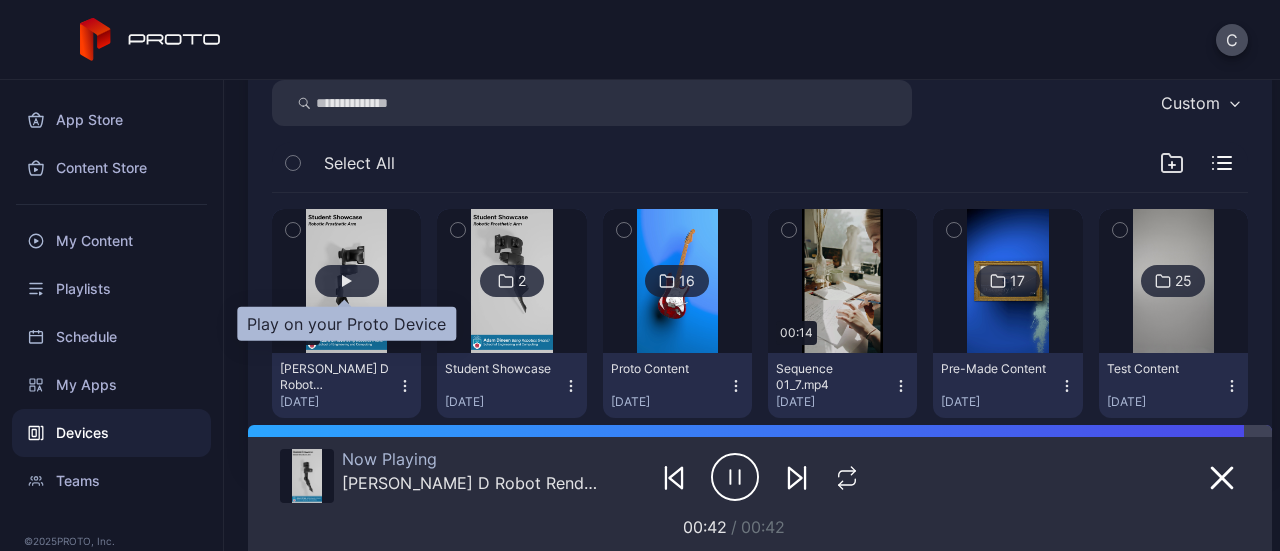 click at bounding box center (347, 281) 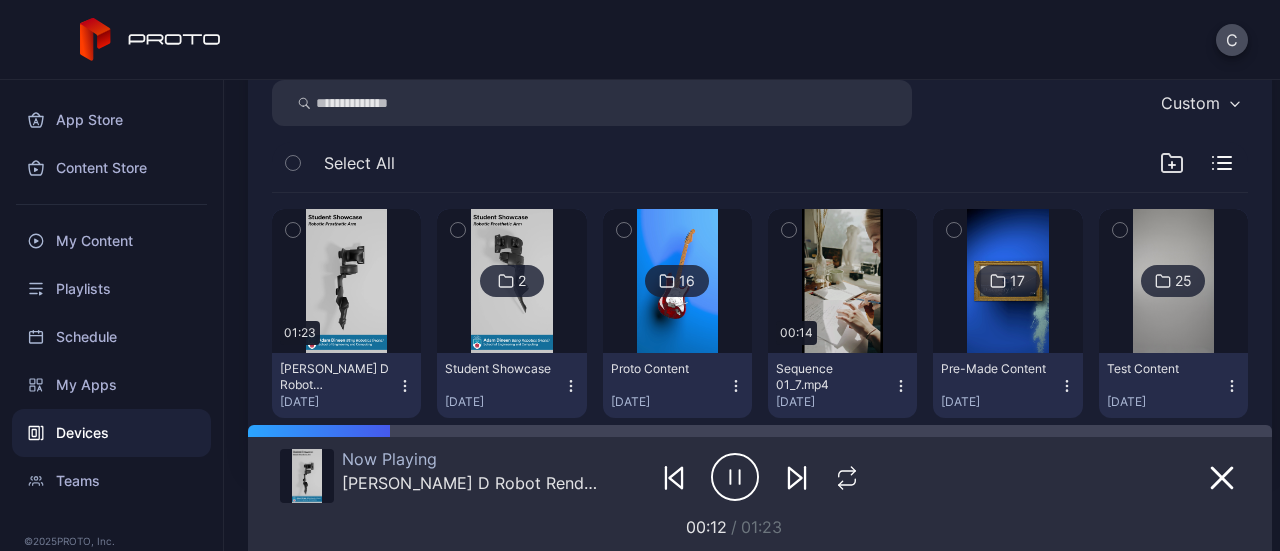 click at bounding box center [511, 281] 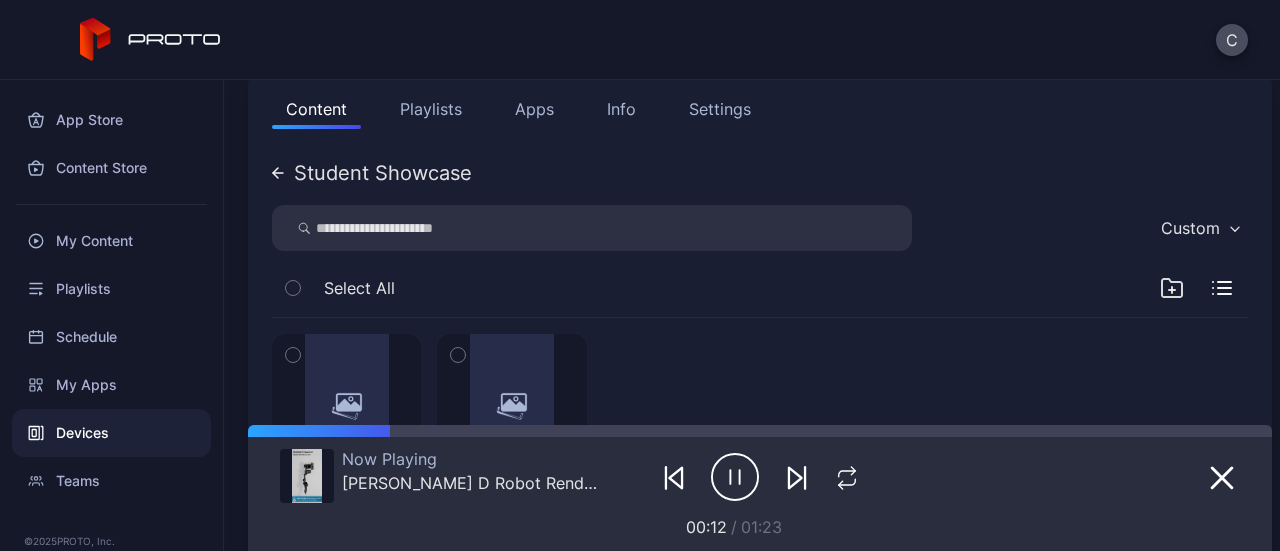 scroll, scrollTop: 292, scrollLeft: 0, axis: vertical 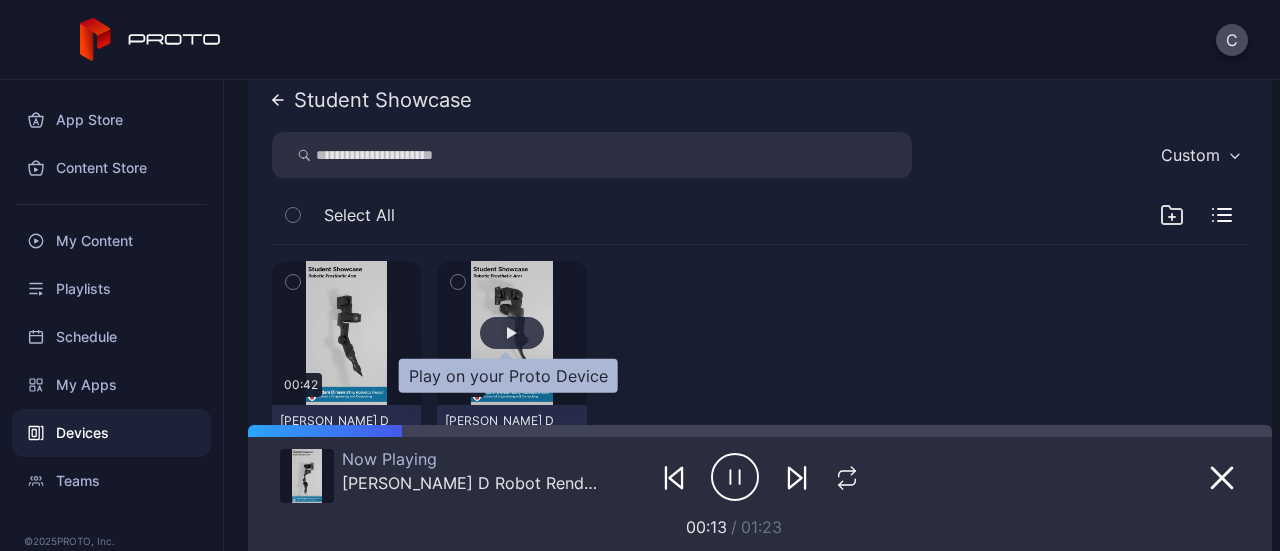 click at bounding box center [512, 333] 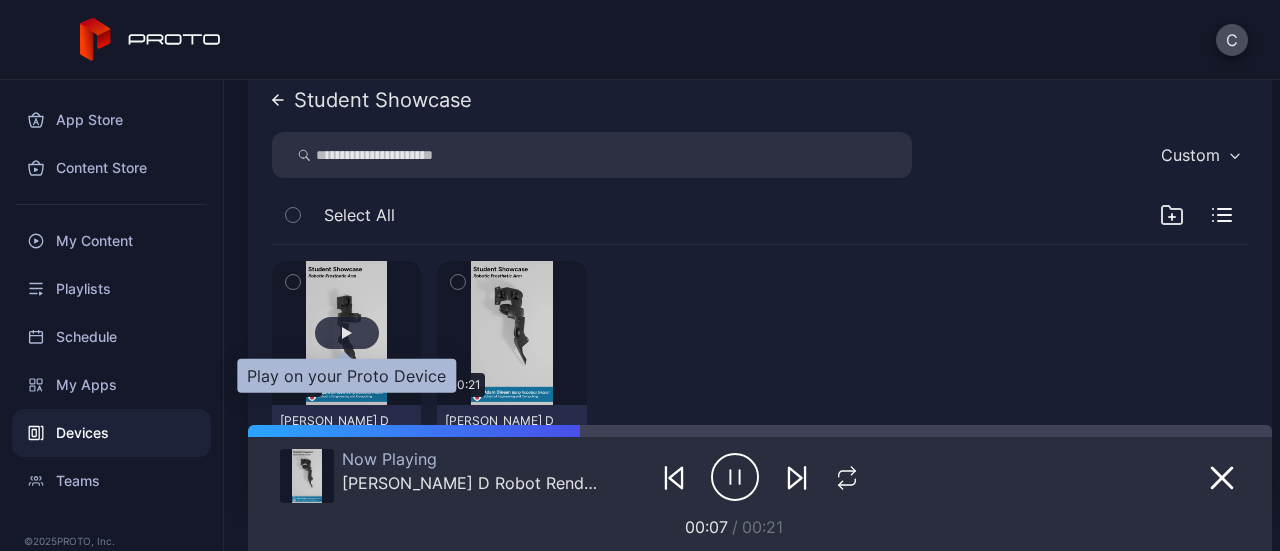 click at bounding box center (347, 333) 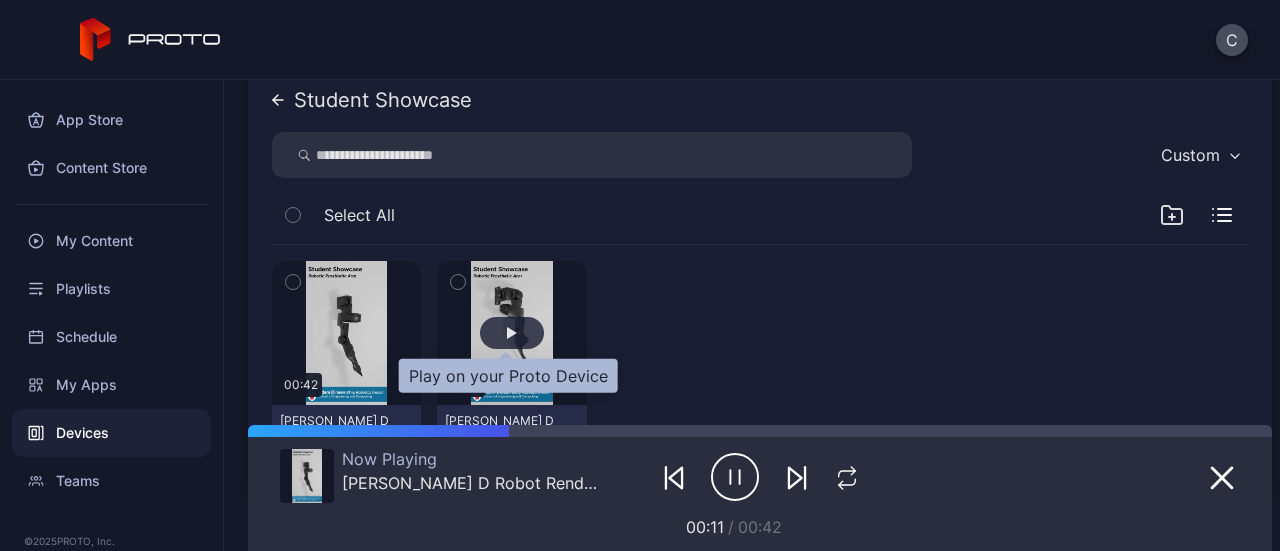 click at bounding box center (512, 333) 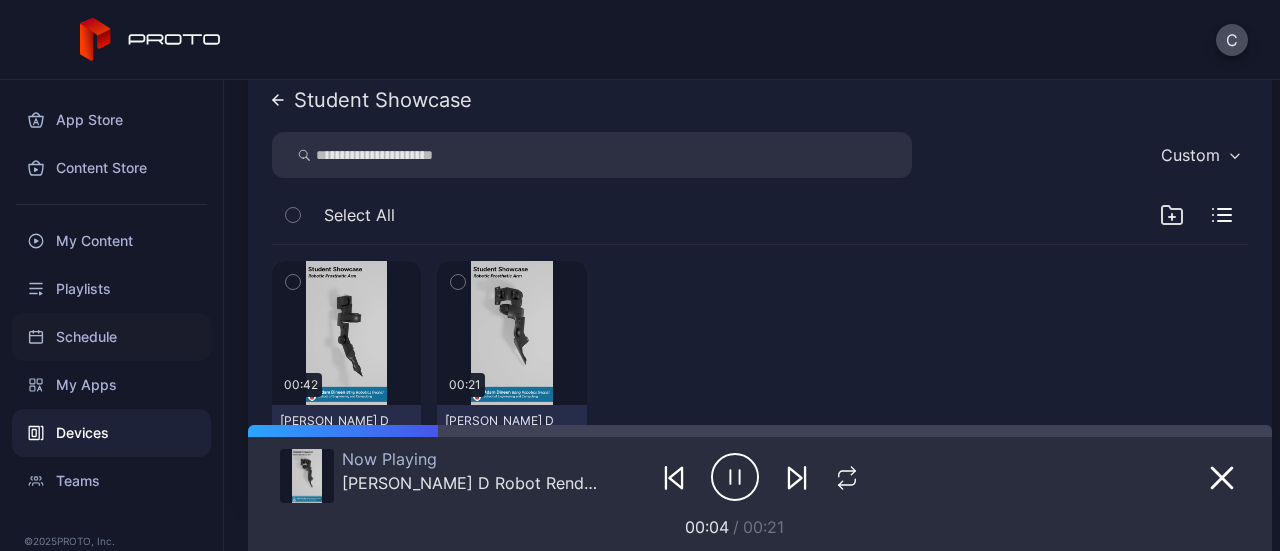 click on "Schedule" at bounding box center [111, 337] 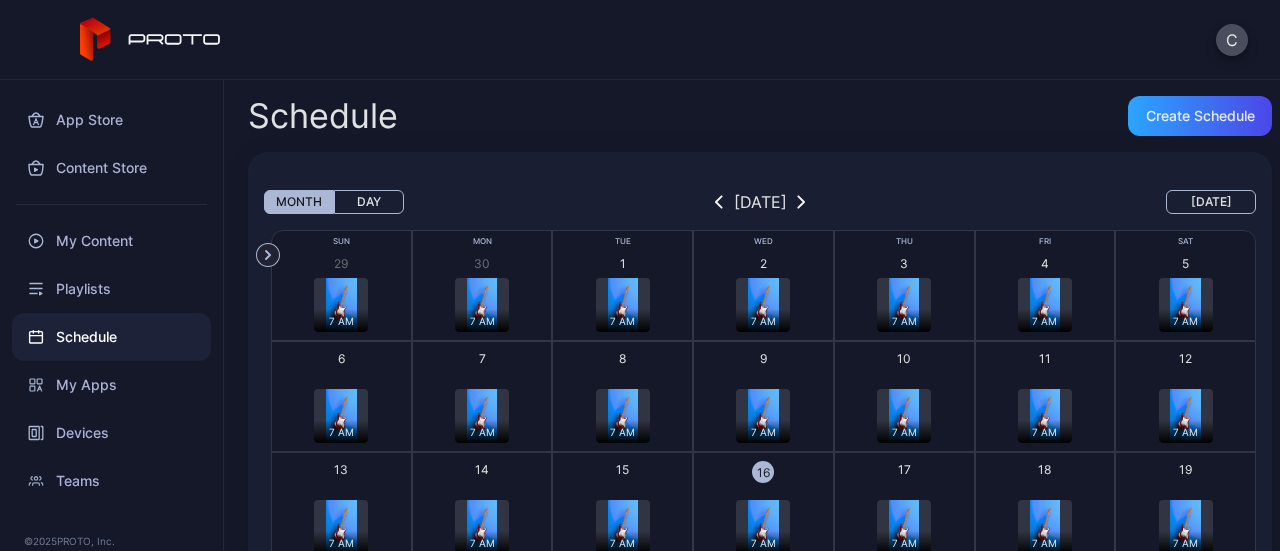 click on "17 7 AM 7 AM" at bounding box center (904, 507) 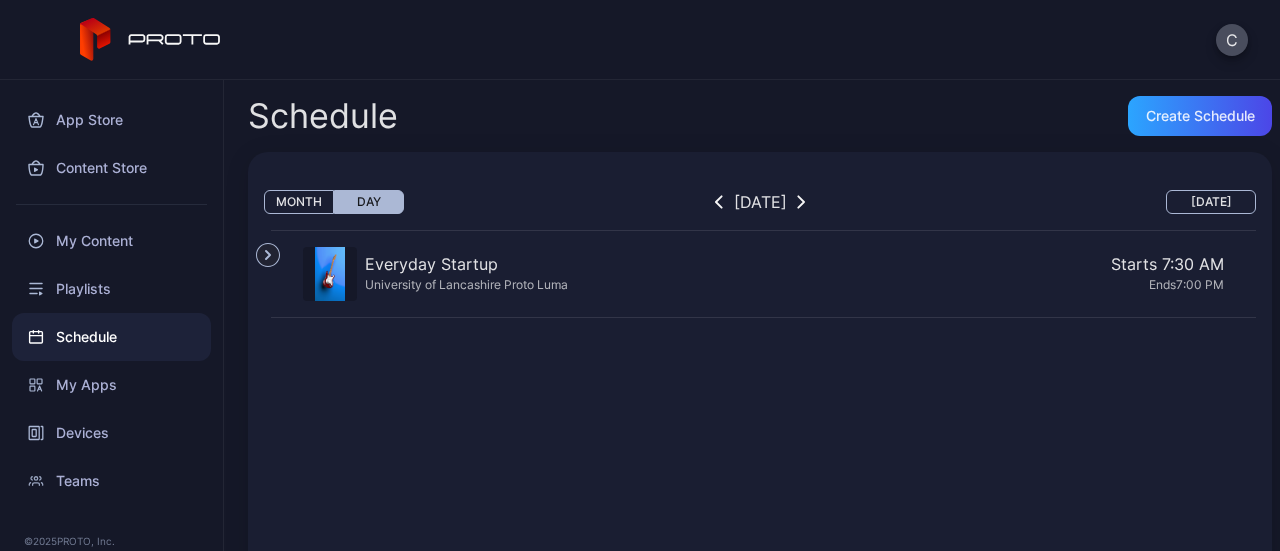 click on "University of Lancashire Proto Luma" at bounding box center (466, 284) 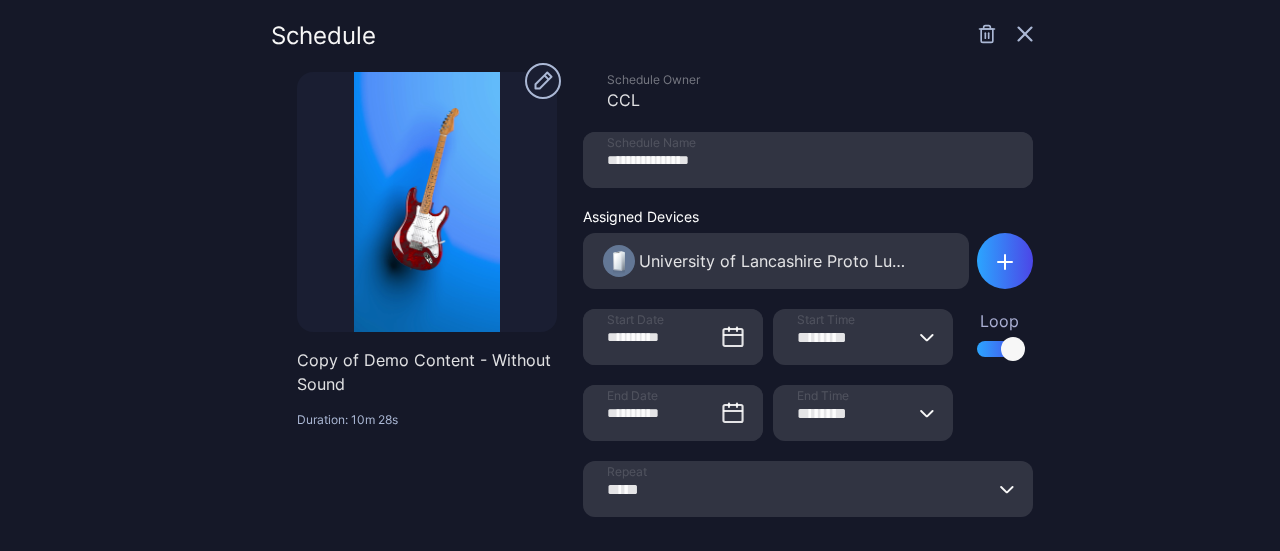click on "******** Start Time" at bounding box center [927, 337] 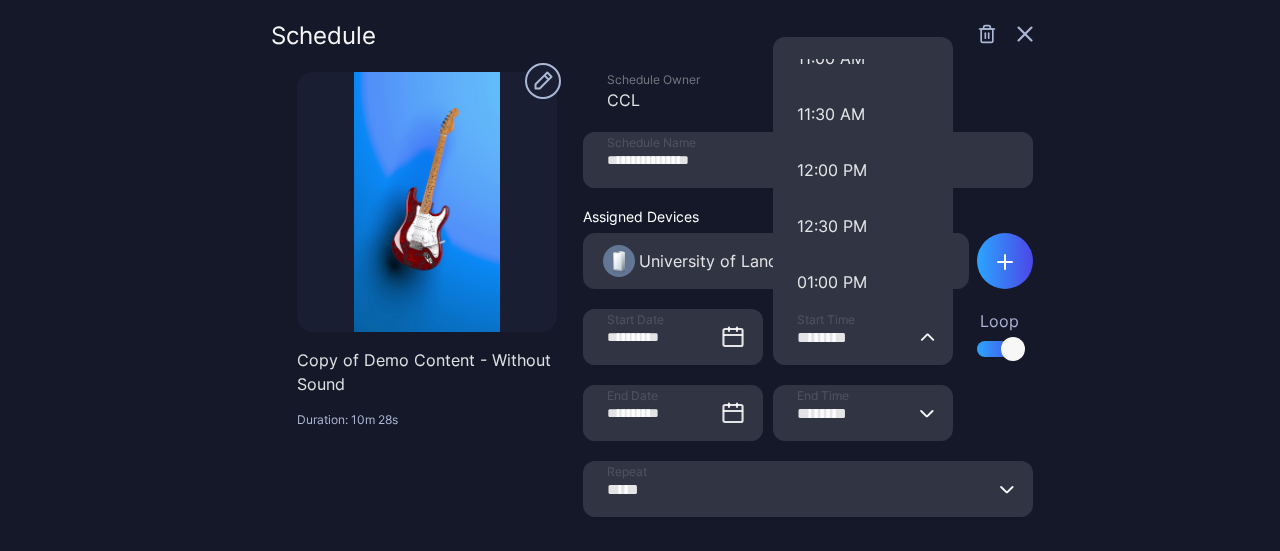 scroll, scrollTop: 1260, scrollLeft: 0, axis: vertical 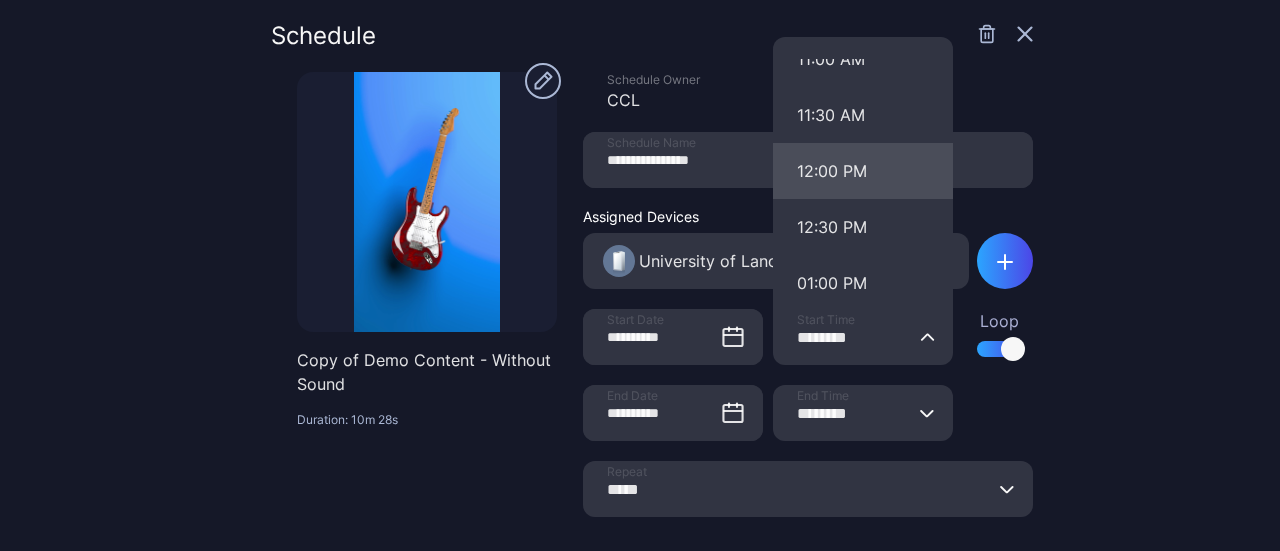 click on "12:00 PM" at bounding box center (863, 171) 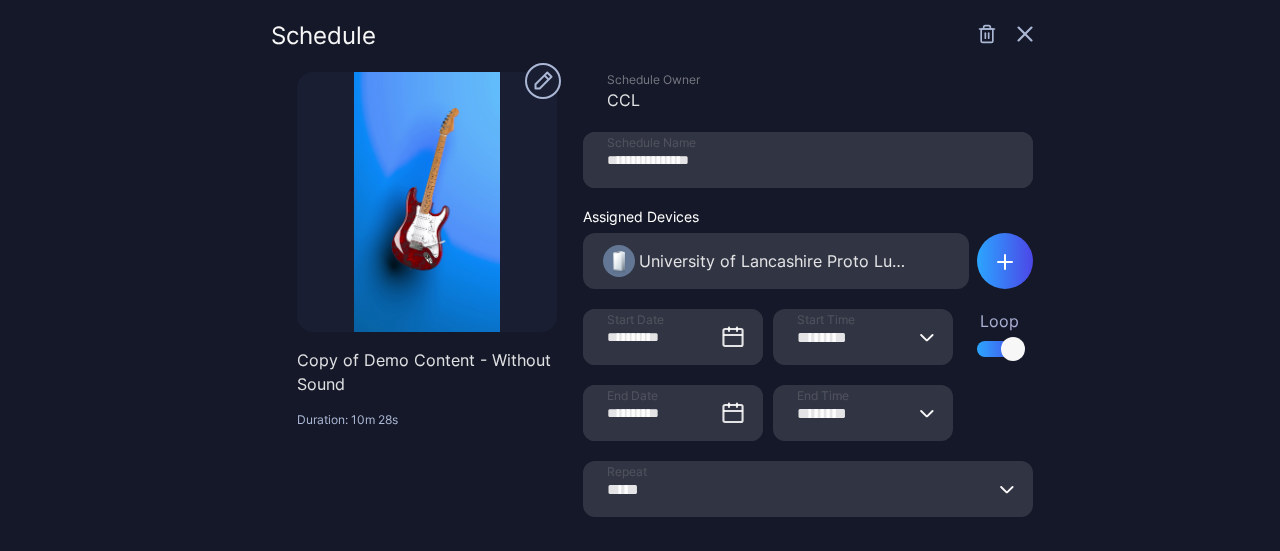scroll, scrollTop: 70, scrollLeft: 0, axis: vertical 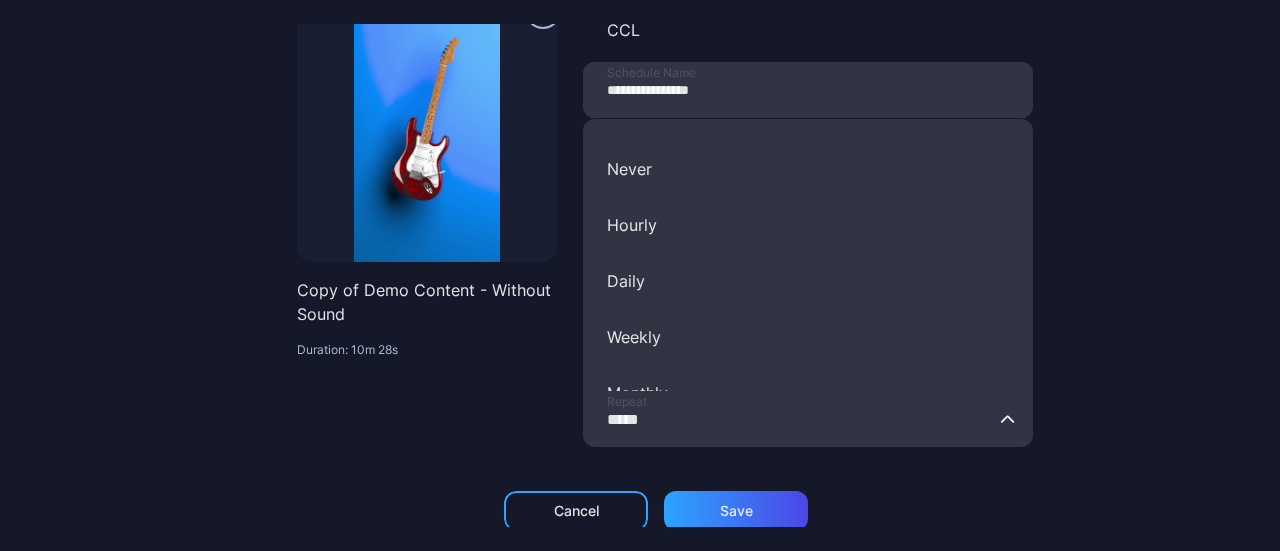 click on "*****" at bounding box center (808, 419) 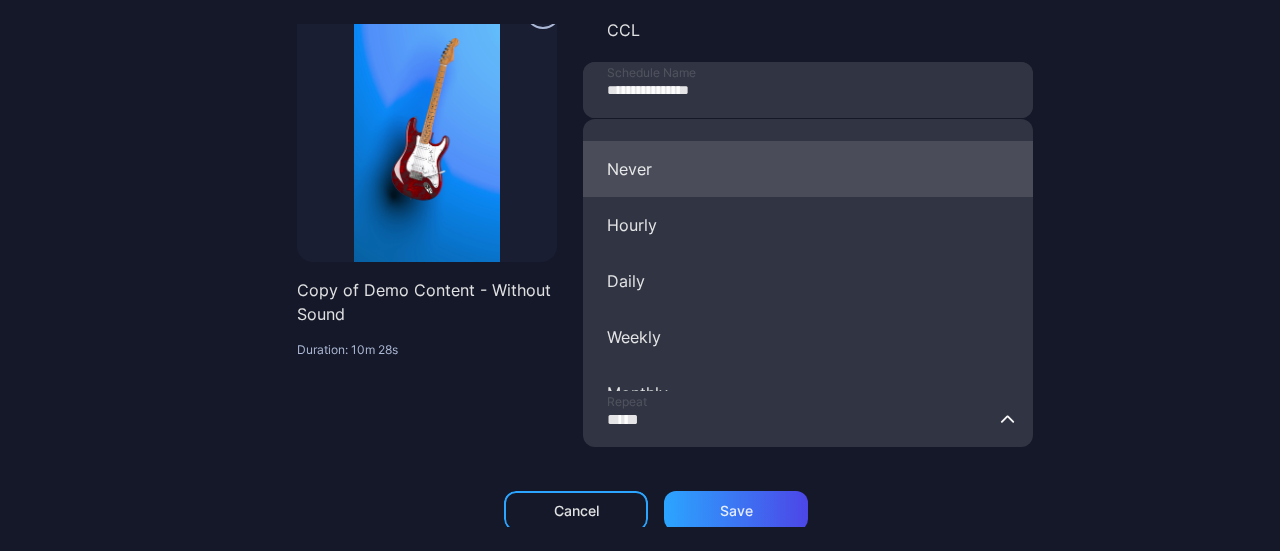 click on "Never" at bounding box center [808, 169] 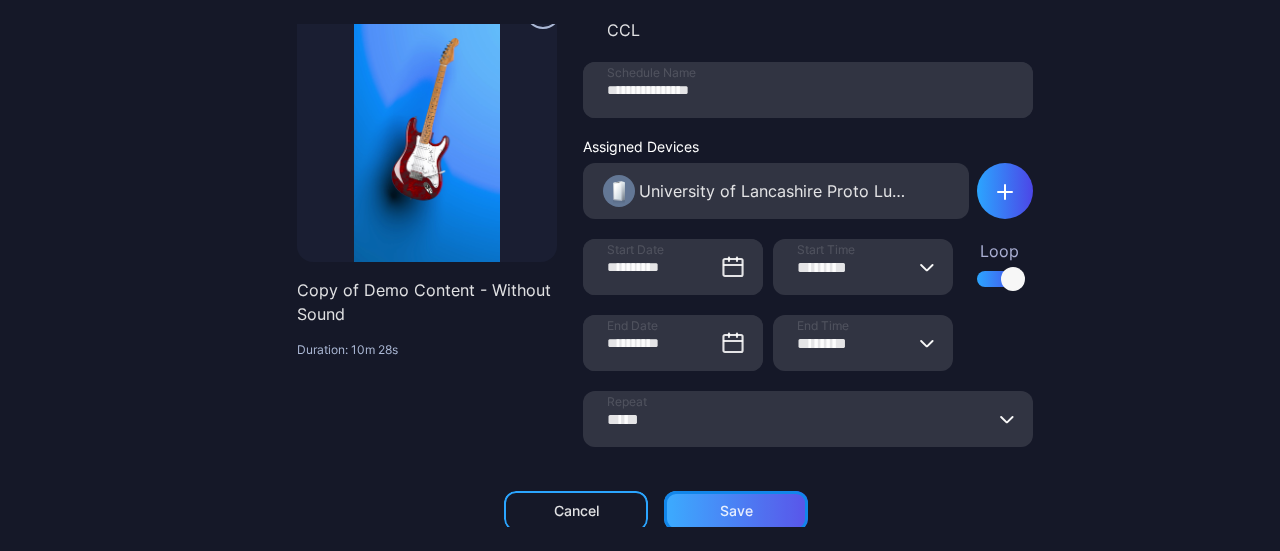 click on "Save" at bounding box center (736, 511) 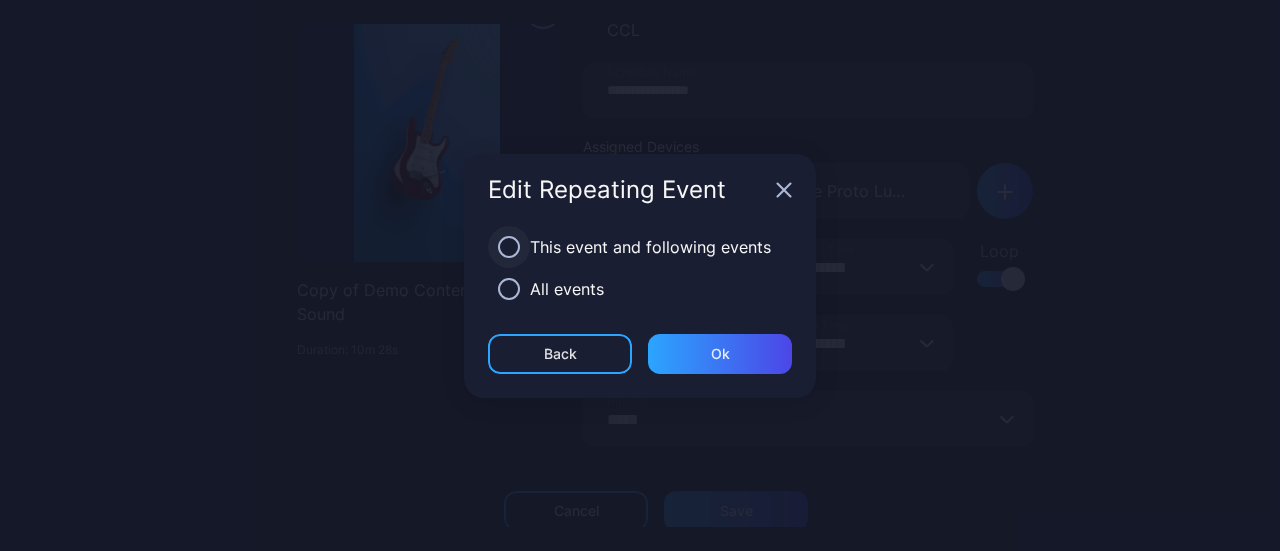 click at bounding box center [509, 247] 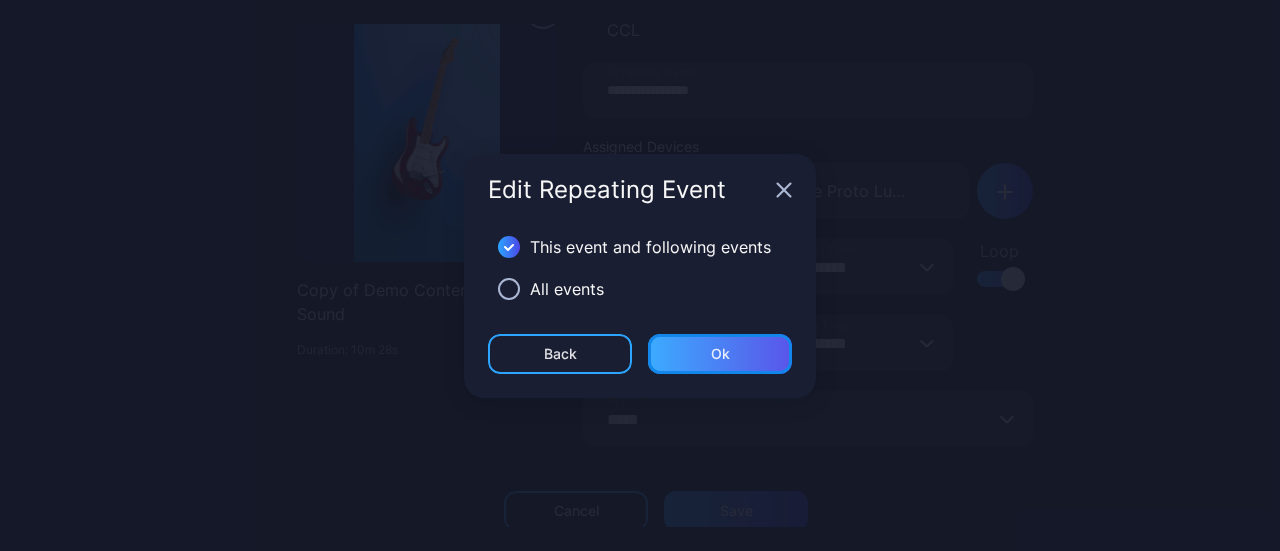 click on "Ok" at bounding box center [720, 354] 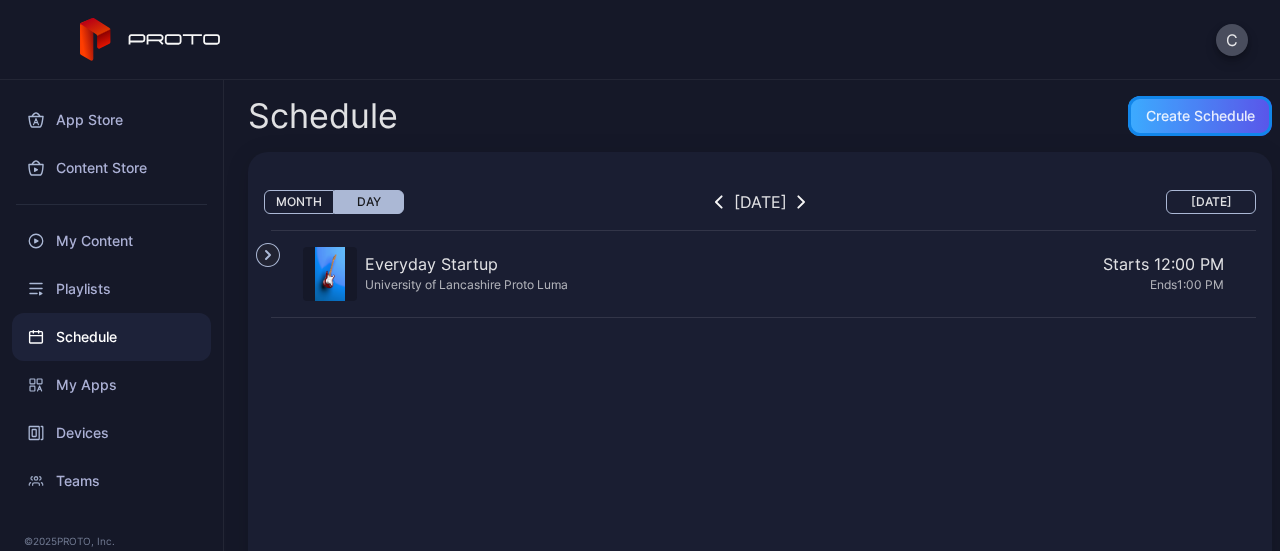 click on "Create Schedule" at bounding box center (1200, 116) 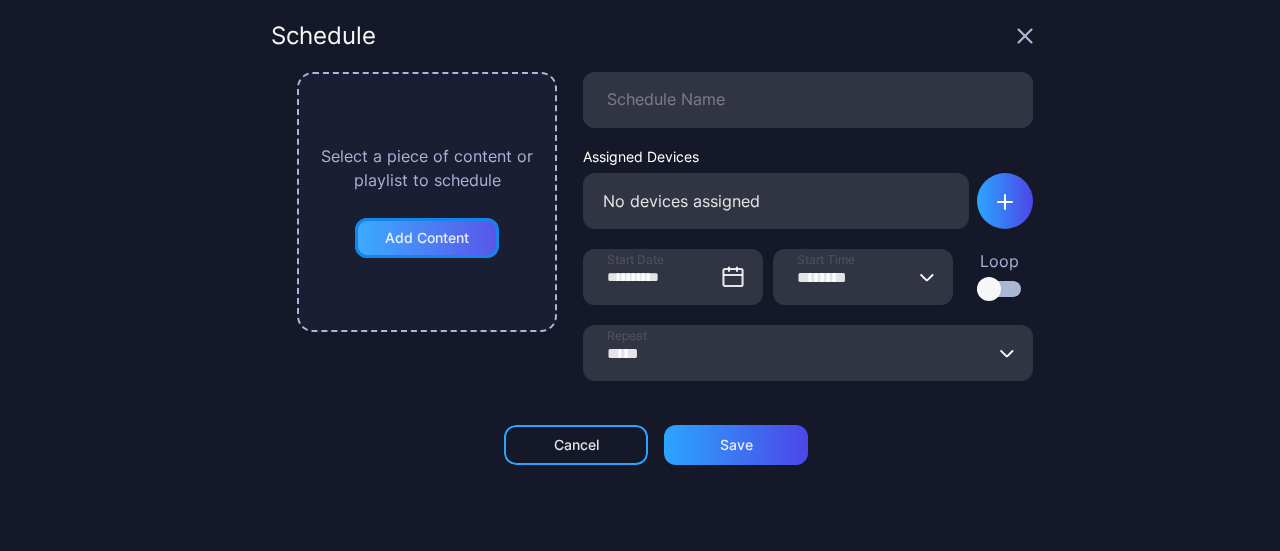 click on "Add Content" at bounding box center (427, 238) 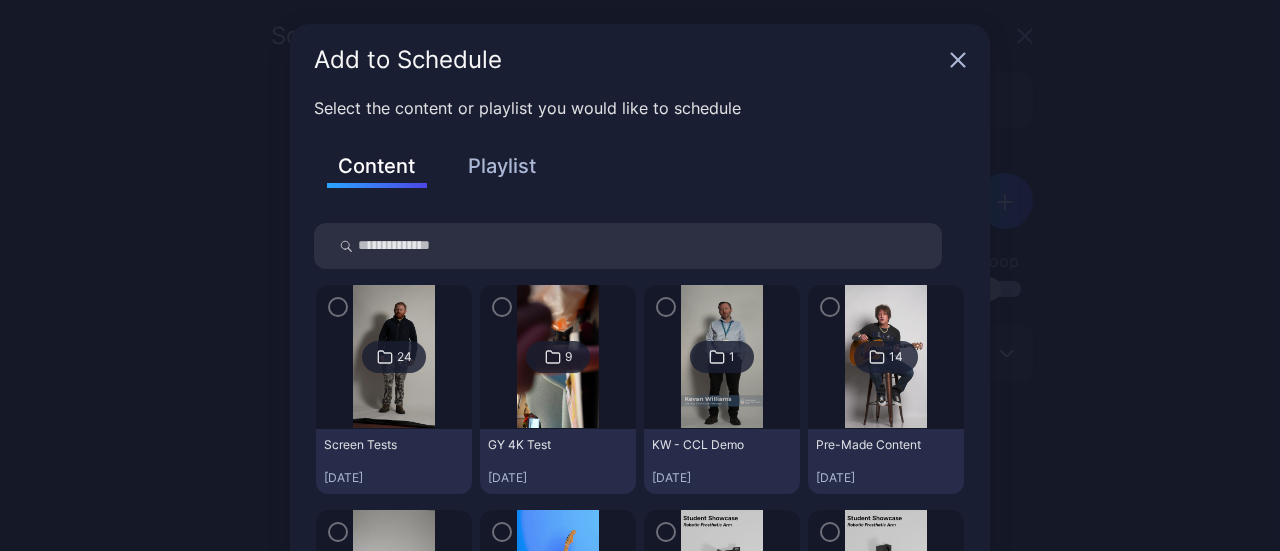 click on "Content Playlist" at bounding box center [640, 179] 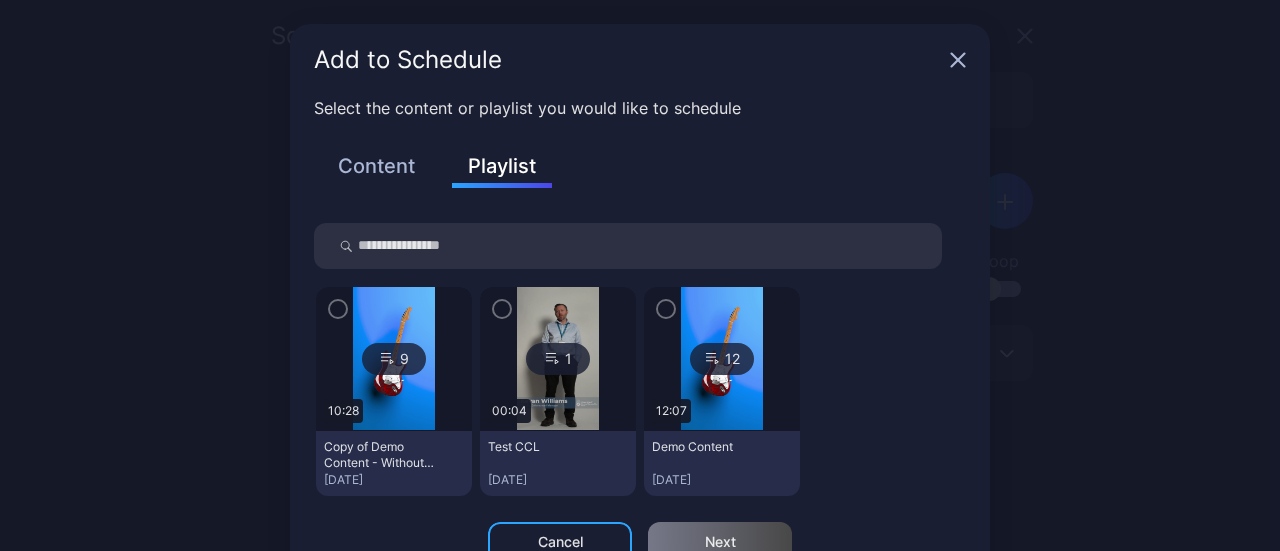 click on "Content" at bounding box center (377, 166) 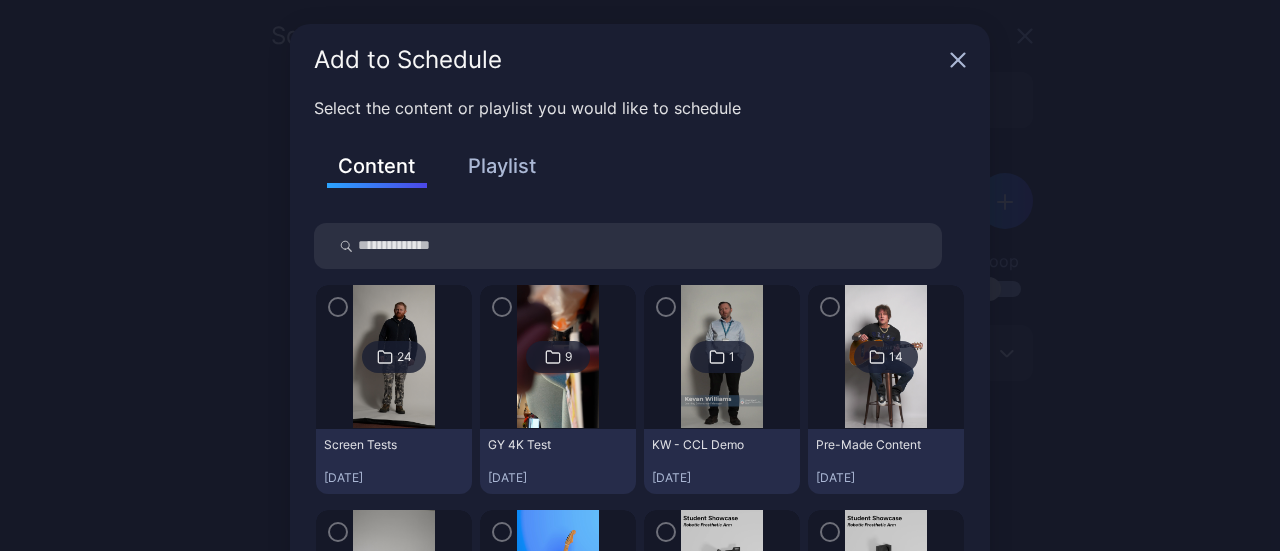 scroll, scrollTop: 251, scrollLeft: 0, axis: vertical 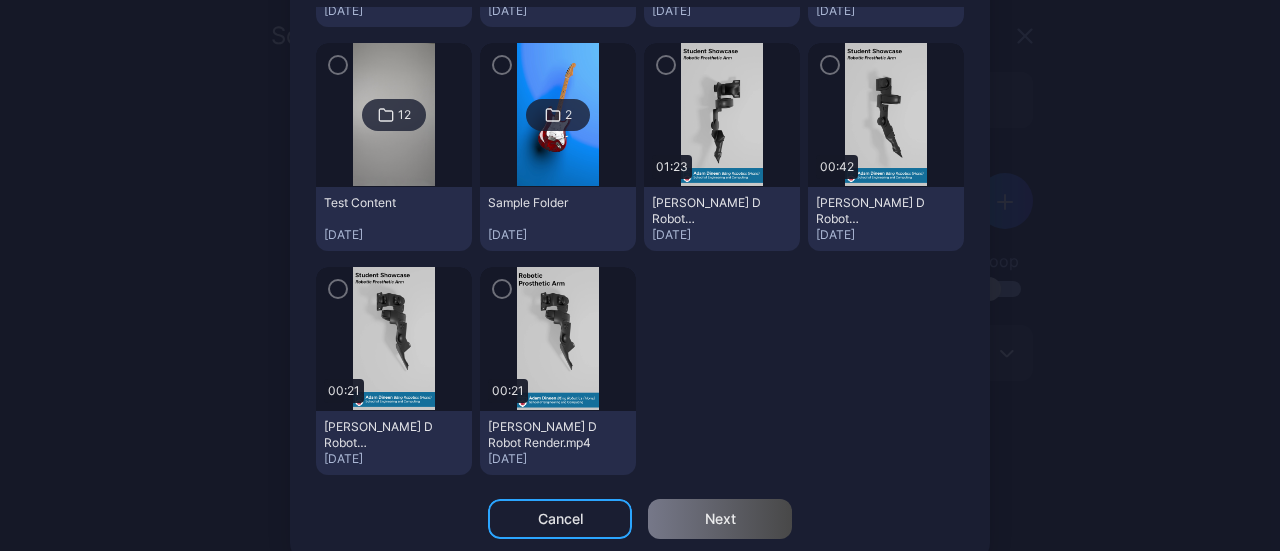 click at bounding box center (393, 339) 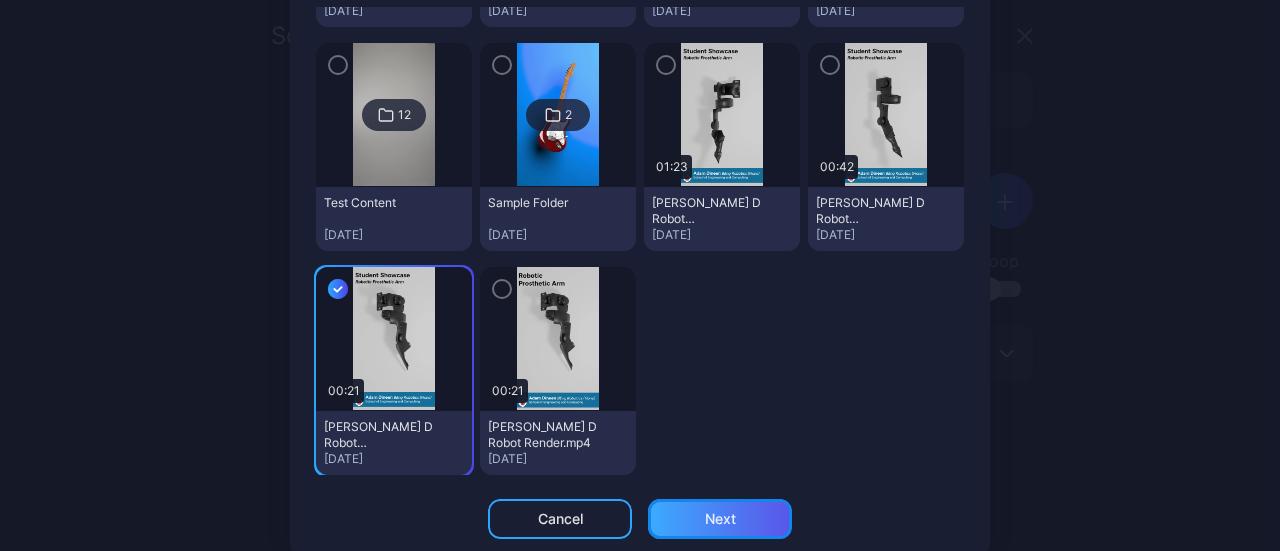 click on "Next" at bounding box center [720, 519] 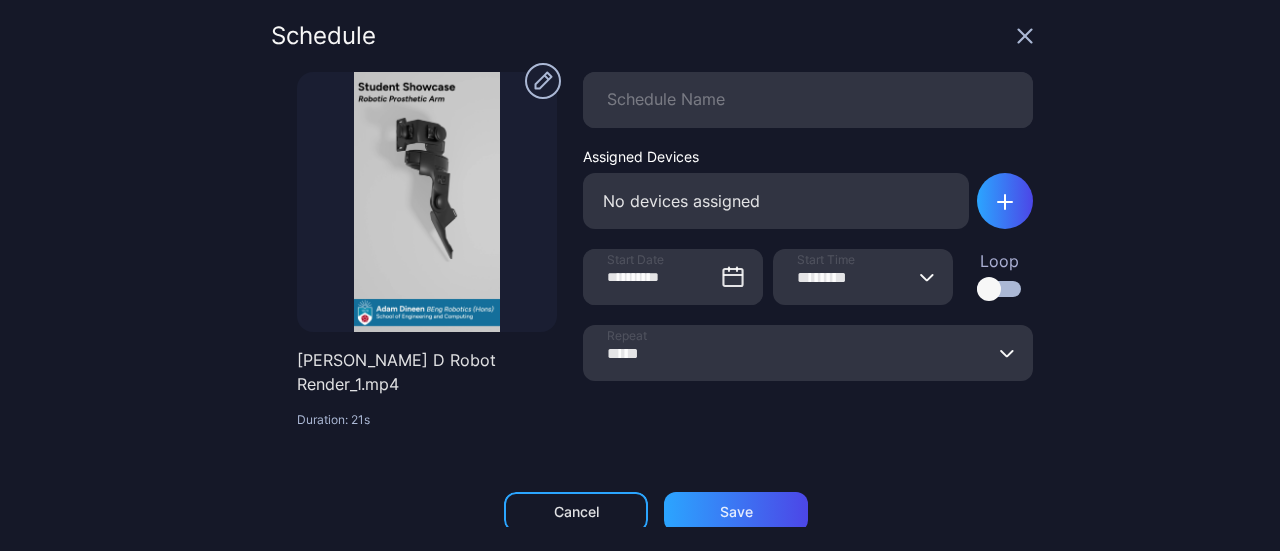 click on "********" at bounding box center [863, 277] 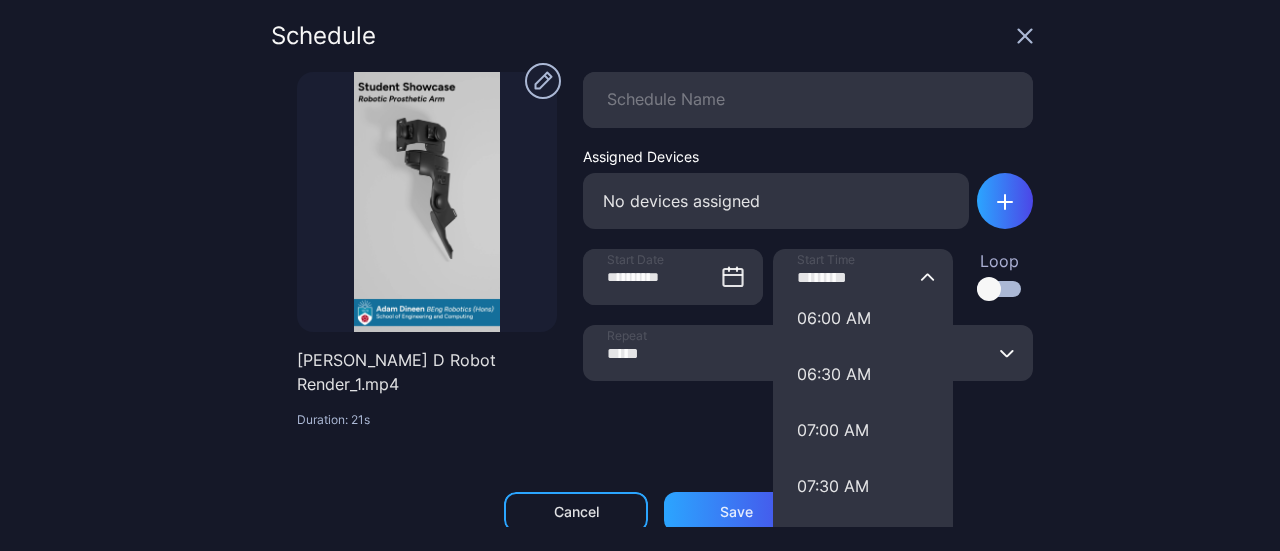 scroll, scrollTop: 688, scrollLeft: 0, axis: vertical 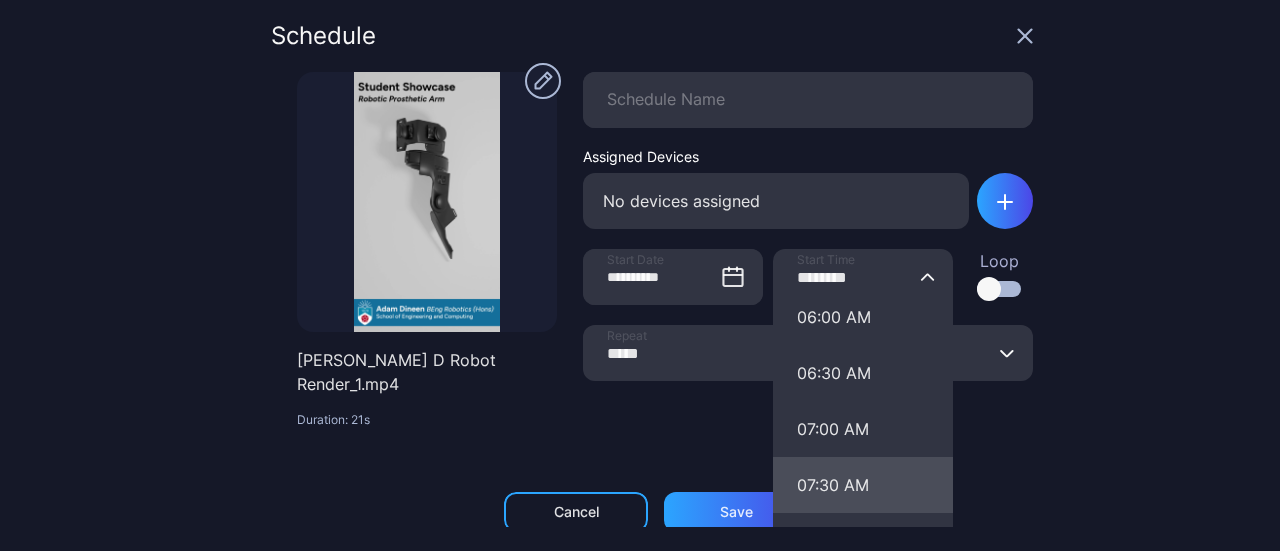 click on "07:30 AM" at bounding box center (863, 485) 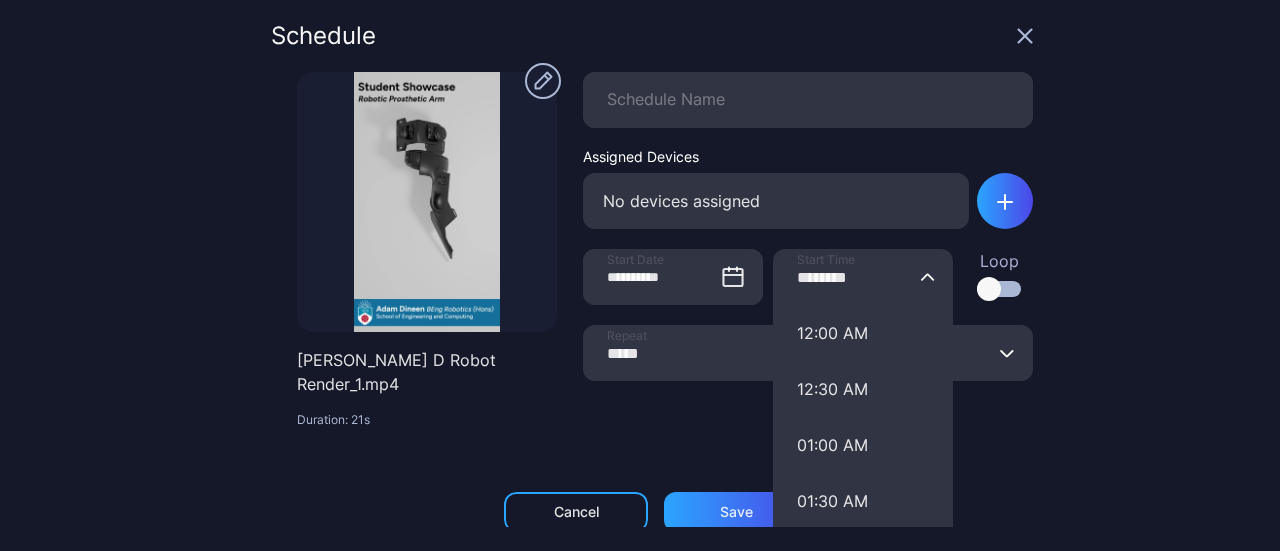 click on "********" at bounding box center [863, 277] 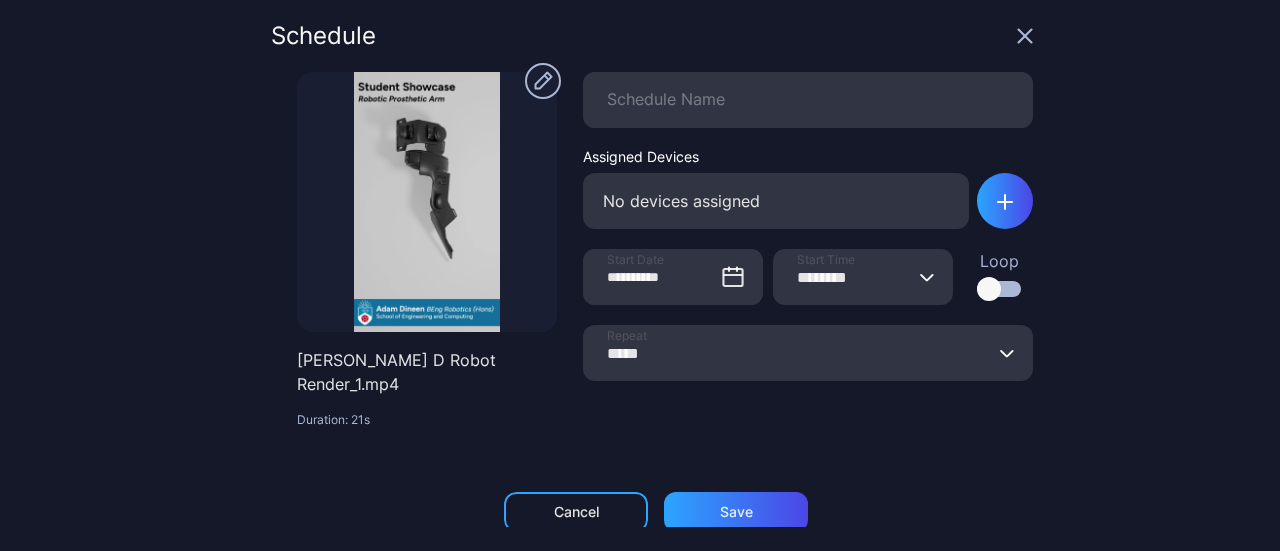 click on "Loop" at bounding box center [1005, 283] 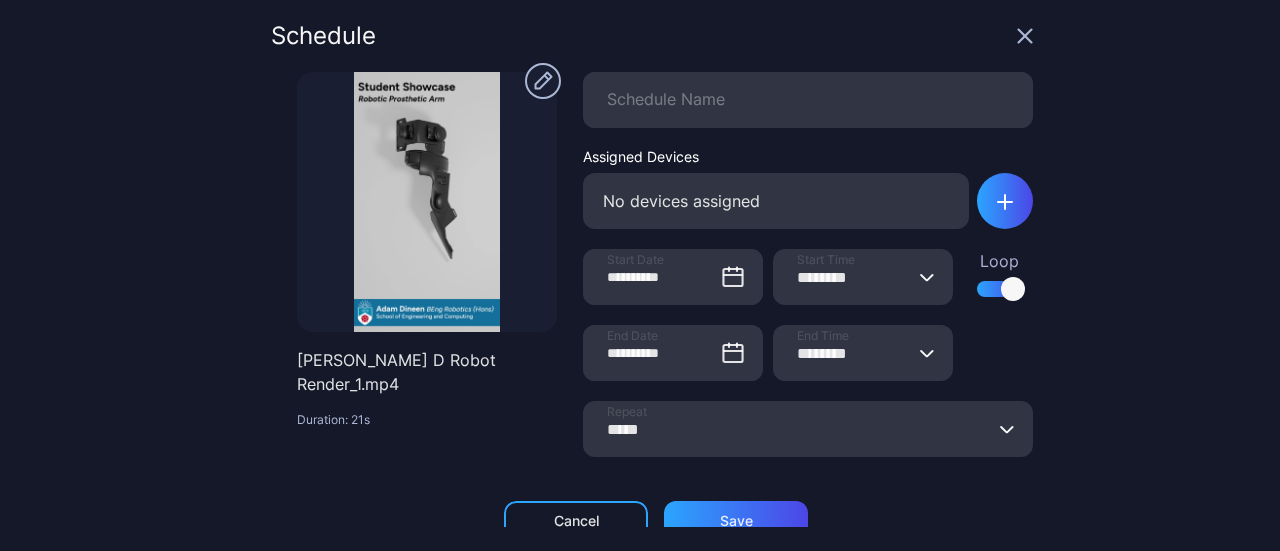 click 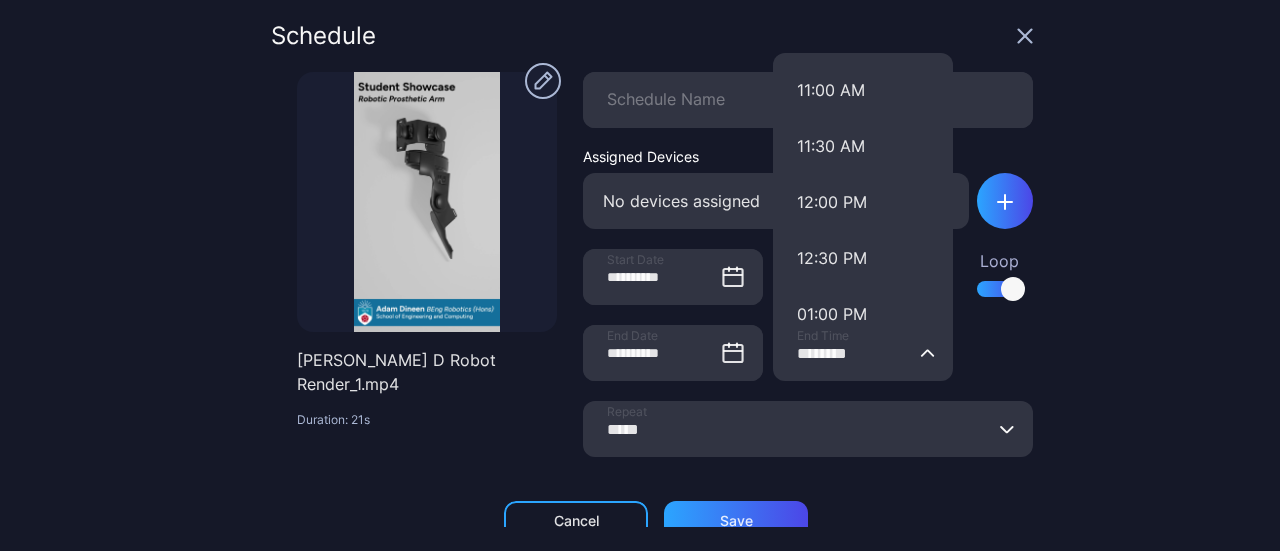 scroll, scrollTop: 1248, scrollLeft: 0, axis: vertical 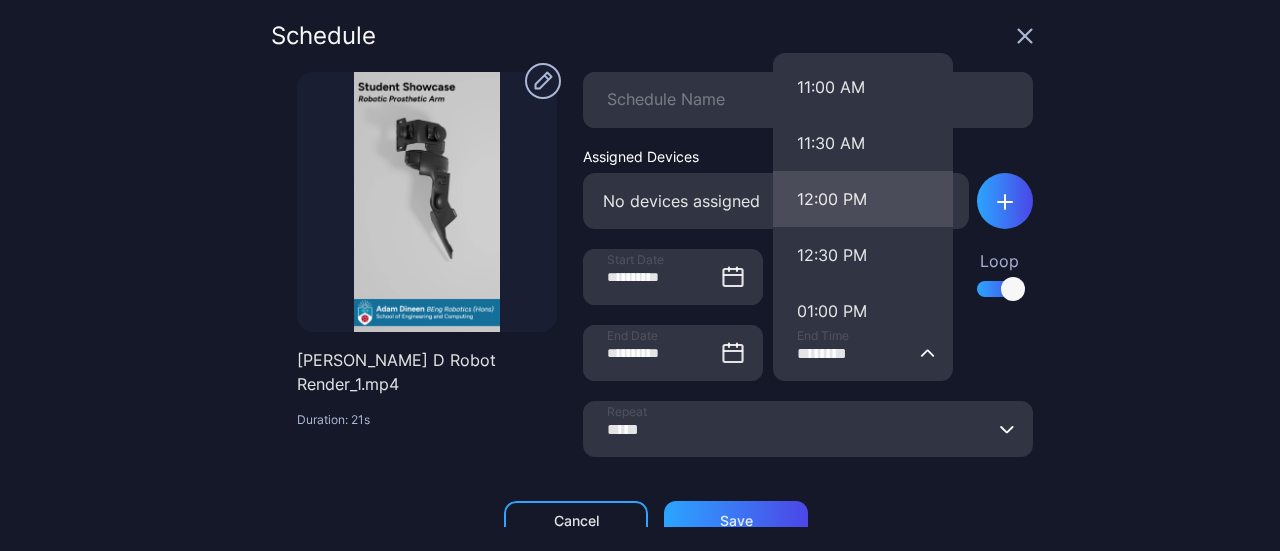 click on "12:00 PM" at bounding box center (863, 199) 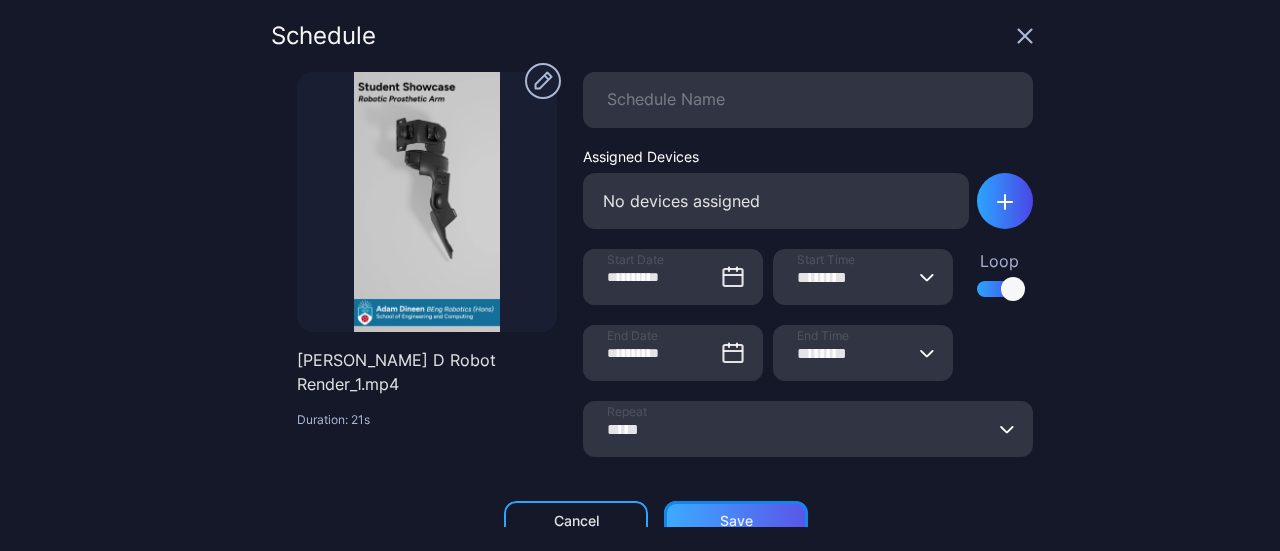 click on "Save" at bounding box center [736, 521] 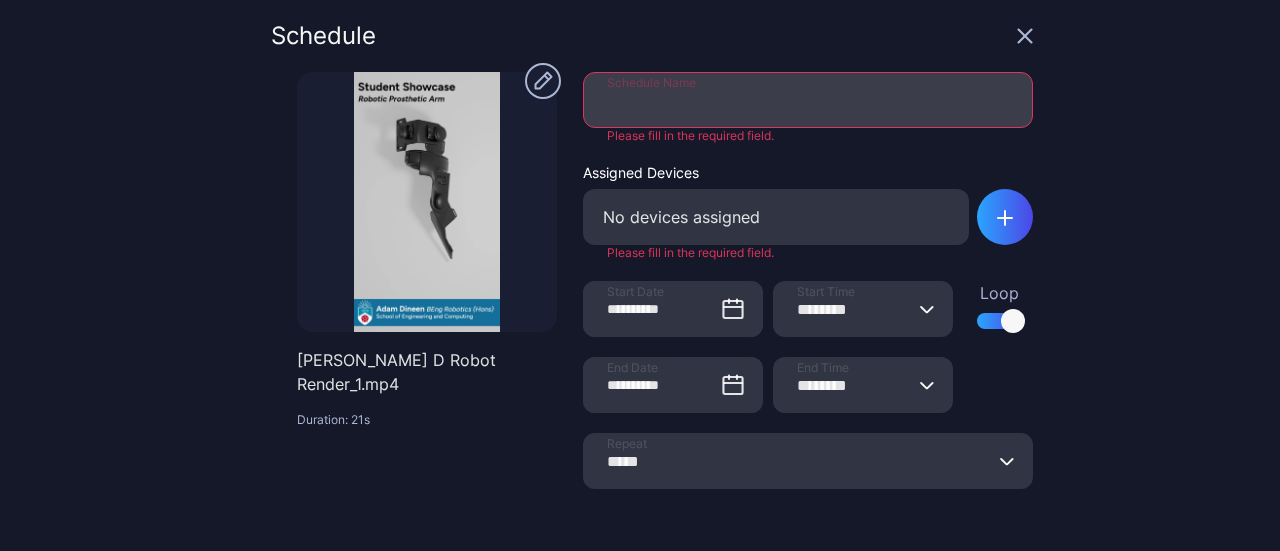click on "Schedule Name" at bounding box center [808, 100] 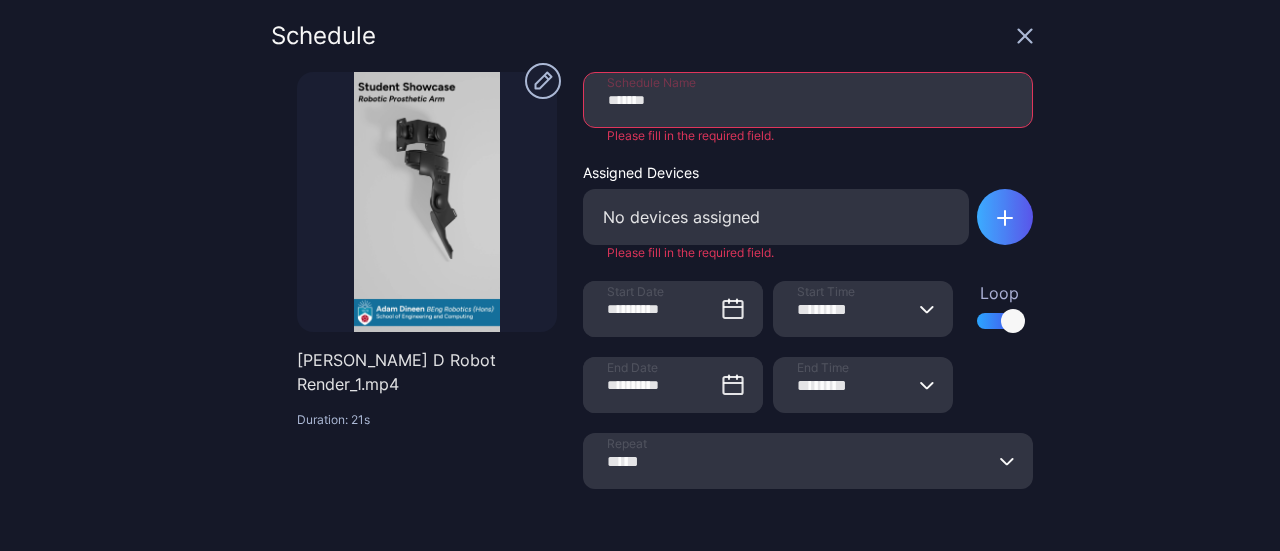 type on "*******" 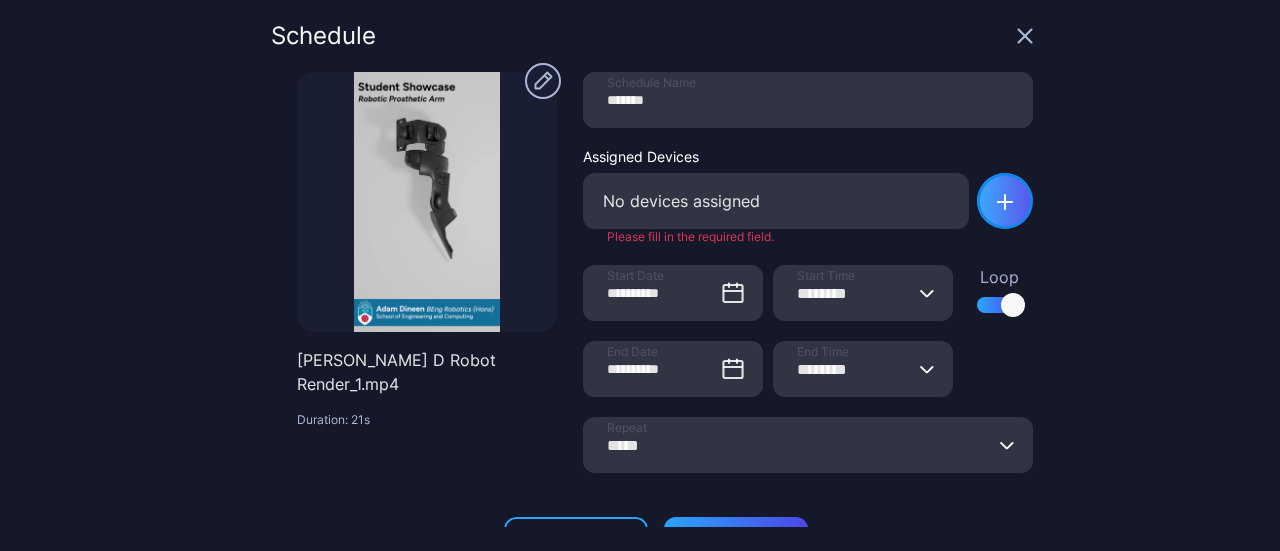 click at bounding box center [1005, 201] 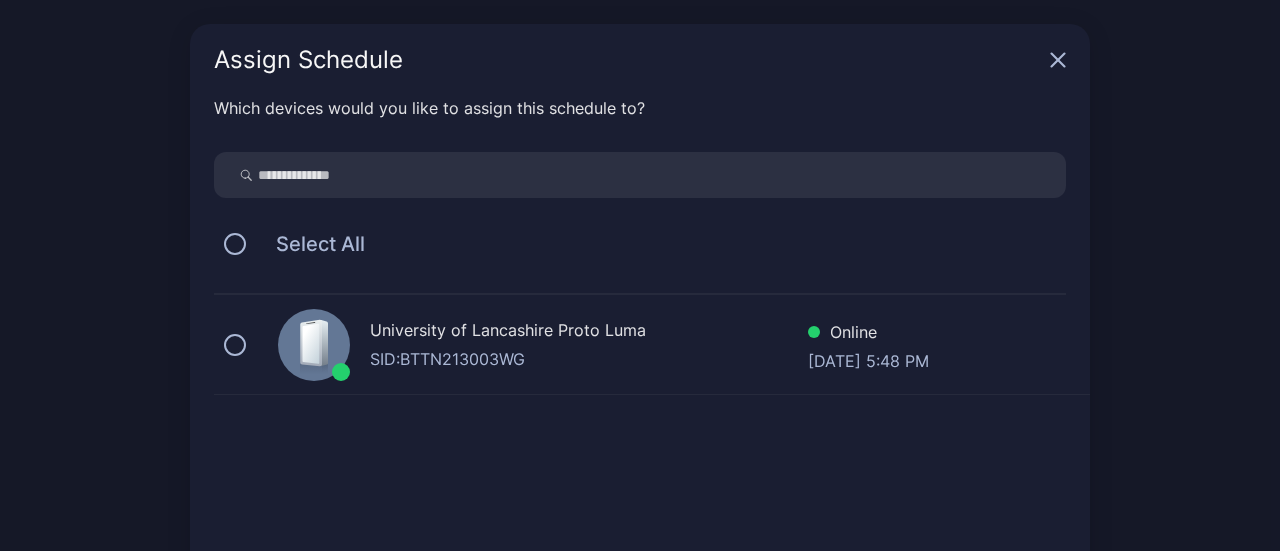 click on "University of Lancashire Proto Luma" at bounding box center [589, 332] 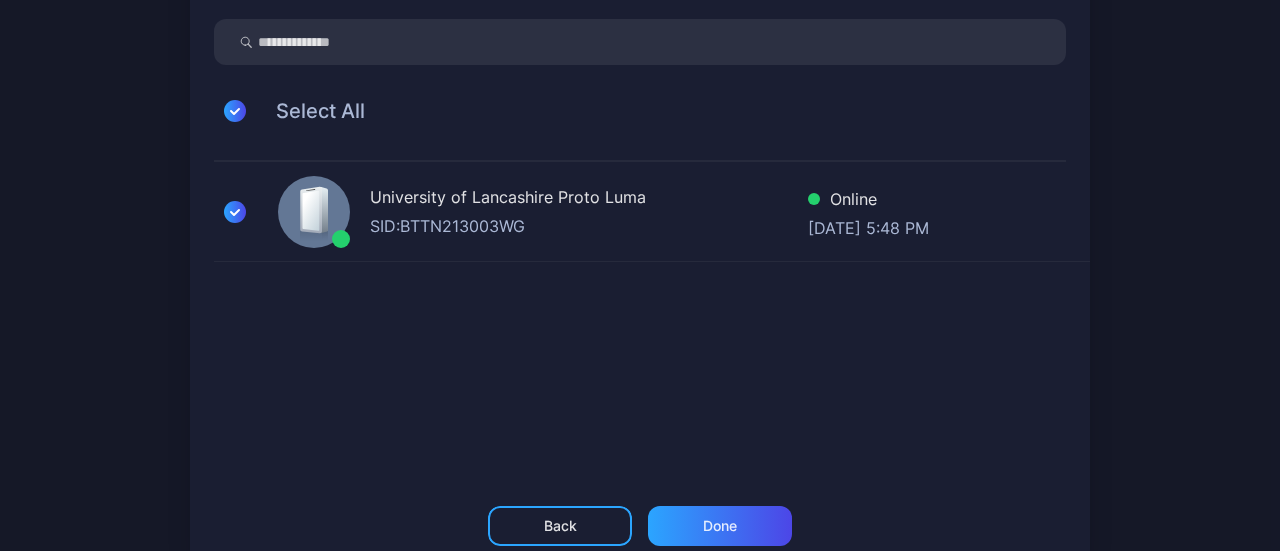 scroll, scrollTop: 176, scrollLeft: 0, axis: vertical 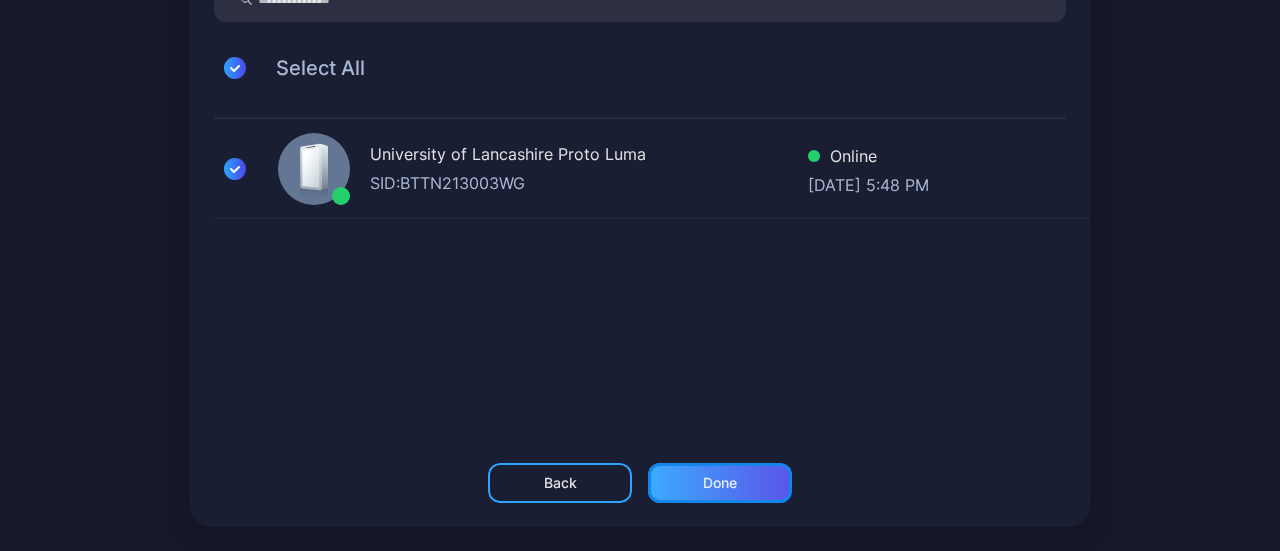 click on "Done" at bounding box center [720, 483] 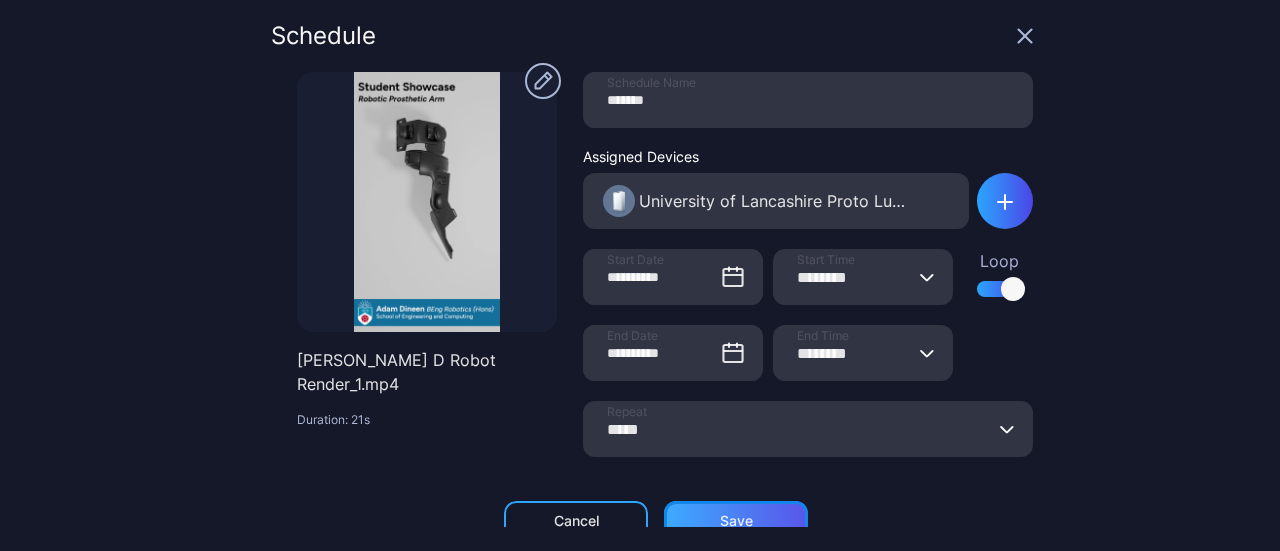 click on "Save" at bounding box center [736, 521] 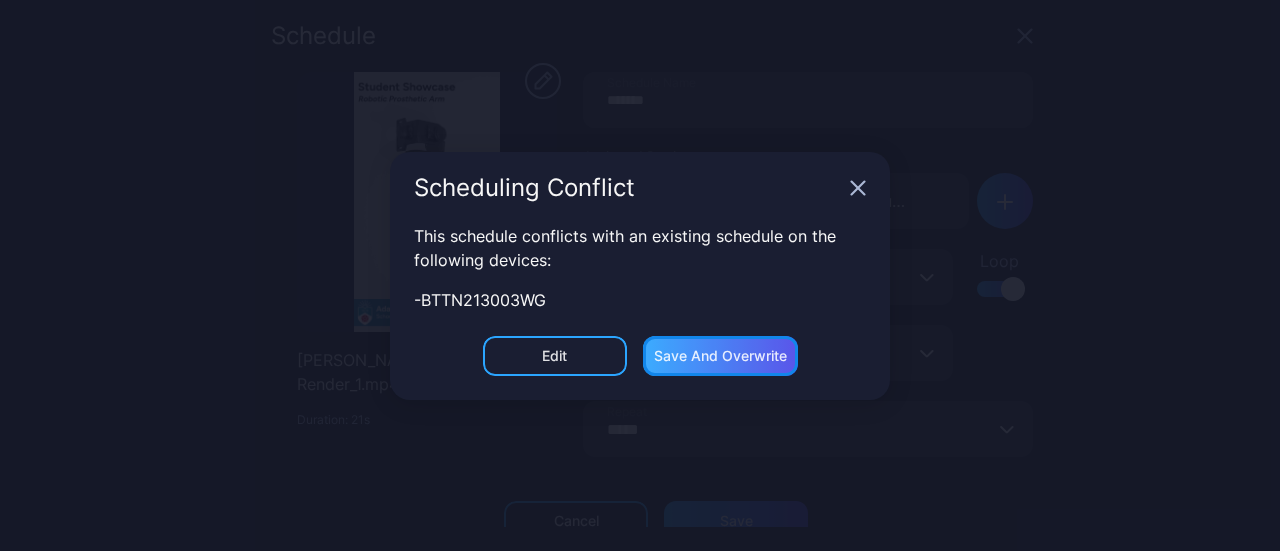 click on "Save and Overwrite" at bounding box center (720, 356) 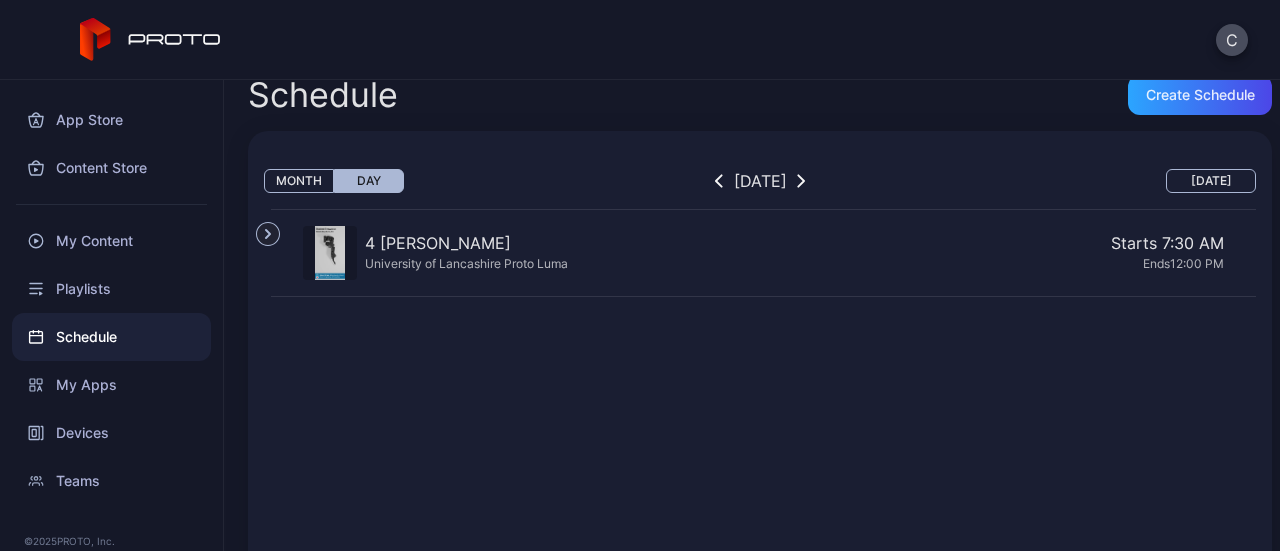 scroll, scrollTop: 0, scrollLeft: 0, axis: both 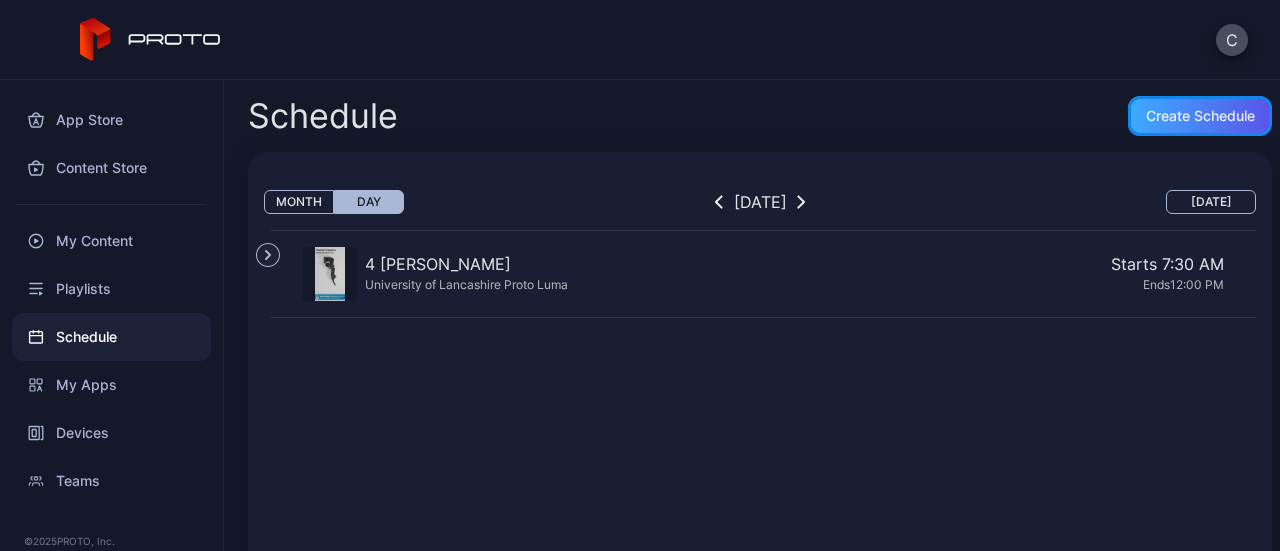click on "Create Schedule" at bounding box center [1200, 116] 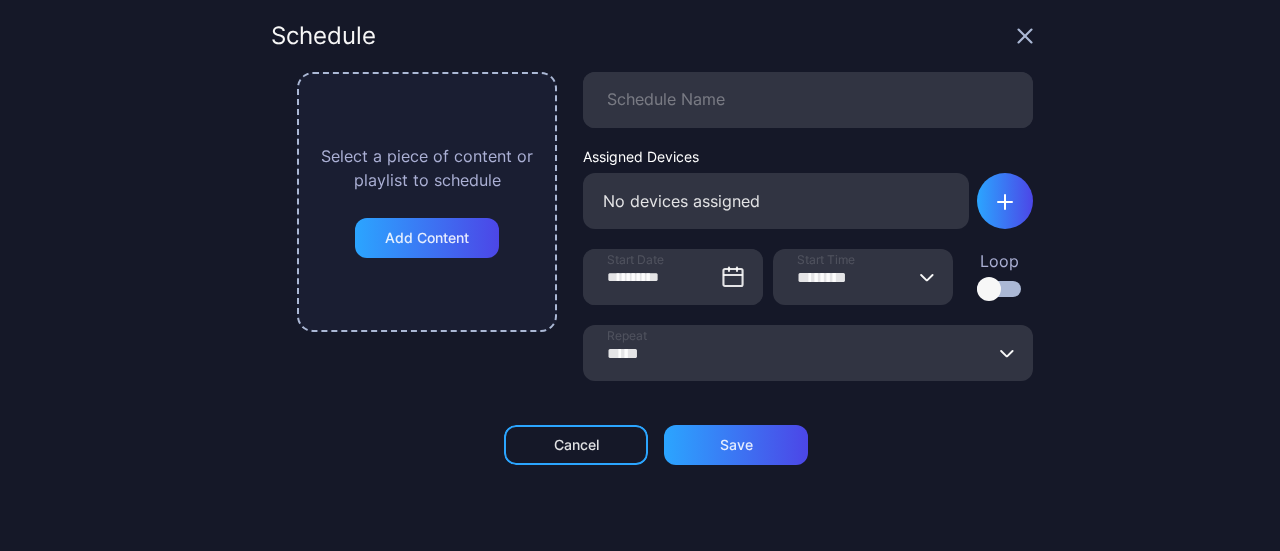 click 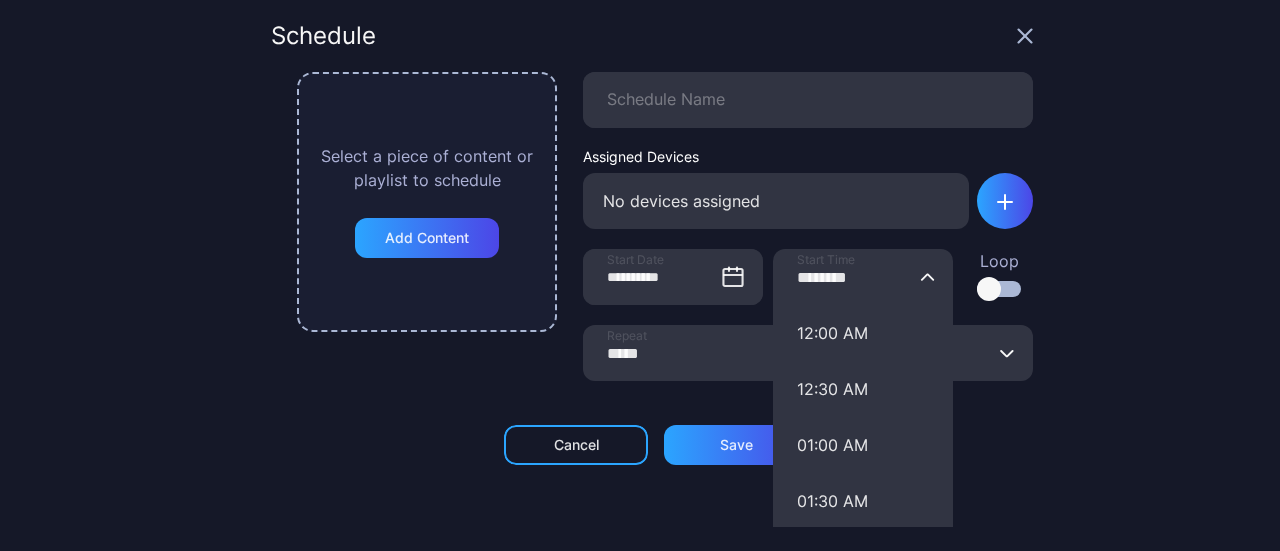 click 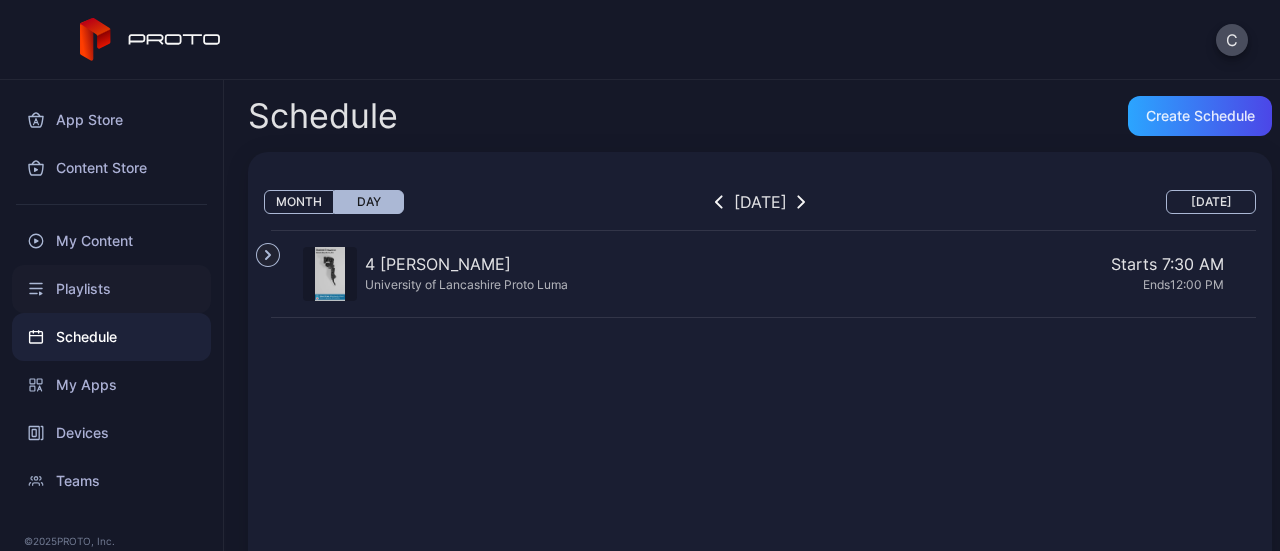 click on "Playlists" at bounding box center (111, 289) 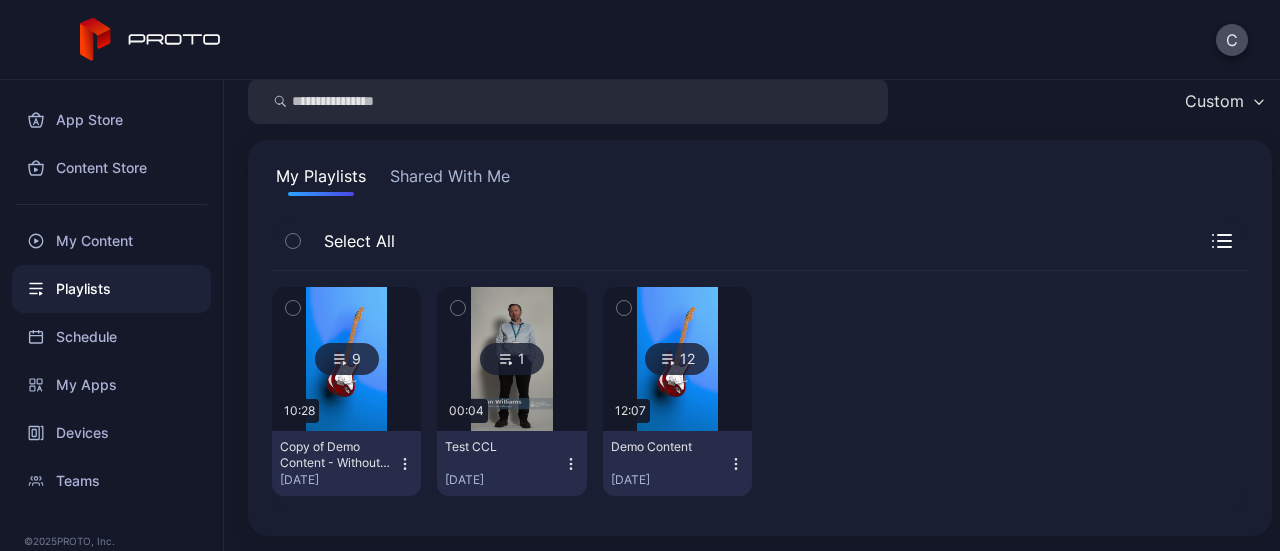 scroll, scrollTop: 68, scrollLeft: 0, axis: vertical 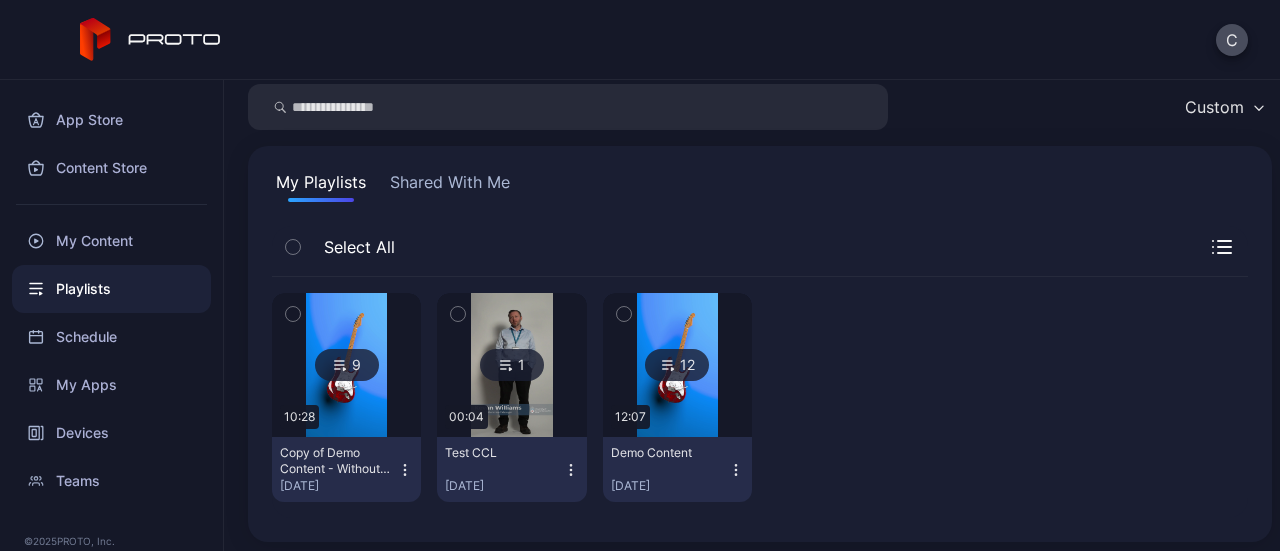 click at bounding box center [346, 365] 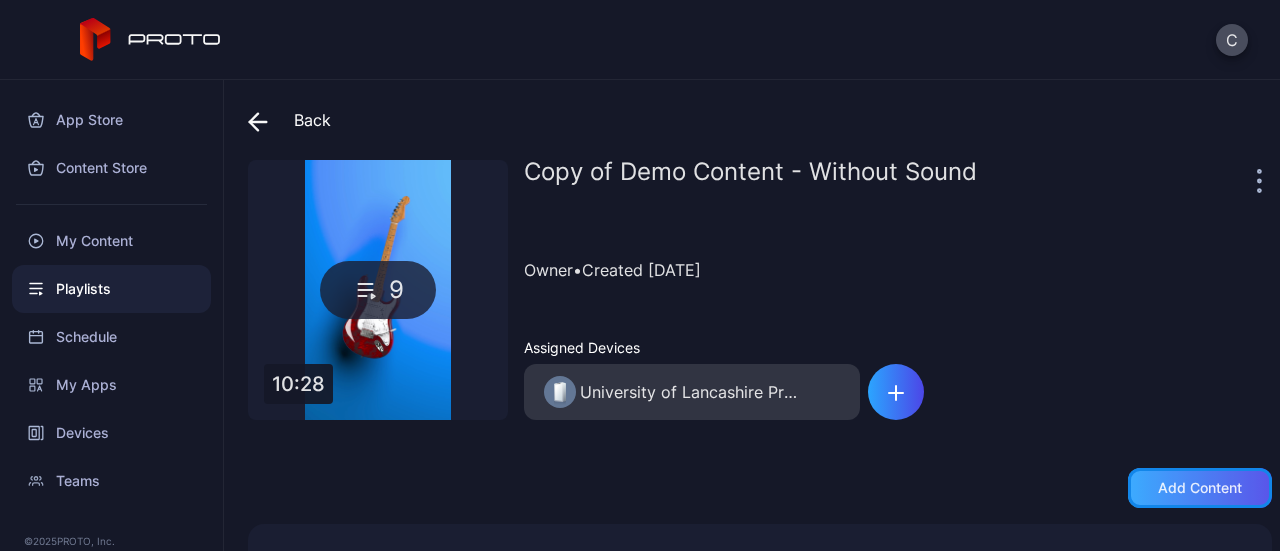 click on "Add content" at bounding box center (1200, 488) 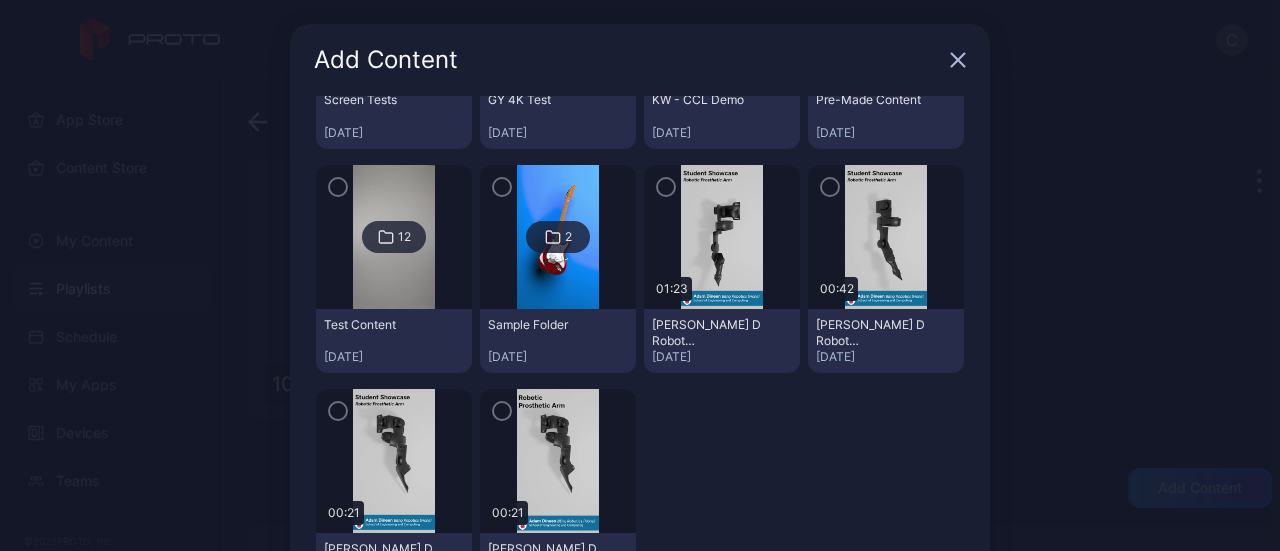 scroll, scrollTop: 255, scrollLeft: 0, axis: vertical 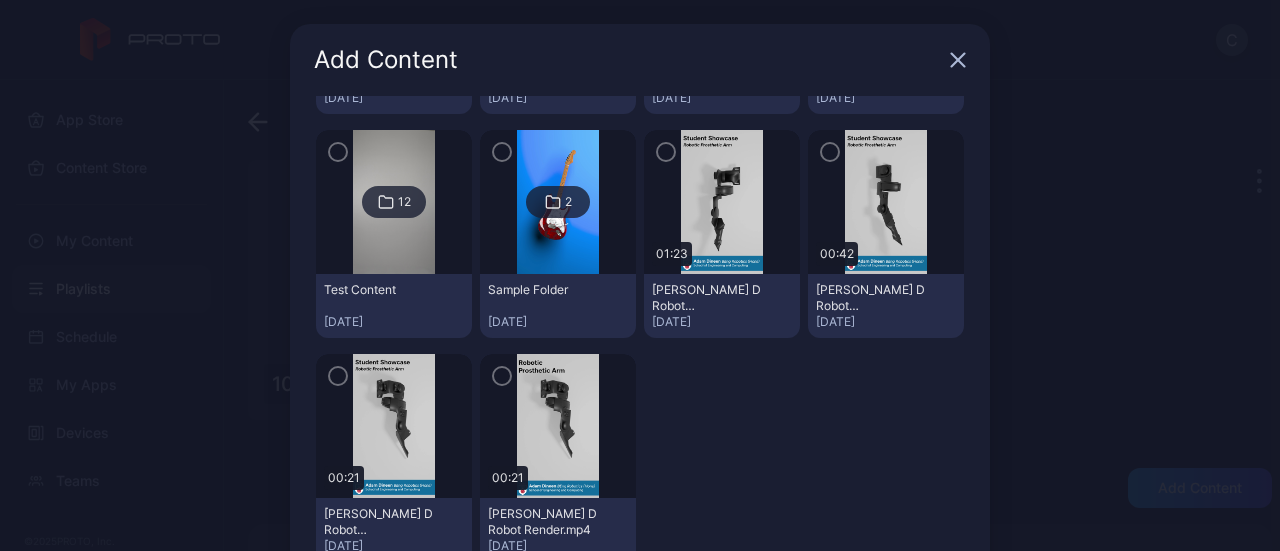 click at bounding box center (393, 426) 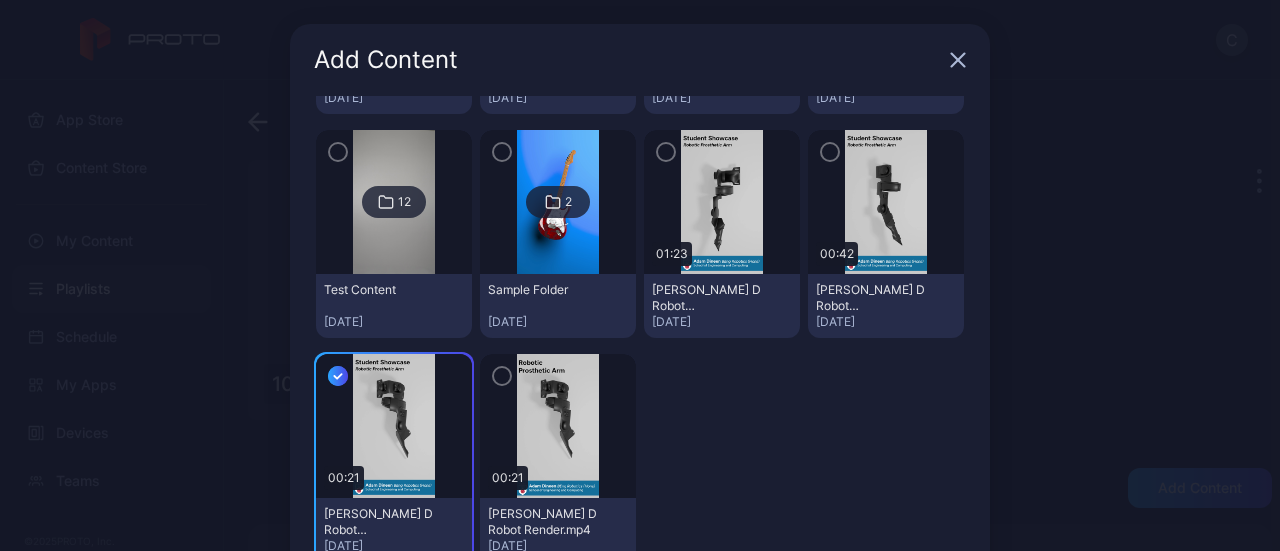 scroll, scrollTop: 164, scrollLeft: 0, axis: vertical 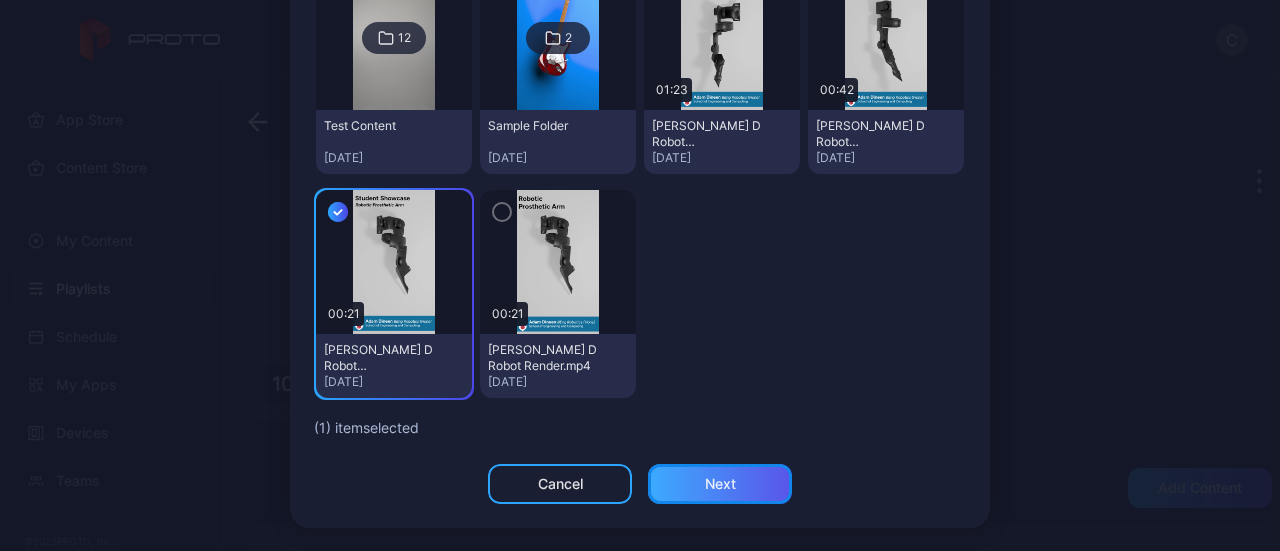 click on "Next" at bounding box center (720, 484) 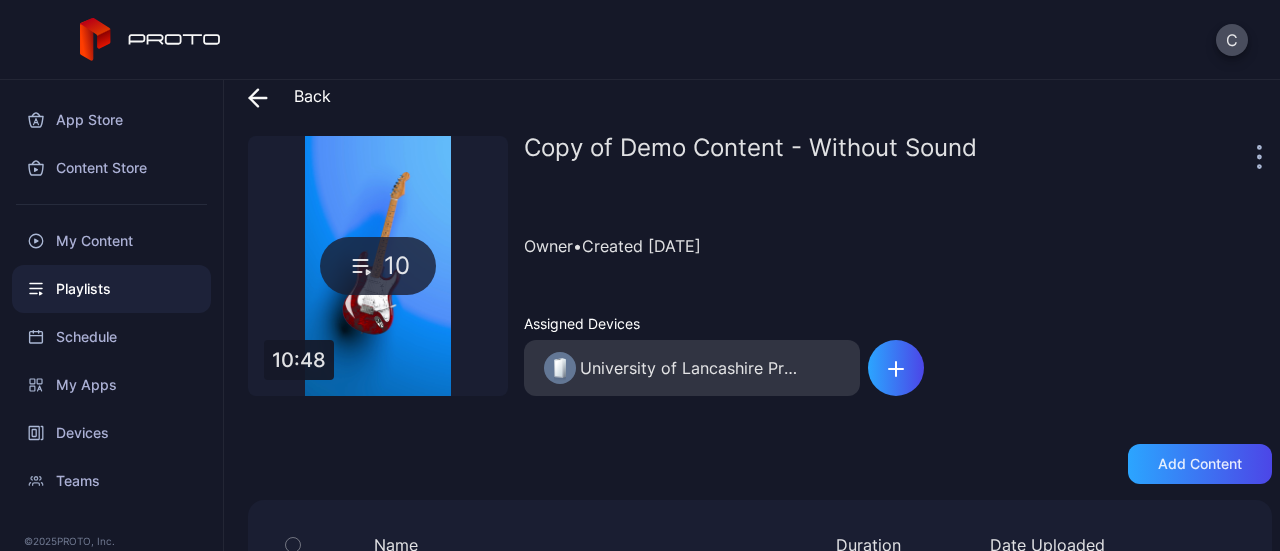 scroll, scrollTop: 0, scrollLeft: 0, axis: both 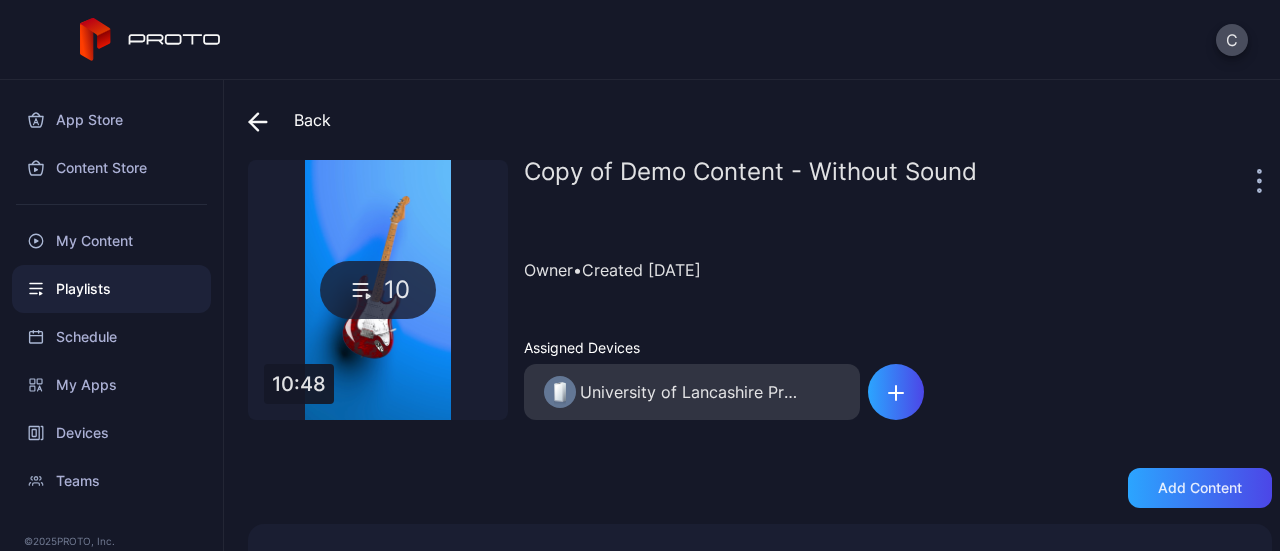 click on "Back Copy of Demo Content - Without Sound 10 10:48 Copy of Demo Content - Without Sound Owner   •   Created   [DATE] Assigned Devices University of [GEOGRAPHIC_DATA] Proto Luma Add content Name Duration Date Uploaded Preview [PERSON_NAME] Render_1.mp4 00:21 00:21 [DATE] Preview Guitar Extended.mp4 01:00 01:00 [DATE] Preview Watch.mp4 01:00 01:00 [DATE] Preview Paintings2.mp4 01:09 01:09 [DATE] Preview [MEDICAL_DATA] SARS Cov-2.mp4 01:00 01:00 [DATE] Preview [MEDICAL_DATA].mp4 01:00 01:00 [DATE] Preview Samurai Armor.mp4 00:40 00:40 [DATE] Preview Helix Statue.mp4 01:00 01:00 [DATE] Preview Brick Bear.mp4 03:09 03:09 [DATE] Preview Incoming Transmission.mp4 00:30 00:30 [DATE]" at bounding box center [752, 315] 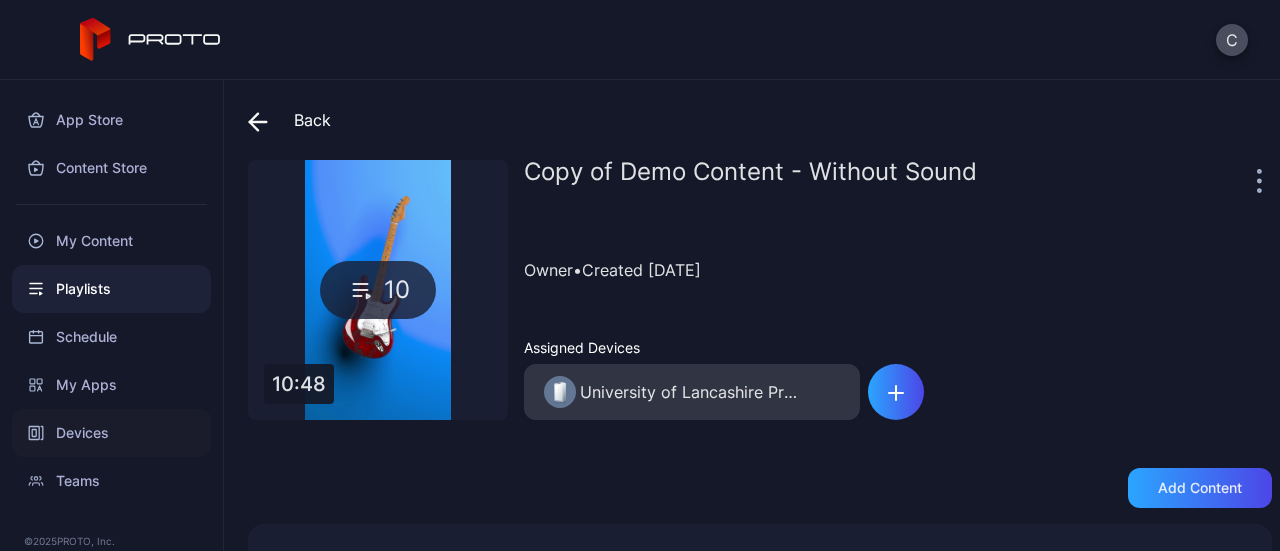 click on "Devices" at bounding box center [111, 433] 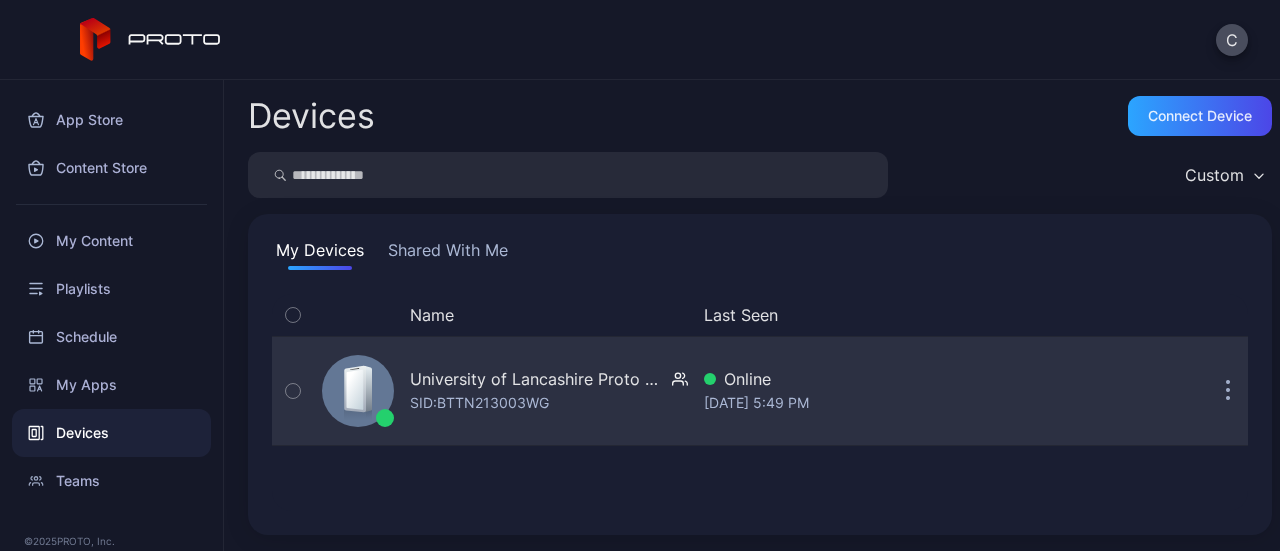 click on "University of Lancashire Proto Luma" at bounding box center [537, 379] 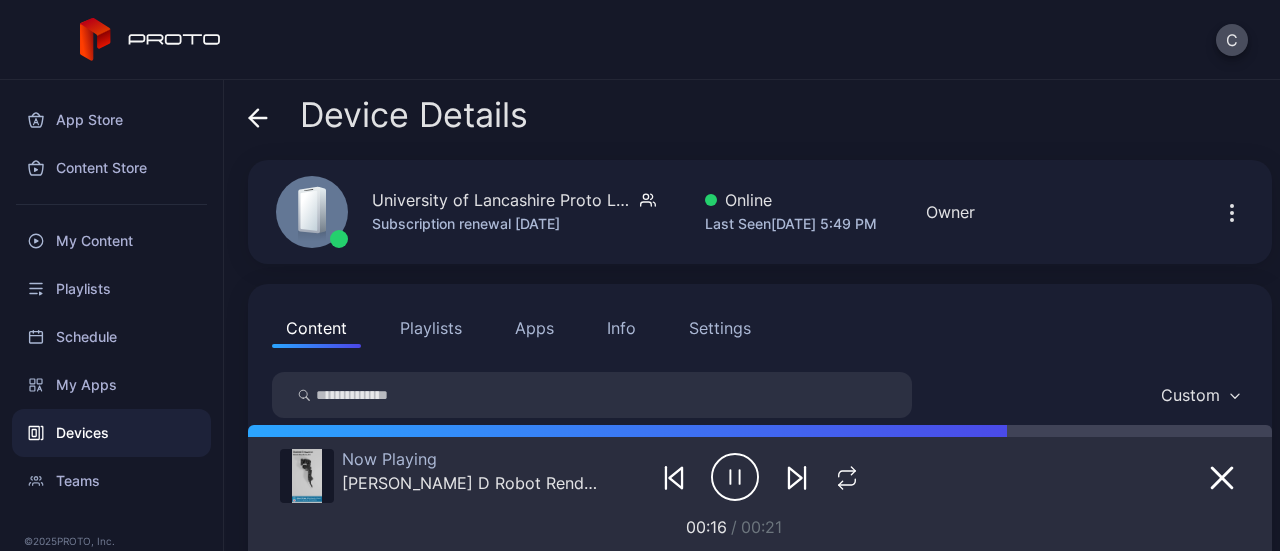 click on "Playlists" at bounding box center [431, 328] 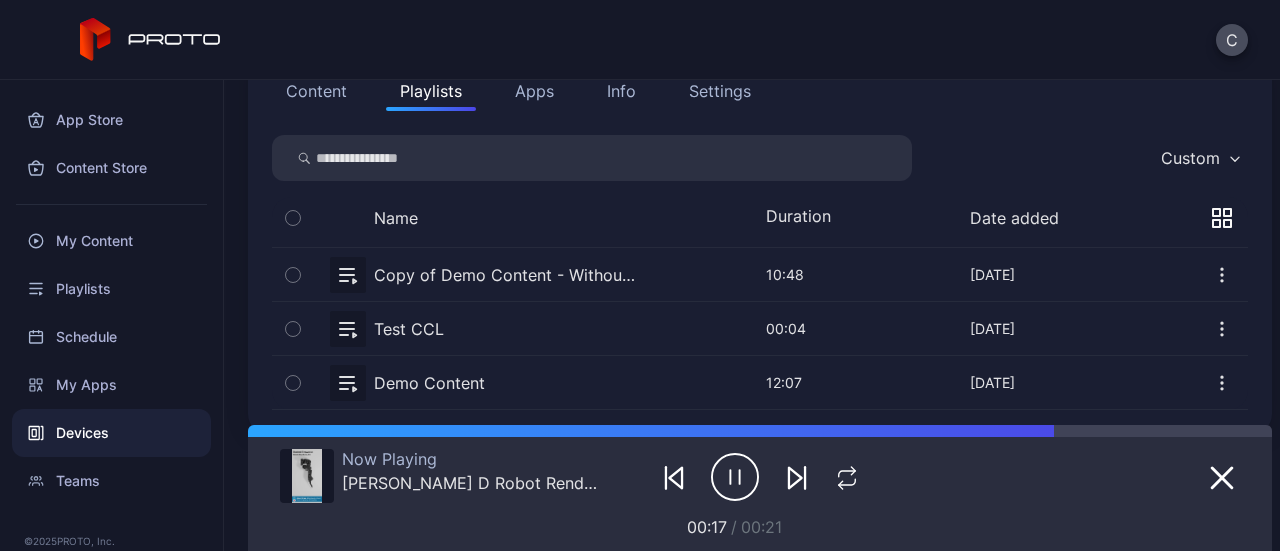 scroll, scrollTop: 238, scrollLeft: 0, axis: vertical 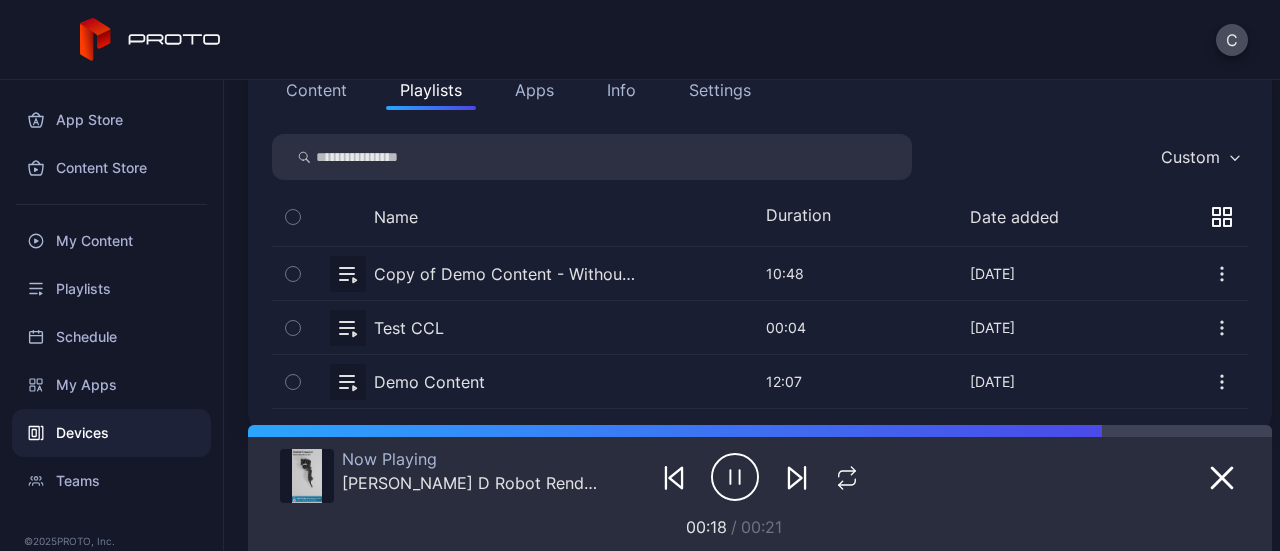 click at bounding box center [760, 273] 